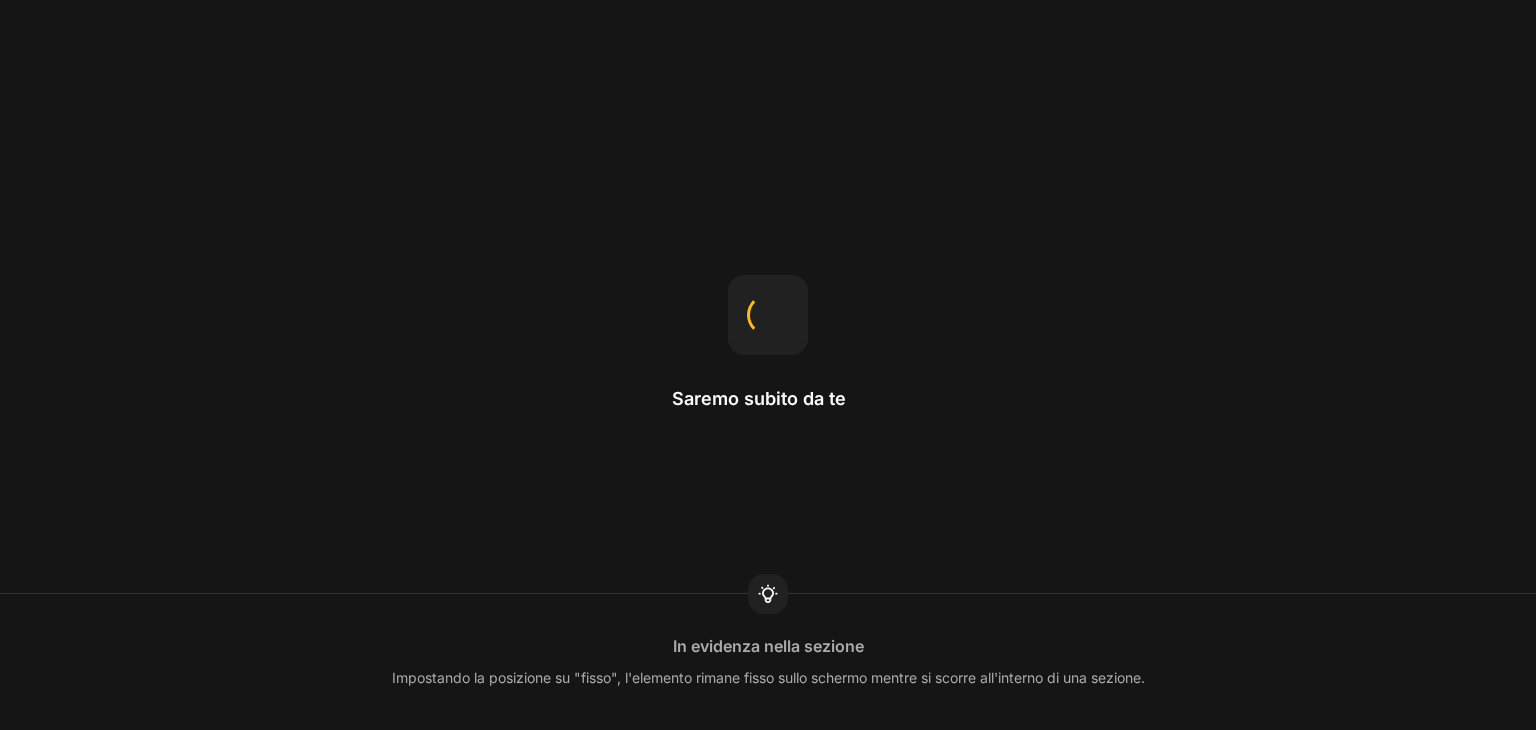 scroll, scrollTop: 0, scrollLeft: 0, axis: both 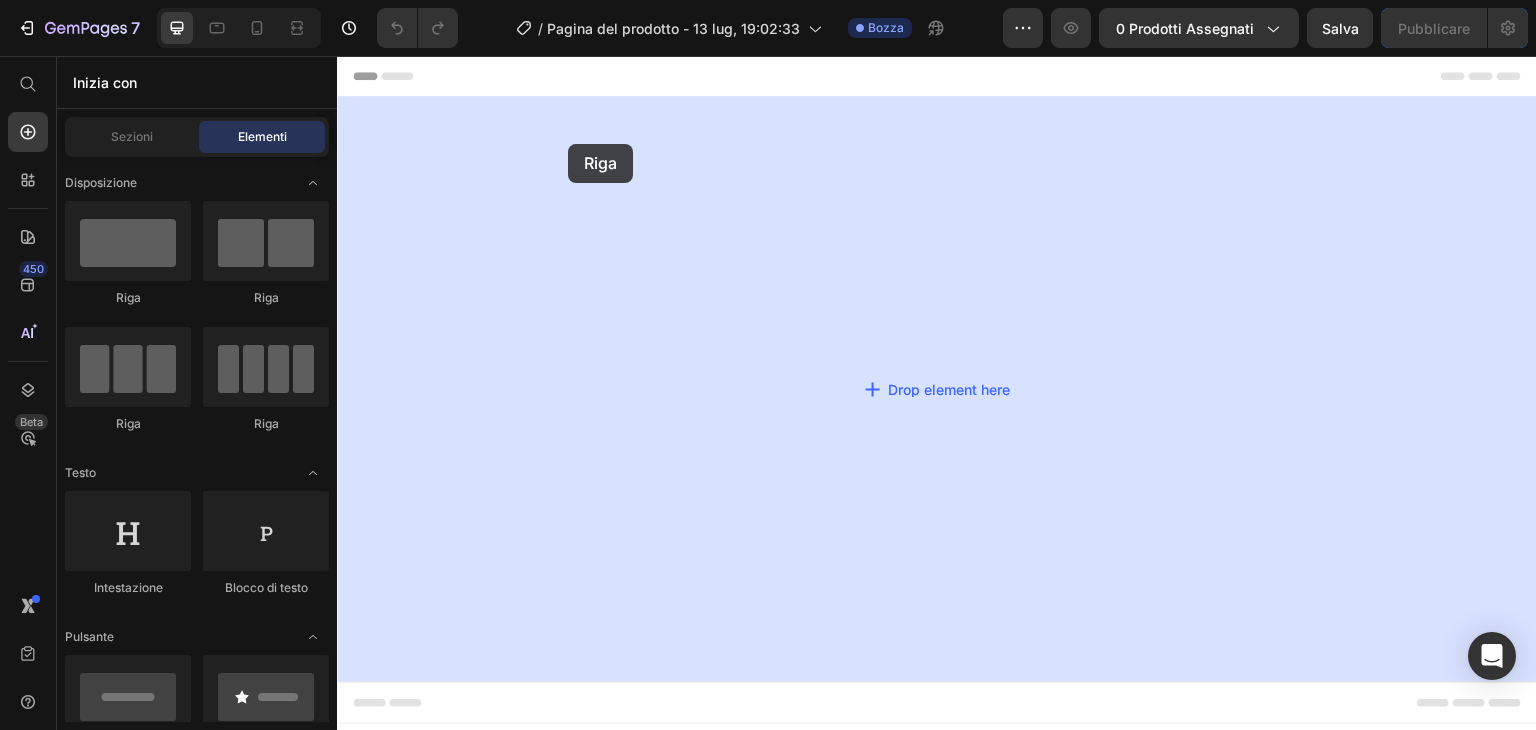 drag, startPoint x: 492, startPoint y: 281, endPoint x: 567, endPoint y: 144, distance: 156.18579 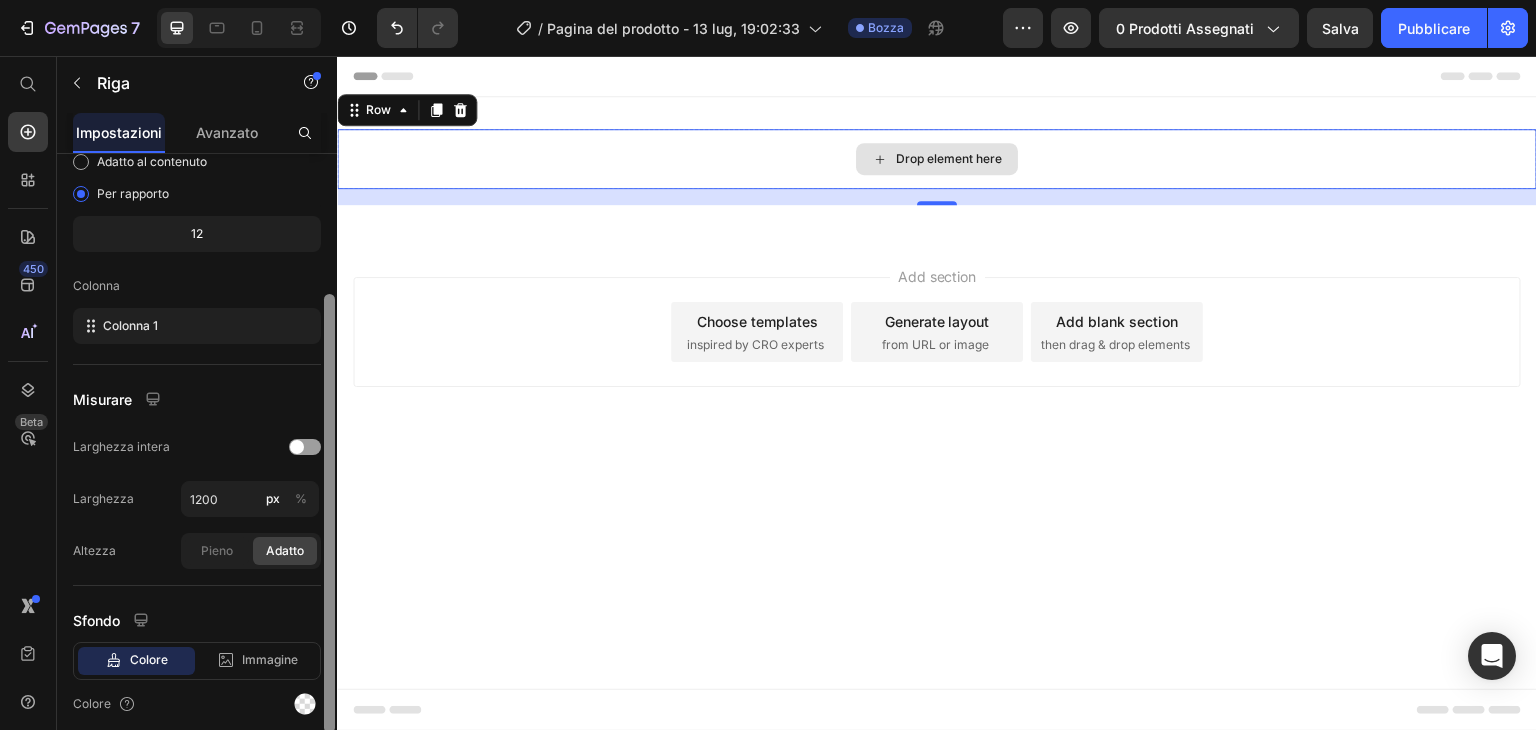 scroll, scrollTop: 0, scrollLeft: 0, axis: both 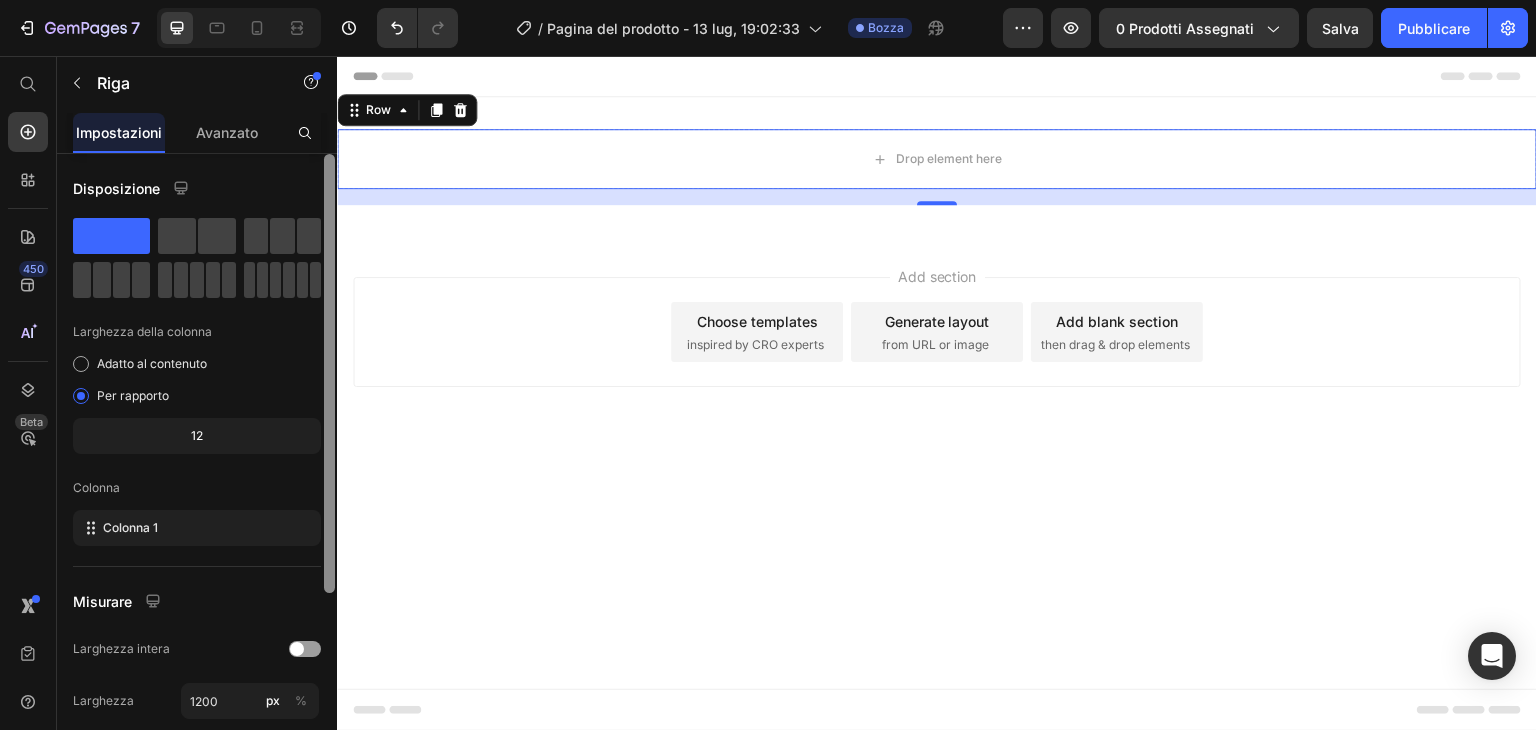 drag, startPoint x: 328, startPoint y: 252, endPoint x: 325, endPoint y: 122, distance: 130.0346 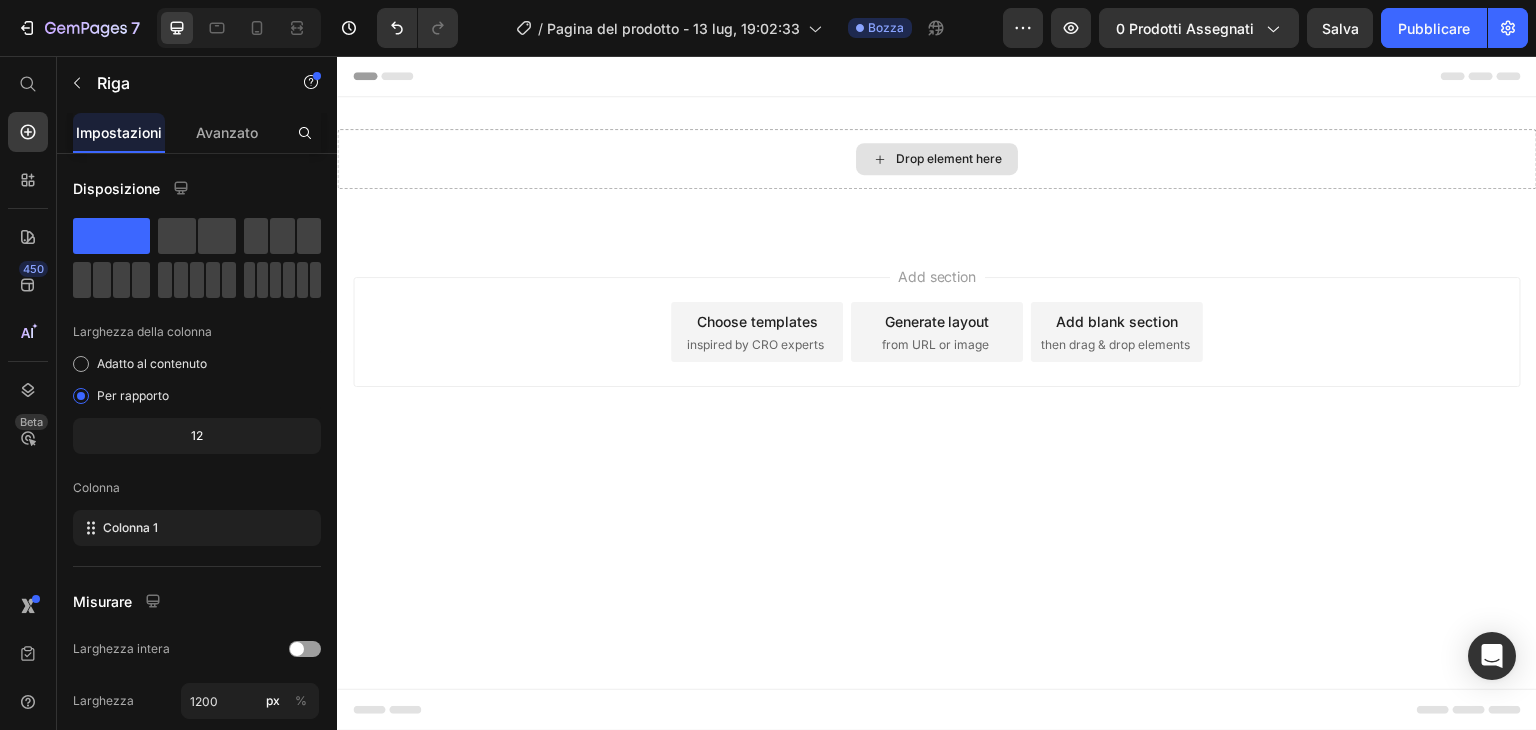 click on "Drop element here" at bounding box center (937, 159) 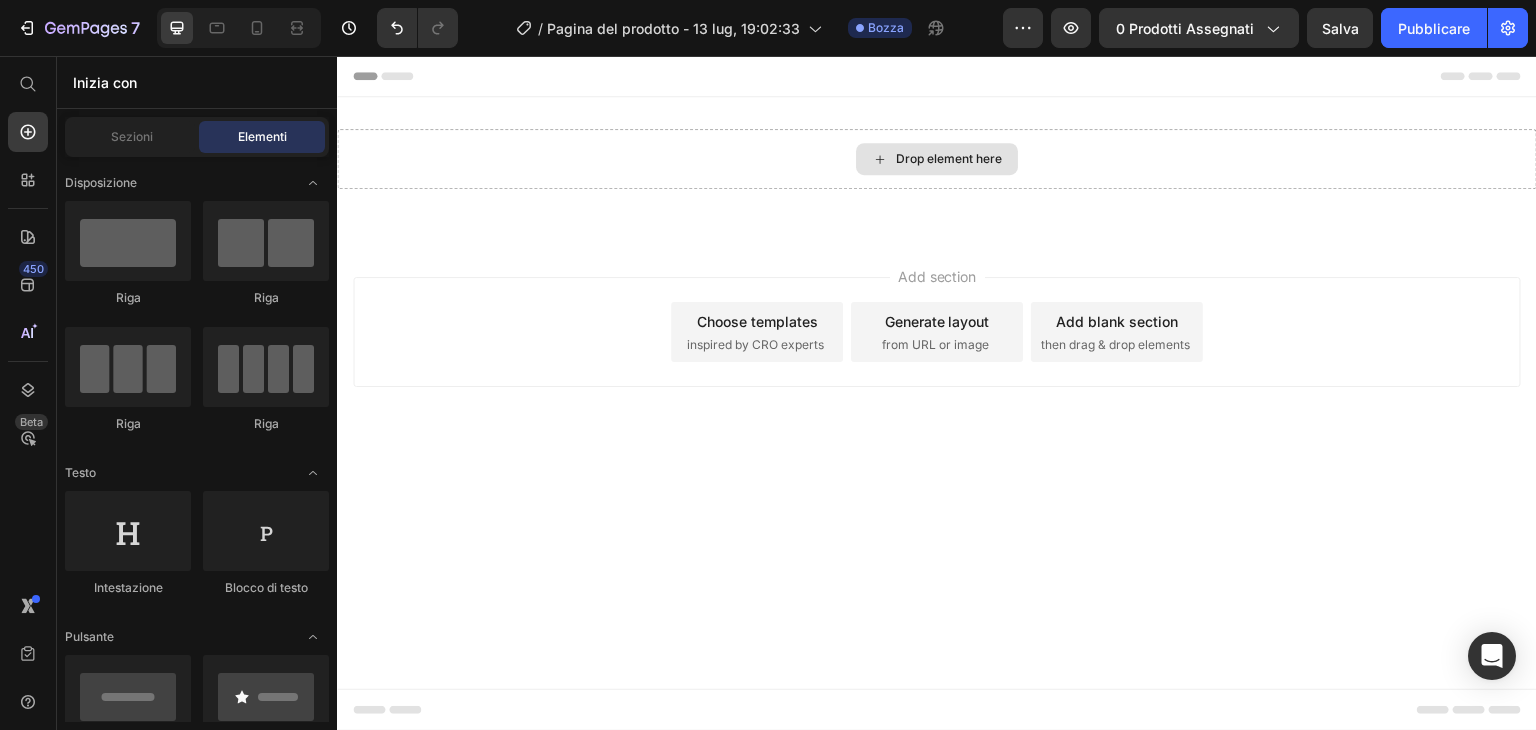click on "Drop element here" at bounding box center [937, 159] 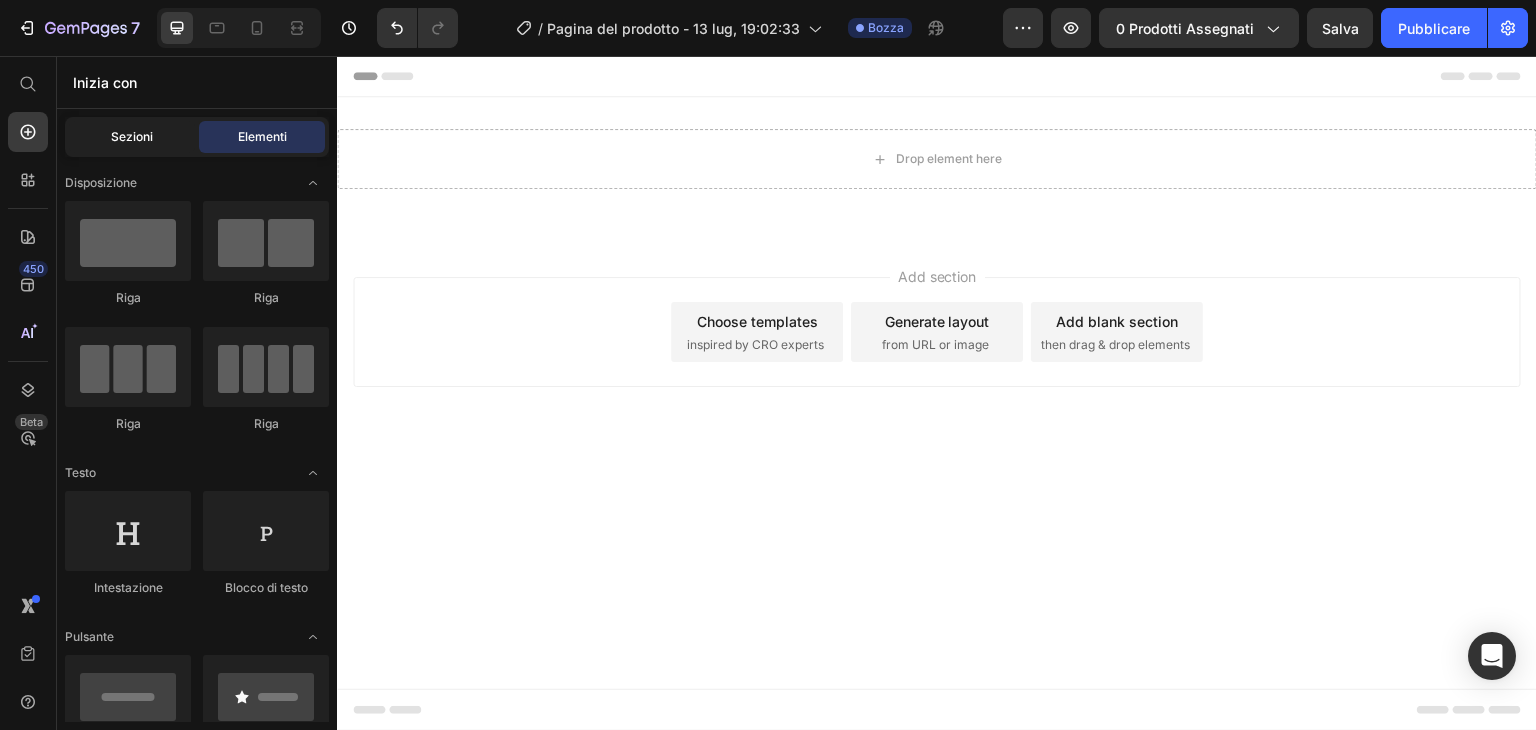 click on "Sezioni" at bounding box center (132, 137) 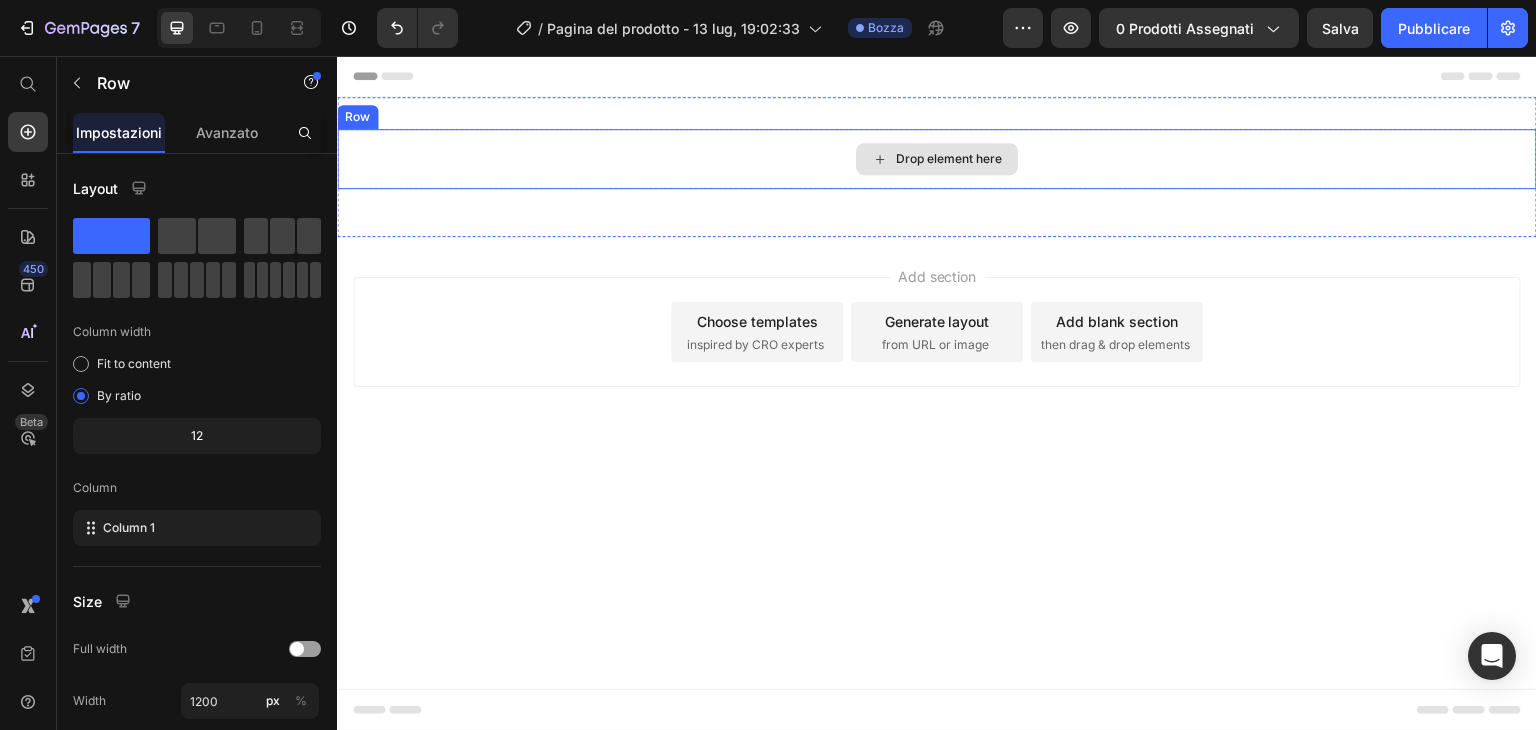 click on "Drop element here" at bounding box center (937, 159) 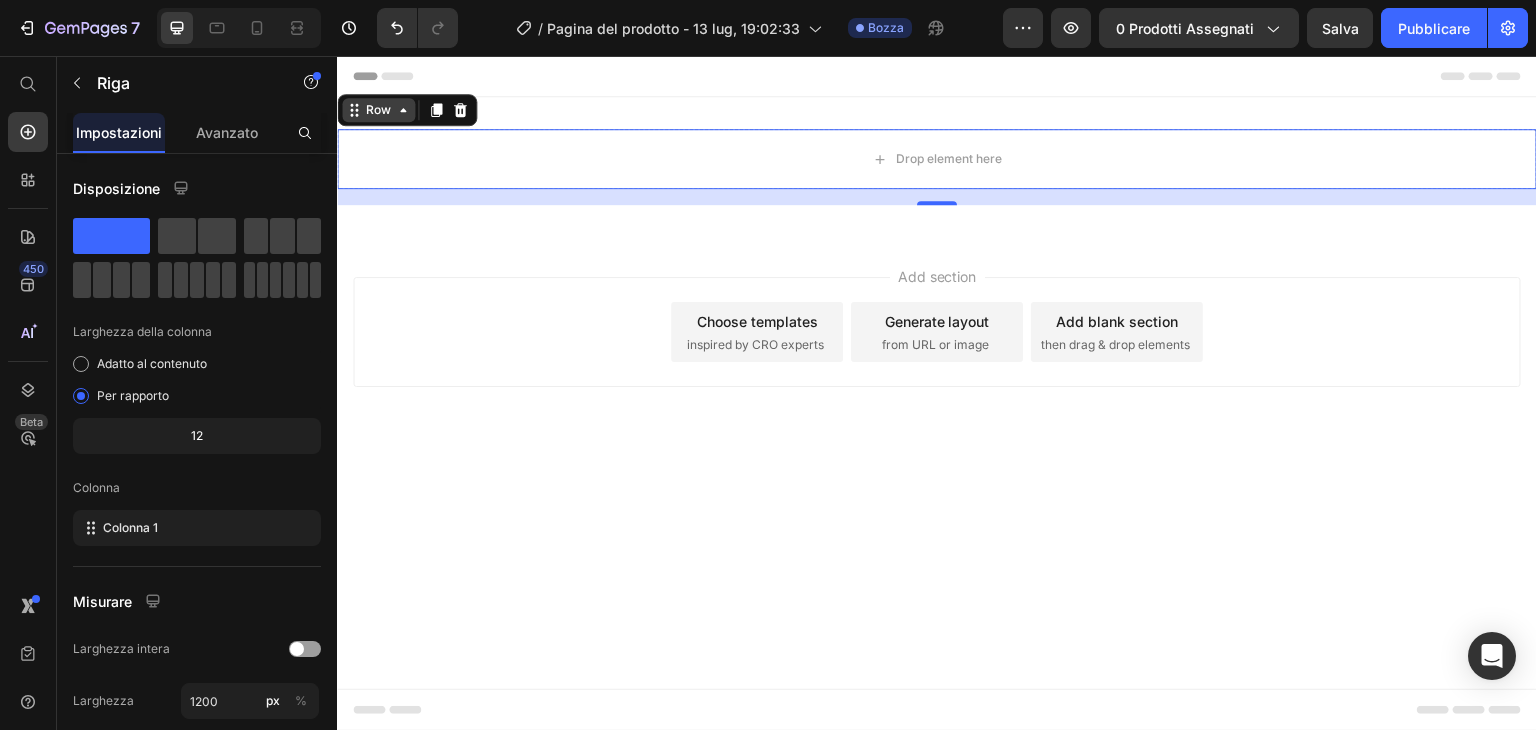 click on "Row" at bounding box center [378, 110] 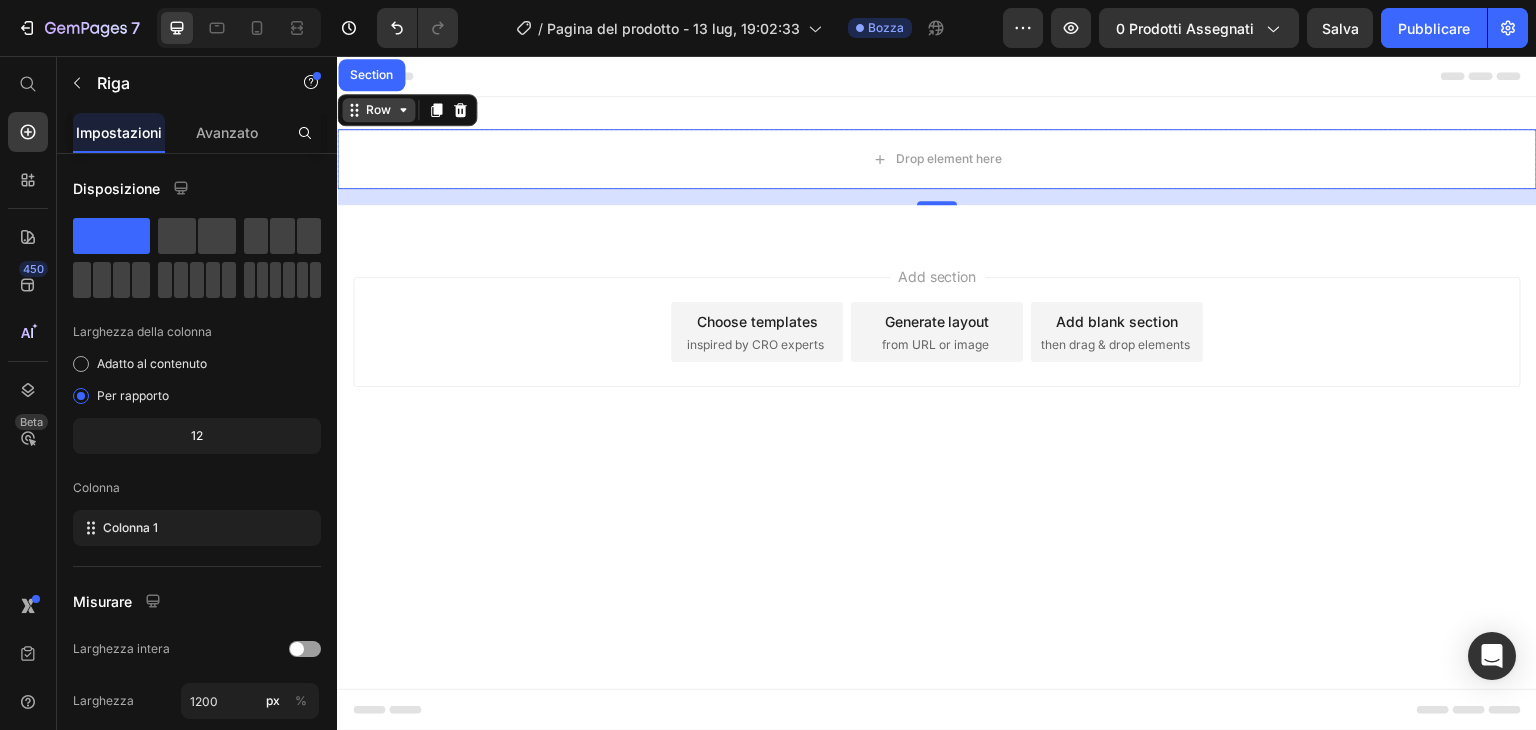 click 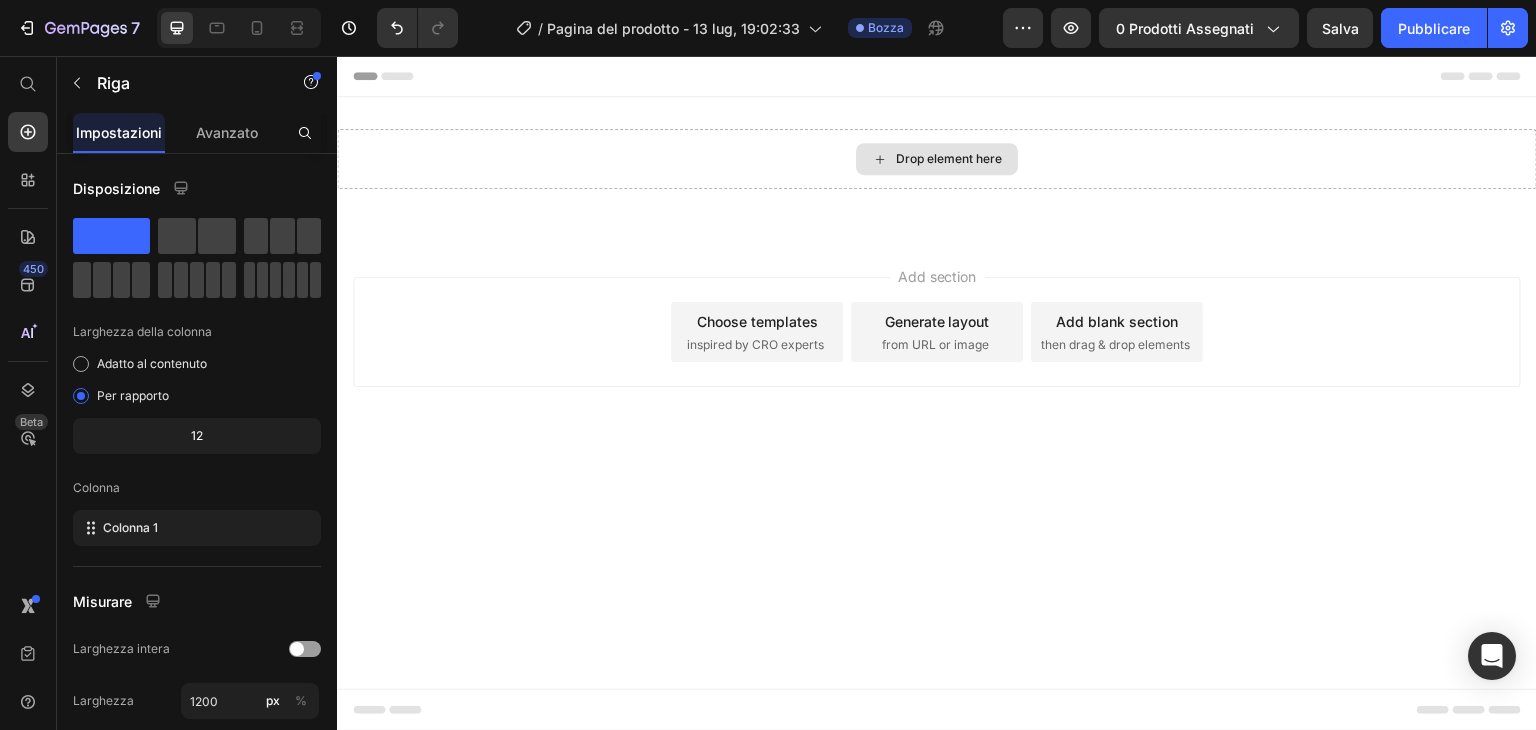 click on "Drop element here" at bounding box center [949, 159] 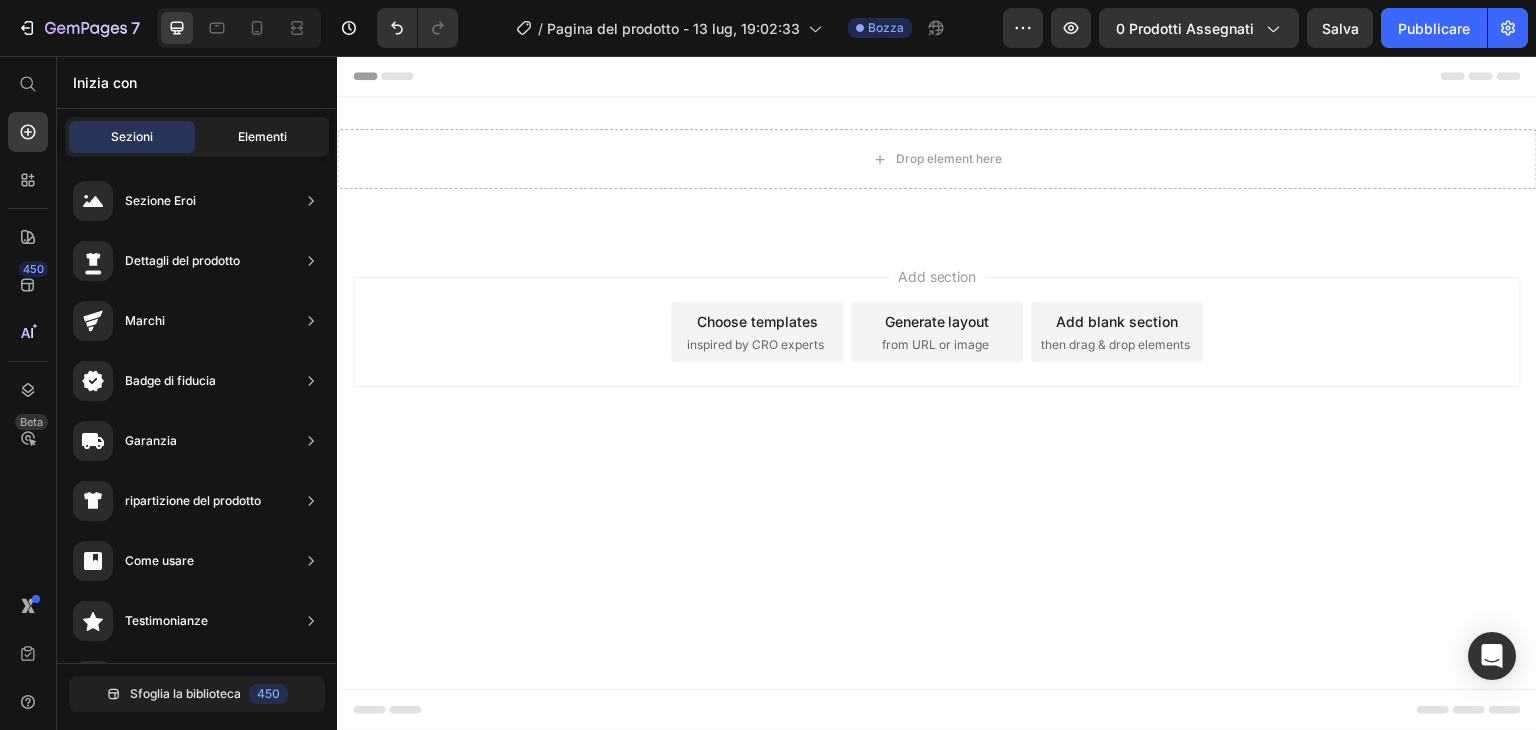 click on "Elementi" at bounding box center [262, 136] 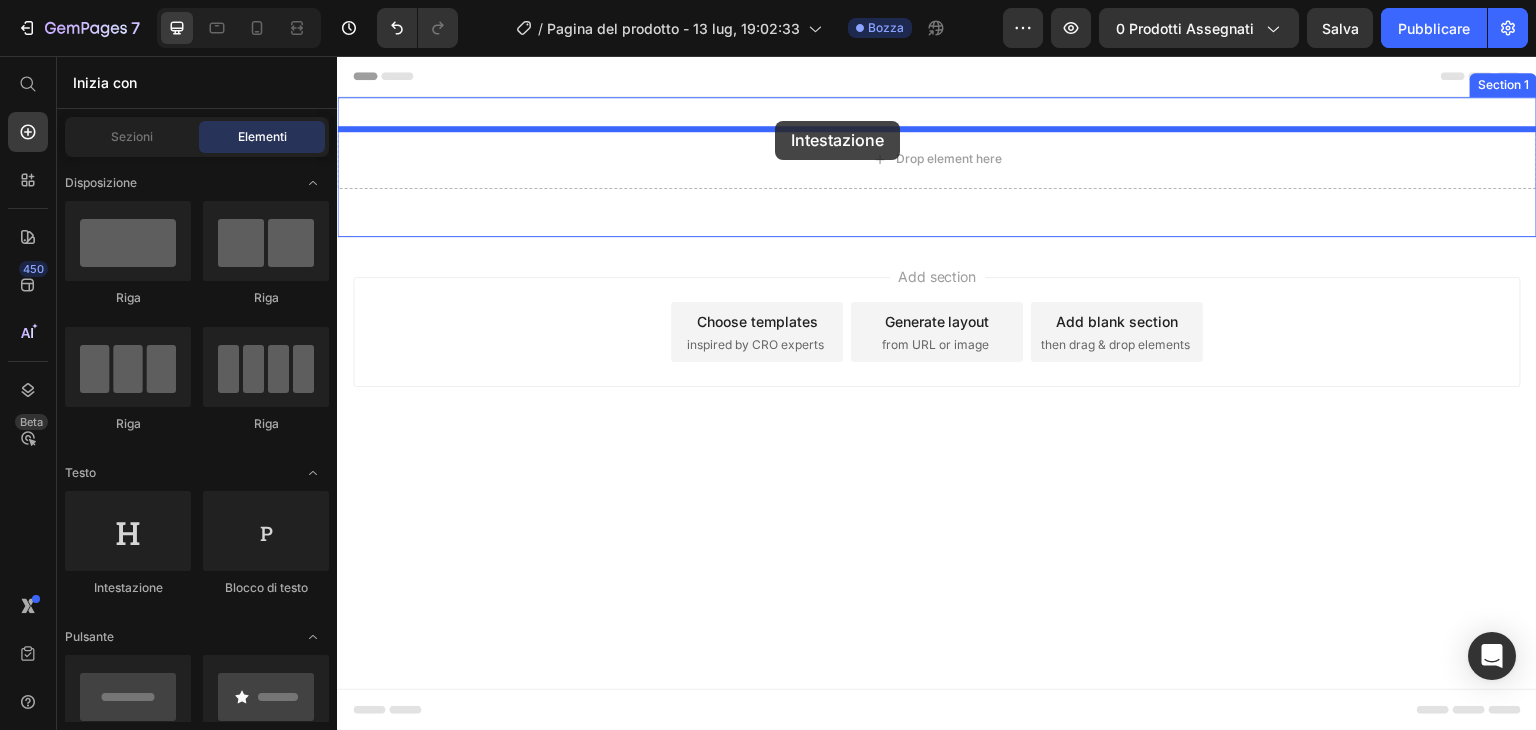 drag, startPoint x: 465, startPoint y: 612, endPoint x: 775, endPoint y: 121, distance: 580.6729 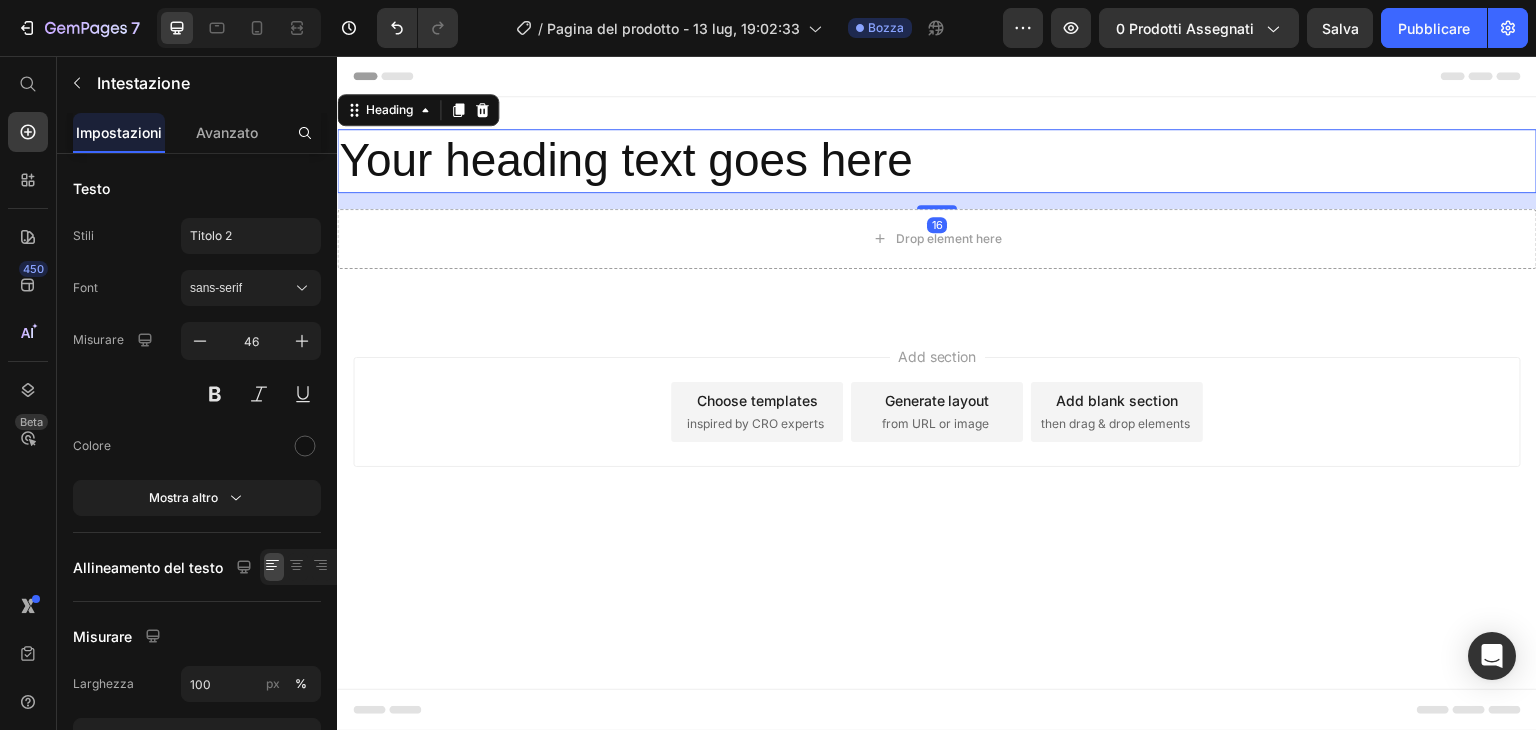 click on "Your heading text goes here" at bounding box center [937, 161] 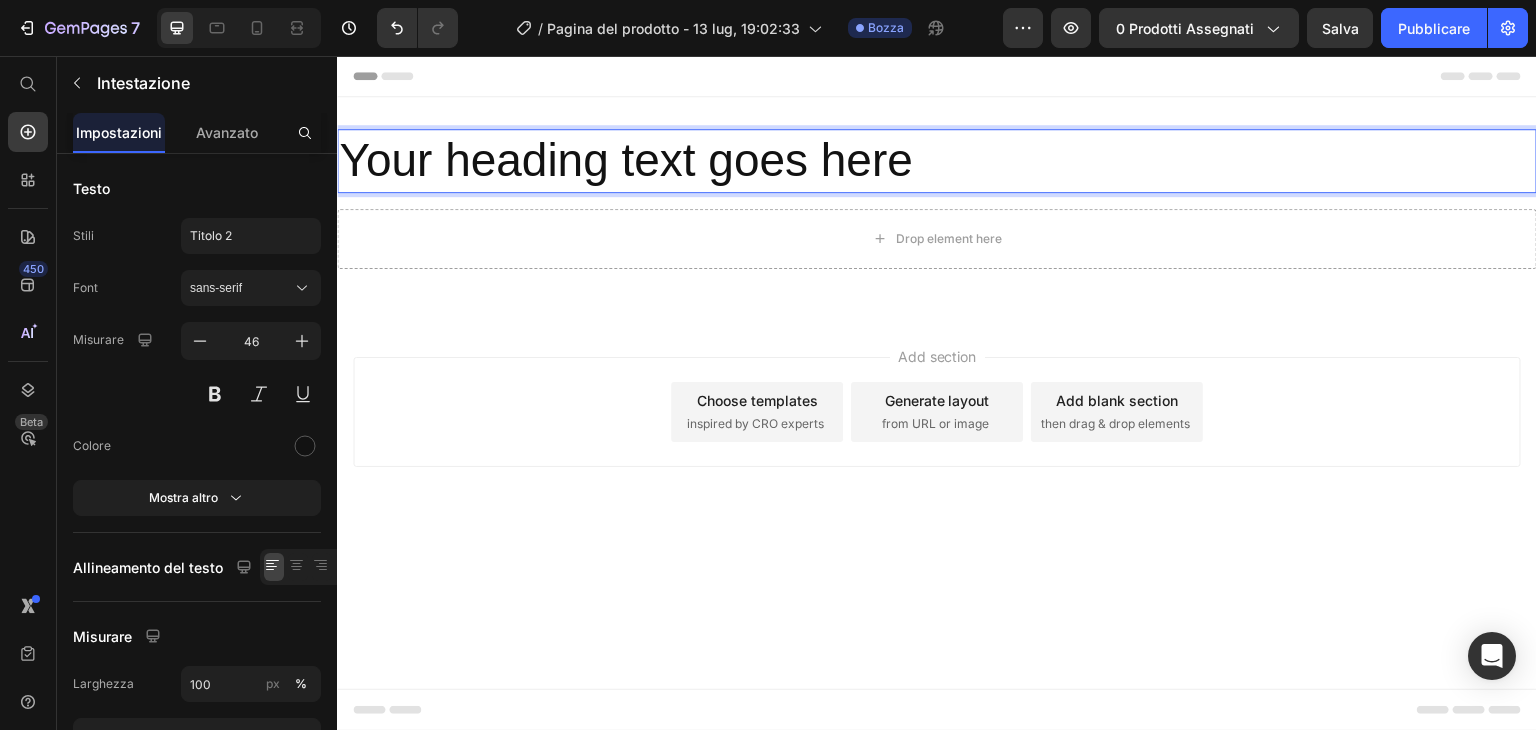 click on "Your heading text goes here" at bounding box center (937, 161) 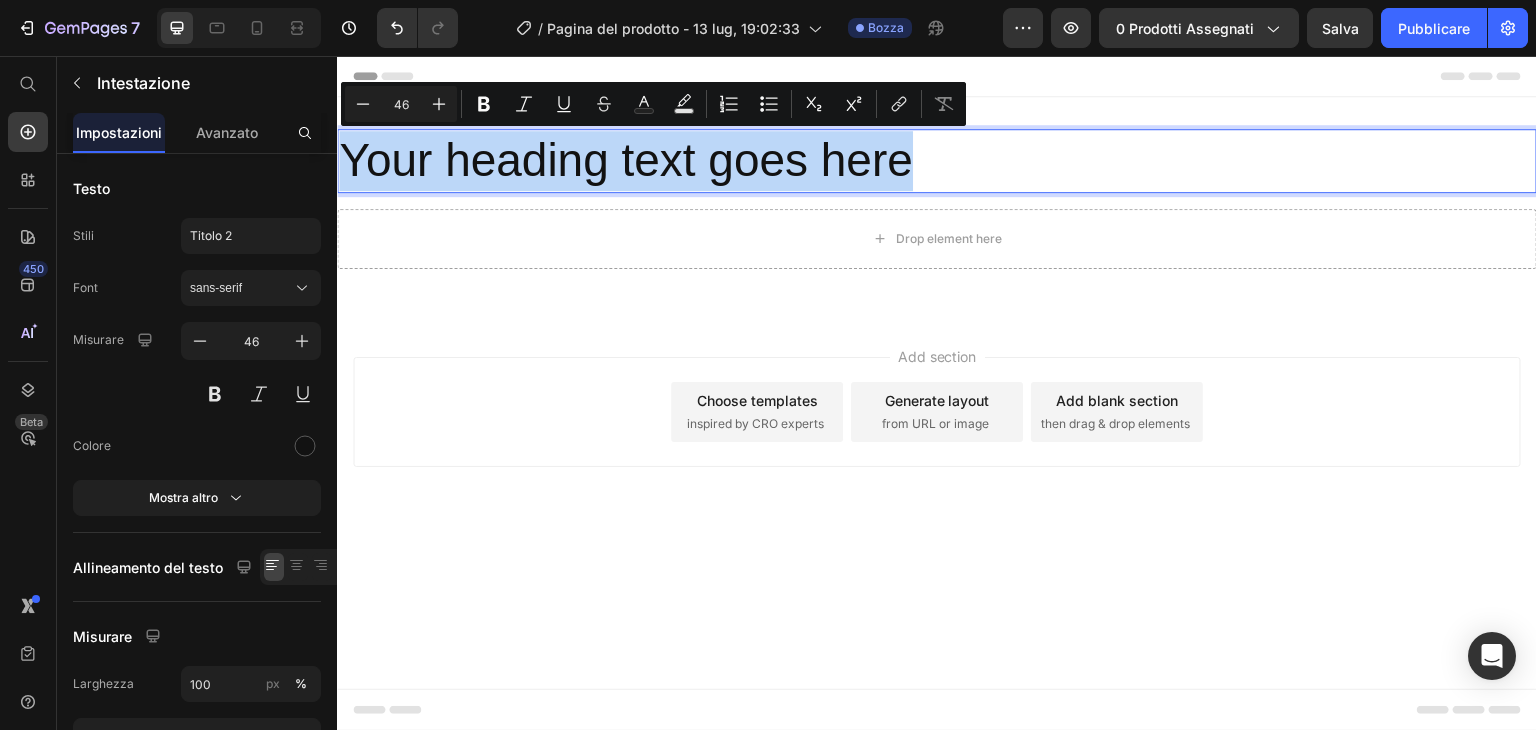 drag, startPoint x: 932, startPoint y: 169, endPoint x: 343, endPoint y: 161, distance: 589.0543 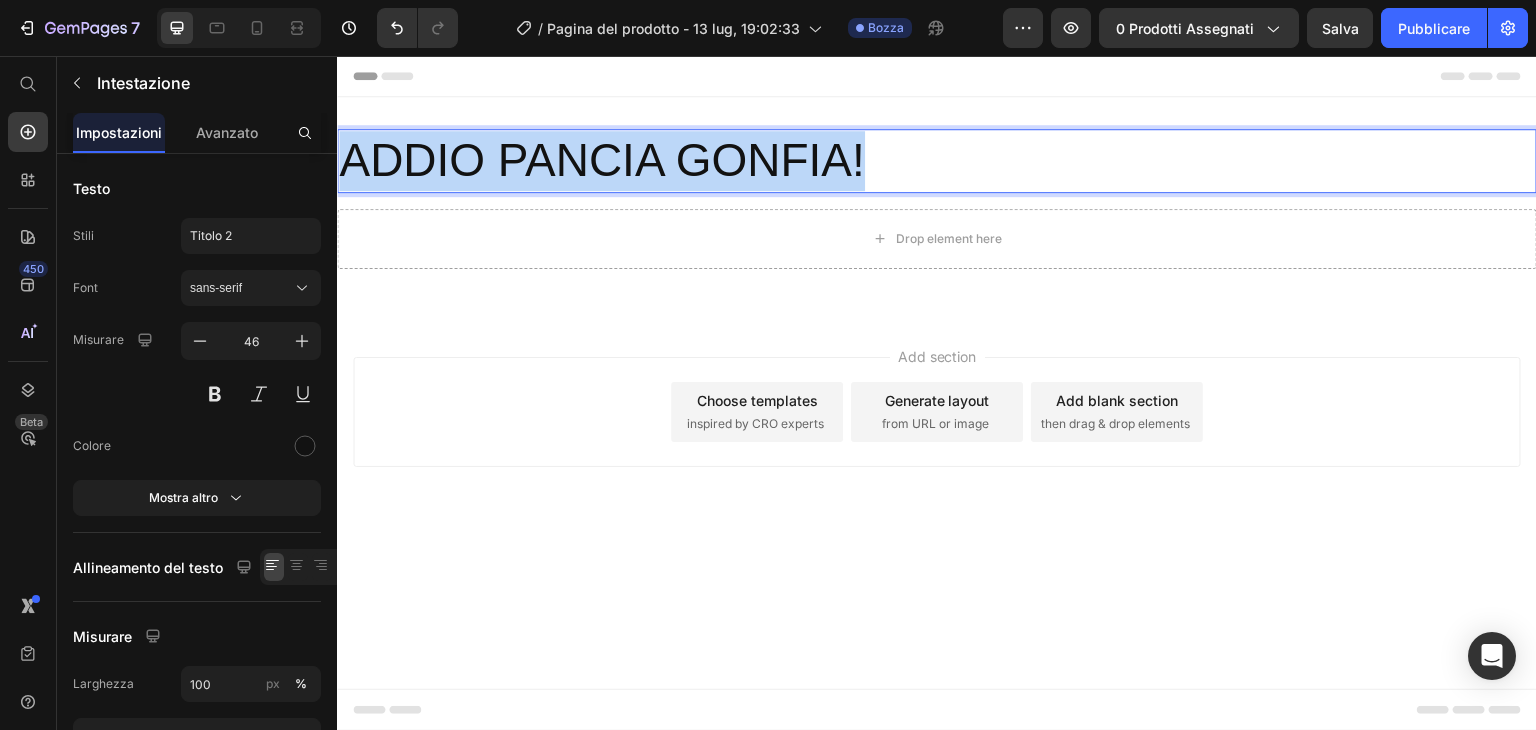 drag, startPoint x: 888, startPoint y: 151, endPoint x: 352, endPoint y: 137, distance: 536.1828 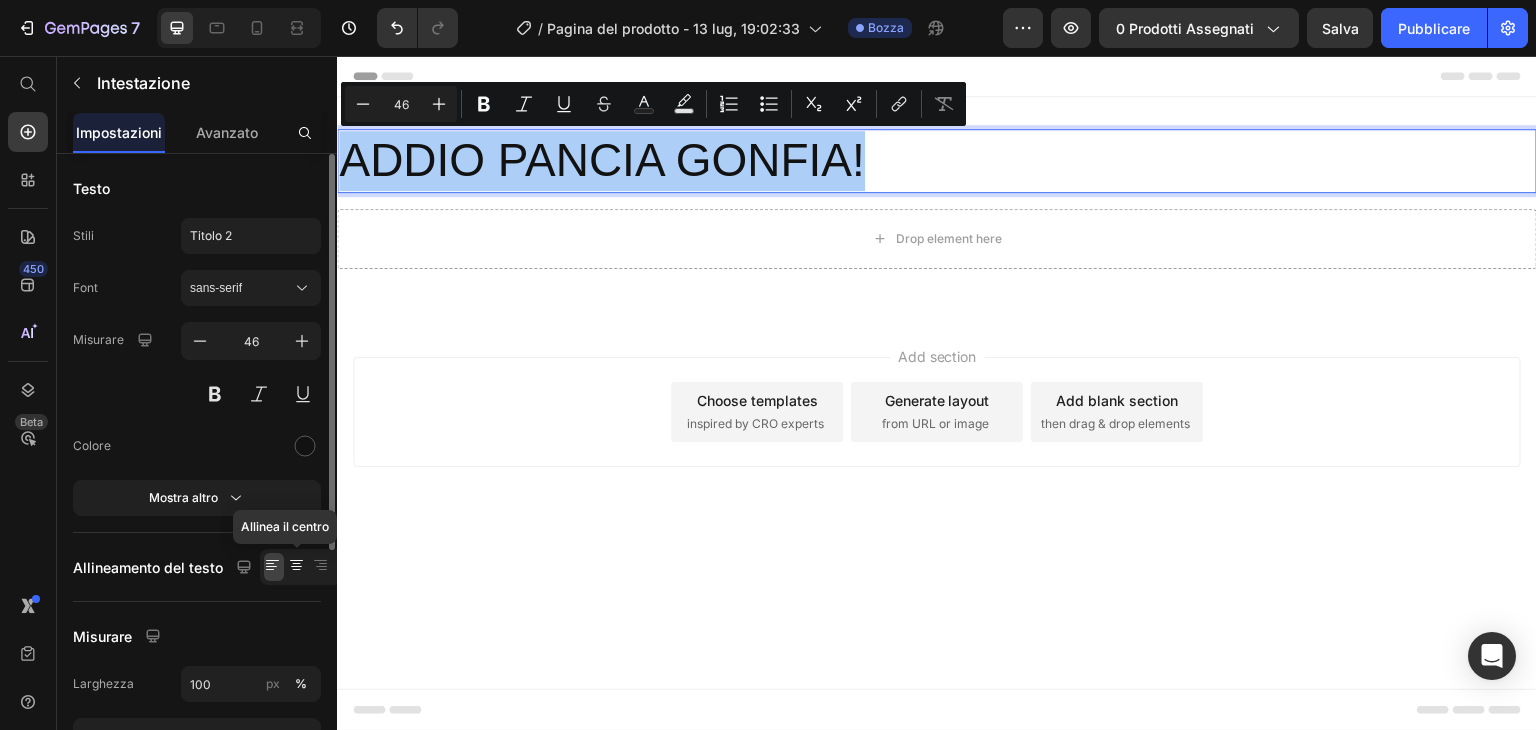 click 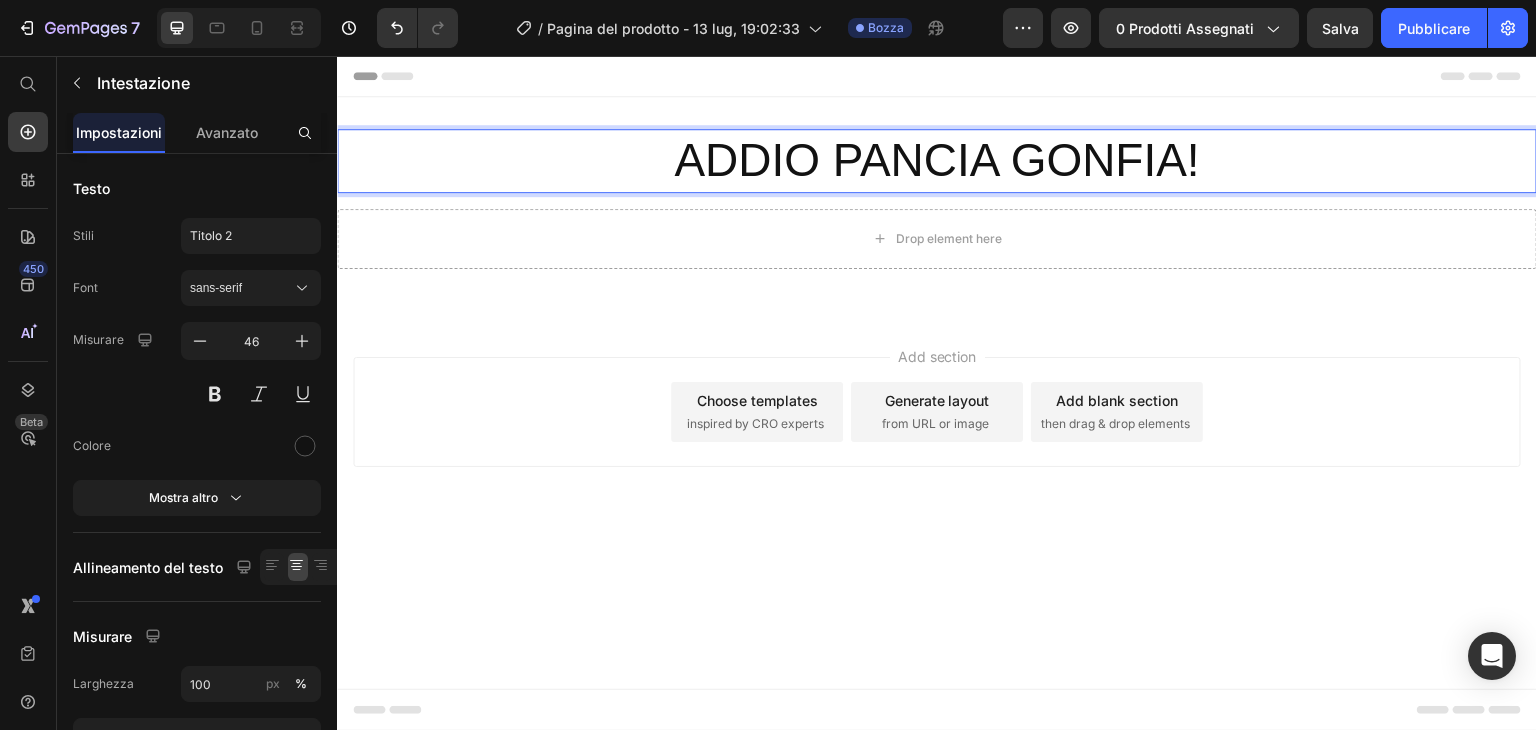 click on "ADDIO PANCIA GONFIA!" at bounding box center (937, 161) 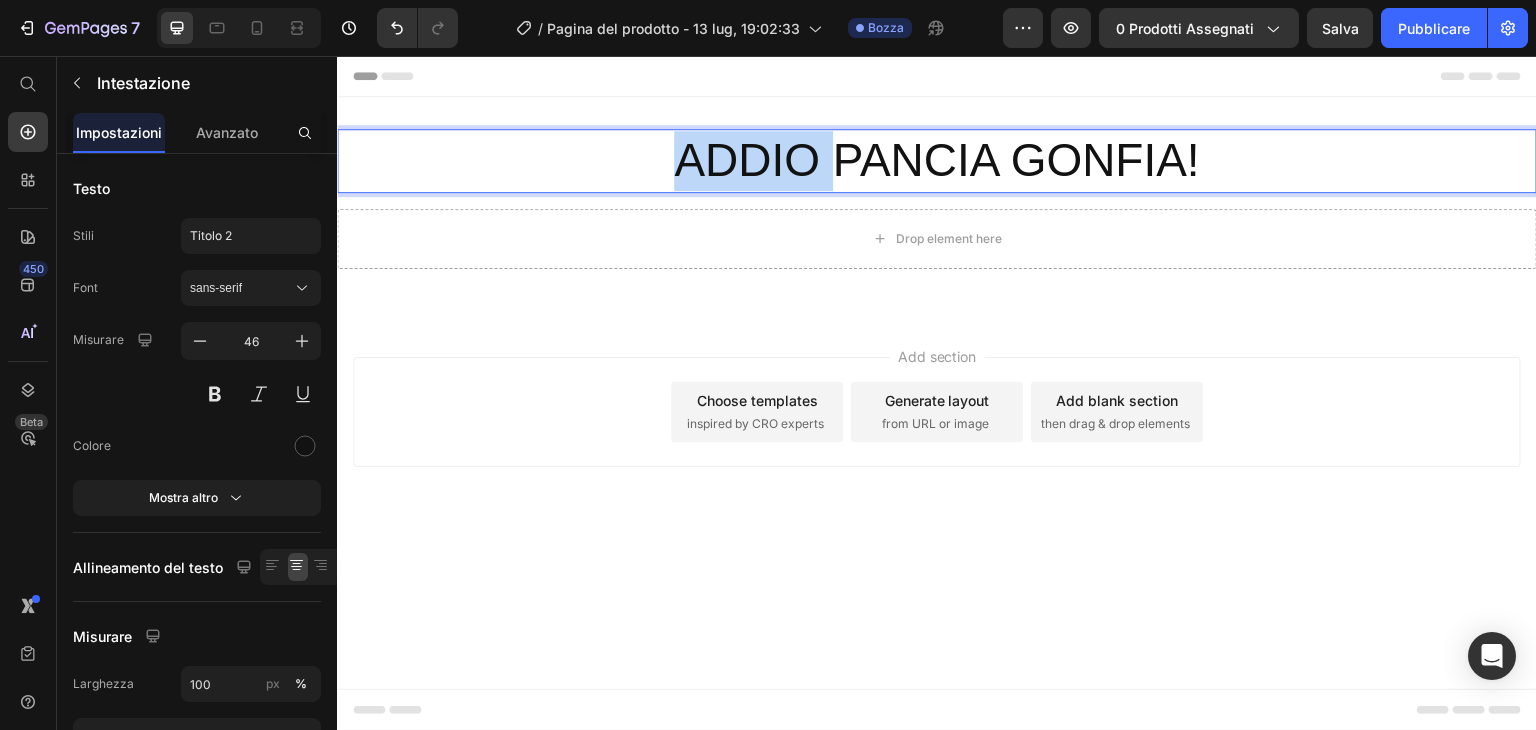 click on "ADDIO PANCIA GONFIA!" at bounding box center (937, 161) 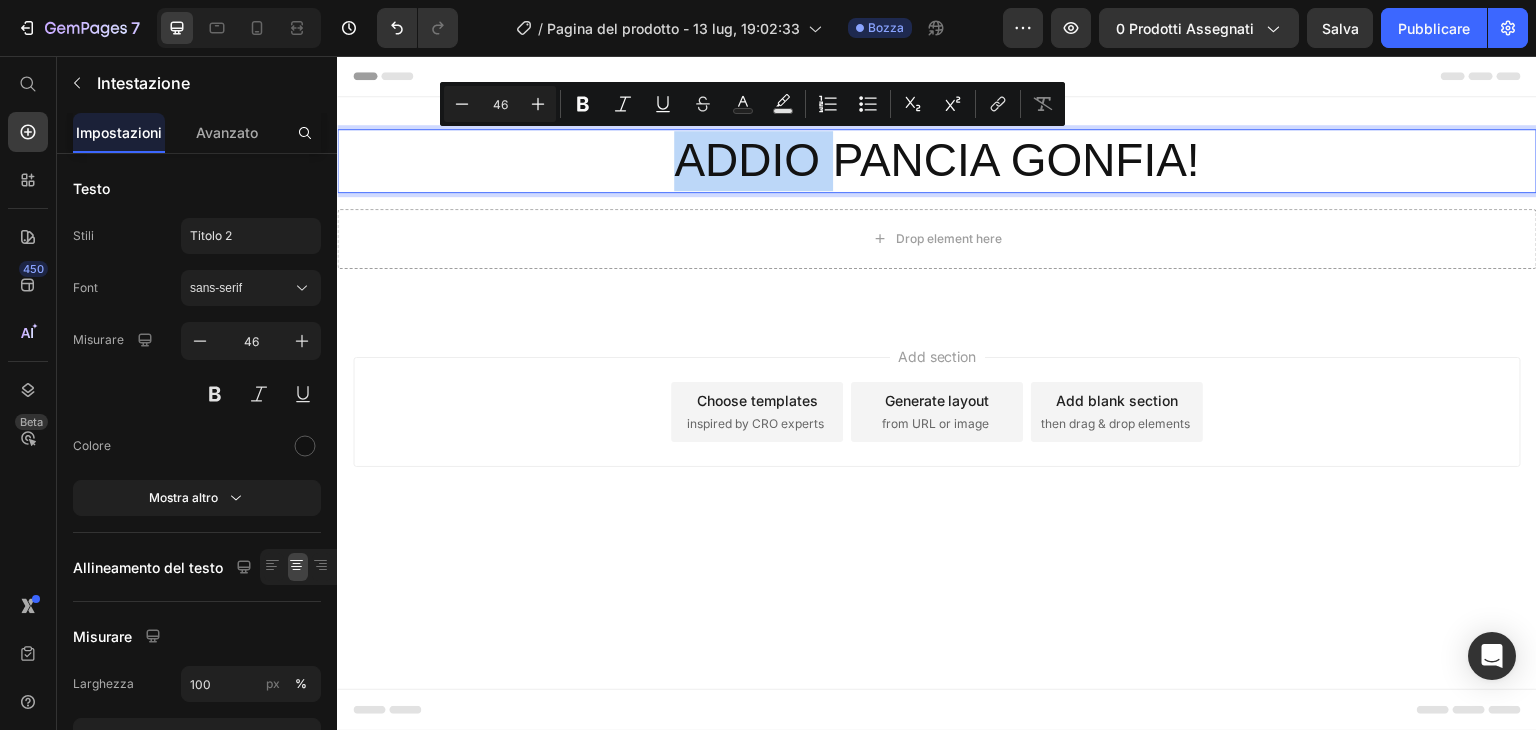 click on "ADDIO PANCIA GONFIA!" at bounding box center [937, 161] 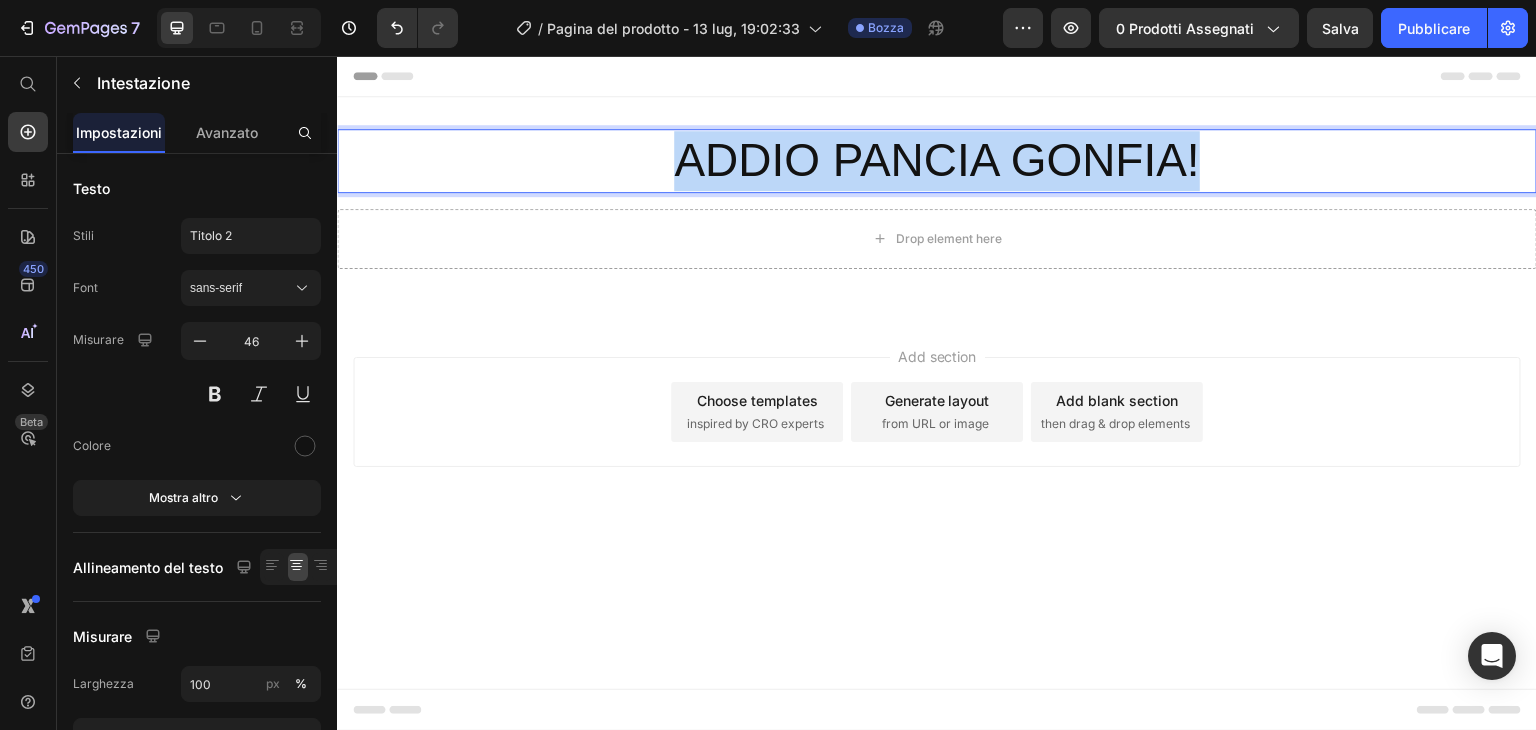 drag, startPoint x: 624, startPoint y: 152, endPoint x: 1229, endPoint y: 165, distance: 605.13965 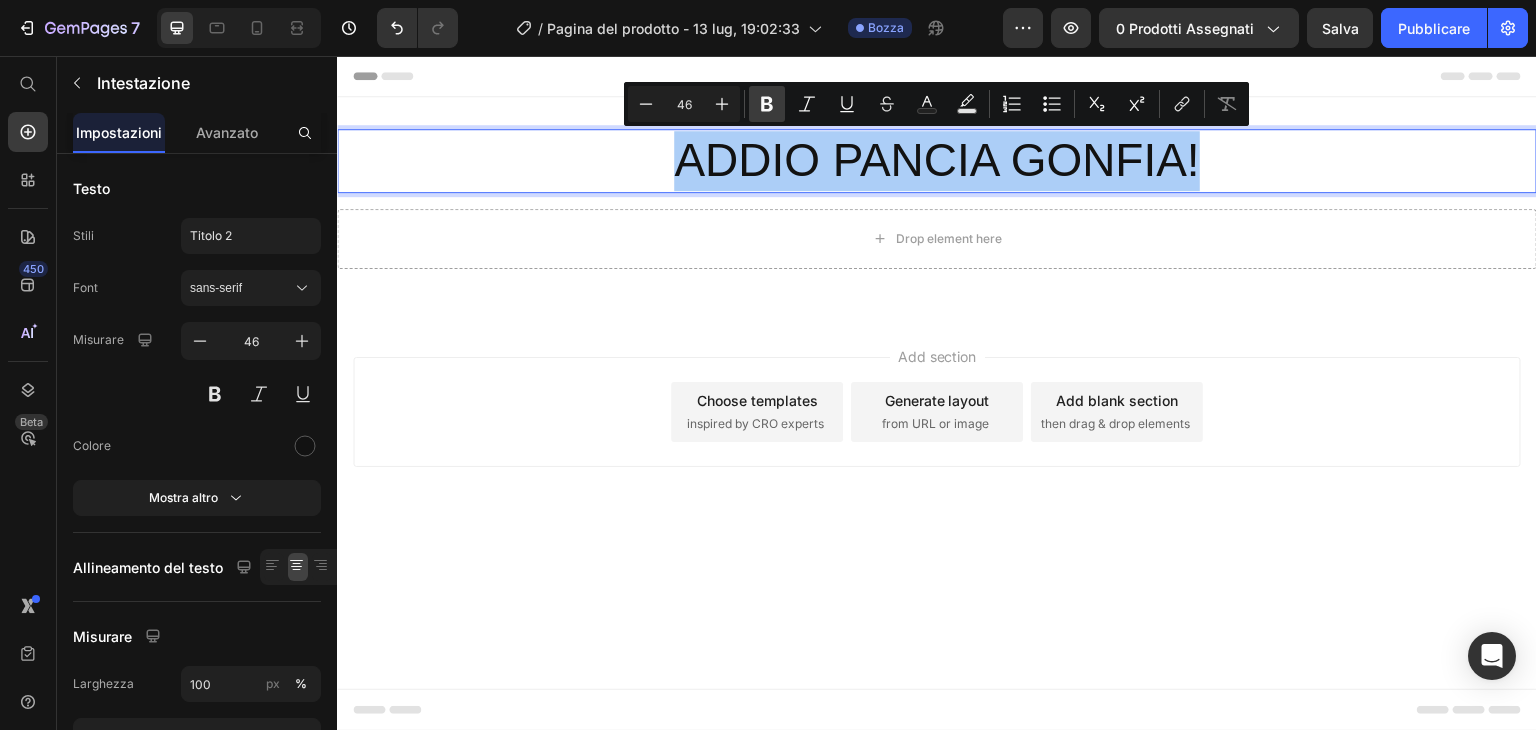 click on "Bold" at bounding box center [767, 104] 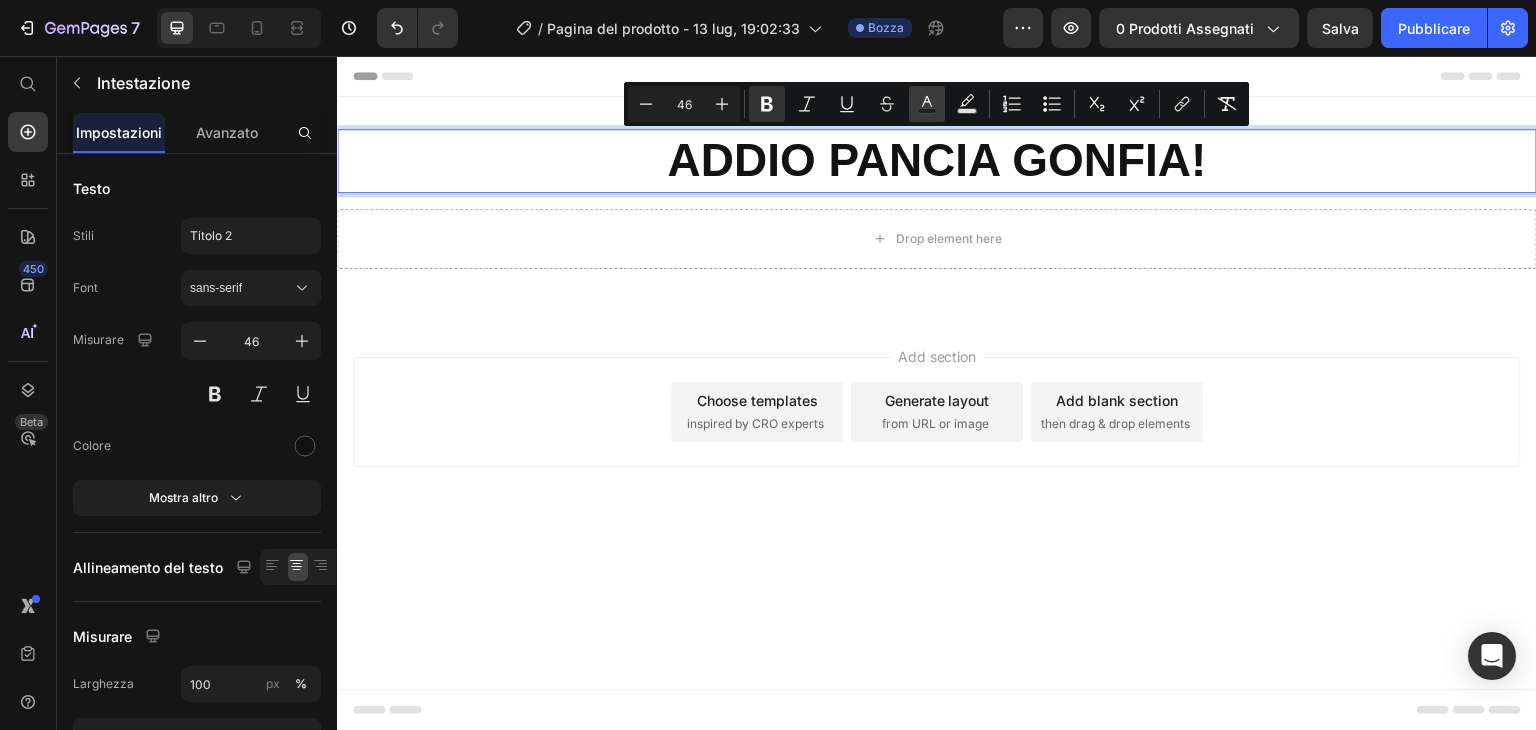 click 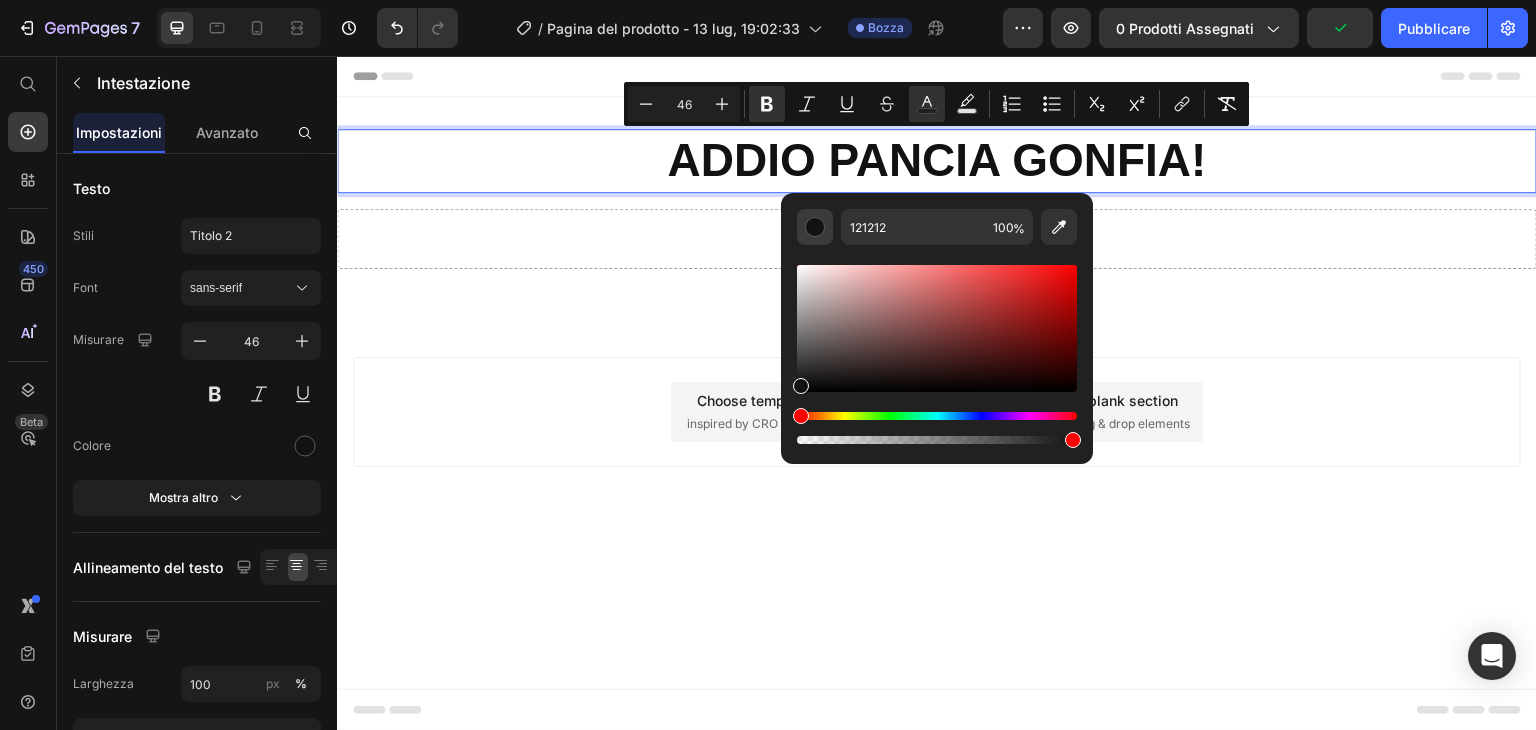 click at bounding box center (815, 227) 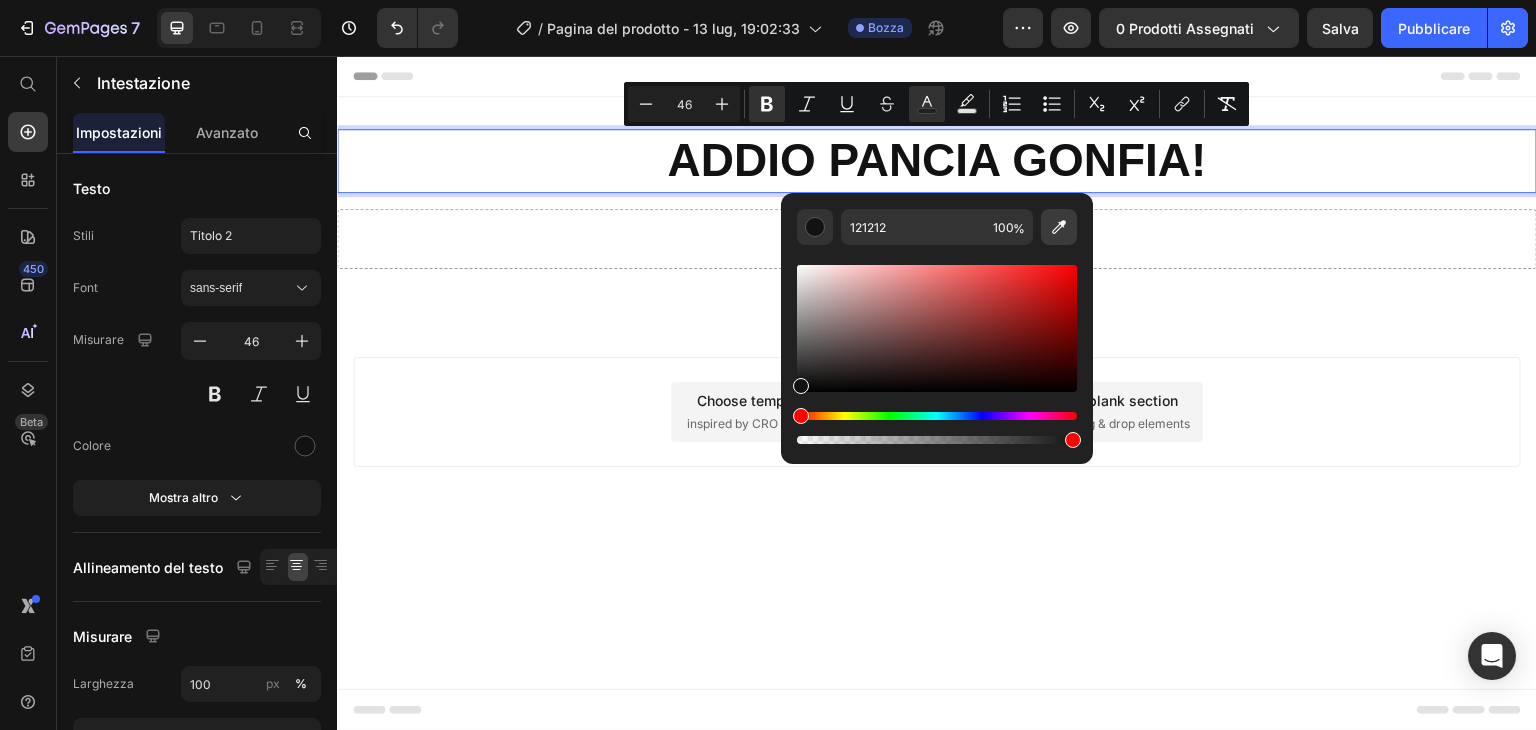 click 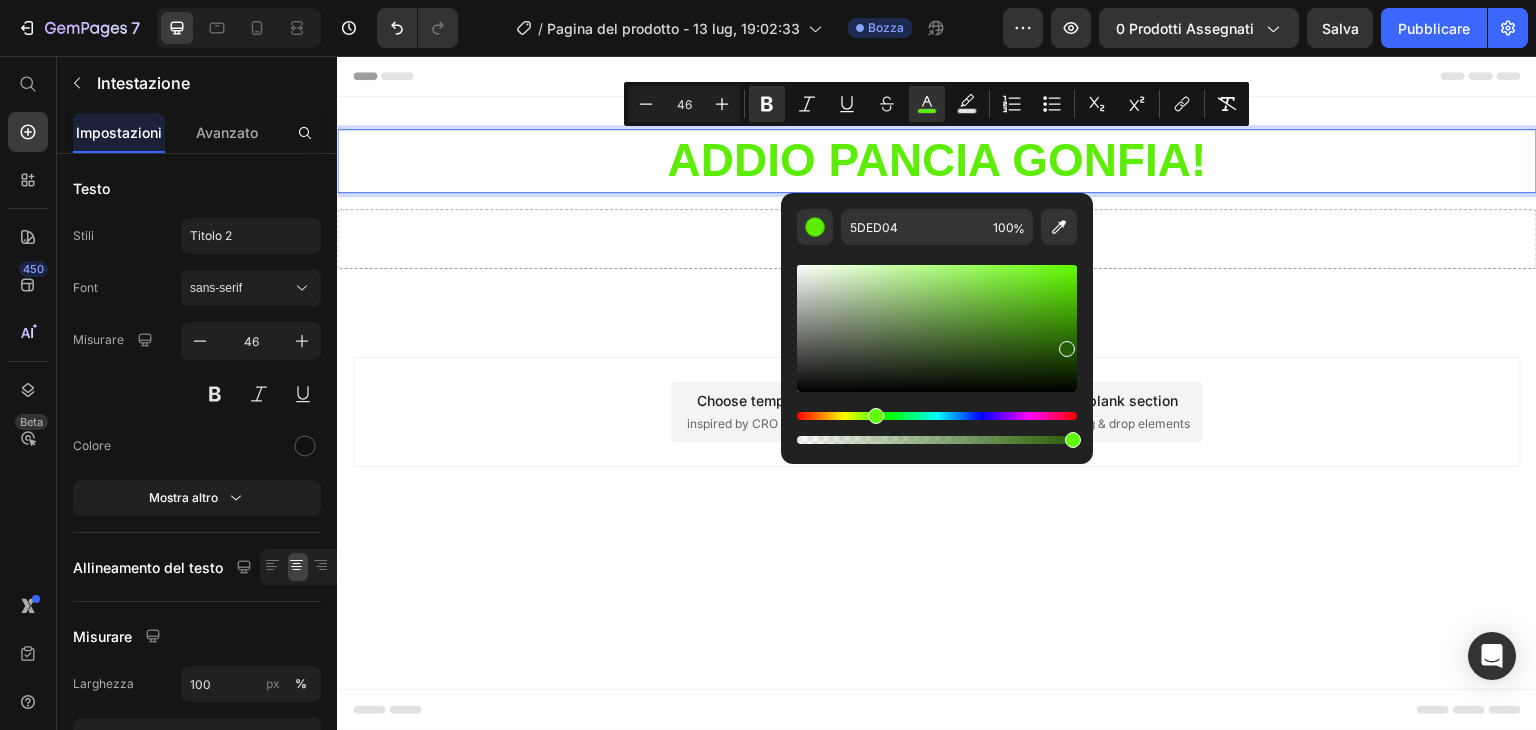 drag, startPoint x: 1071, startPoint y: 273, endPoint x: 1064, endPoint y: 344, distance: 71.34424 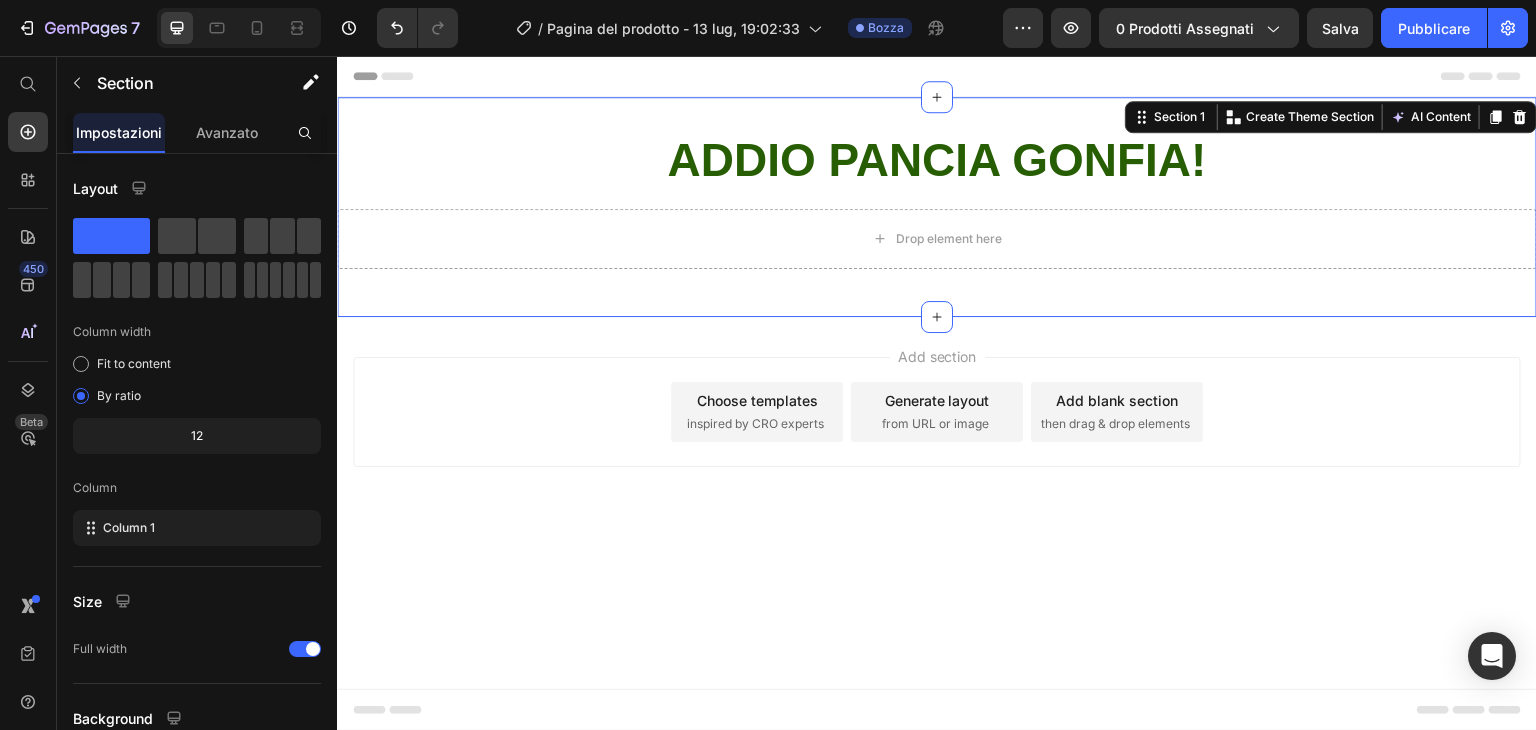 click on "⁠⁠⁠⁠⁠⁠⁠ ADDIO PANCIA GONFIA! Heading
Drop element here Row Section 1   You can create reusable sections Create Theme Section AI Content Write with GemAI What would you like to describe here? Tone and Voice Persuasive Product Getting products... Show more Generate" at bounding box center [937, 207] 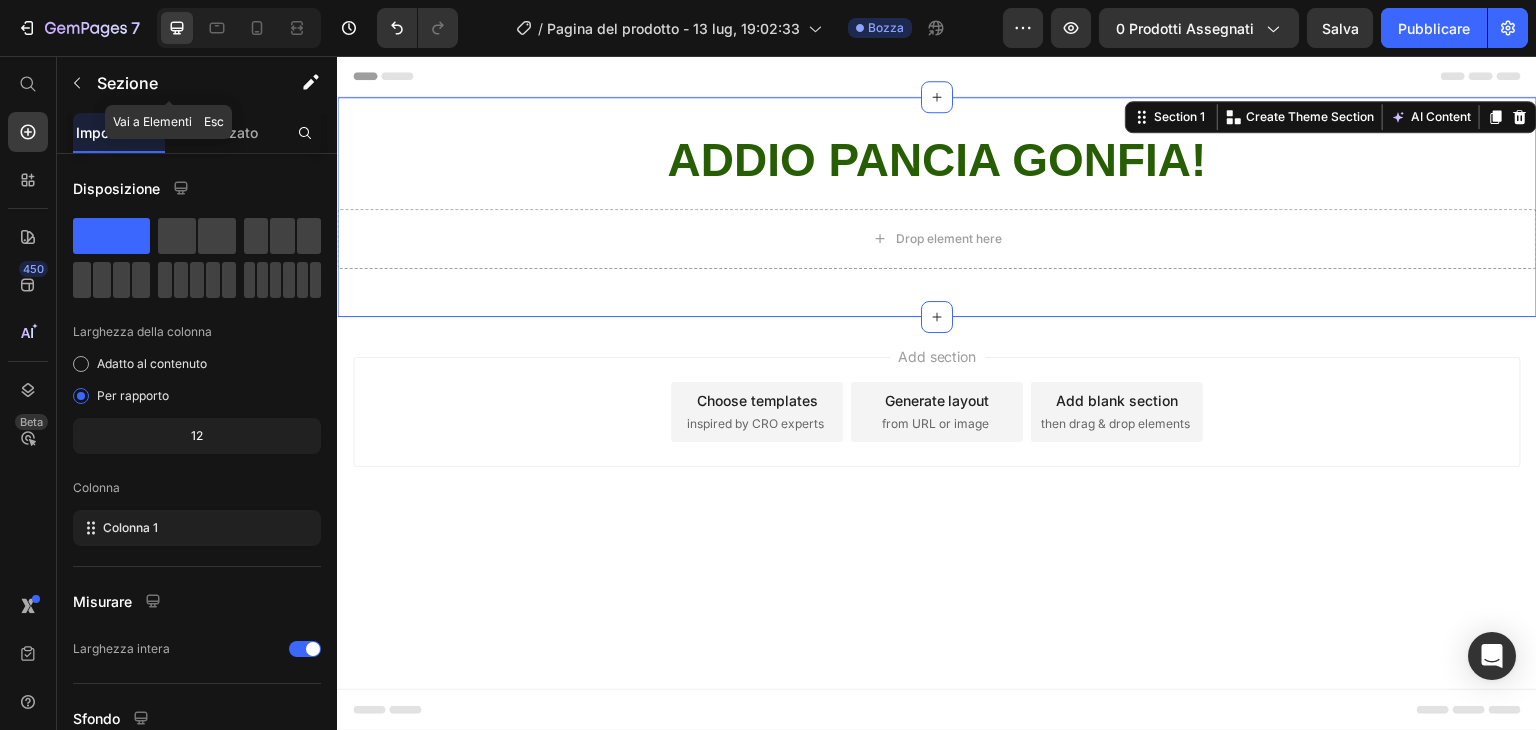 click at bounding box center [77, 83] 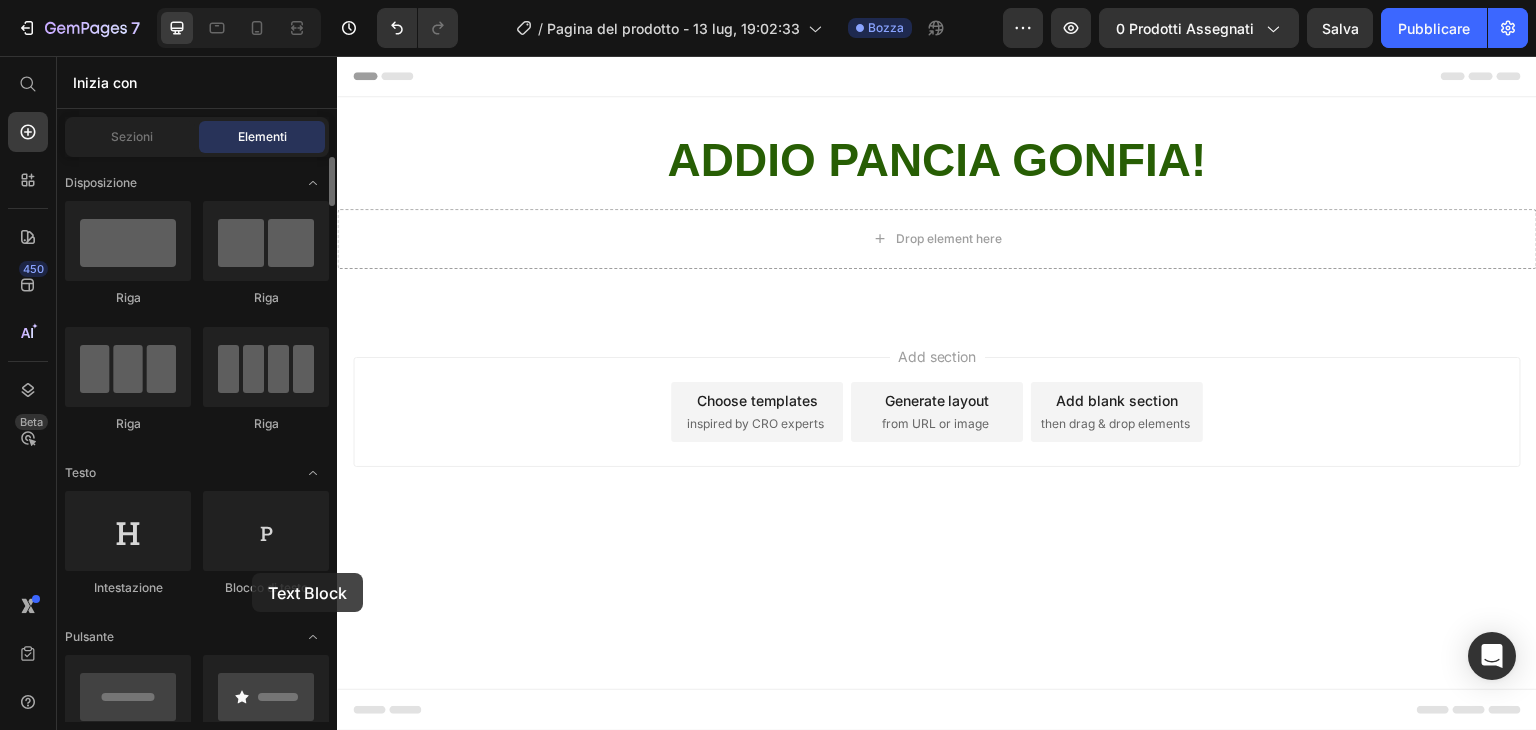 click on "Blocco di testo" 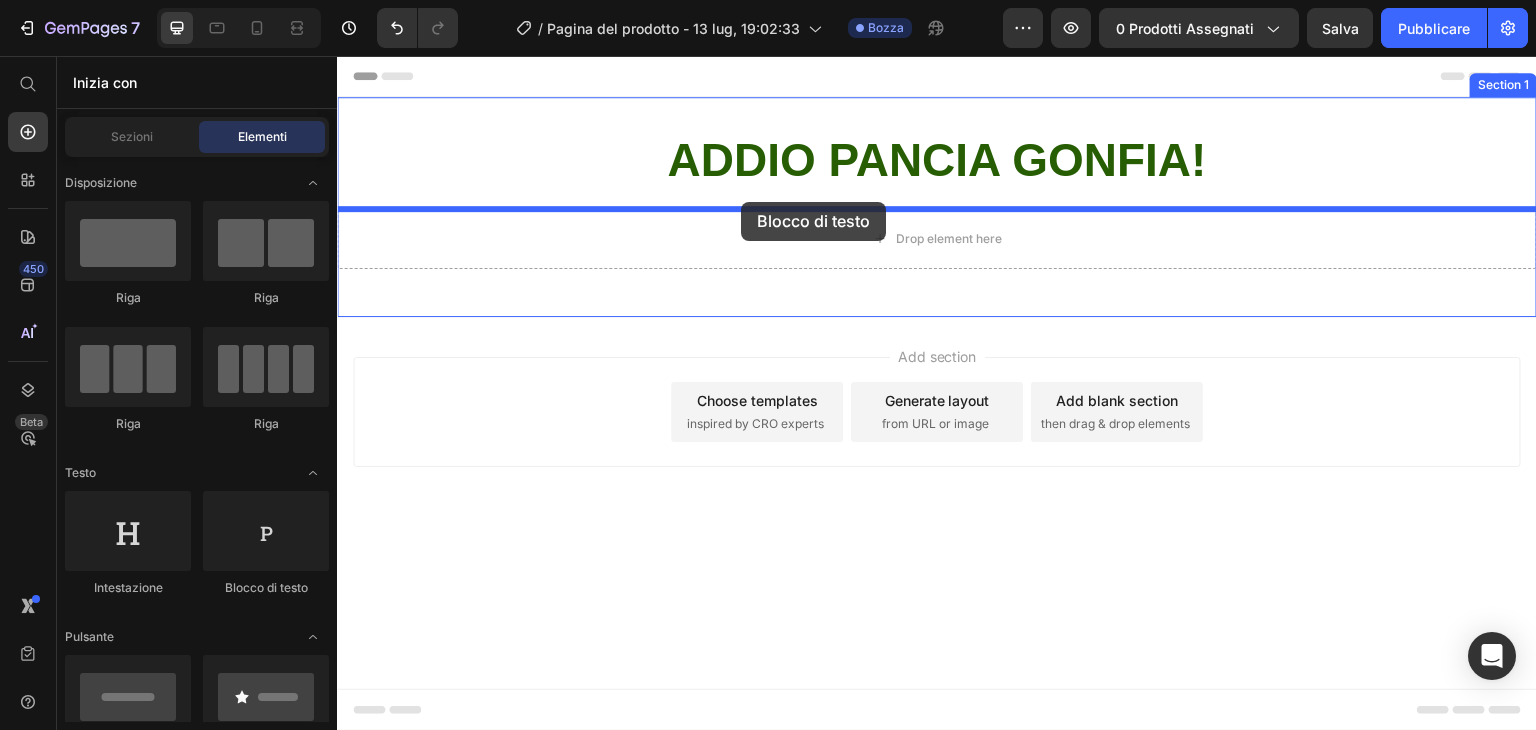 drag, startPoint x: 601, startPoint y: 608, endPoint x: 741, endPoint y: 202, distance: 429.4601 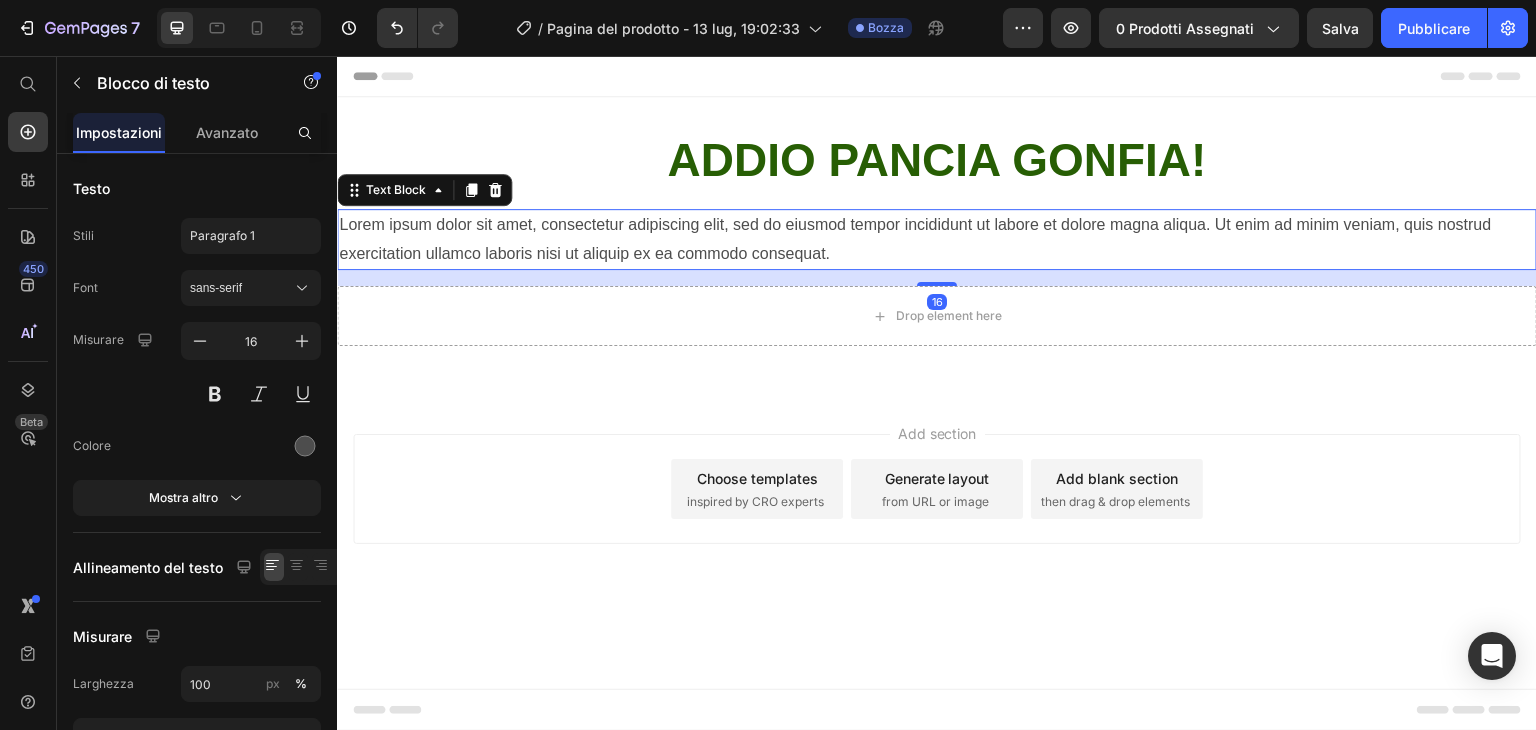 click on "Lorem ipsum dolor sit amet, consectetur adipiscing elit, sed do eiusmod tempor incididunt ut labore et dolore magna aliqua. Ut enim ad minim veniam, quis nostrud exercitation ullamco laboris nisi ut aliquip ex ea commodo consequat." at bounding box center [937, 240] 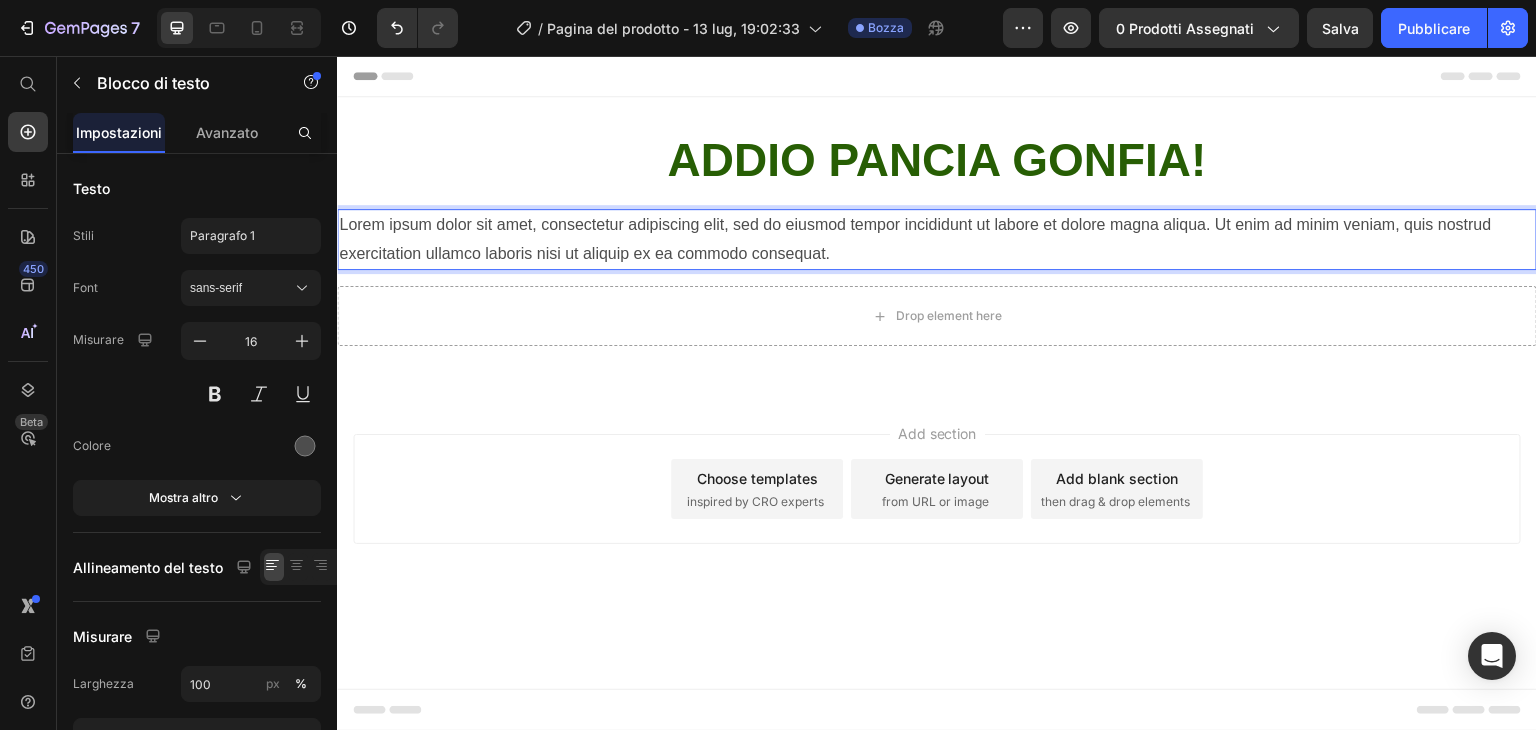 click on "Lorem ipsum dolor sit amet, consectetur adipiscing elit, sed do eiusmod tempor incididunt ut labore et dolore magna aliqua. Ut enim ad minim veniam, quis nostrud exercitation ullamco laboris nisi ut aliquip ex ea commodo consequat." at bounding box center [937, 240] 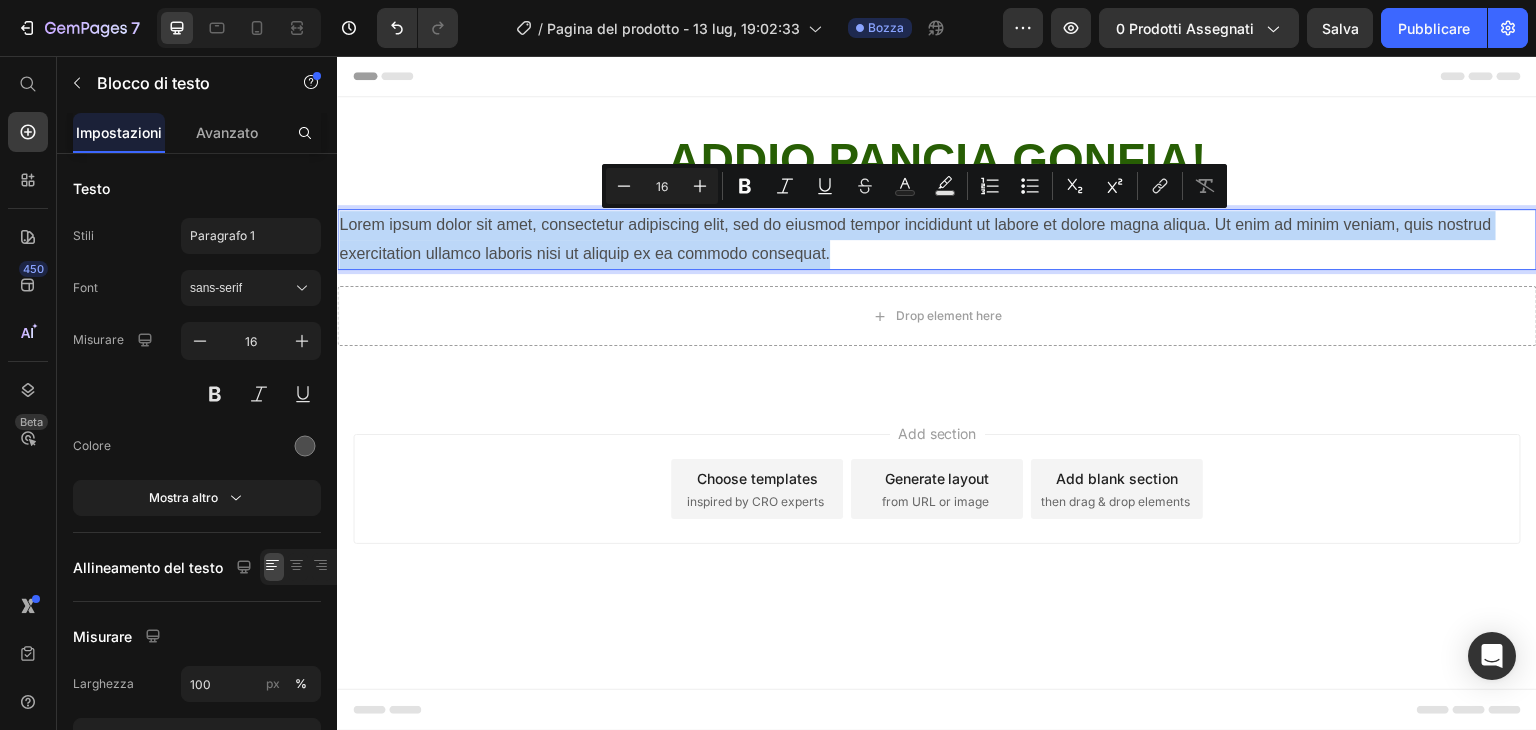 drag, startPoint x: 840, startPoint y: 263, endPoint x: 336, endPoint y: 215, distance: 506.28055 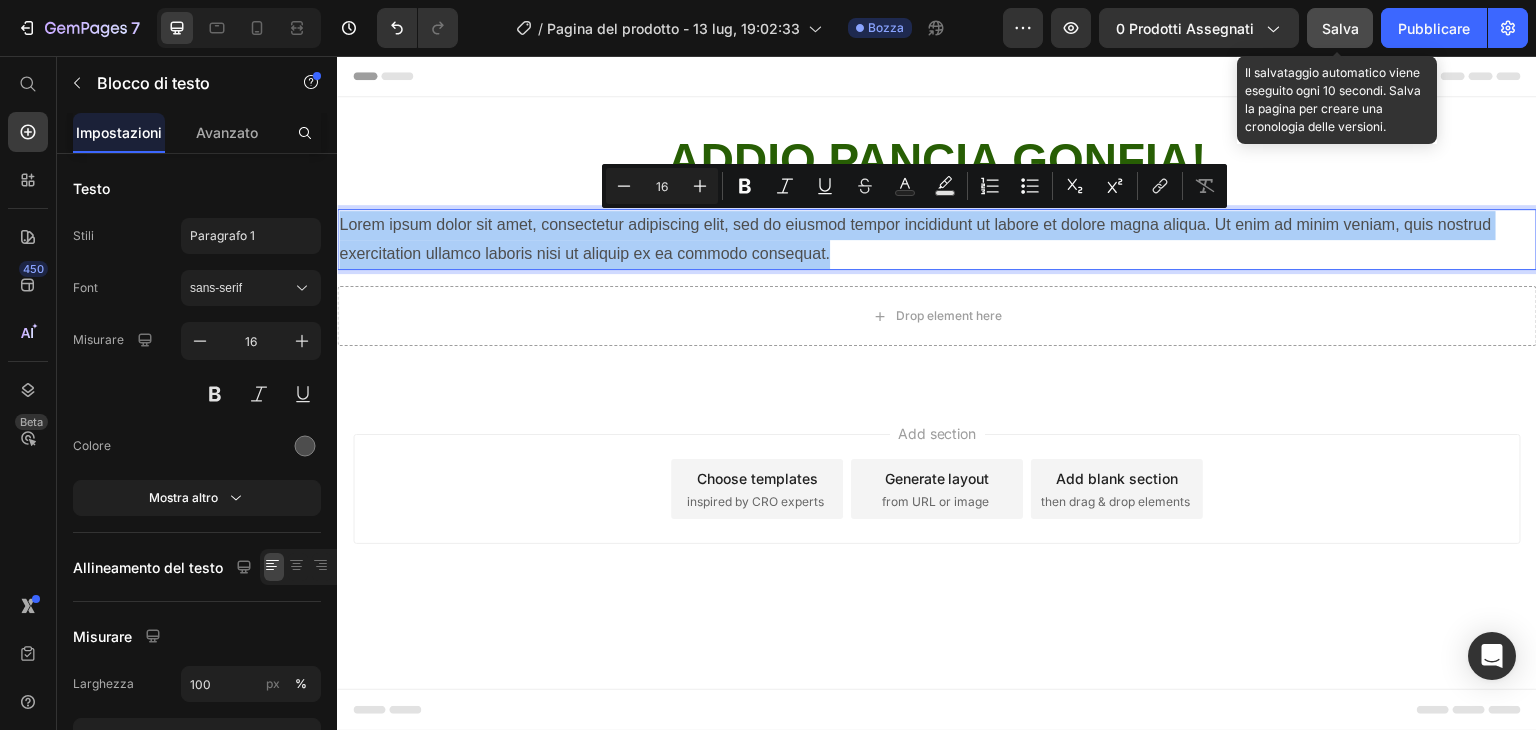 click on "Salva" 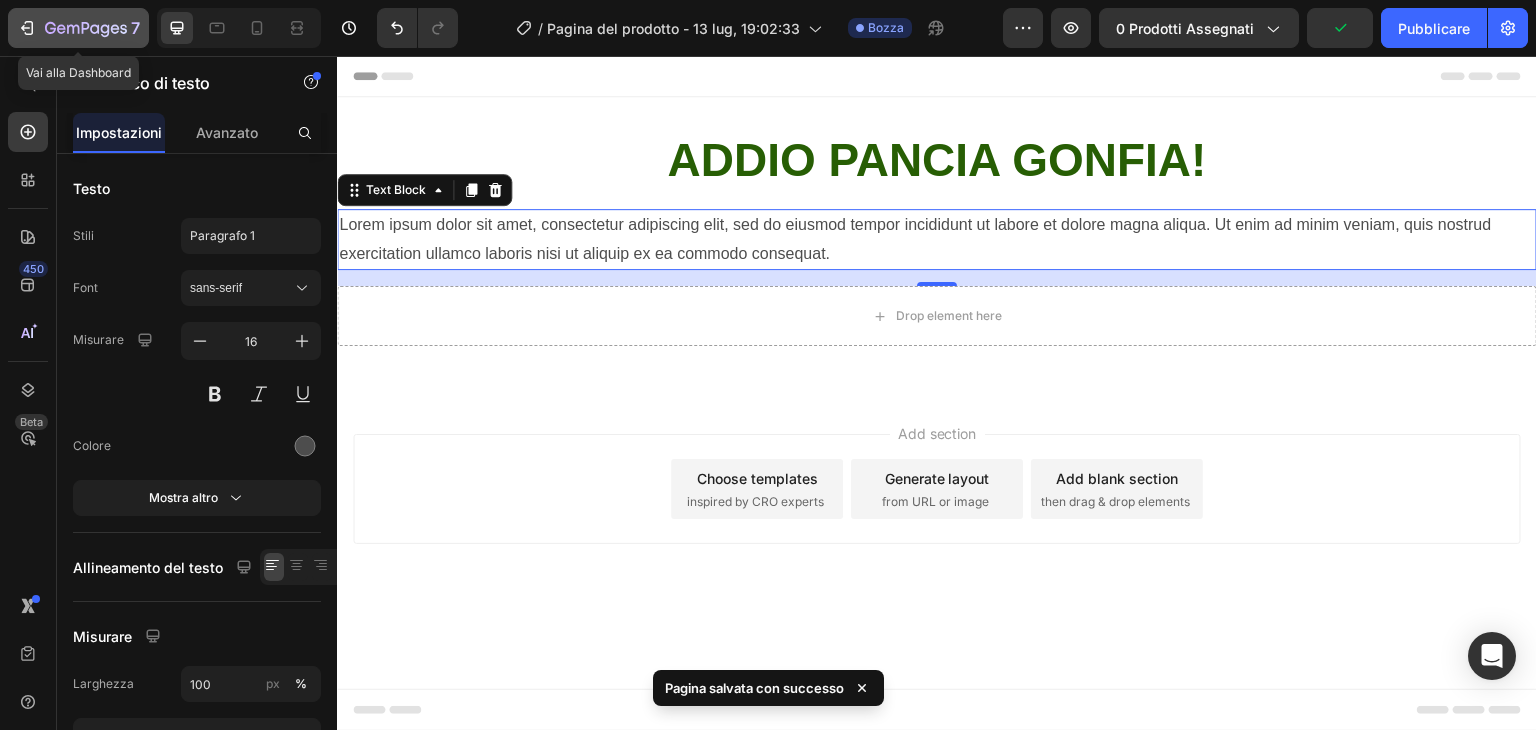 click 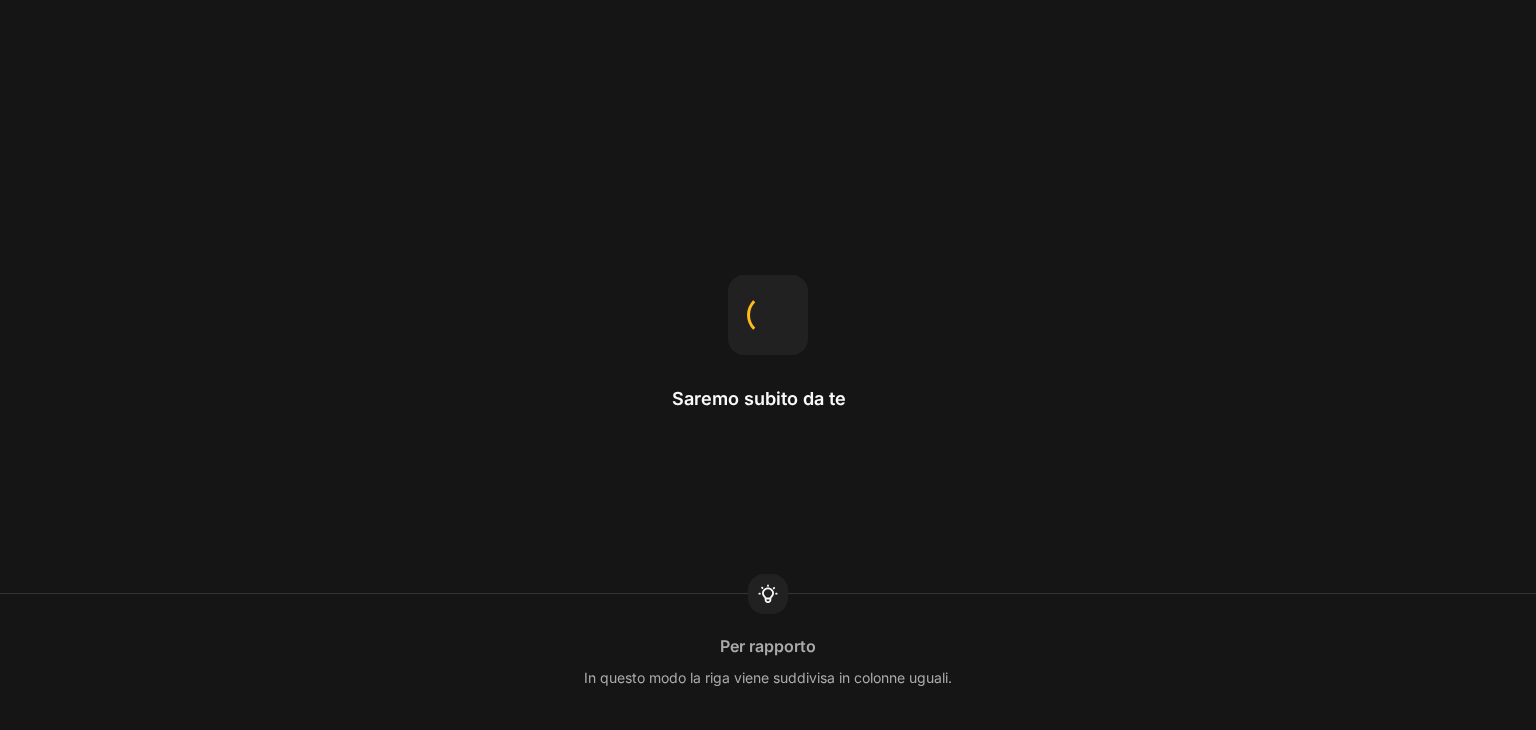 scroll, scrollTop: 0, scrollLeft: 0, axis: both 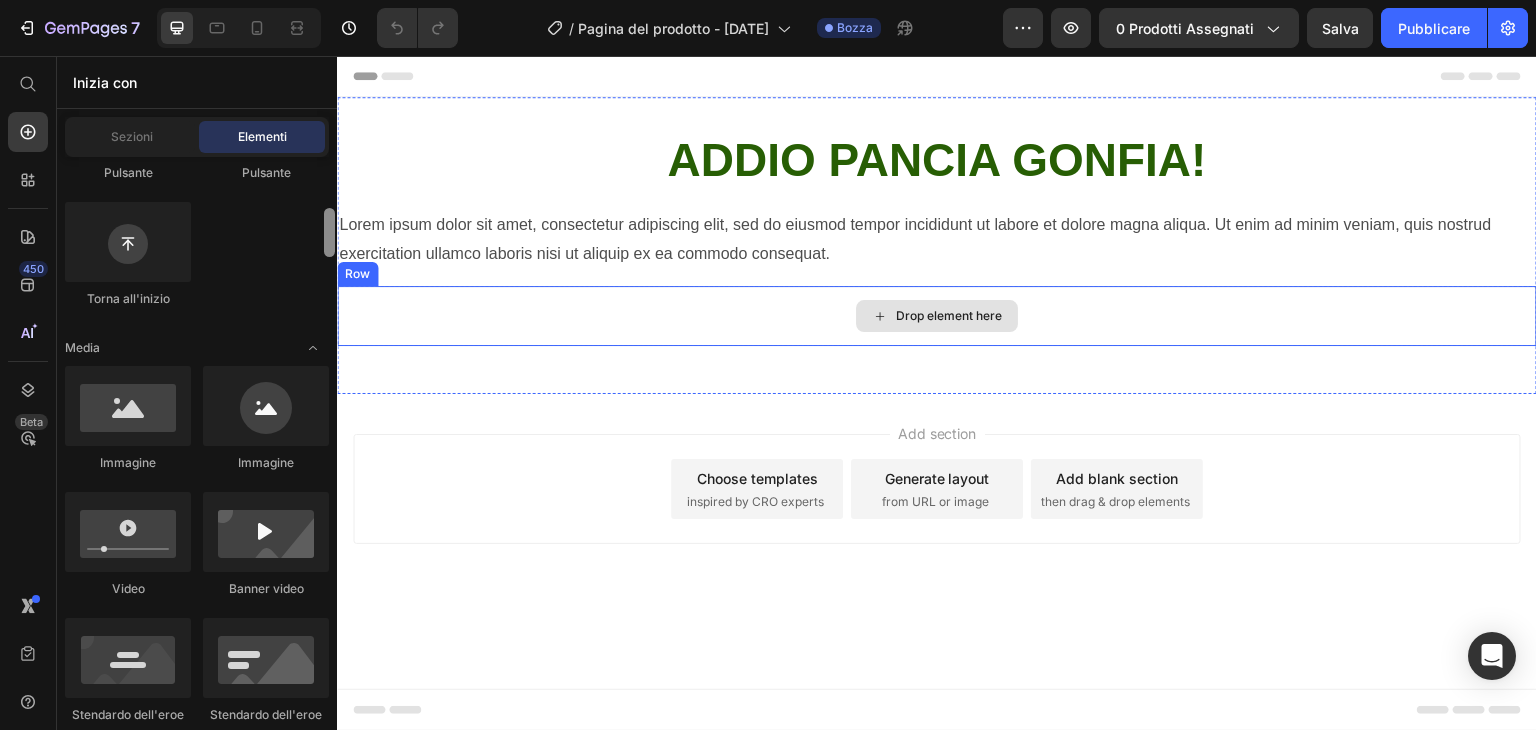 drag, startPoint x: 667, startPoint y: 261, endPoint x: 339, endPoint y: 295, distance: 329.75748 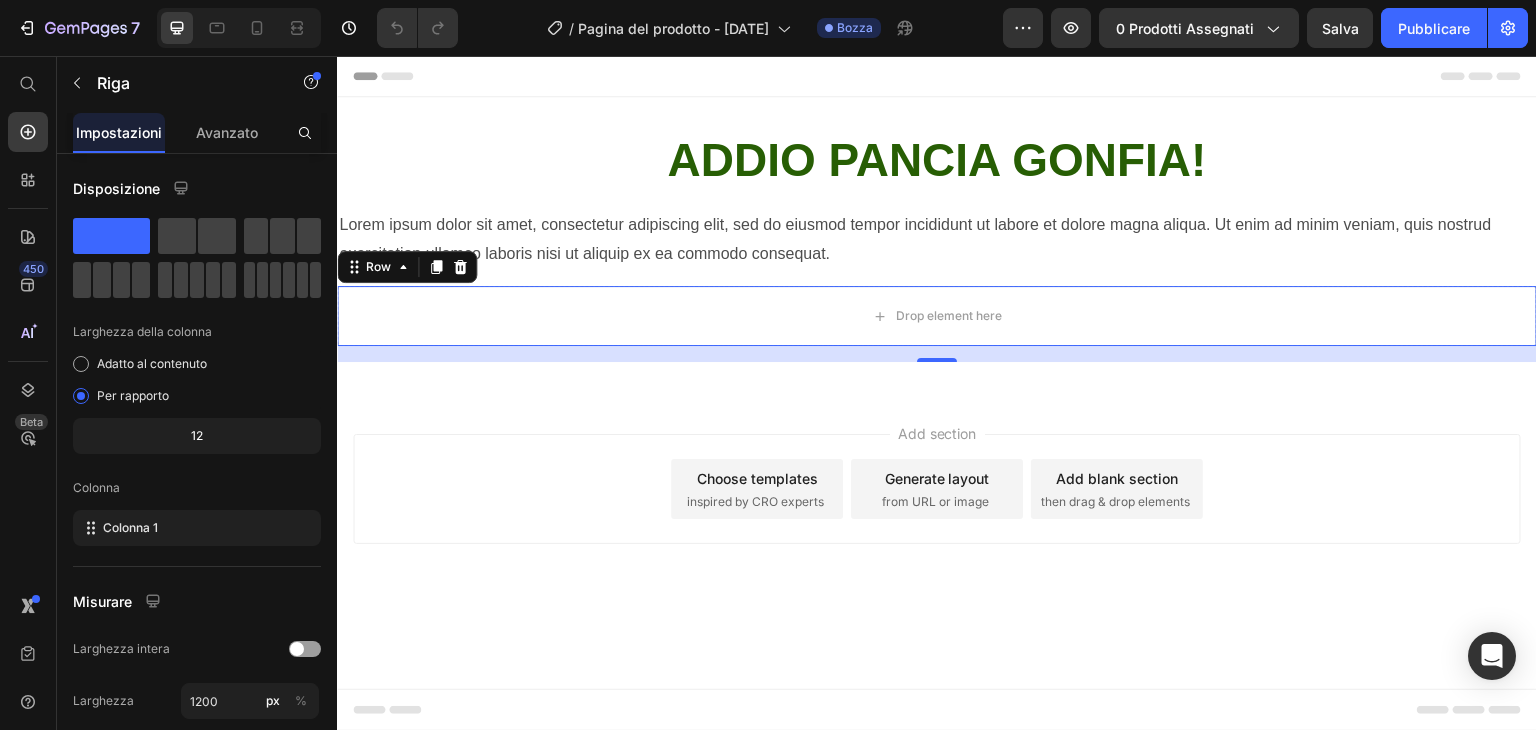 click on "Impostazioni" at bounding box center (119, 132) 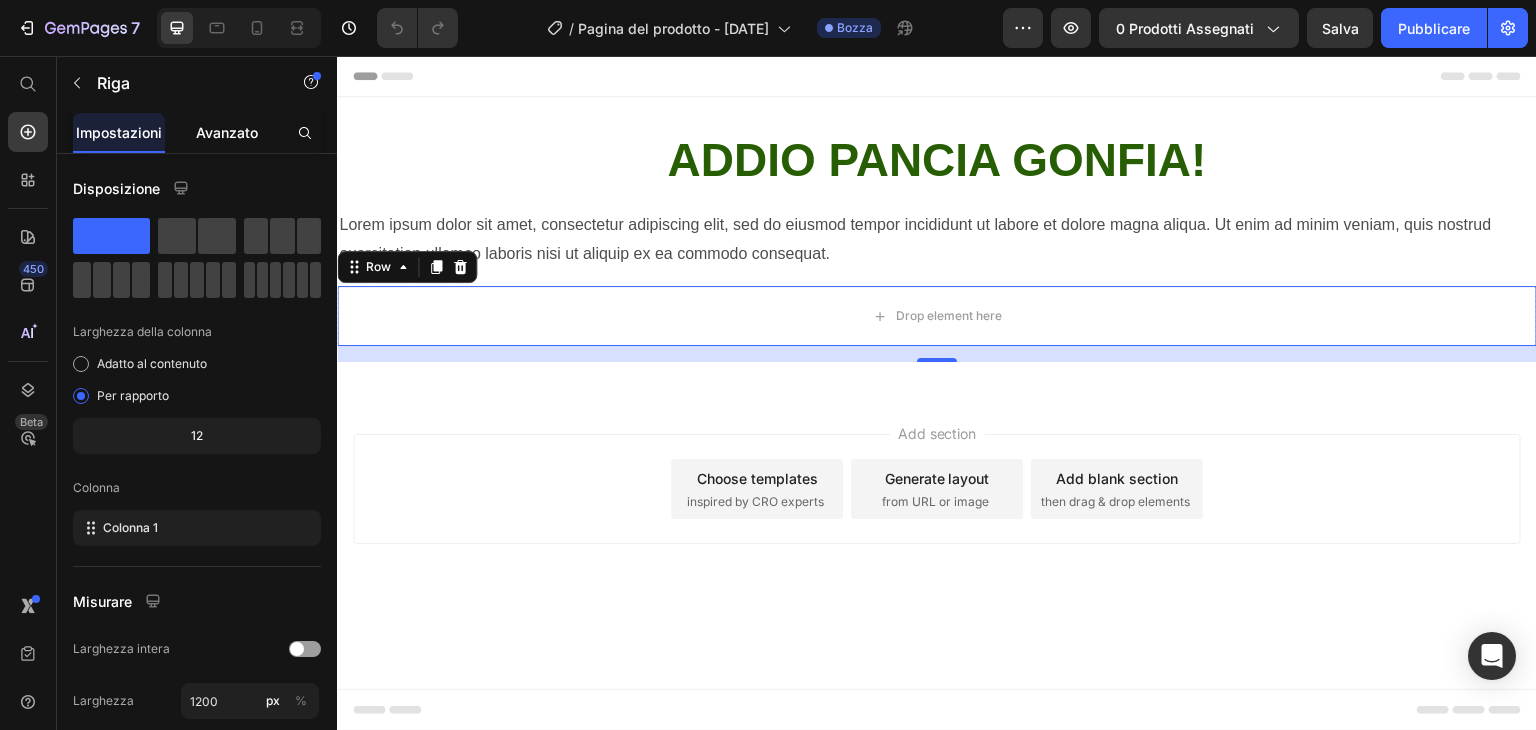 click on "Avanzato" at bounding box center (227, 132) 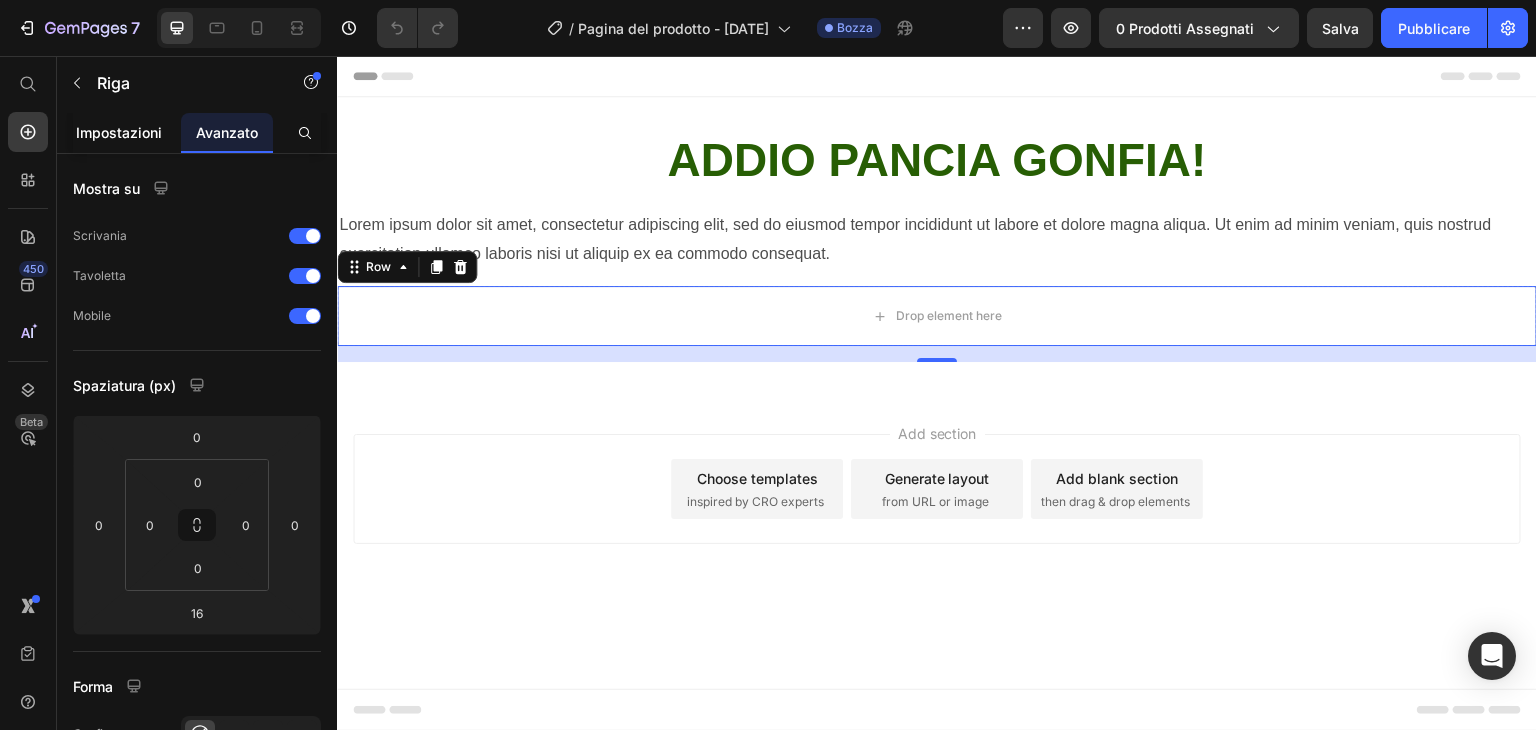 click on "Impostazioni" at bounding box center [119, 132] 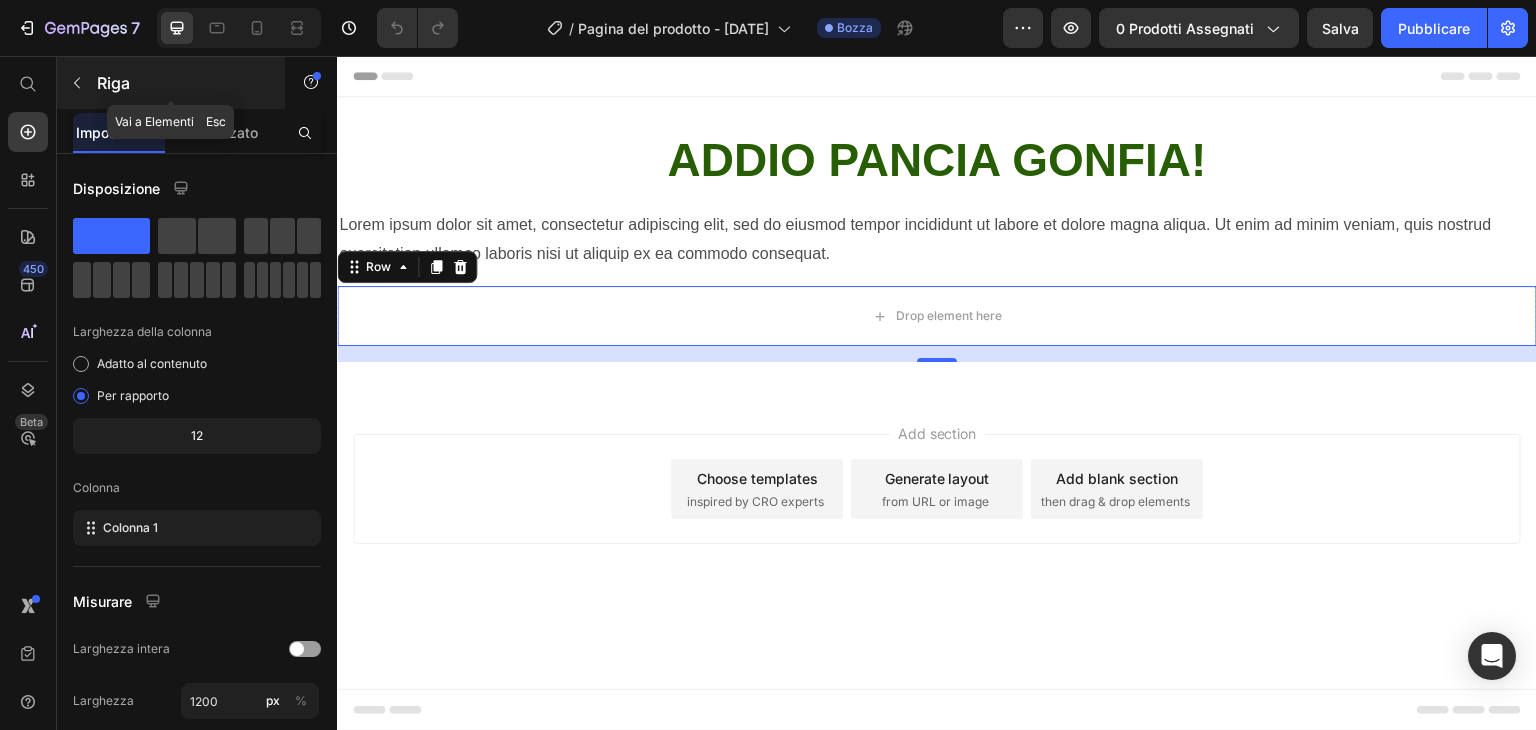 click 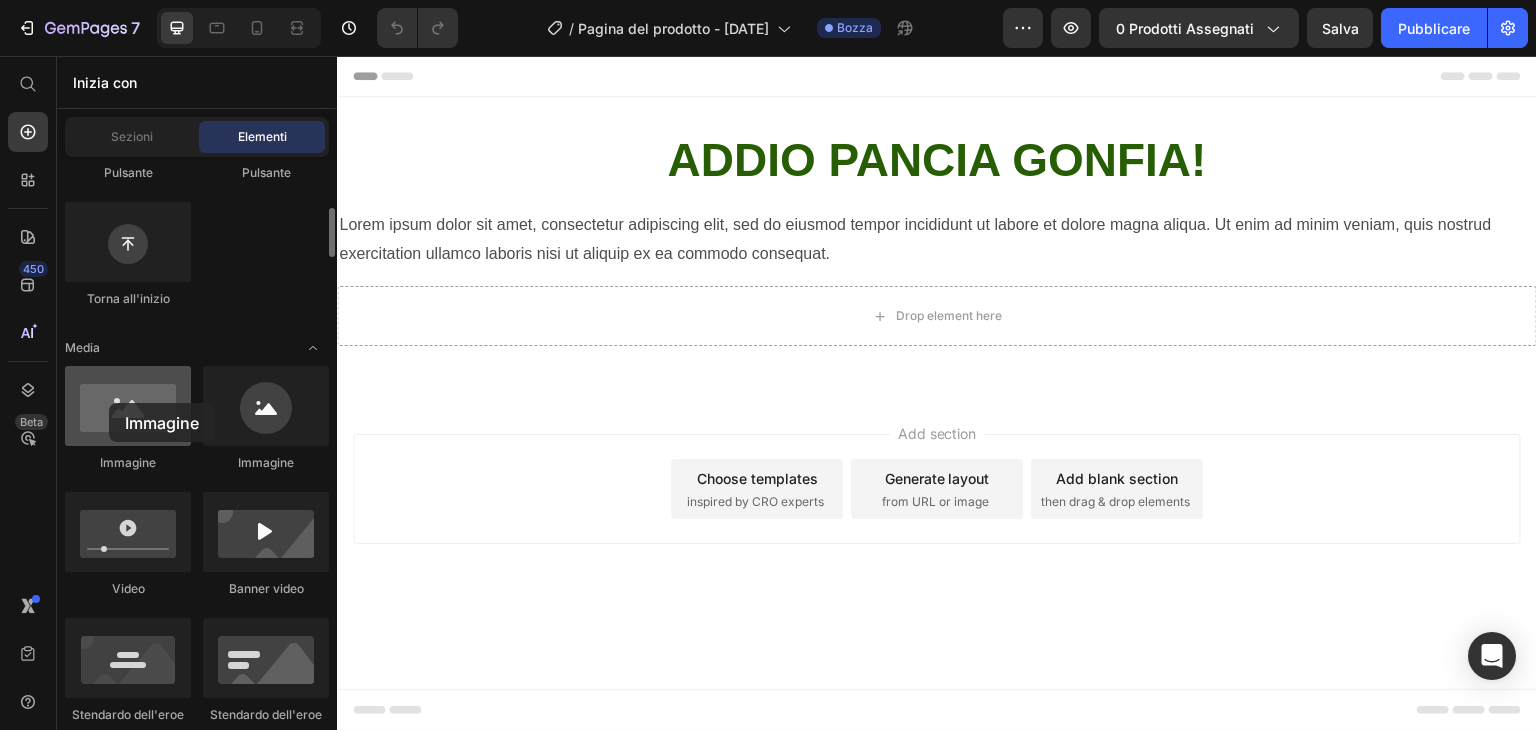 drag, startPoint x: 133, startPoint y: 435, endPoint x: 109, endPoint y: 403, distance: 40 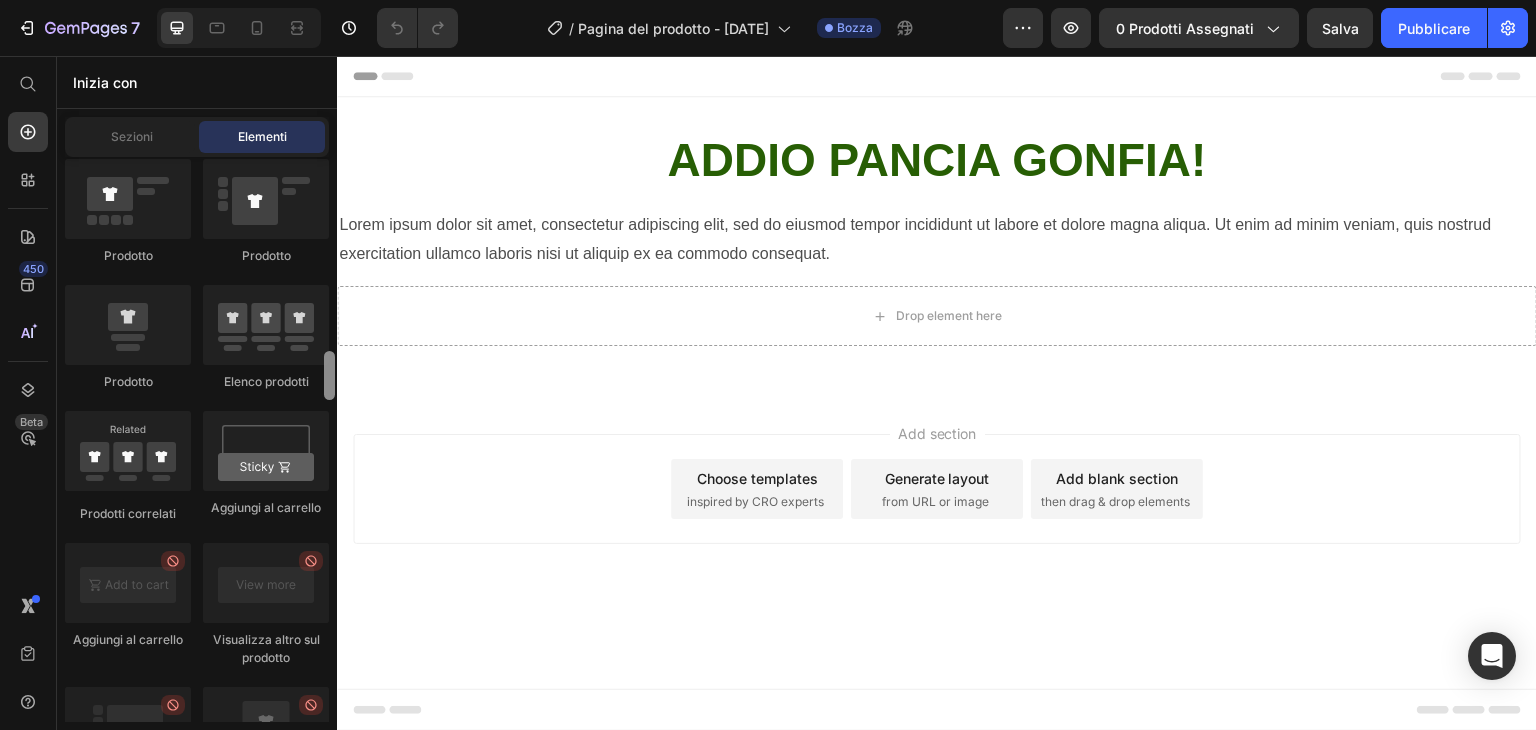 scroll, scrollTop: 2694, scrollLeft: 0, axis: vertical 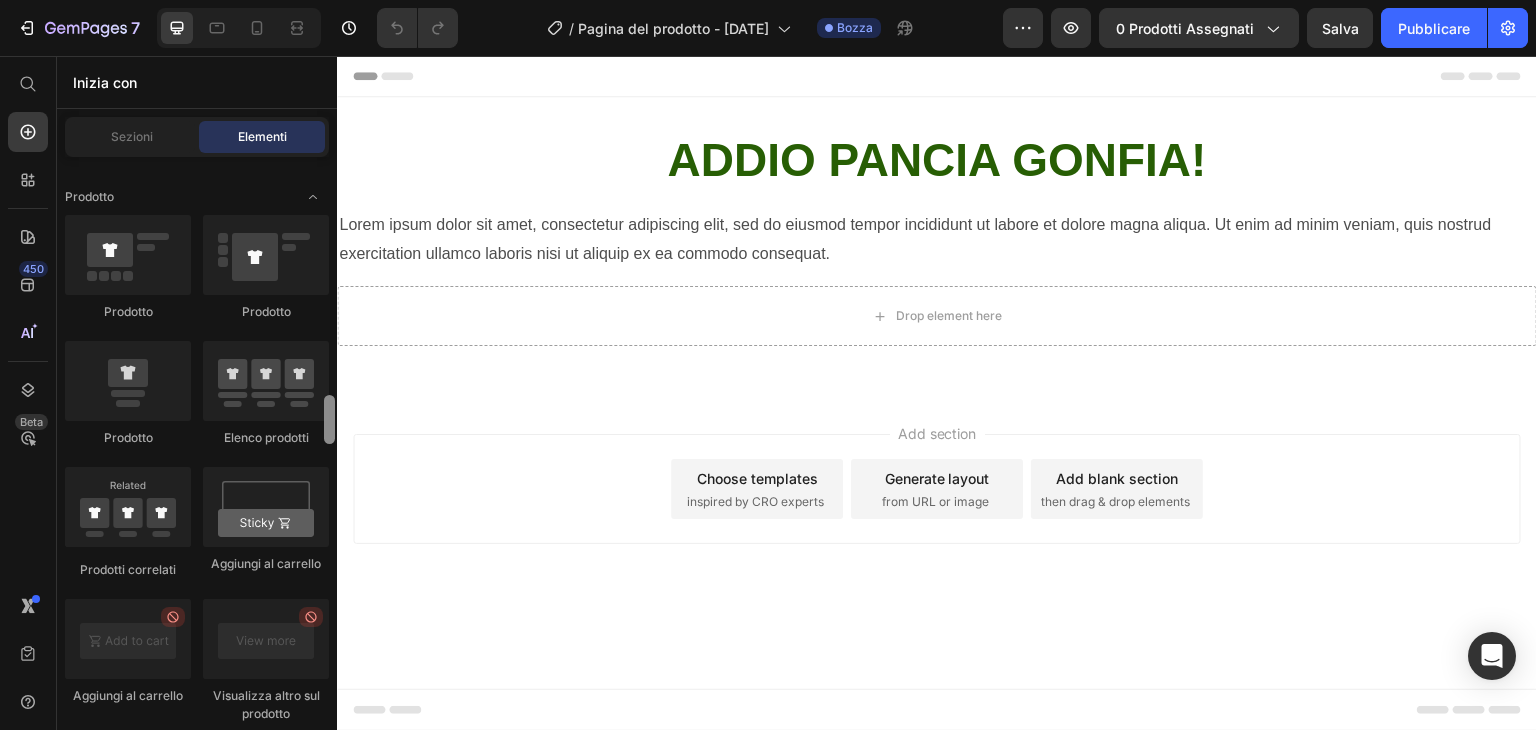 drag, startPoint x: 327, startPoint y: 245, endPoint x: 332, endPoint y: 432, distance: 187.06683 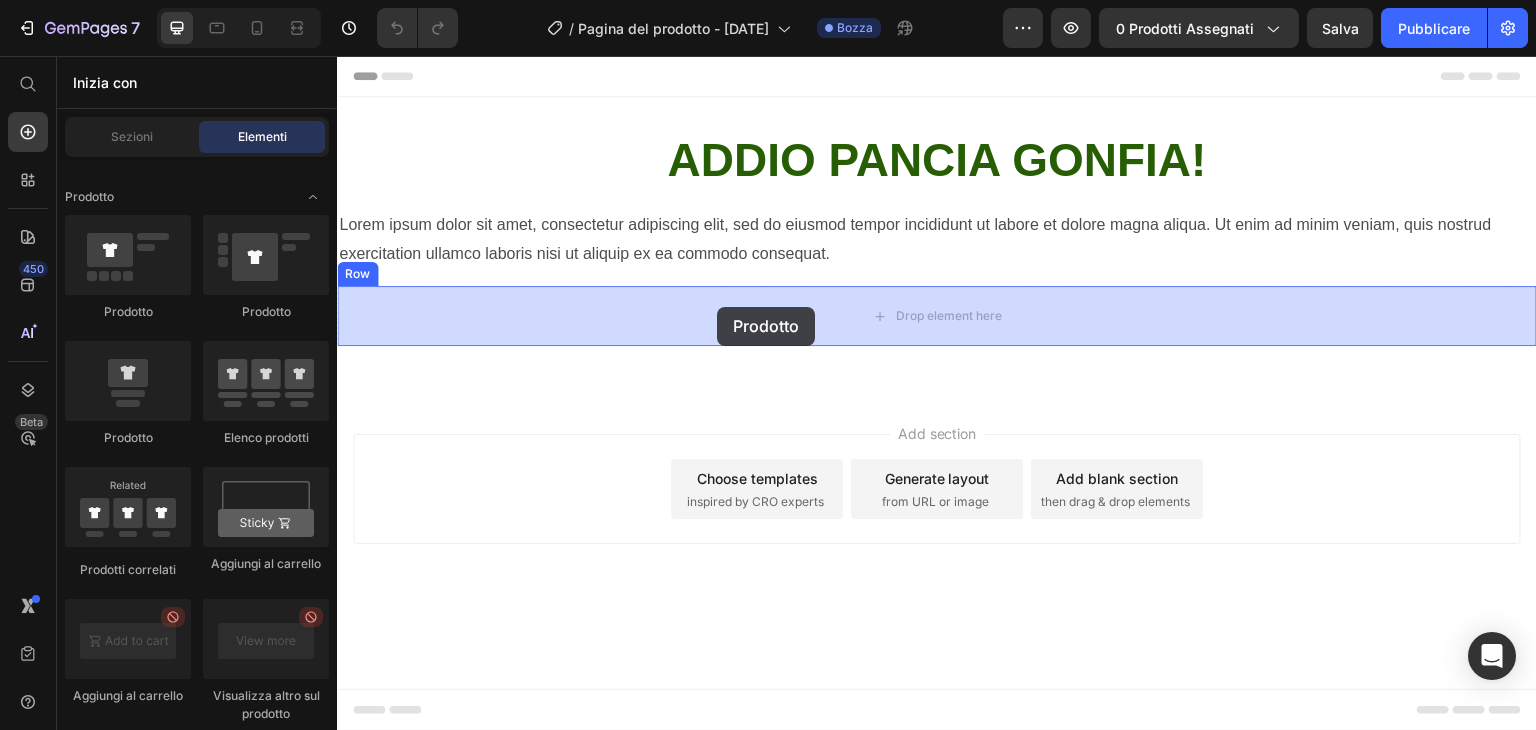 drag, startPoint x: 470, startPoint y: 351, endPoint x: 717, endPoint y: 307, distance: 250.88843 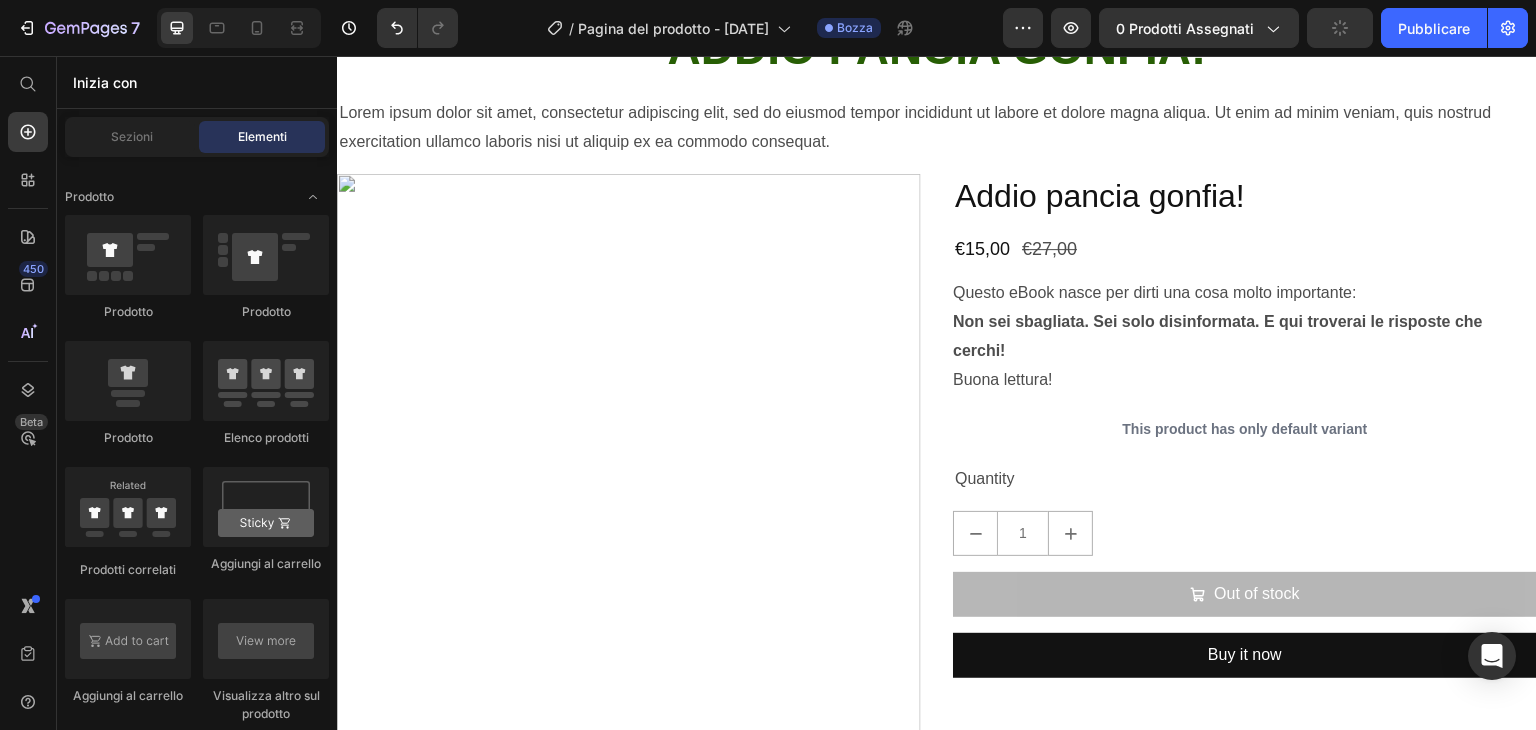 scroll, scrollTop: 116, scrollLeft: 0, axis: vertical 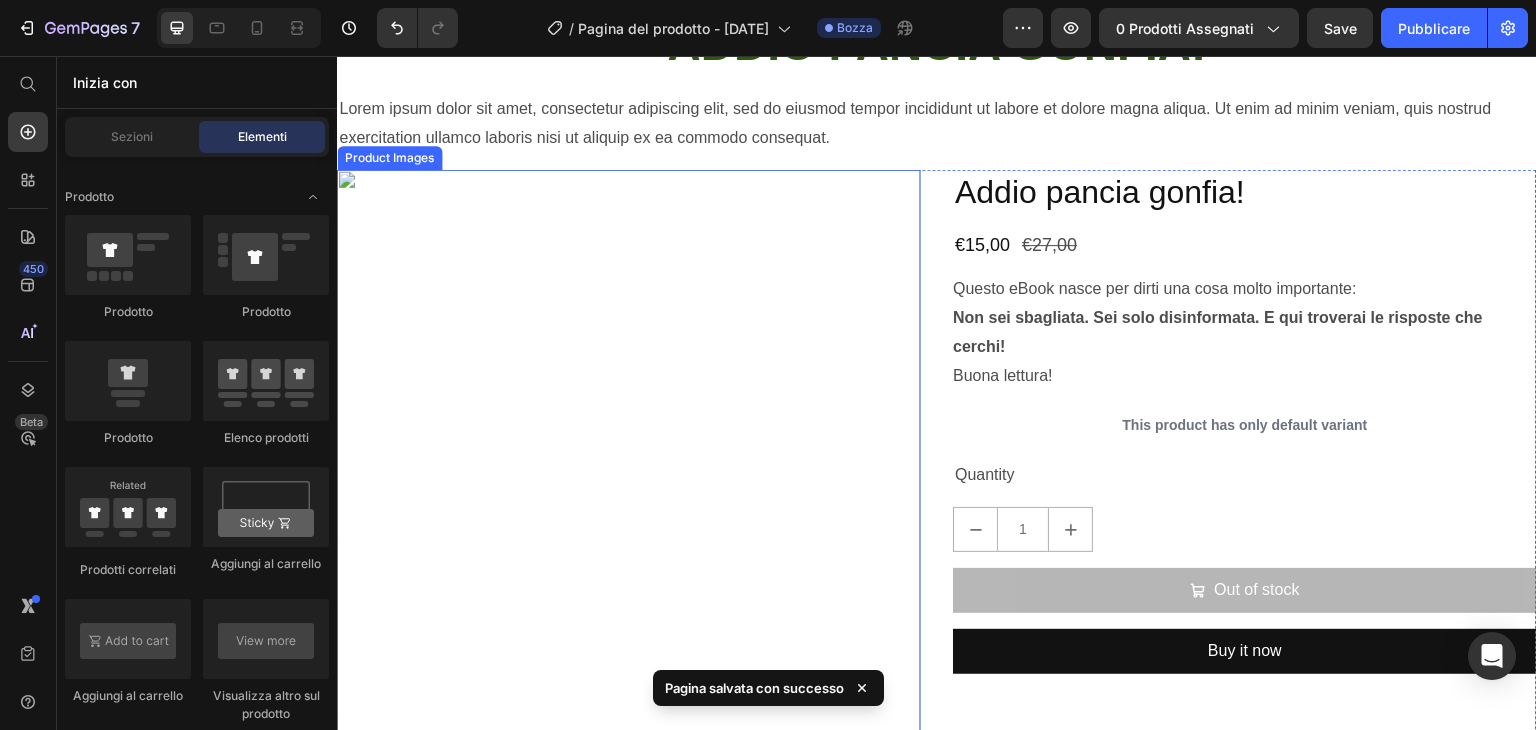 click at bounding box center (629, 462) 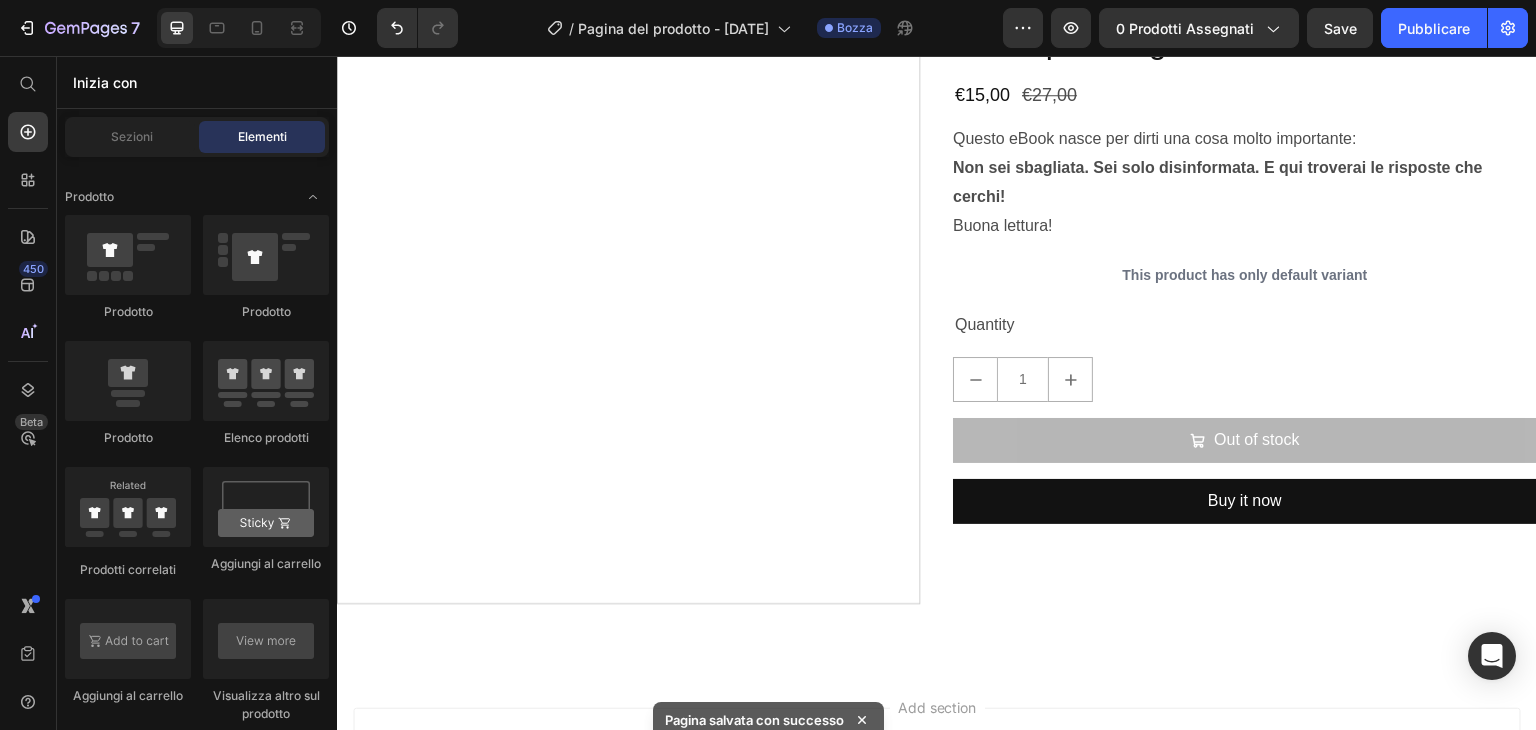 scroll, scrollTop: 269, scrollLeft: 0, axis: vertical 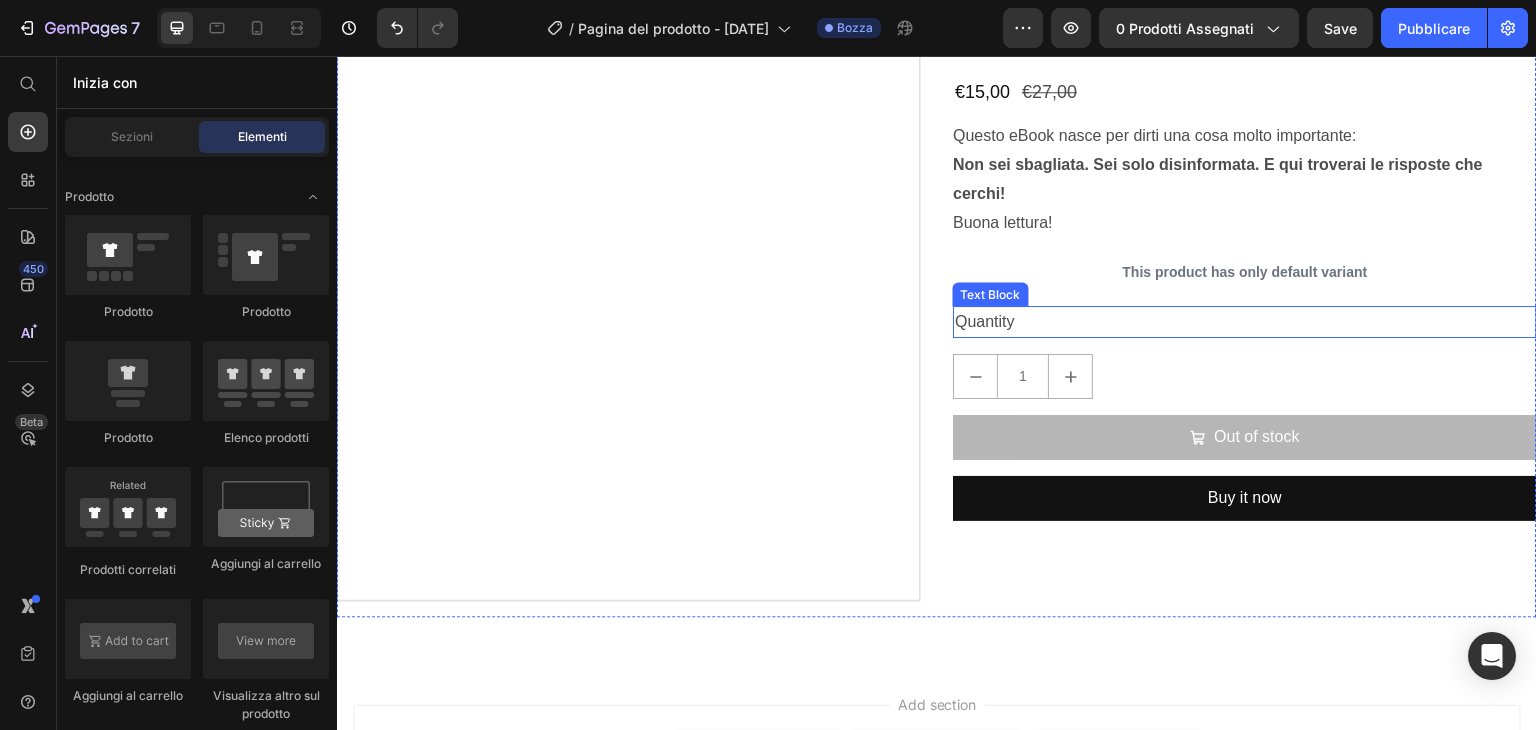 click at bounding box center (629, 309) 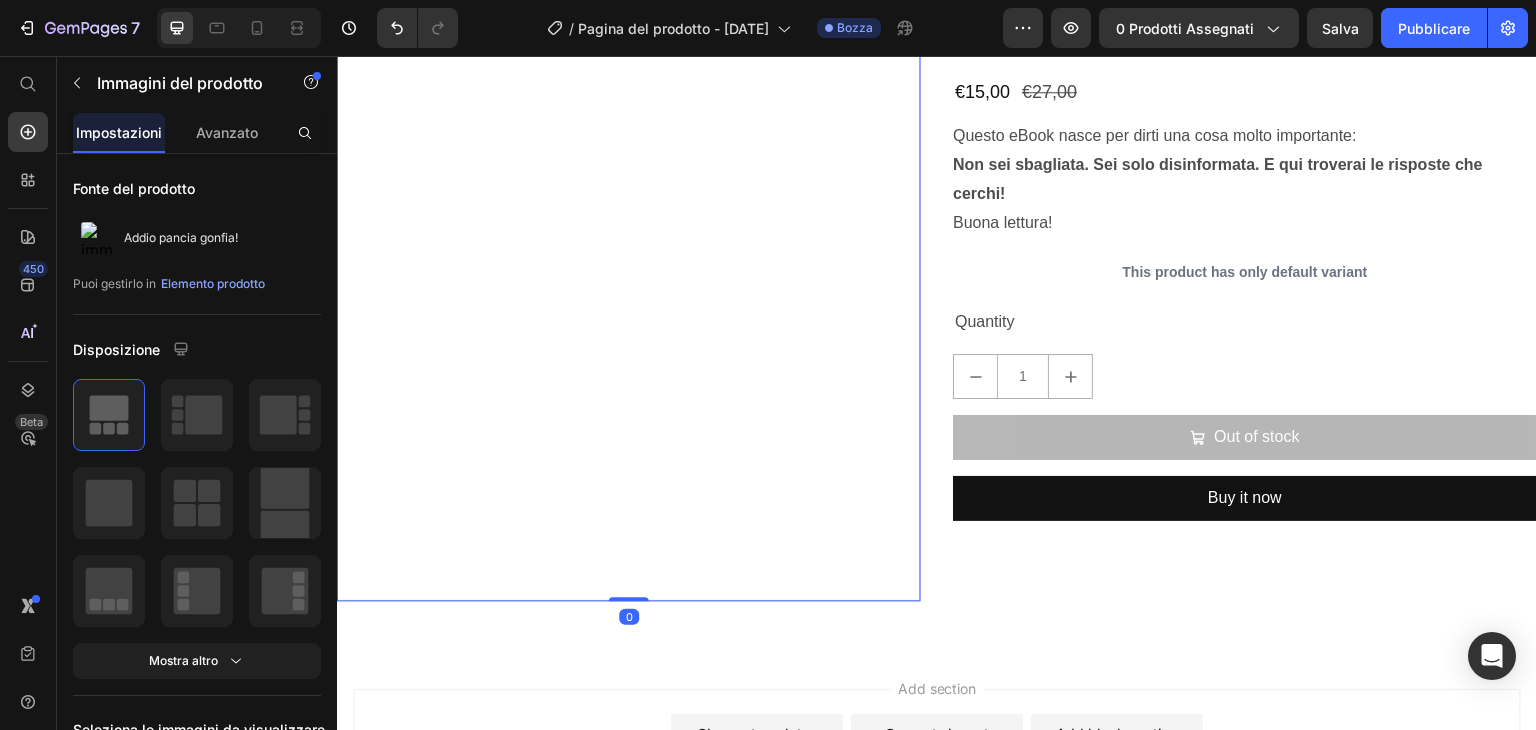 drag, startPoint x: 625, startPoint y: 606, endPoint x: 639, endPoint y: 542, distance: 65.51336 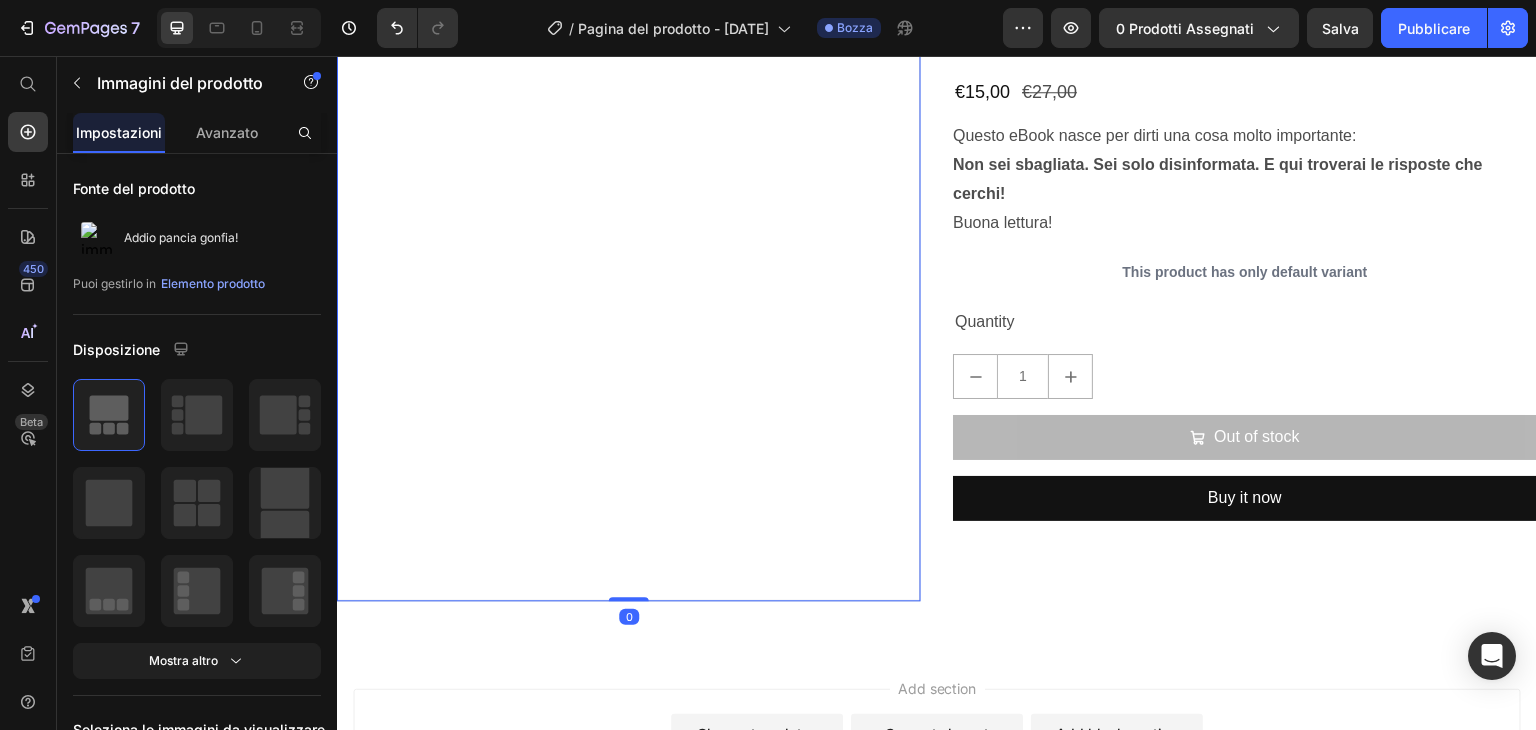 click on "Product Images   0" at bounding box center [629, 309] 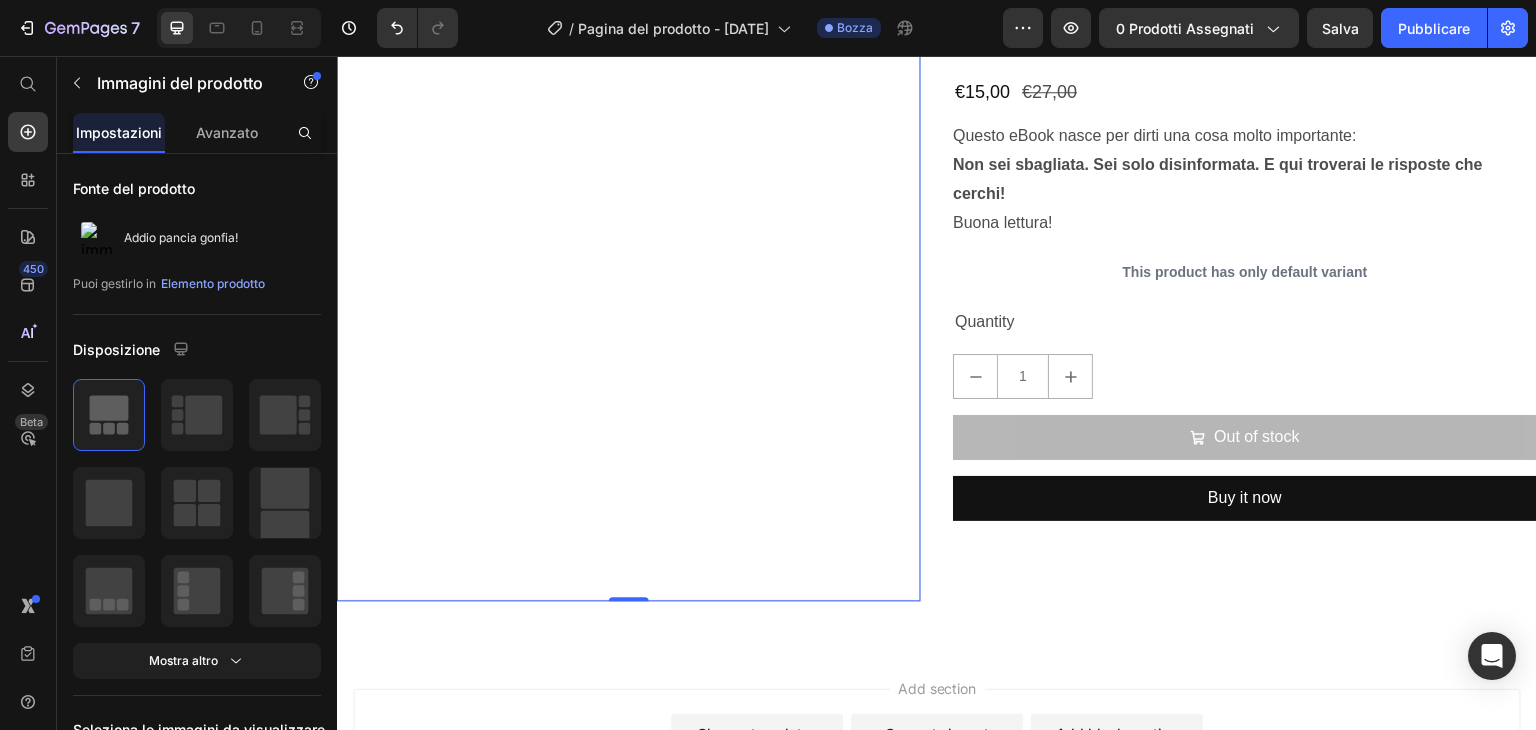 click at bounding box center (629, 309) 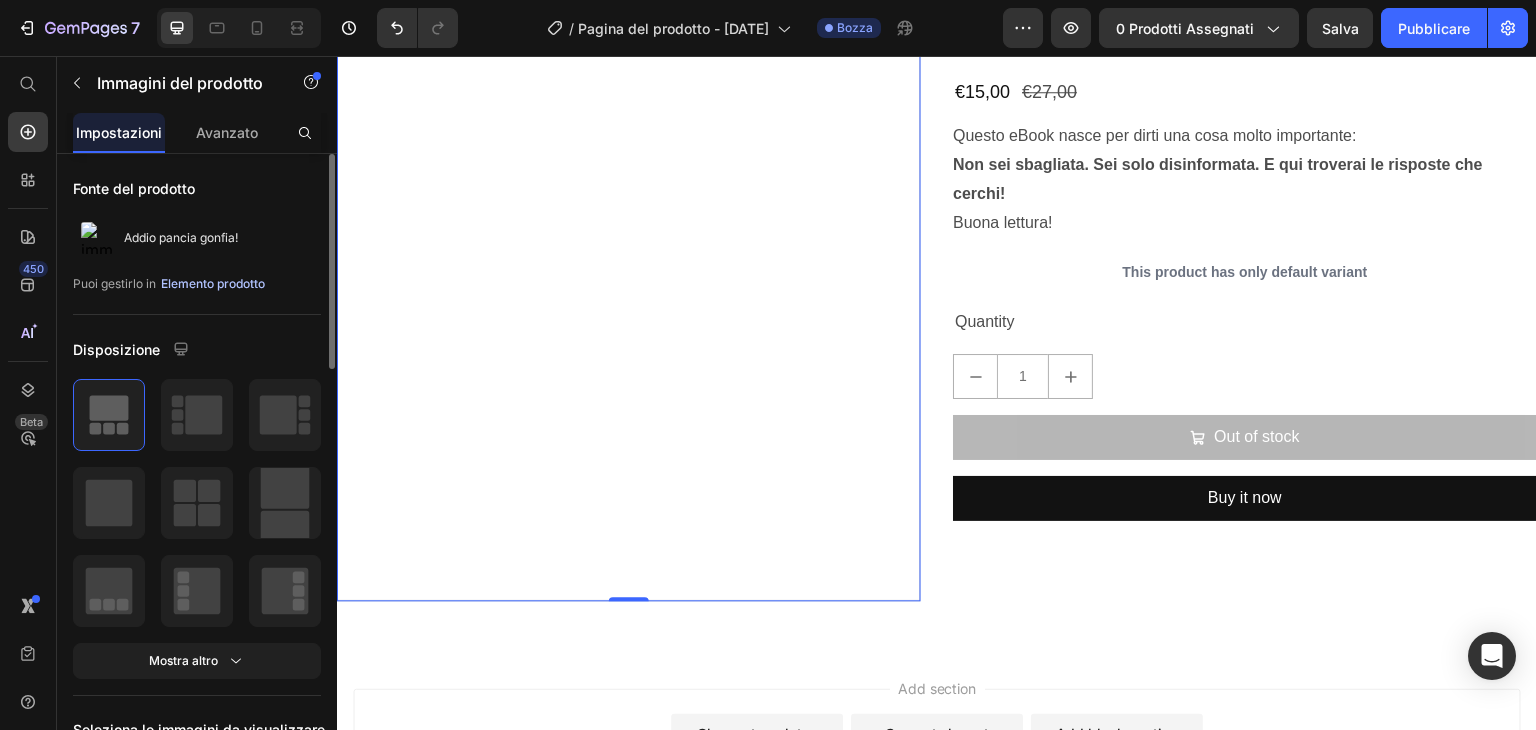 click on "Elemento prodotto" at bounding box center (213, 283) 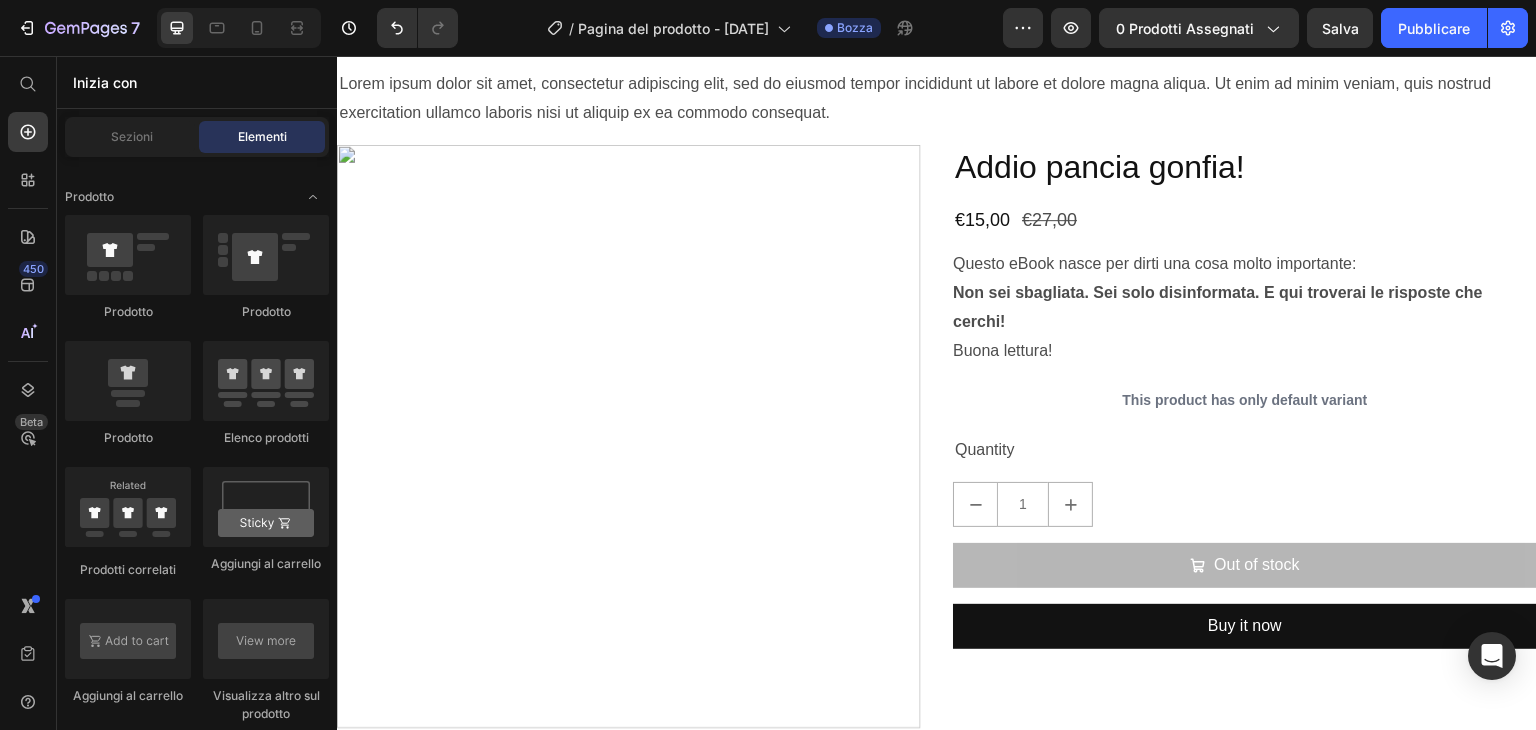scroll, scrollTop: 105, scrollLeft: 0, axis: vertical 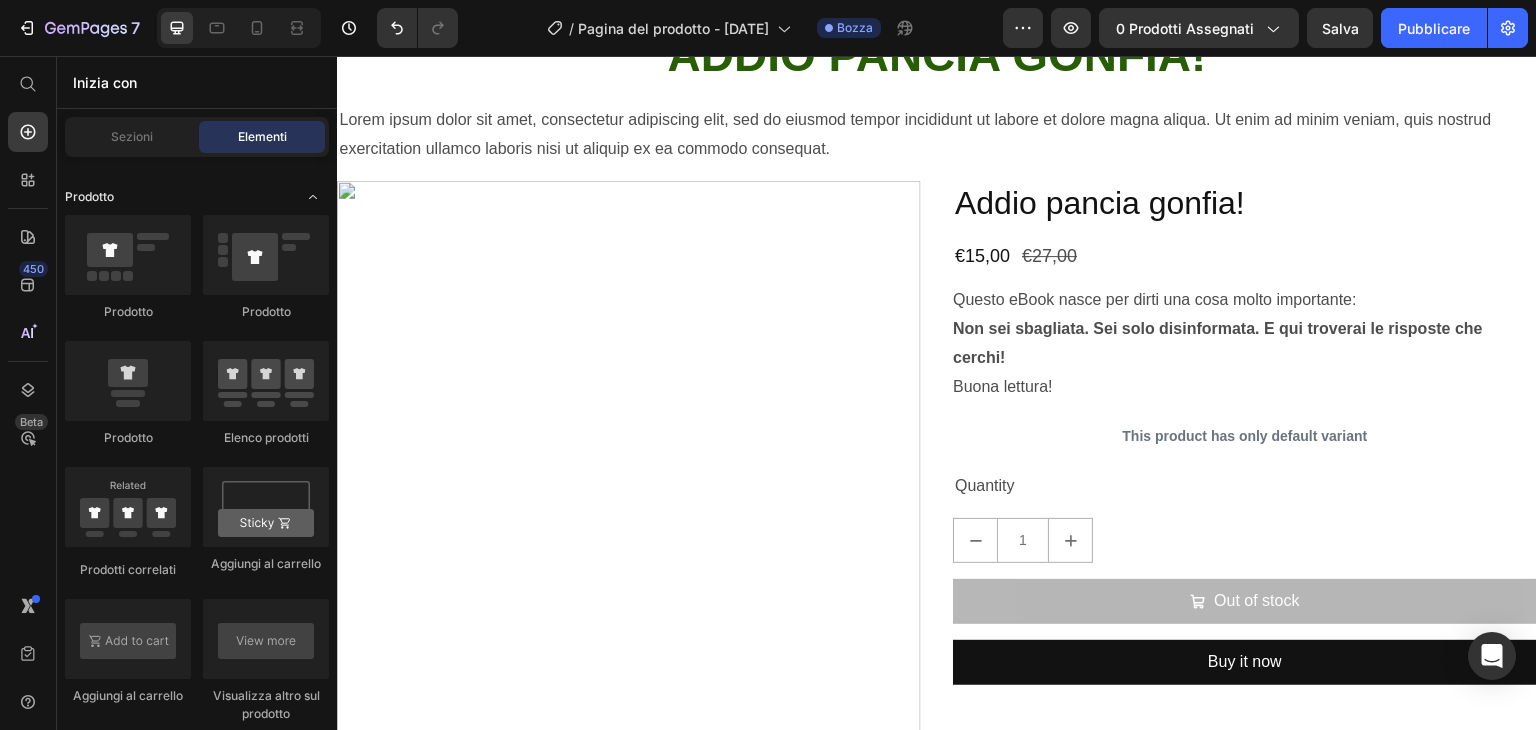 click 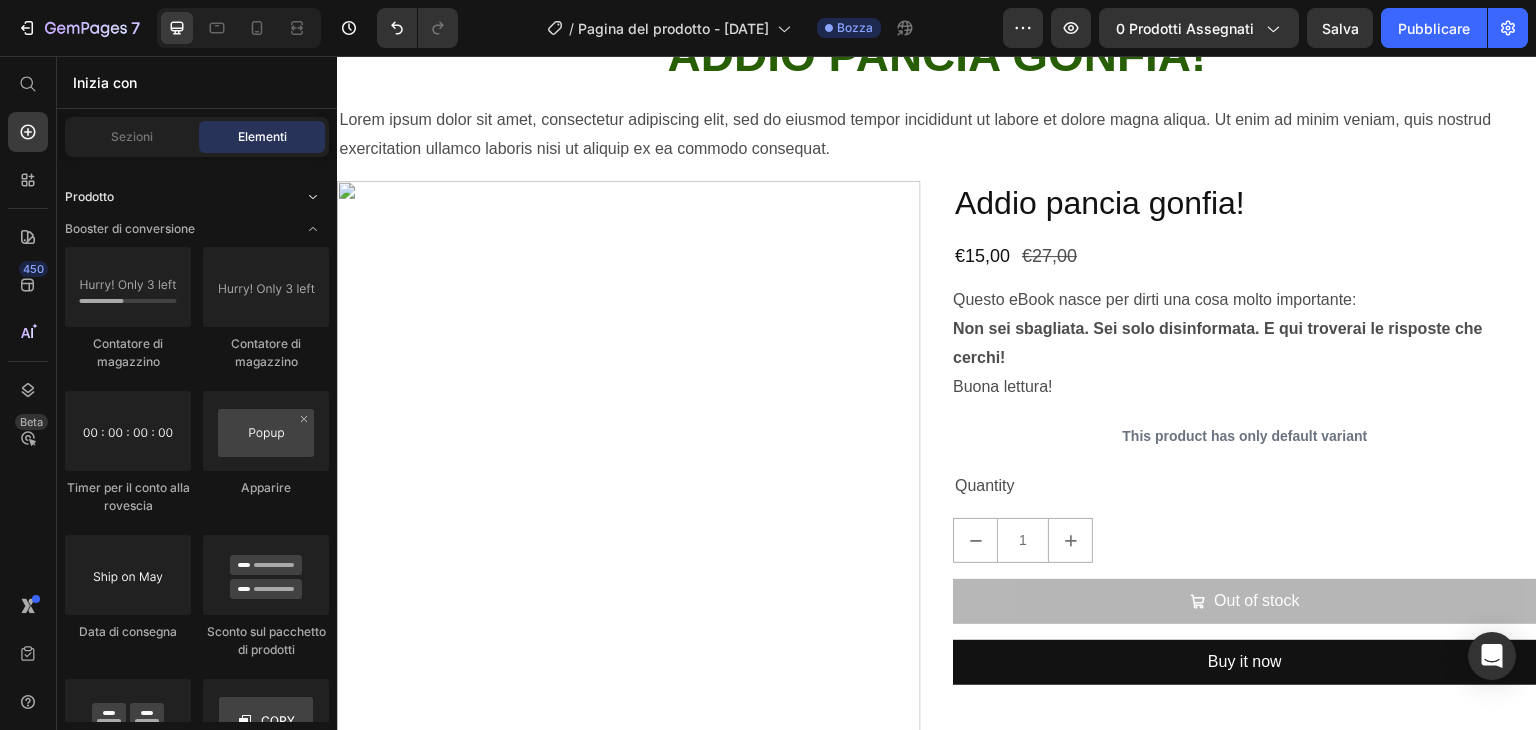 click 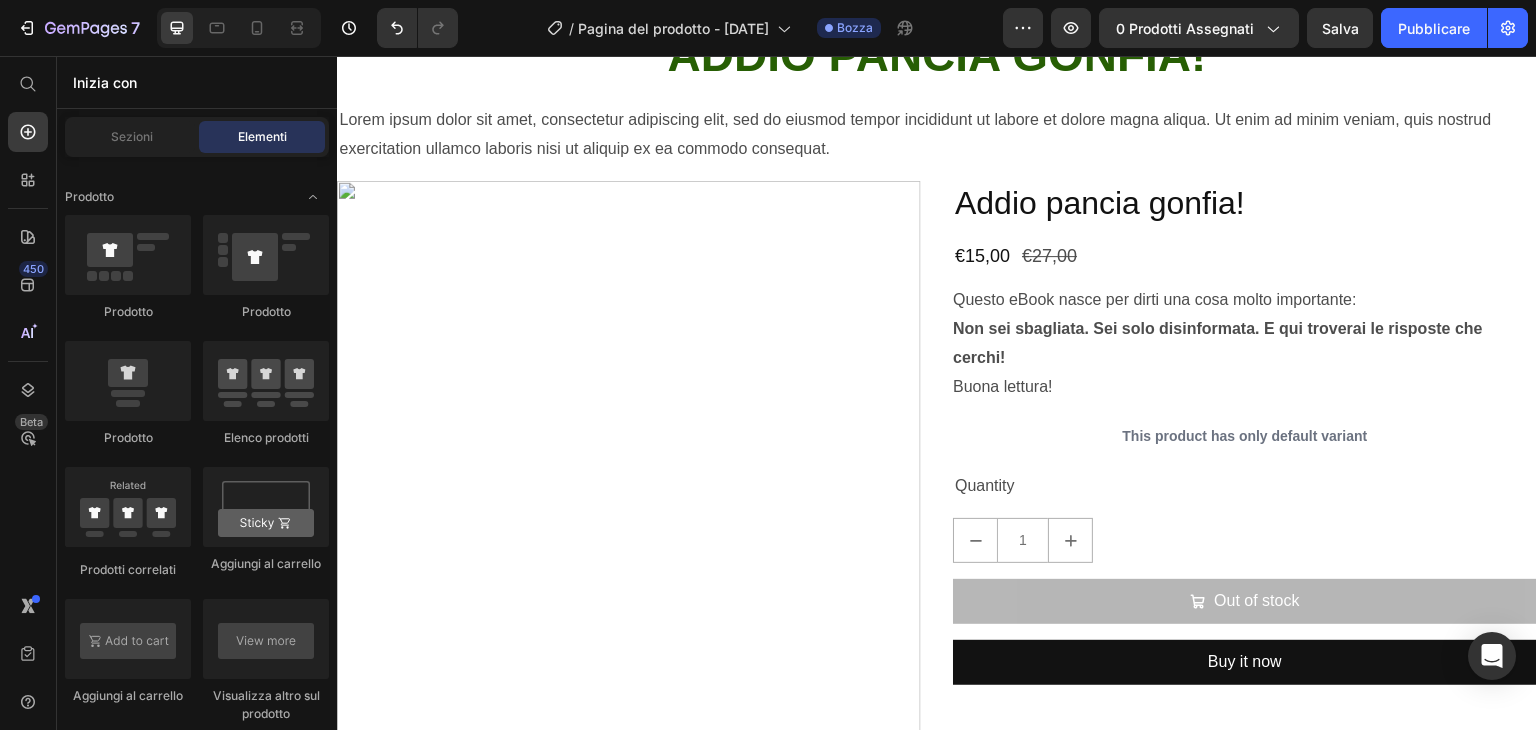 click on "Elementi" 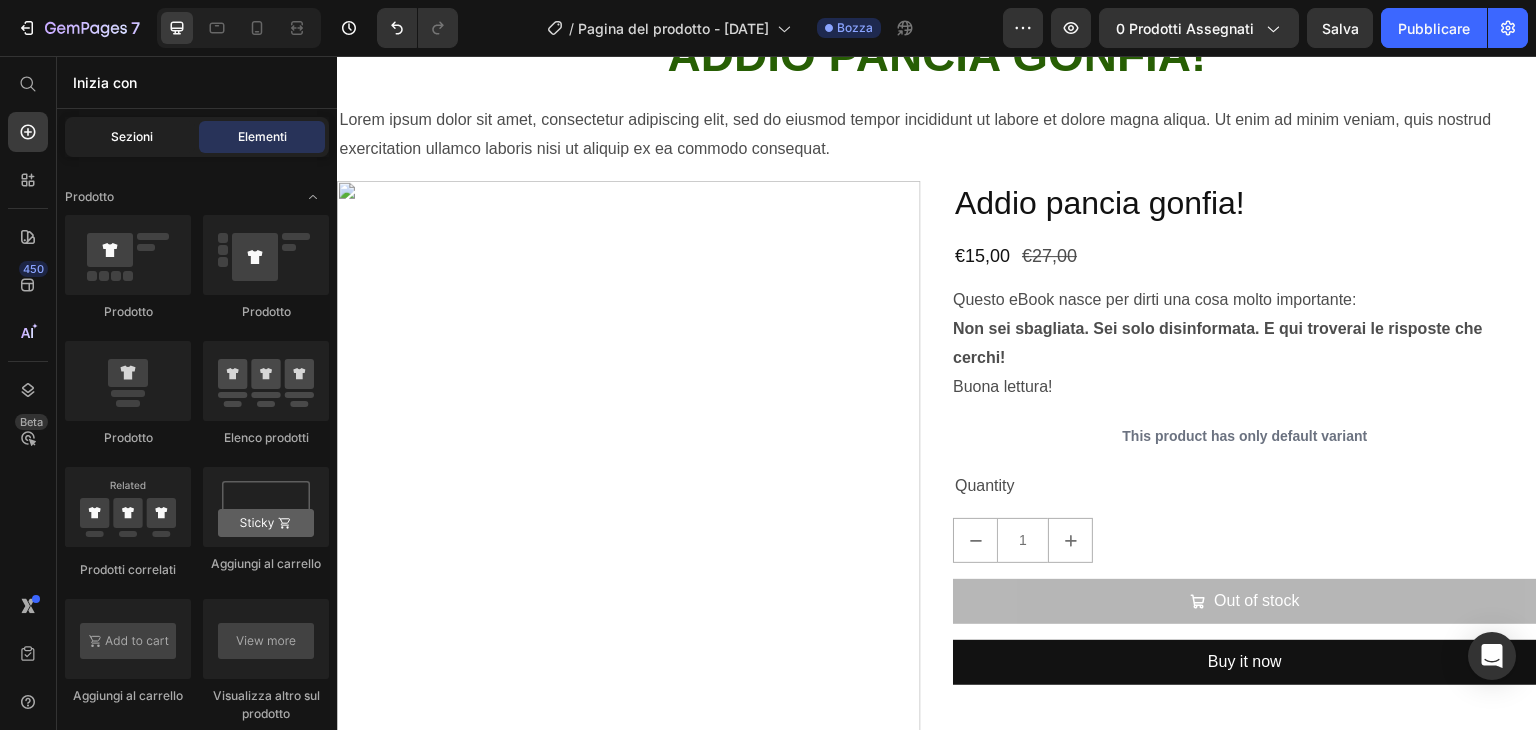click on "Sezioni" 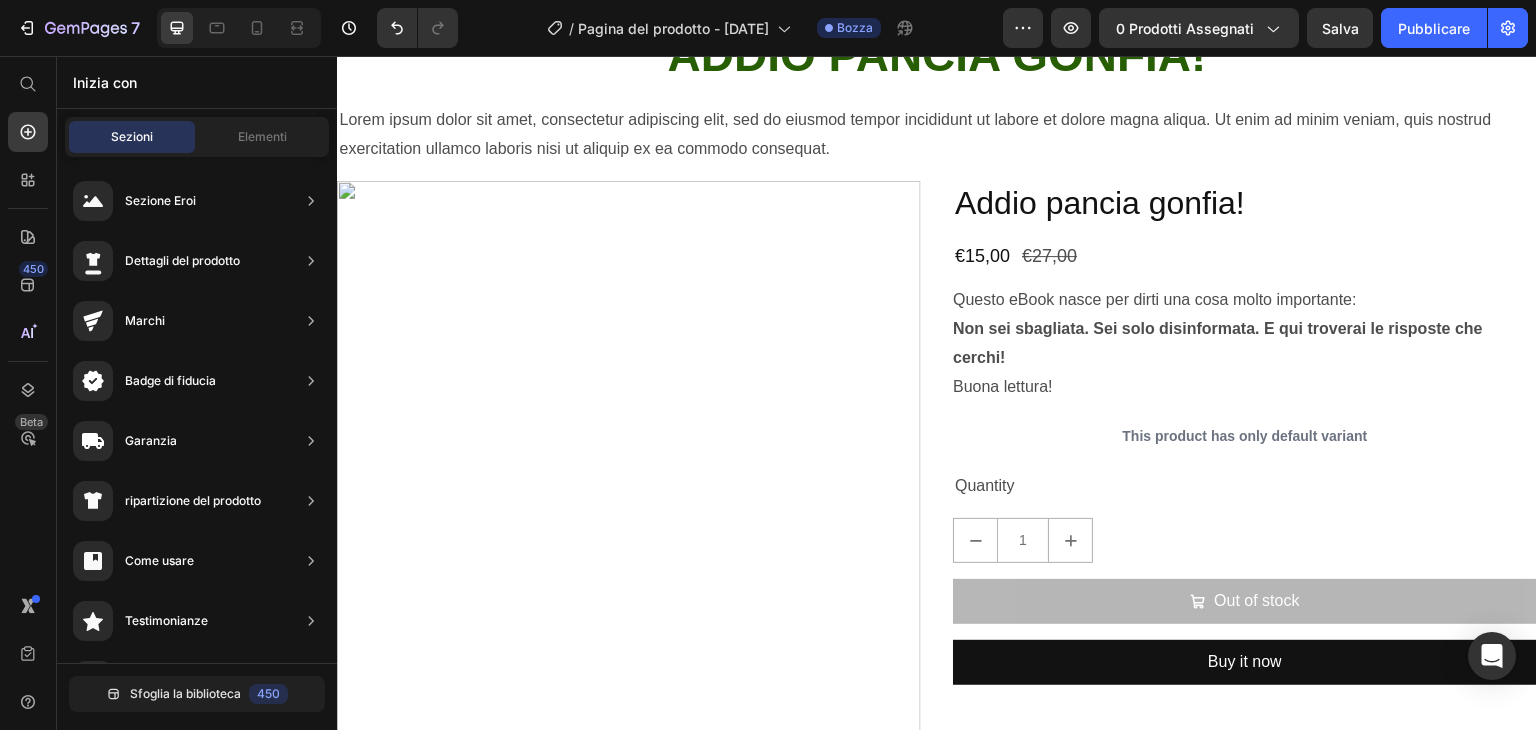 click on "Sezioni" 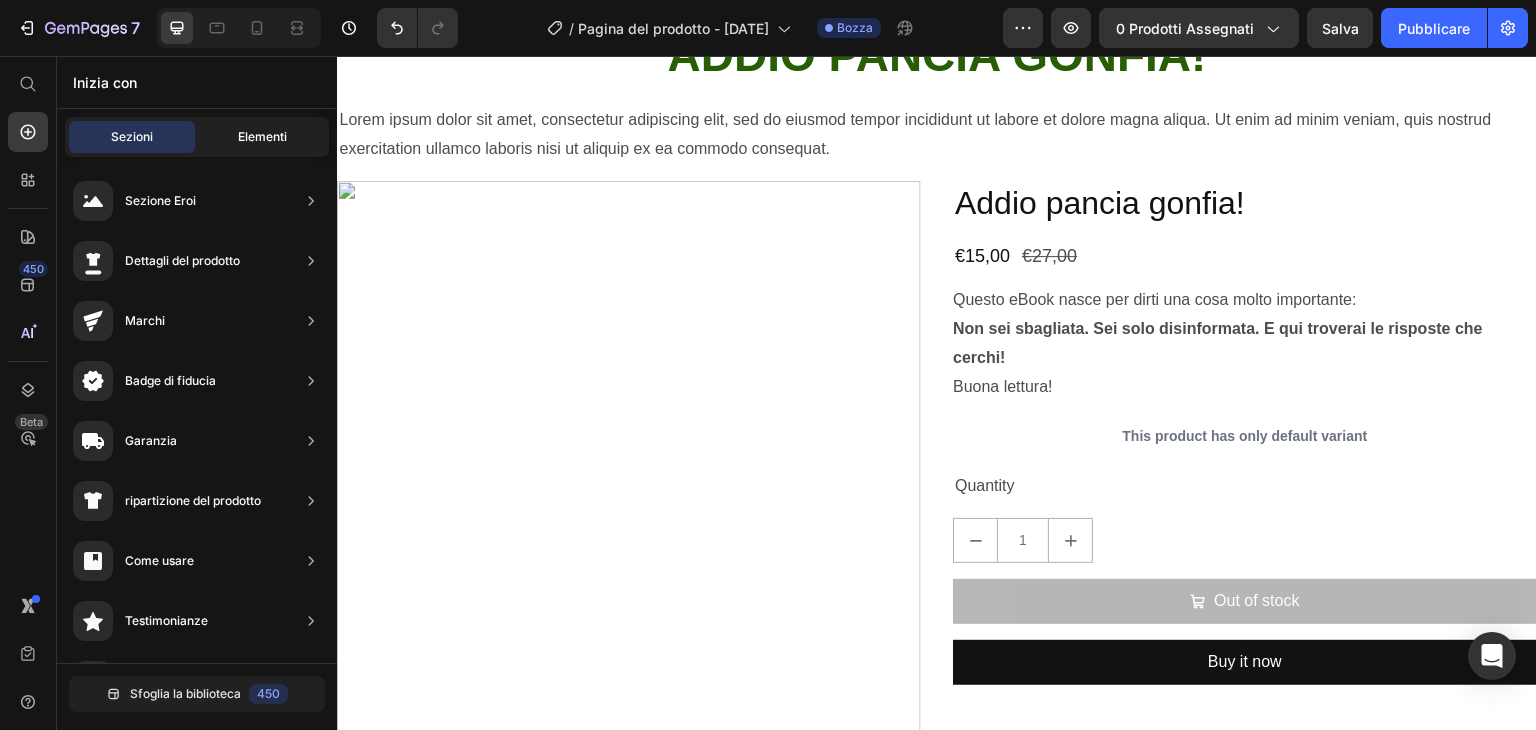 click on "Elementi" at bounding box center (262, 137) 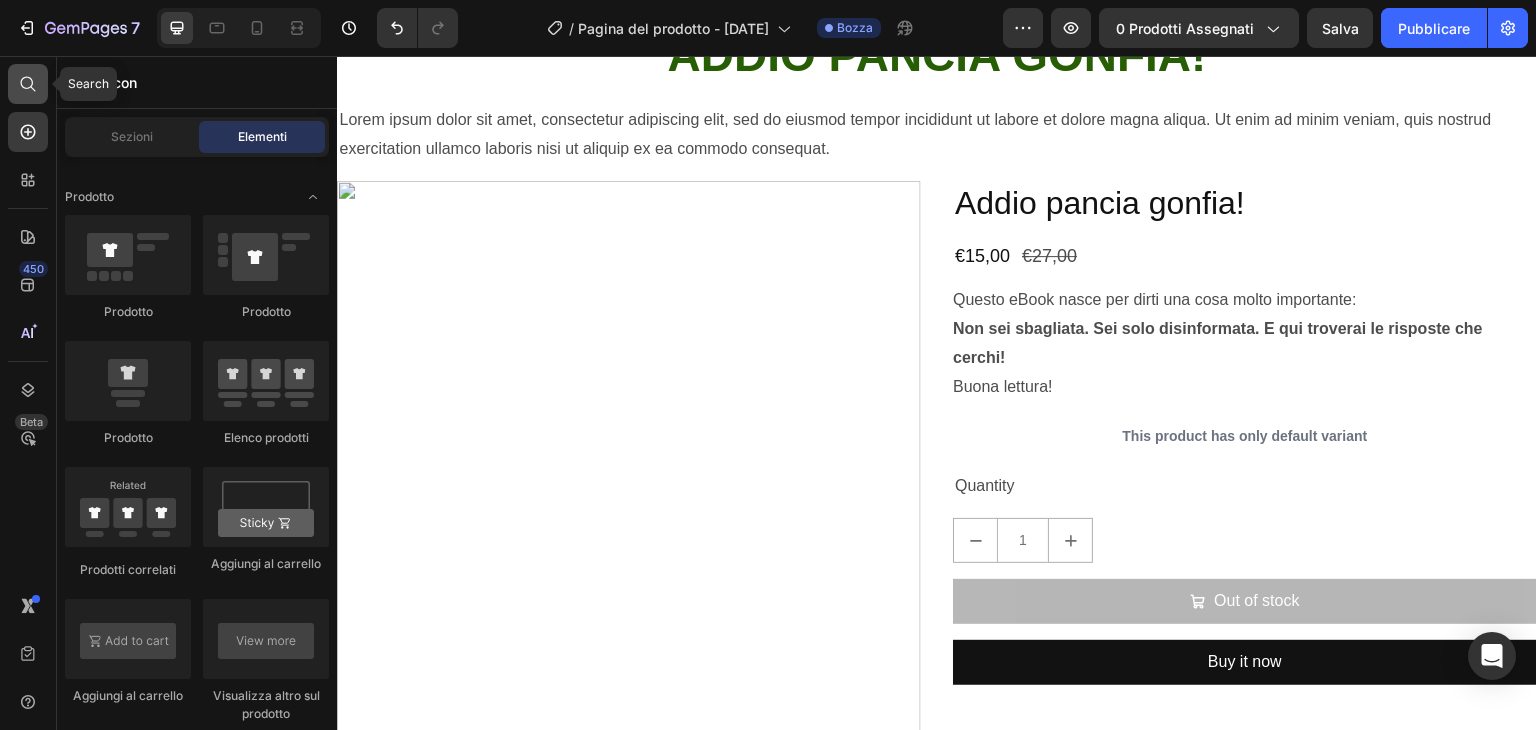 click 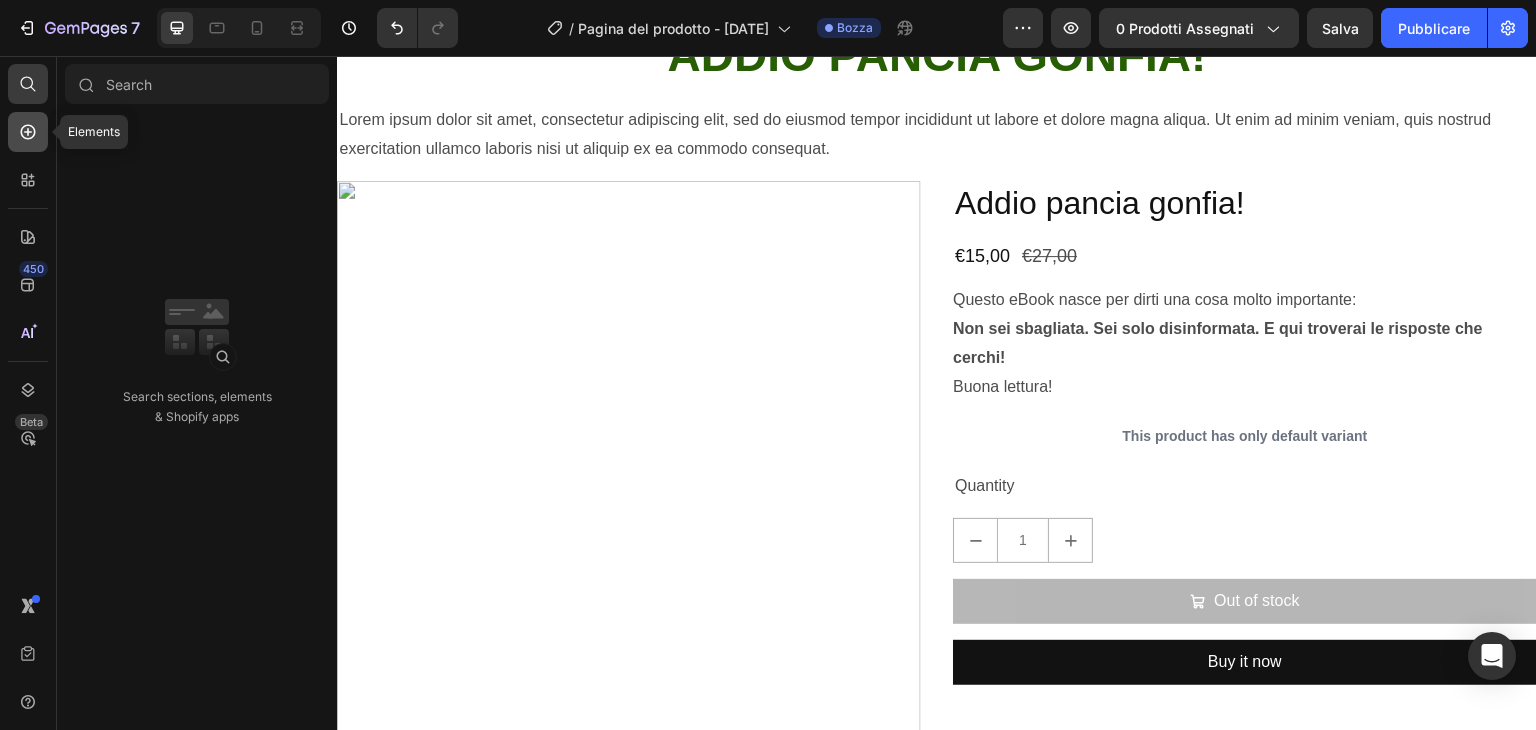 click 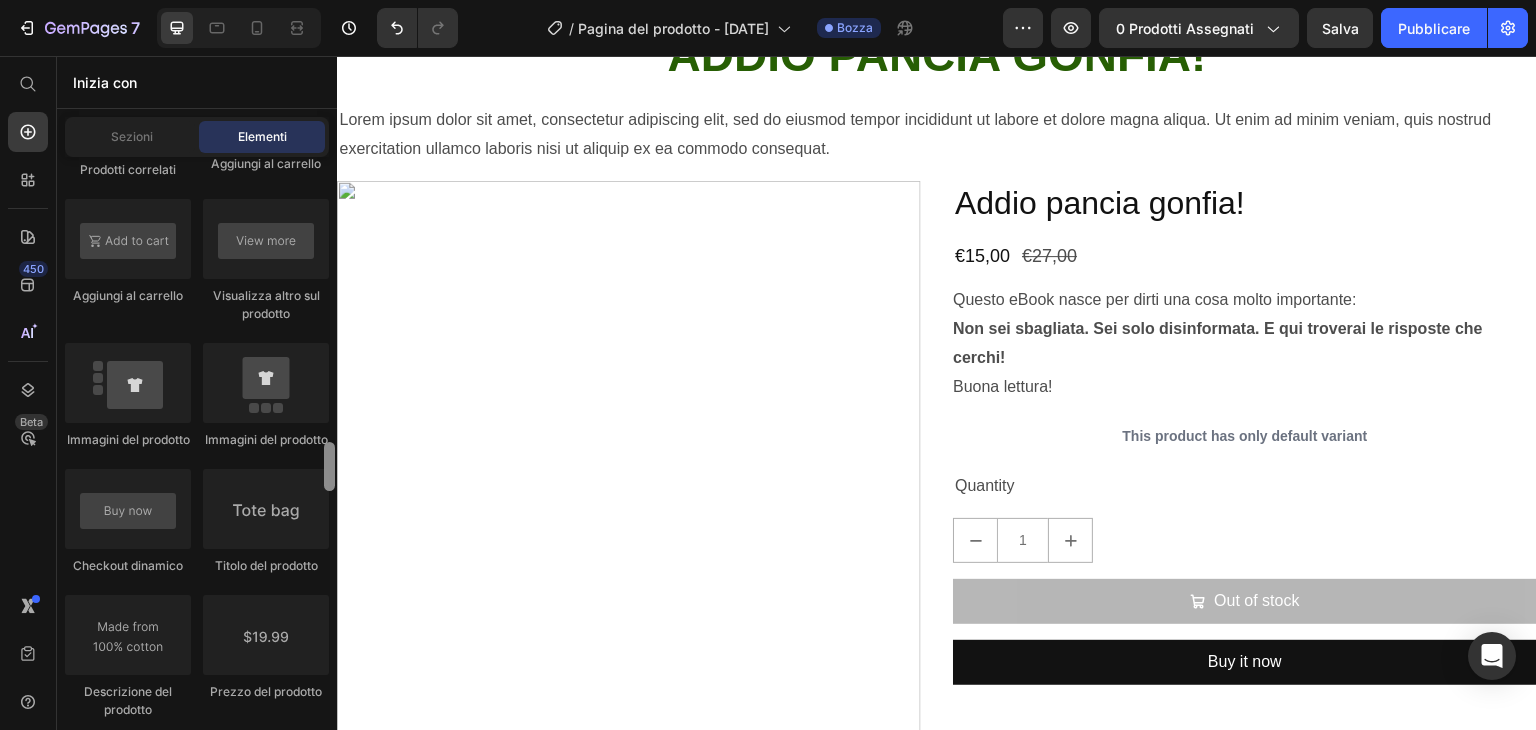 scroll, scrollTop: 3105, scrollLeft: 0, axis: vertical 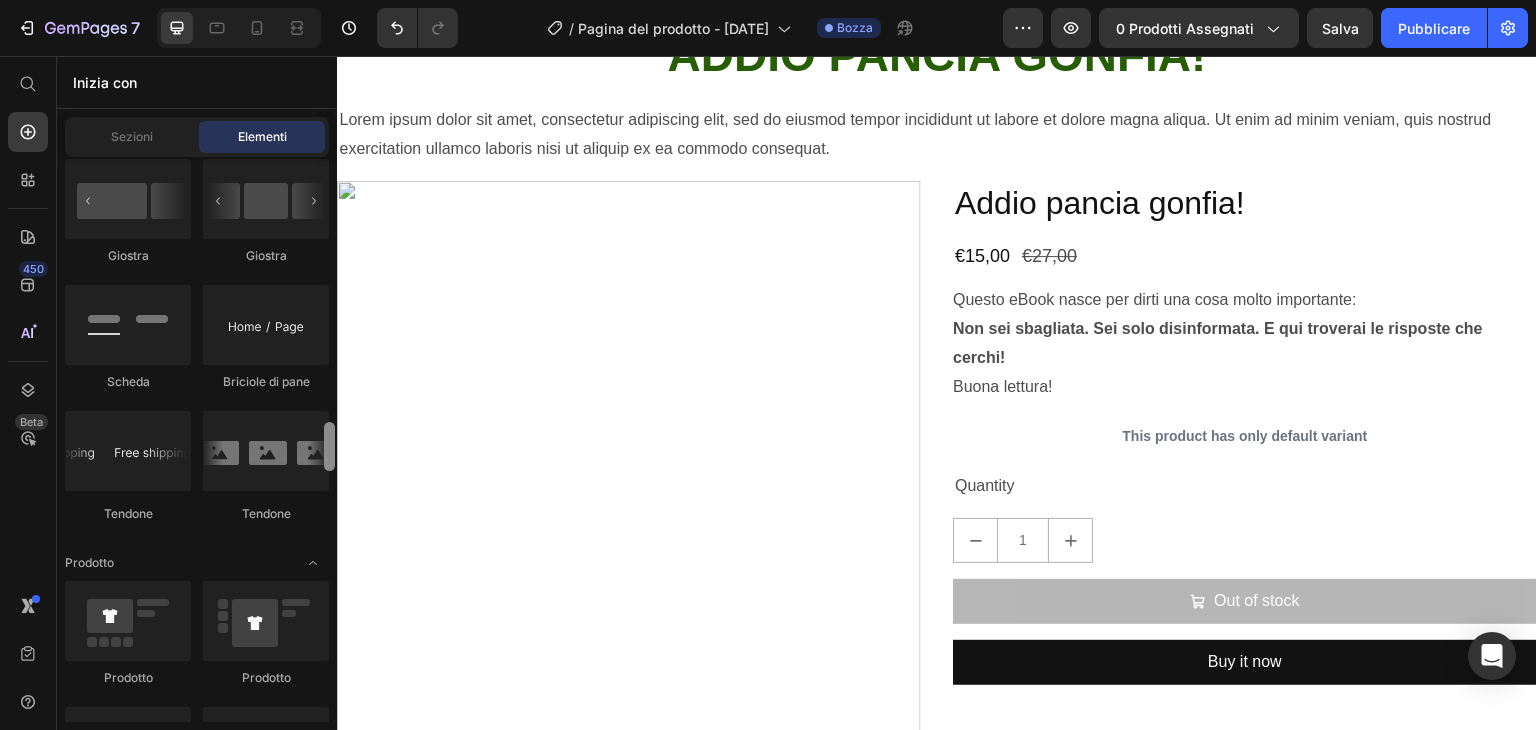 drag, startPoint x: 330, startPoint y: 179, endPoint x: 323, endPoint y: 389, distance: 210.11664 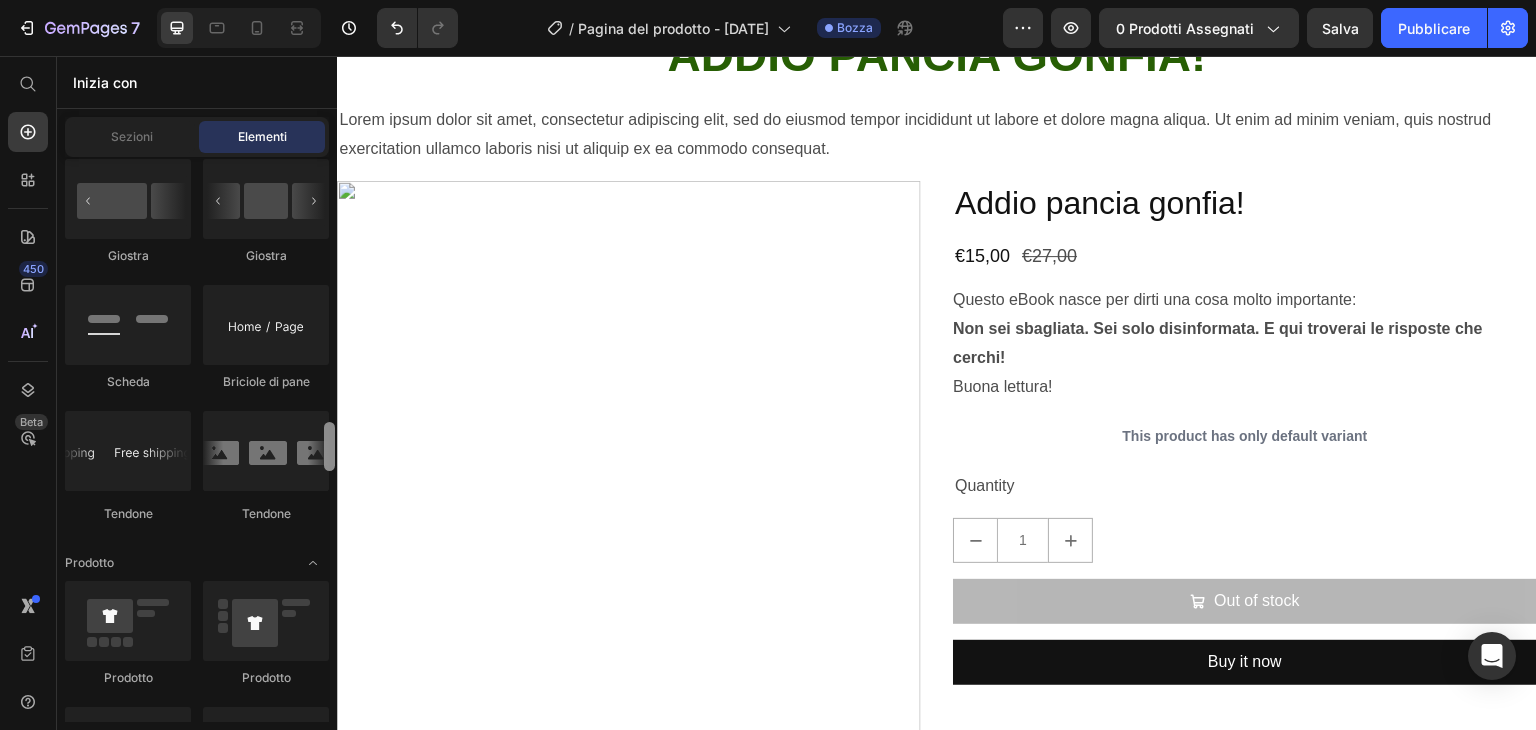 click at bounding box center (329, 494) 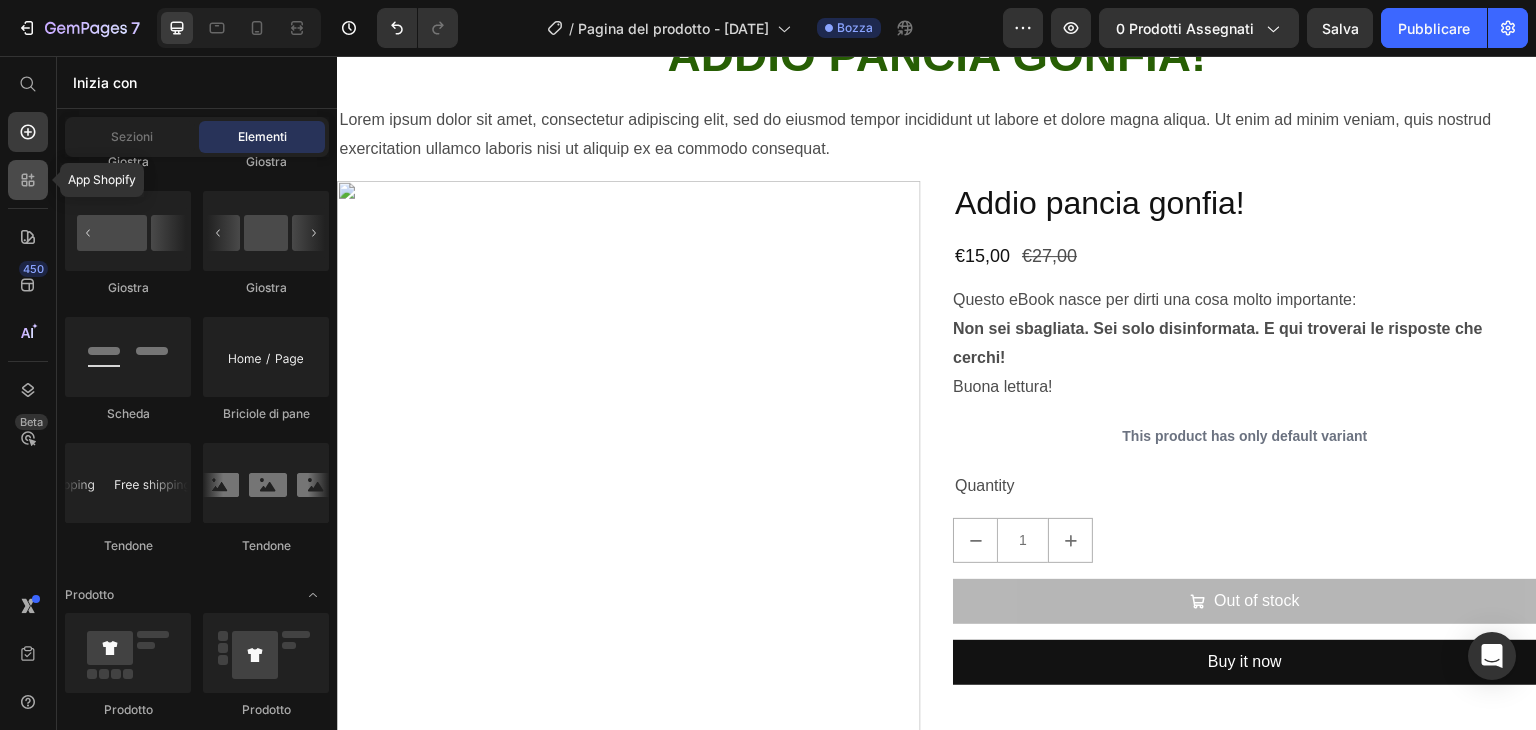 click 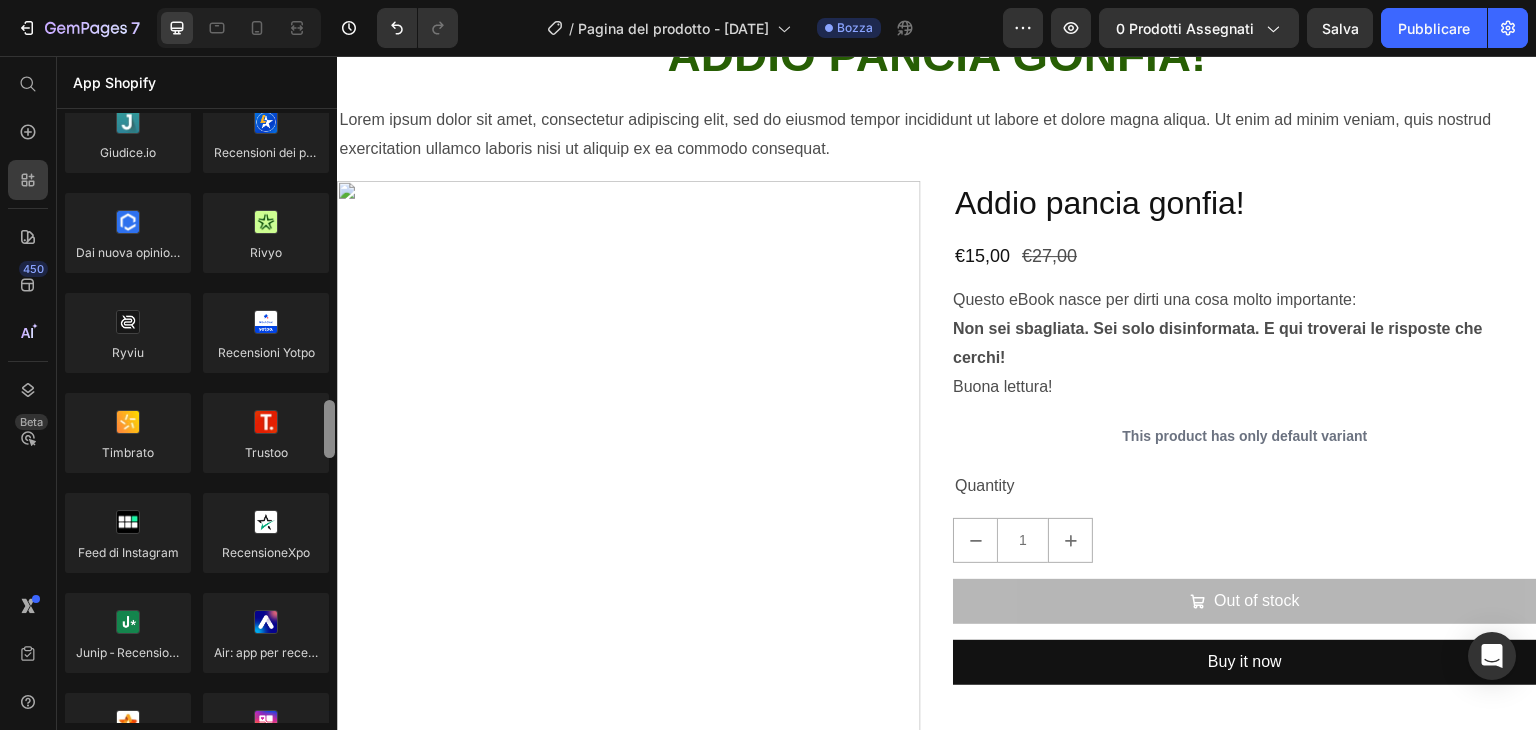 scroll, scrollTop: 0, scrollLeft: 0, axis: both 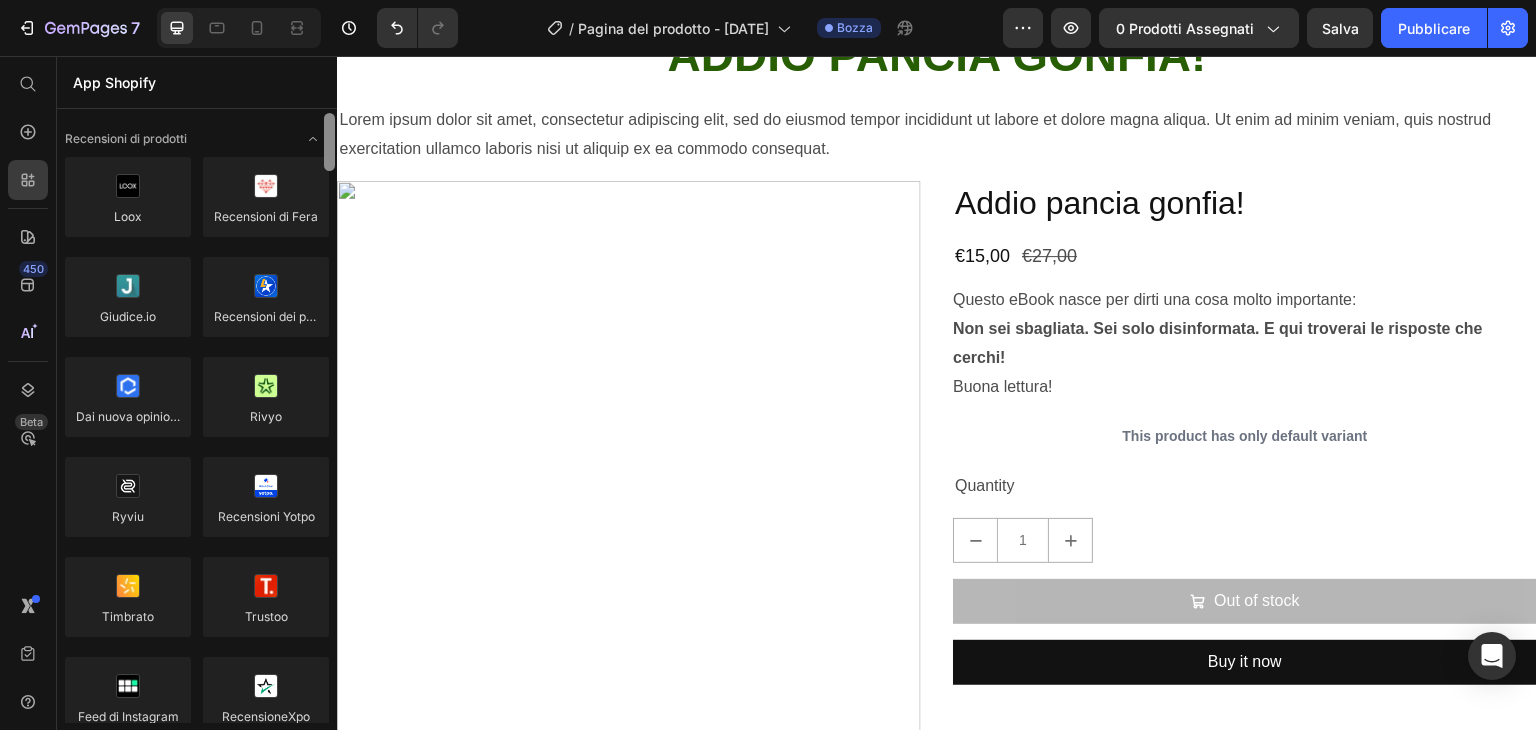 drag, startPoint x: 328, startPoint y: 368, endPoint x: 303, endPoint y: 95, distance: 274.1423 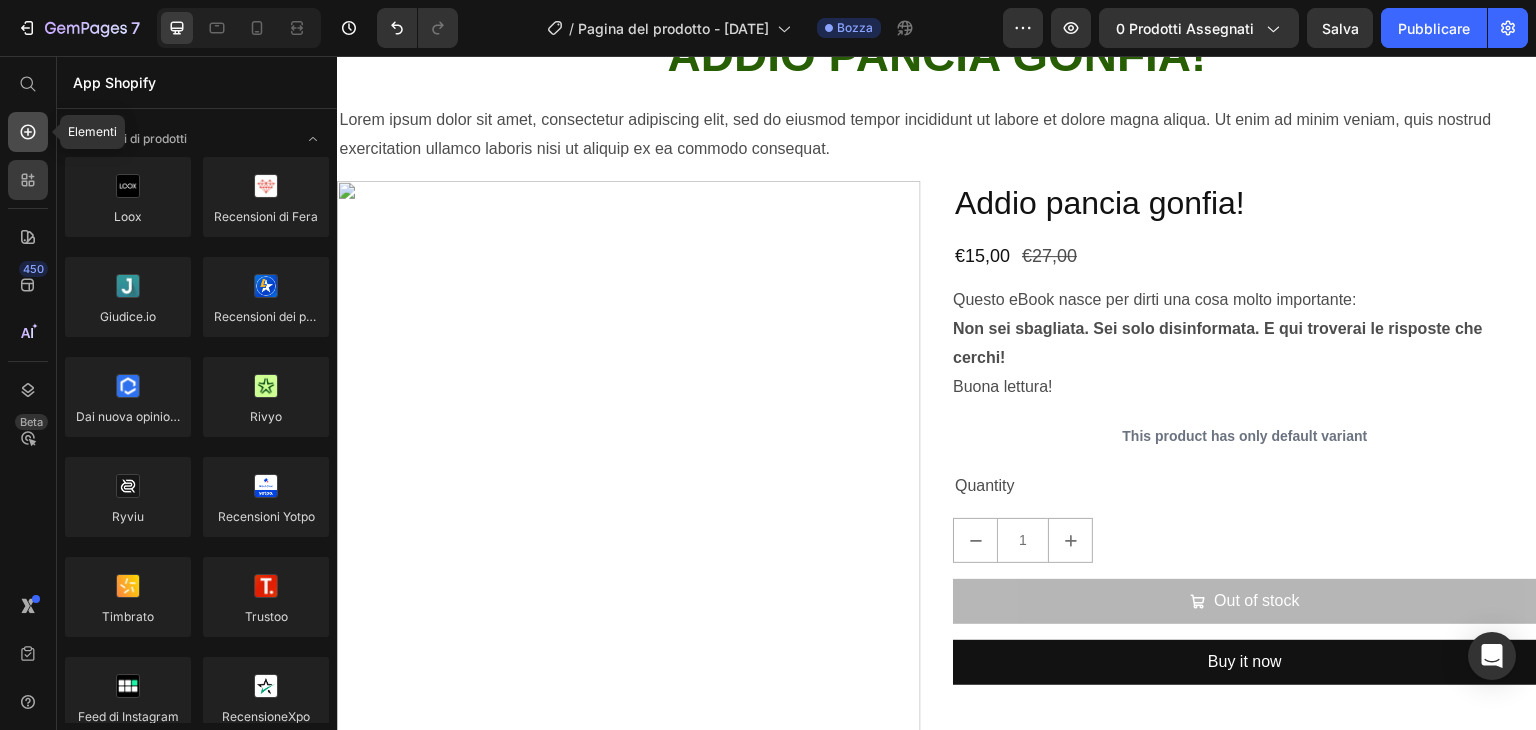 click 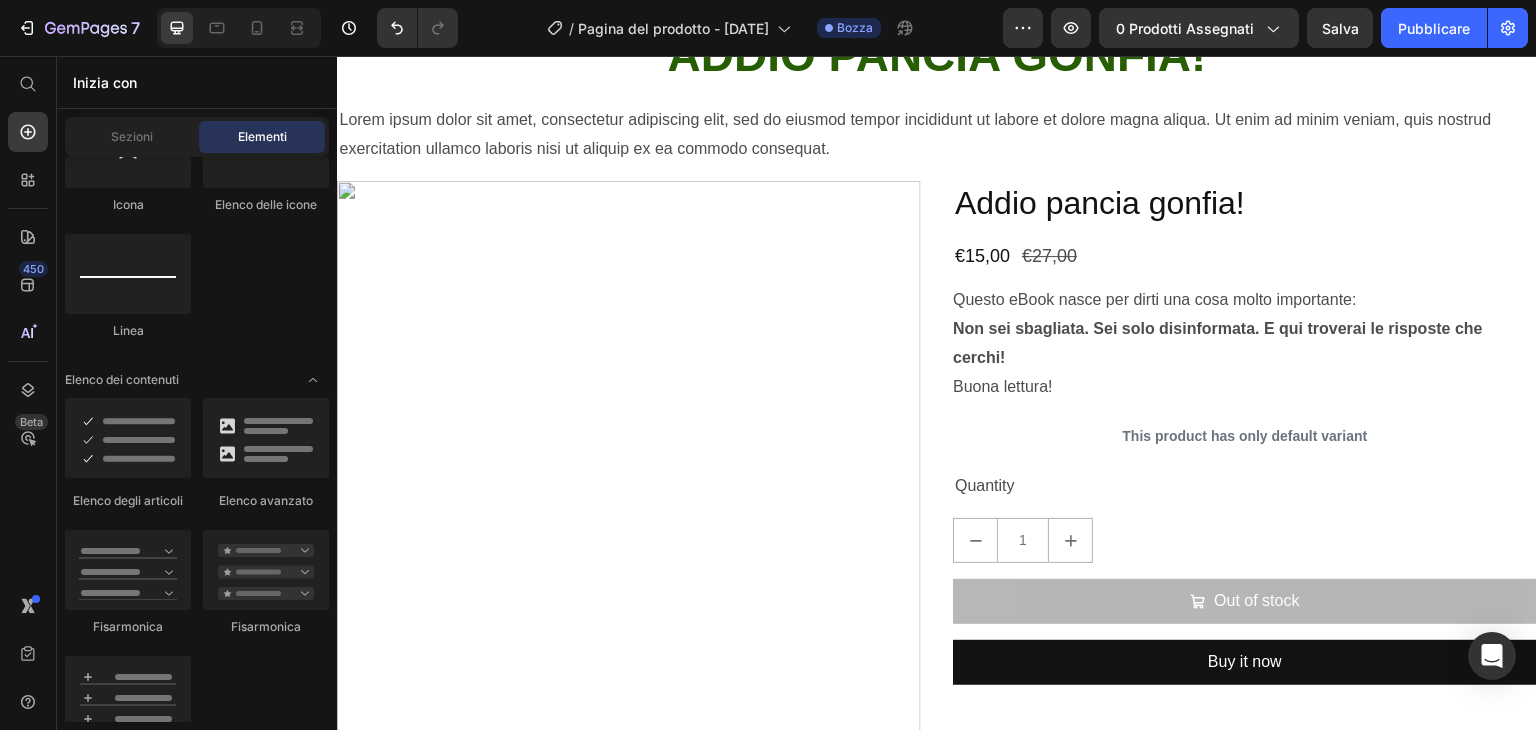 scroll, scrollTop: 2186, scrollLeft: 0, axis: vertical 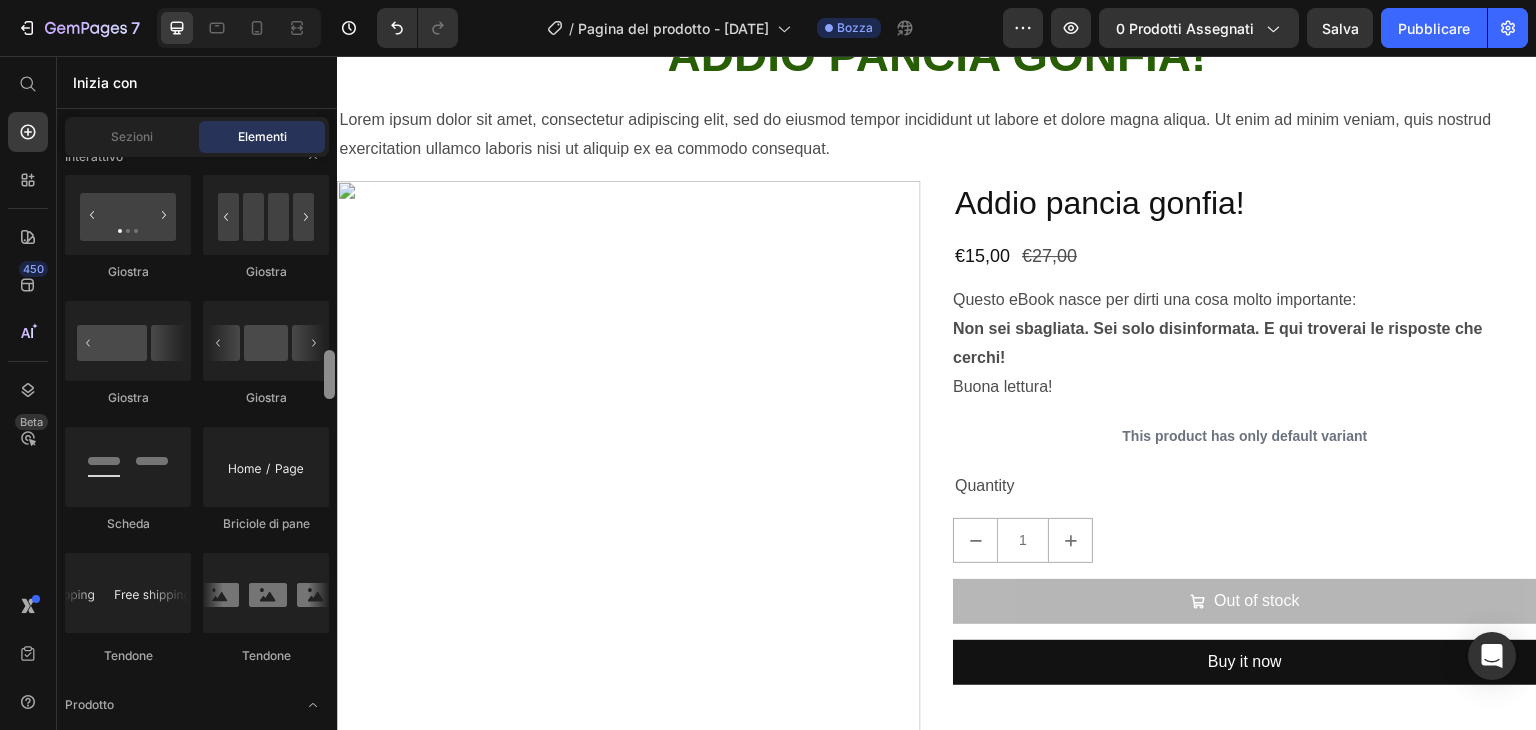 drag, startPoint x: 324, startPoint y: 188, endPoint x: 323, endPoint y: 388, distance: 200.0025 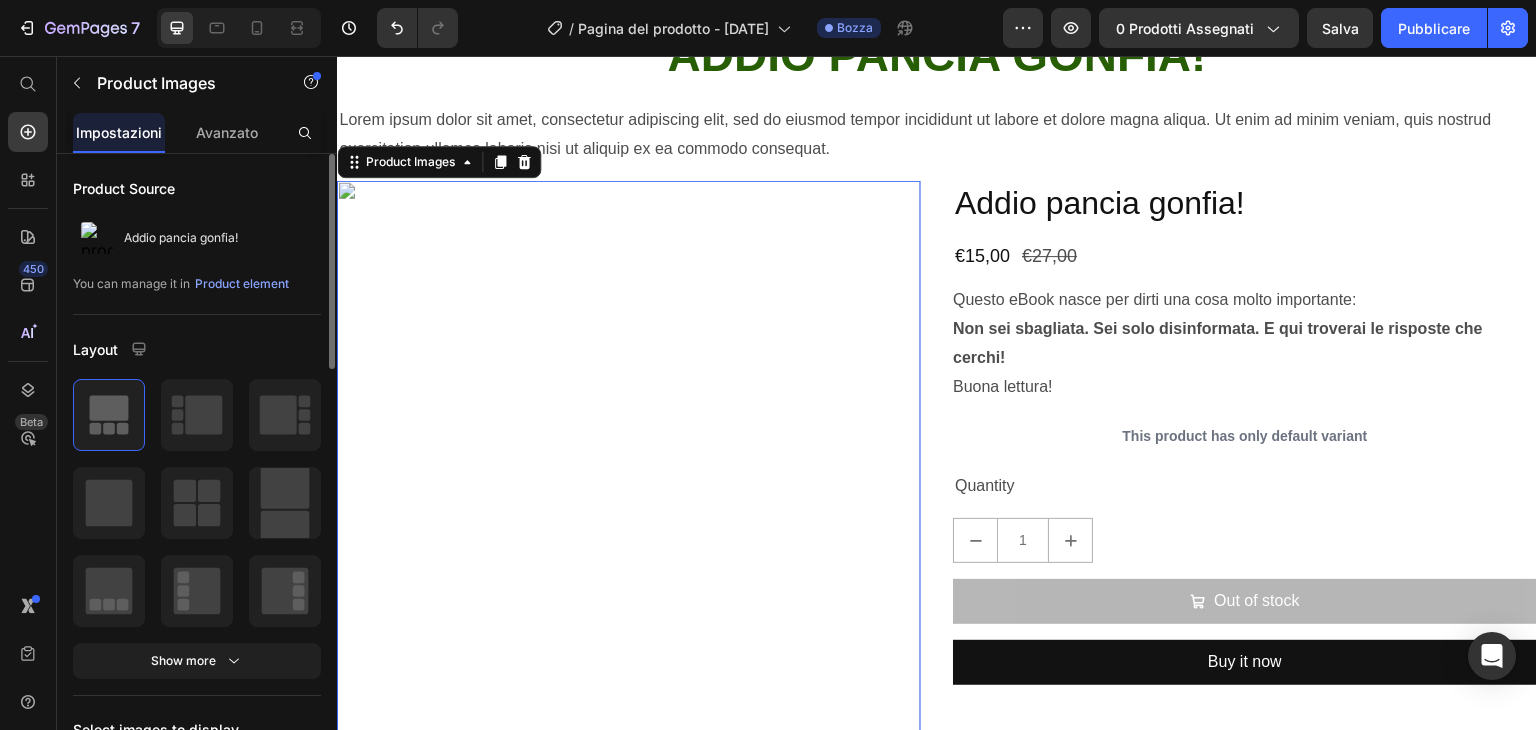 click at bounding box center (629, 473) 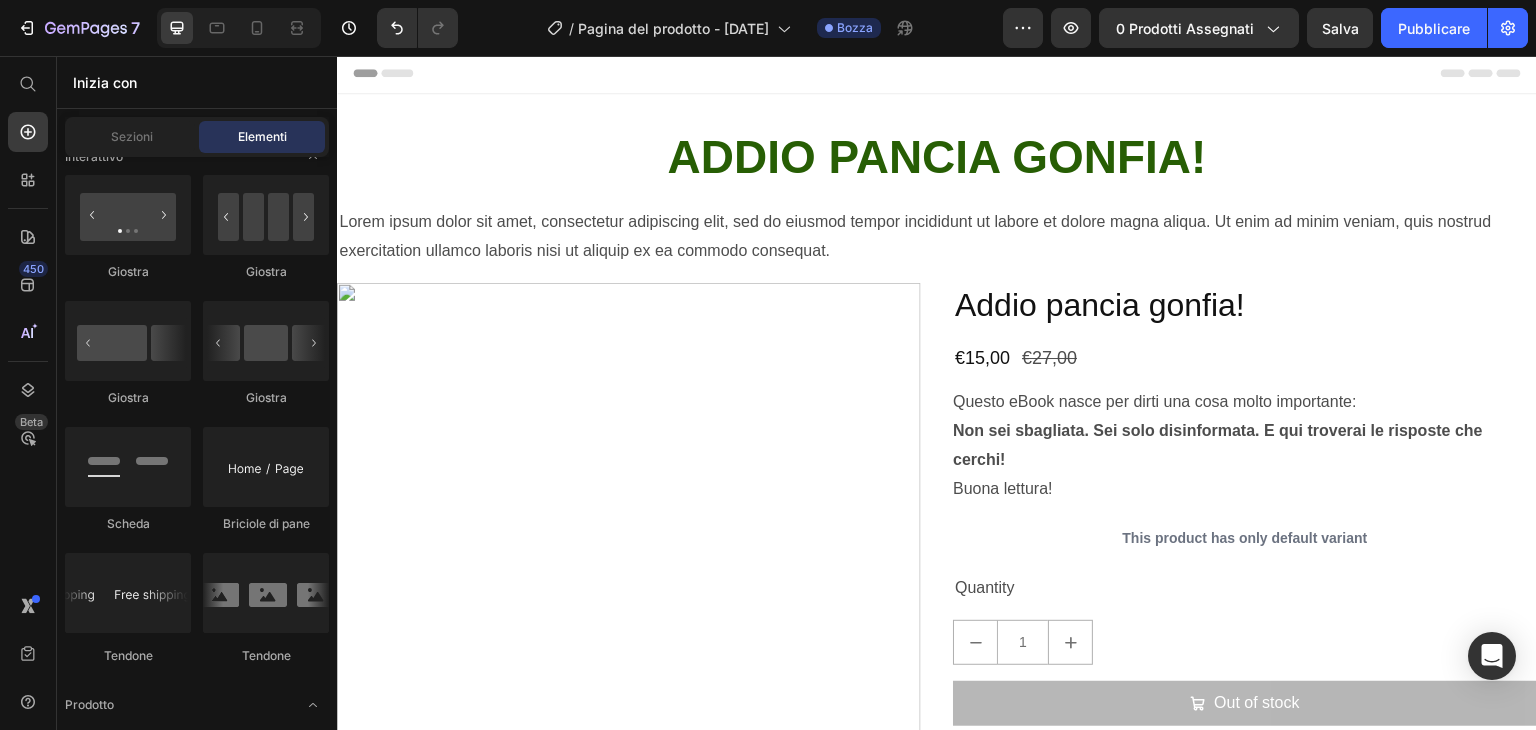 scroll, scrollTop: 0, scrollLeft: 0, axis: both 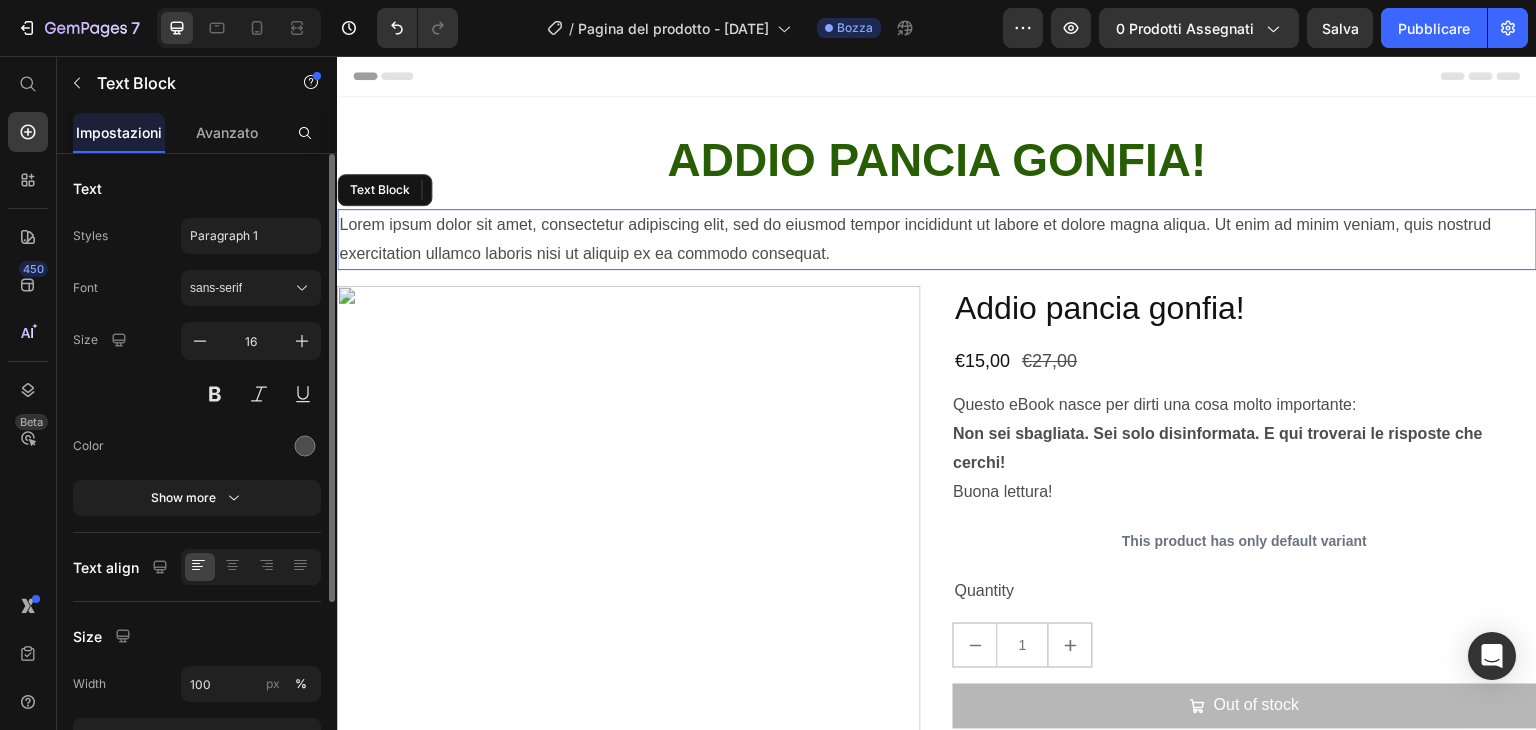 click on "Lorem ipsum dolor sit amet, consectetur adipiscing elit, sed do eiusmod tempor incididunt ut labore et dolore magna aliqua. Ut enim ad minim veniam, quis nostrud exercitation ullamco laboris nisi ut aliquip ex ea commodo consequat." at bounding box center [937, 240] 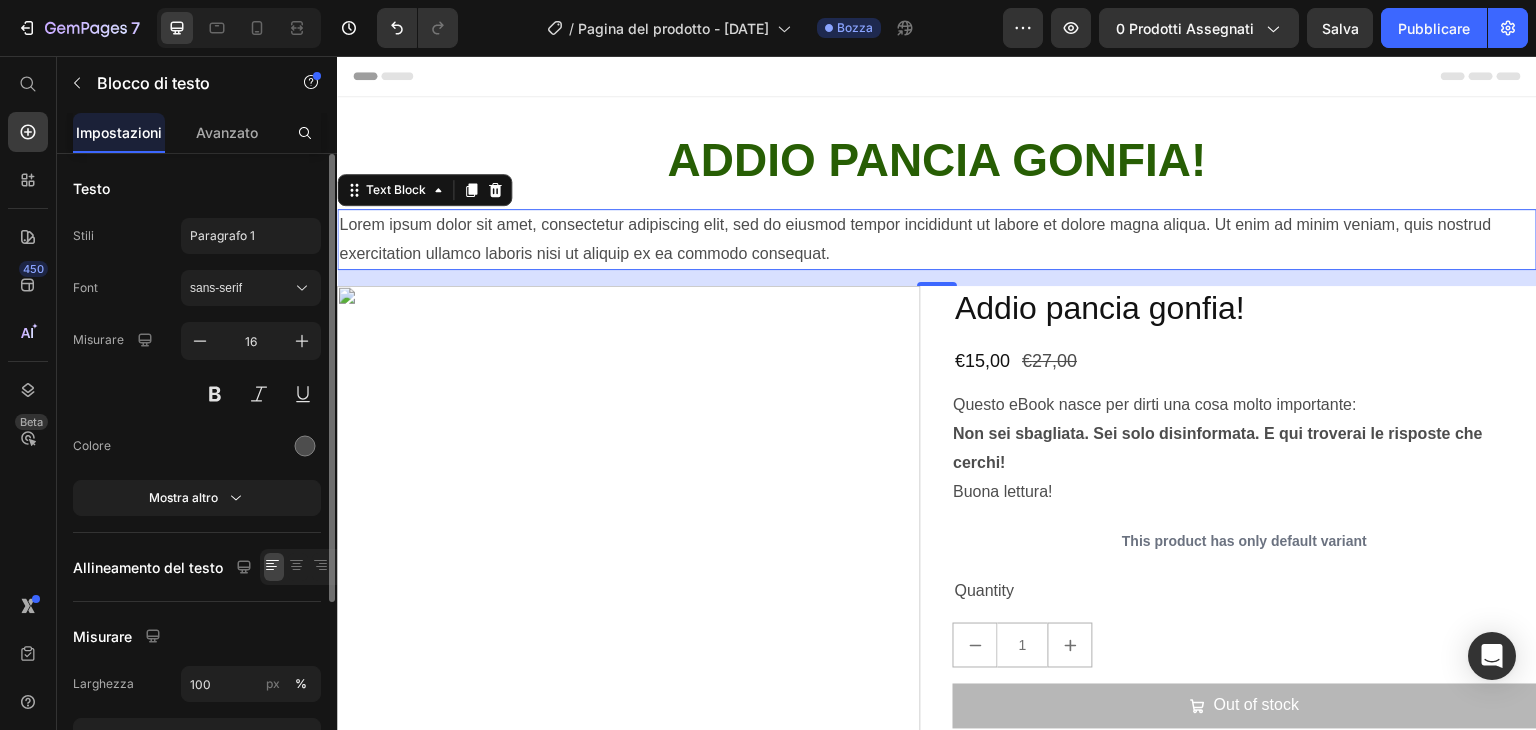 click on "Lorem ipsum dolor sit amet, consectetur adipiscing elit, sed do eiusmod tempor incididunt ut labore et dolore magna aliqua. Ut enim ad minim veniam, quis nostrud exercitation ullamco laboris nisi ut aliquip ex ea commodo consequat." at bounding box center (937, 240) 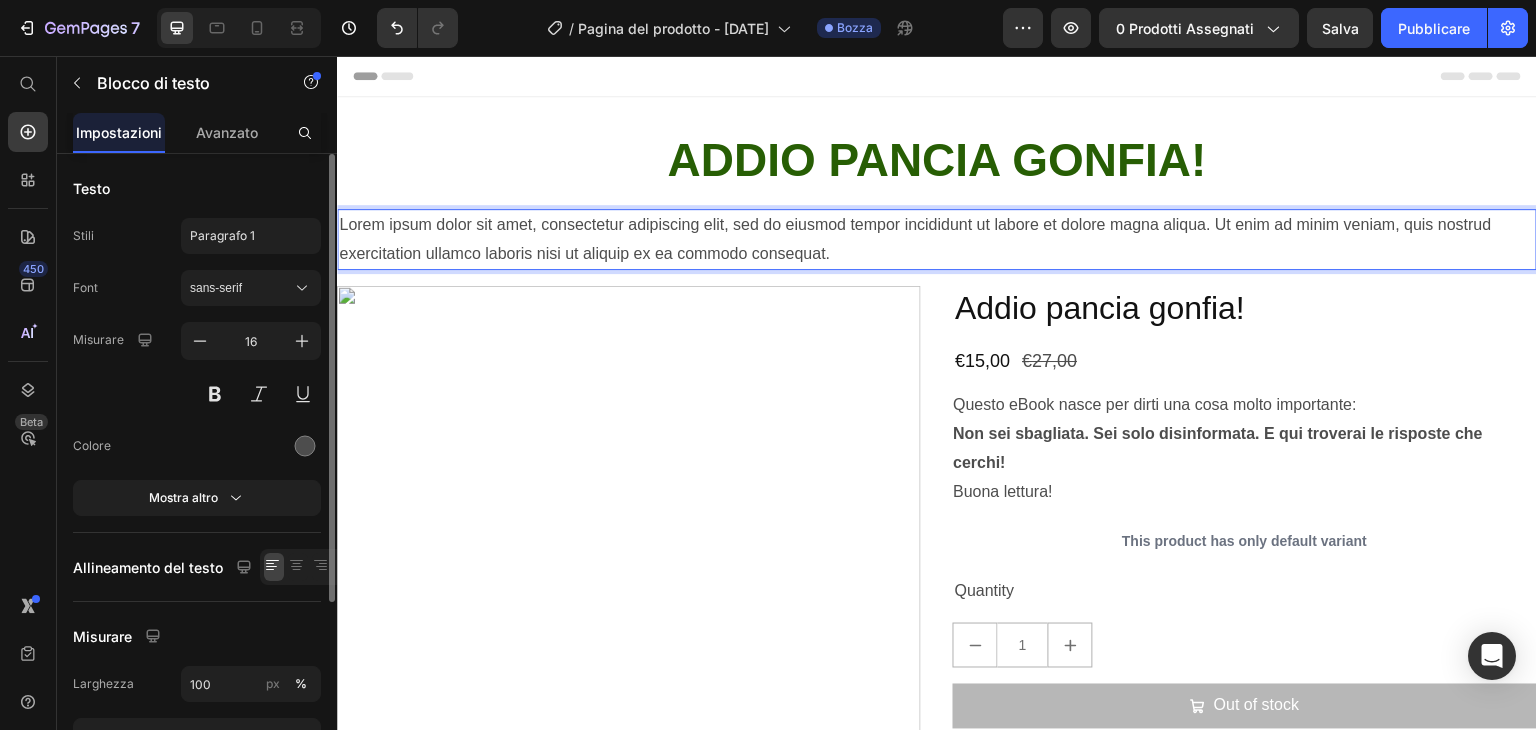 click on "Lorem ipsum dolor sit amet, consectetur adipiscing elit, sed do eiusmod tempor incididunt ut labore et dolore magna aliqua. Ut enim ad minim veniam, quis nostrud exercitation ullamco laboris nisi ut aliquip ex ea commodo consequat." at bounding box center (937, 240) 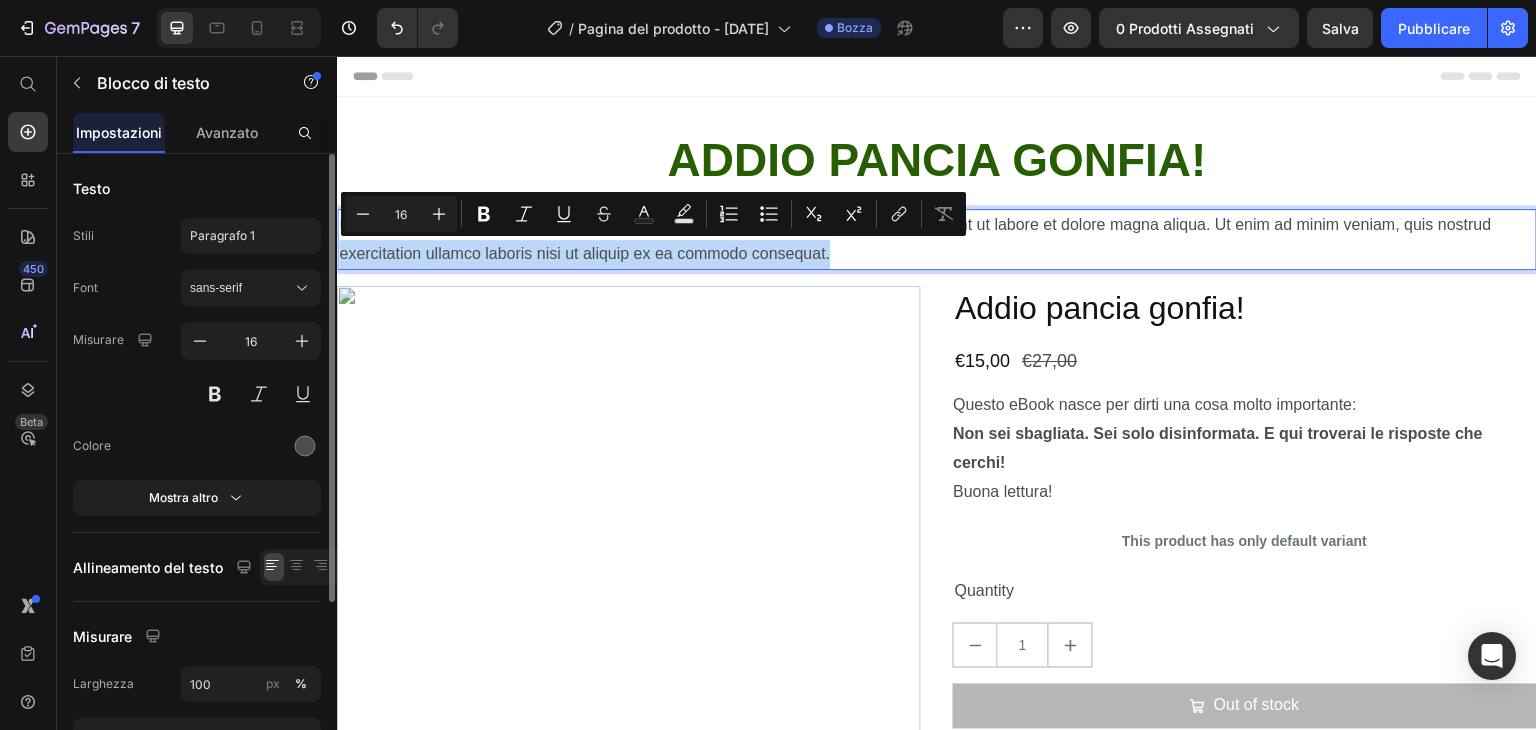 drag, startPoint x: 838, startPoint y: 256, endPoint x: 333, endPoint y: 241, distance: 505.22272 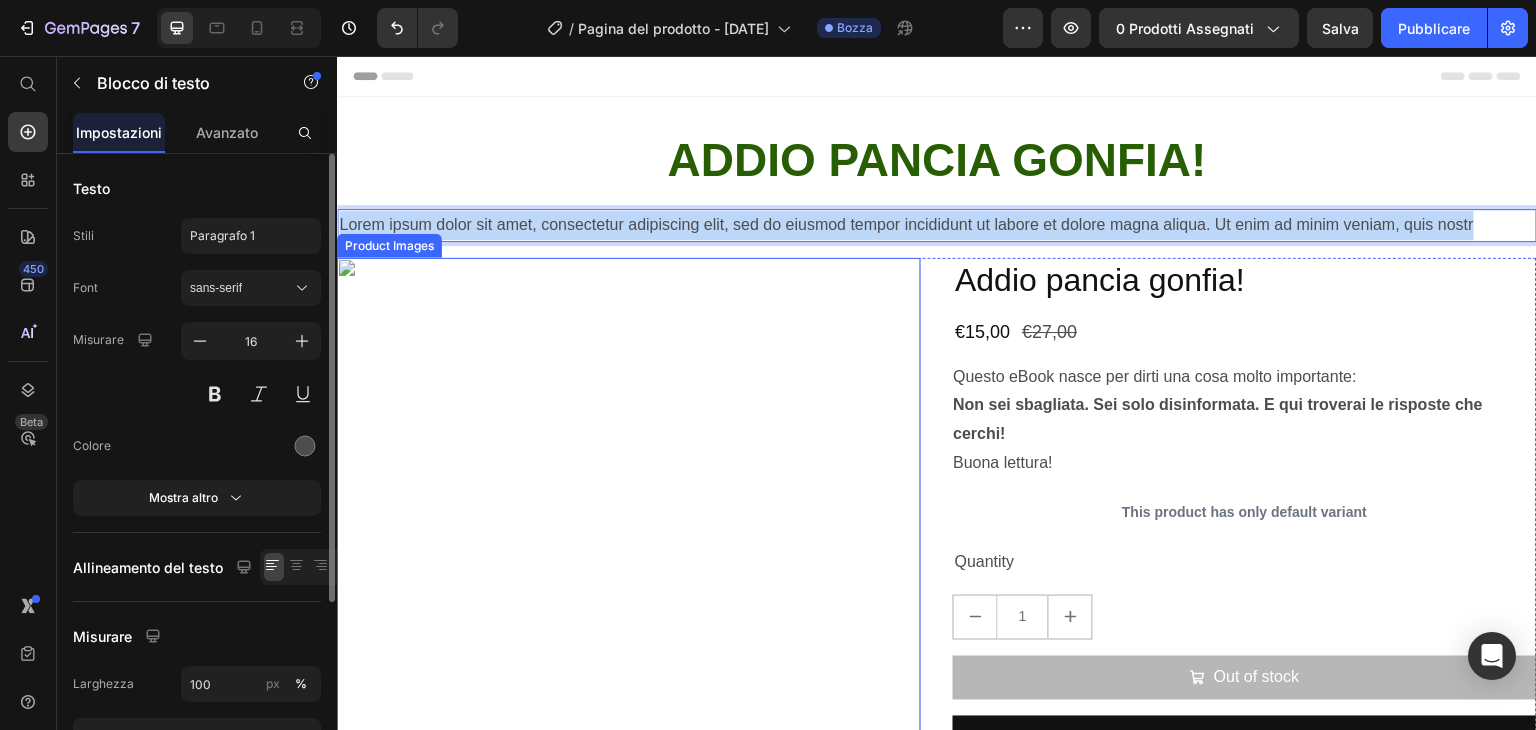 drag, startPoint x: 1487, startPoint y: 215, endPoint x: 340, endPoint y: 243, distance: 1147.3417 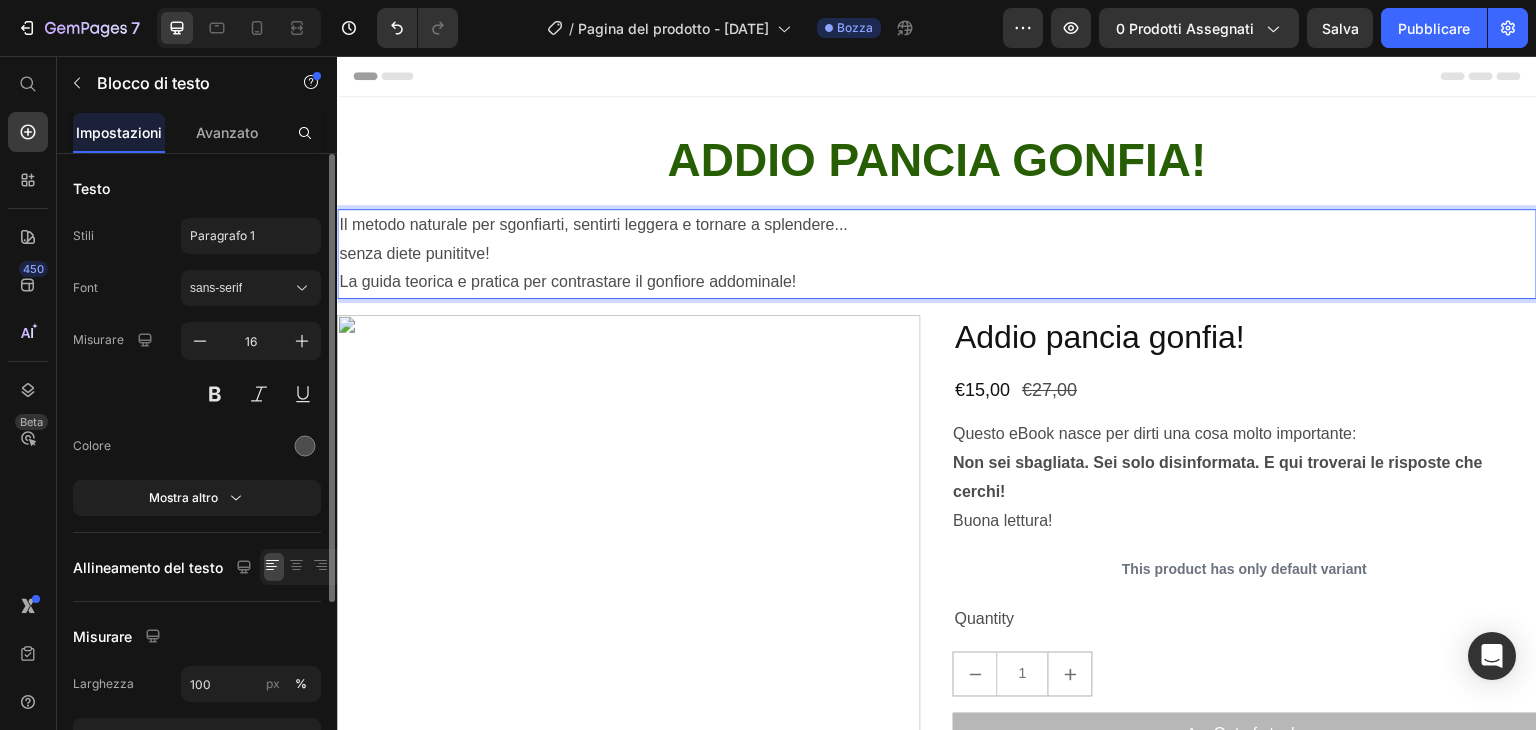 click on "La guida teorica e pratica per contrastare il gonfiore addominale!" at bounding box center [937, 282] 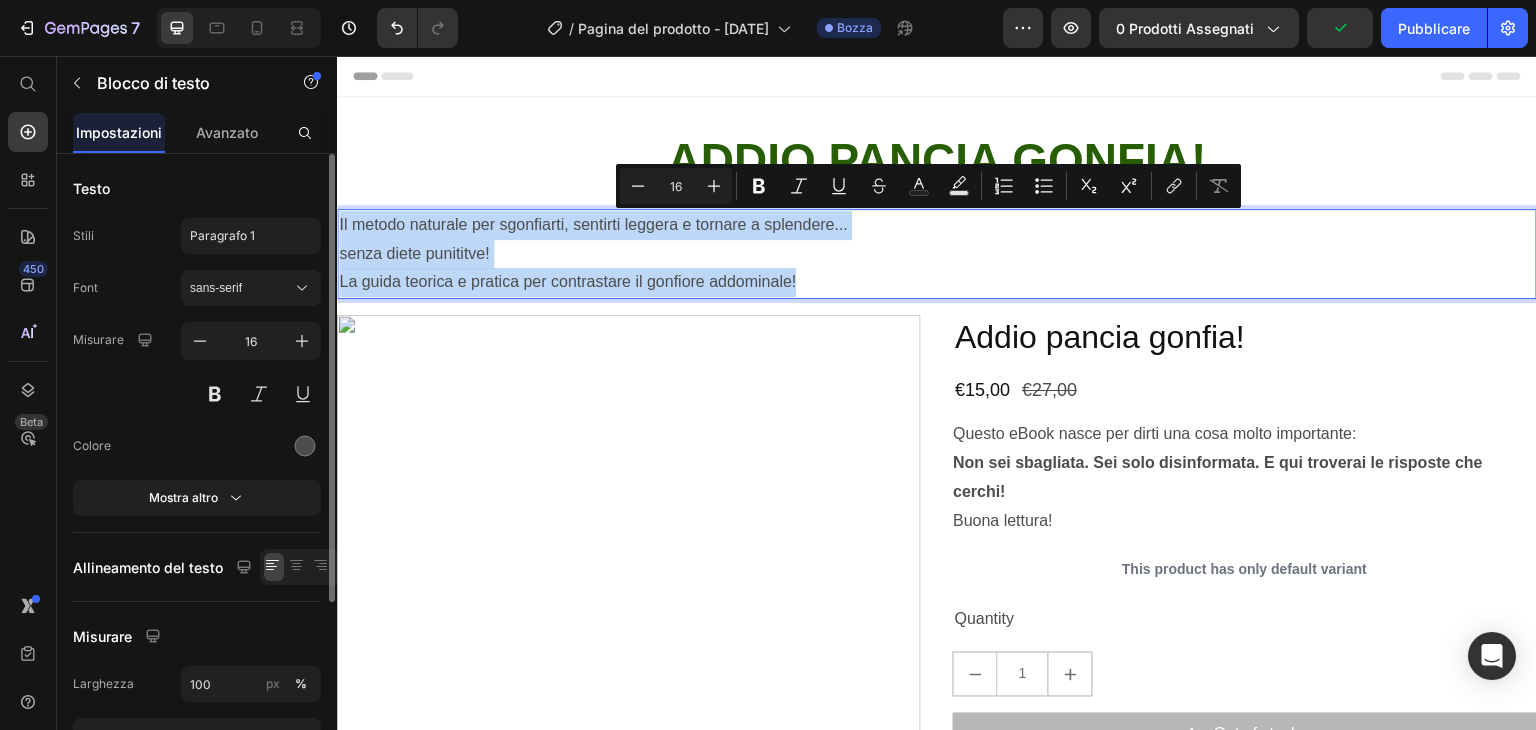 drag, startPoint x: 829, startPoint y: 277, endPoint x: 671, endPoint y: 279, distance: 158.01266 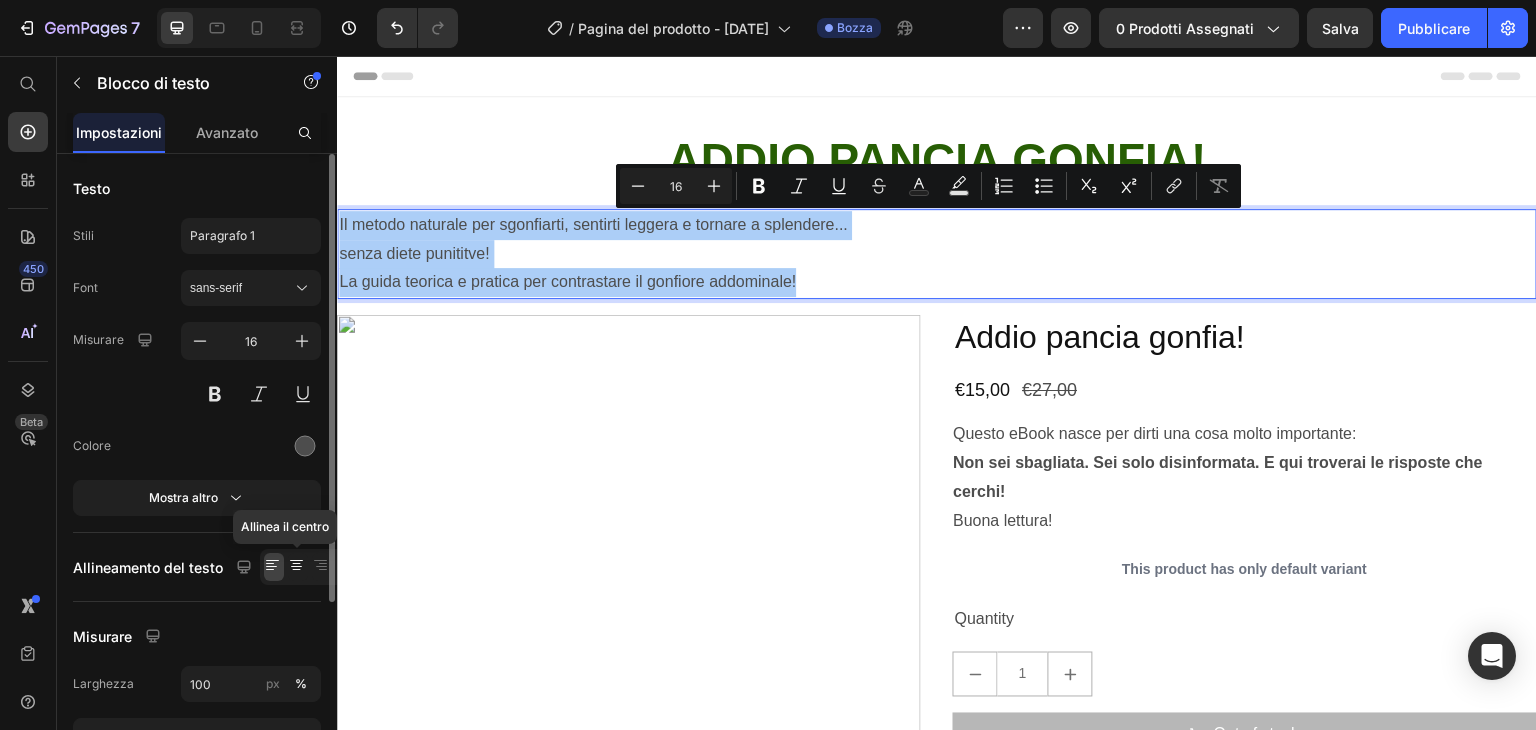 click 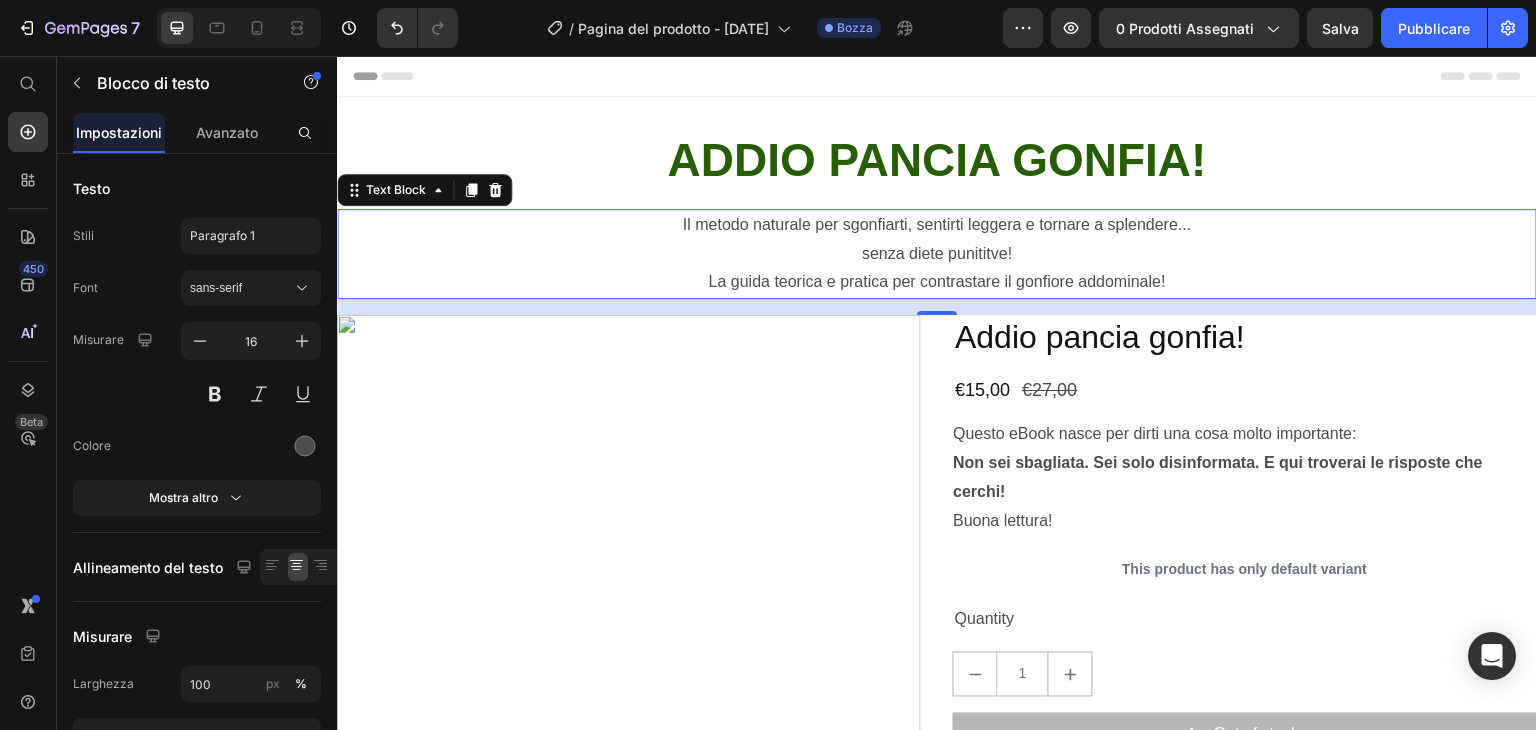click on "La guida teorica e pratica per contrastare il gonfiore addominale!" at bounding box center [937, 282] 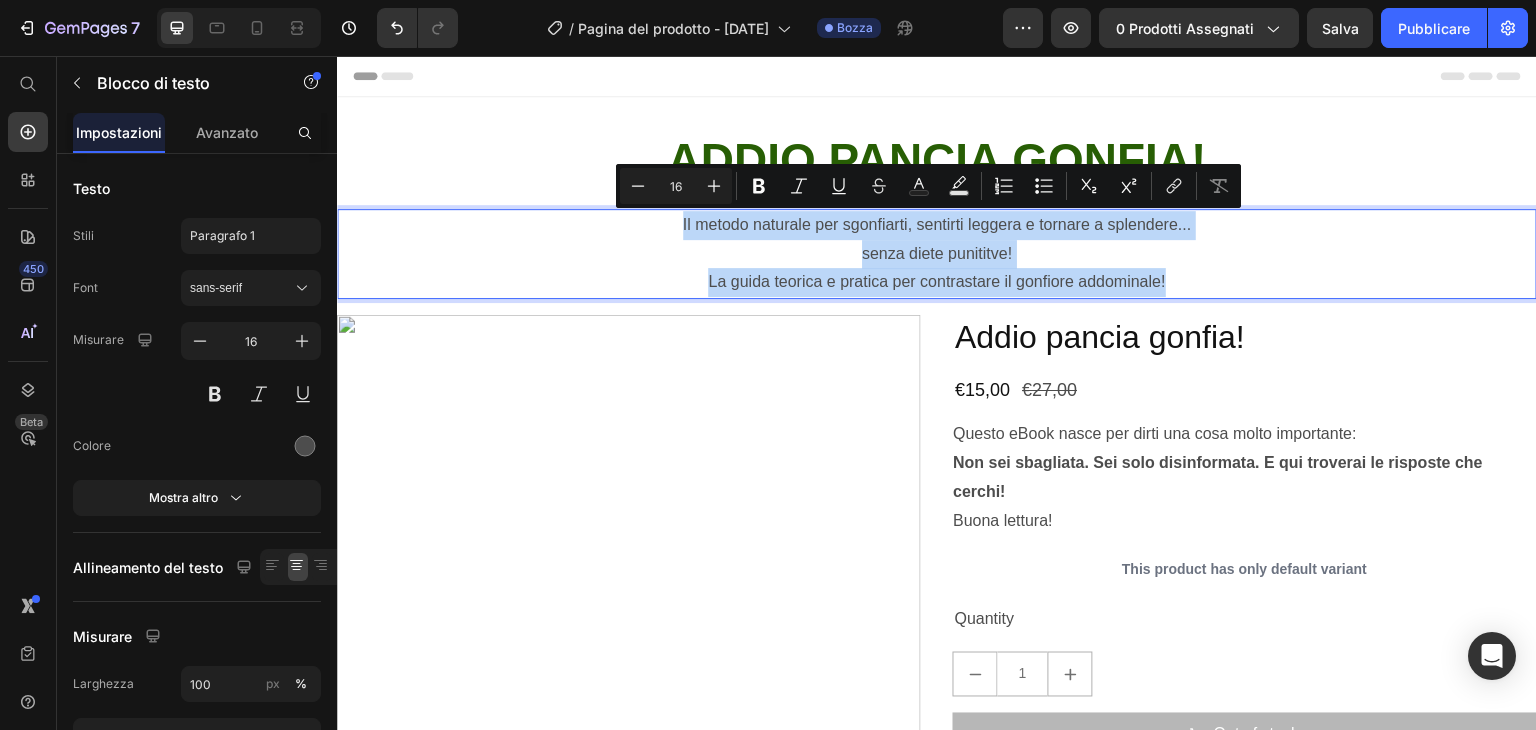 drag, startPoint x: 1214, startPoint y: 277, endPoint x: 673, endPoint y: 235, distance: 542.62787 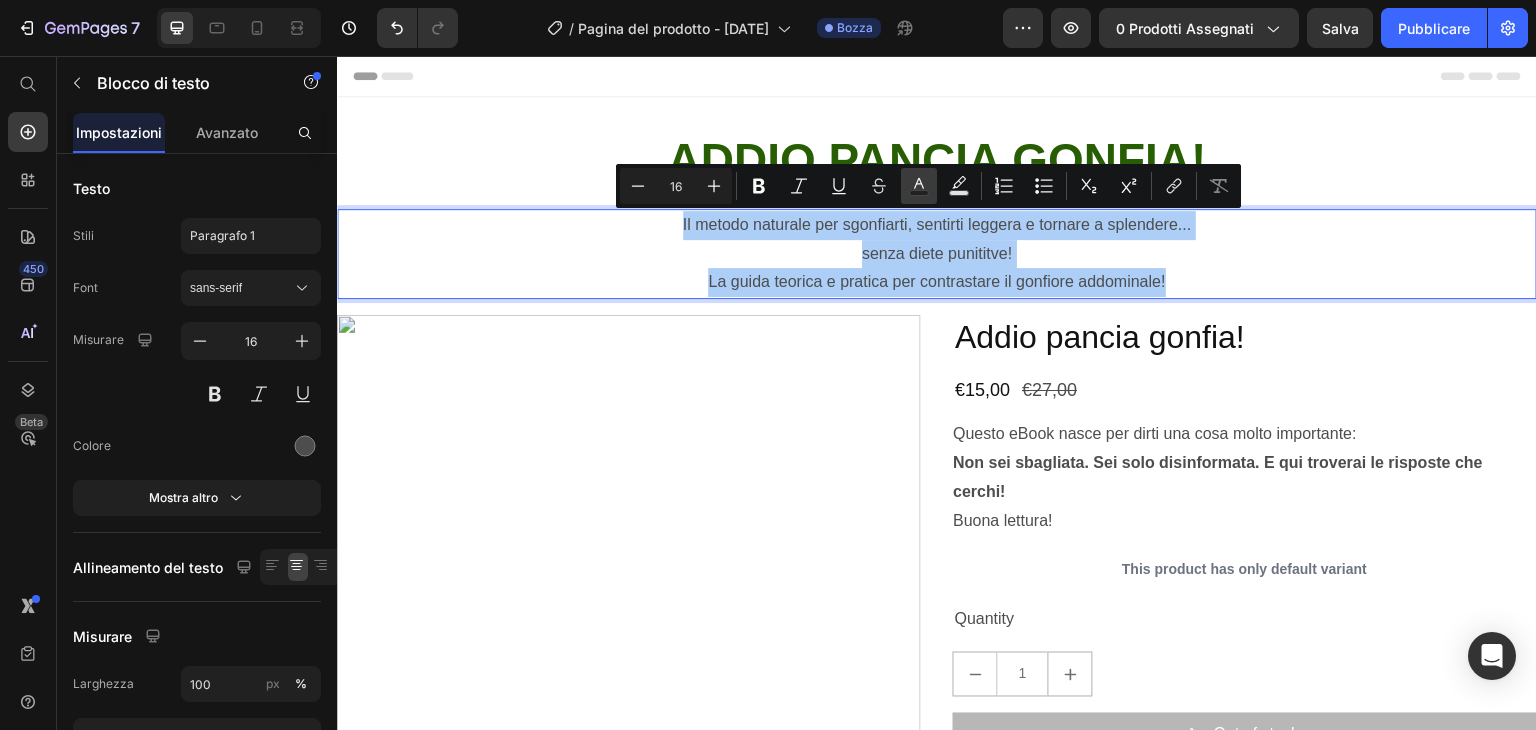 click 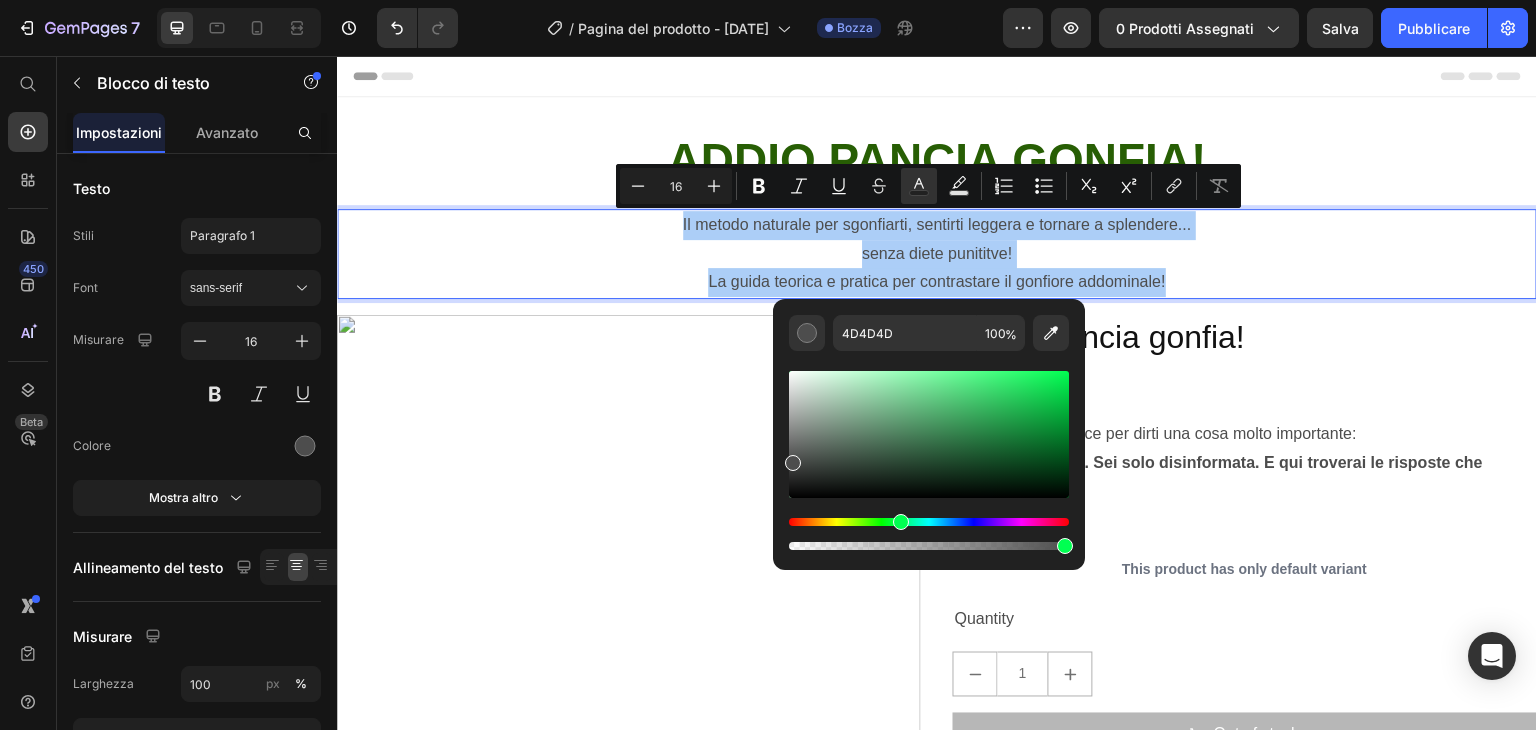 click at bounding box center [929, 522] 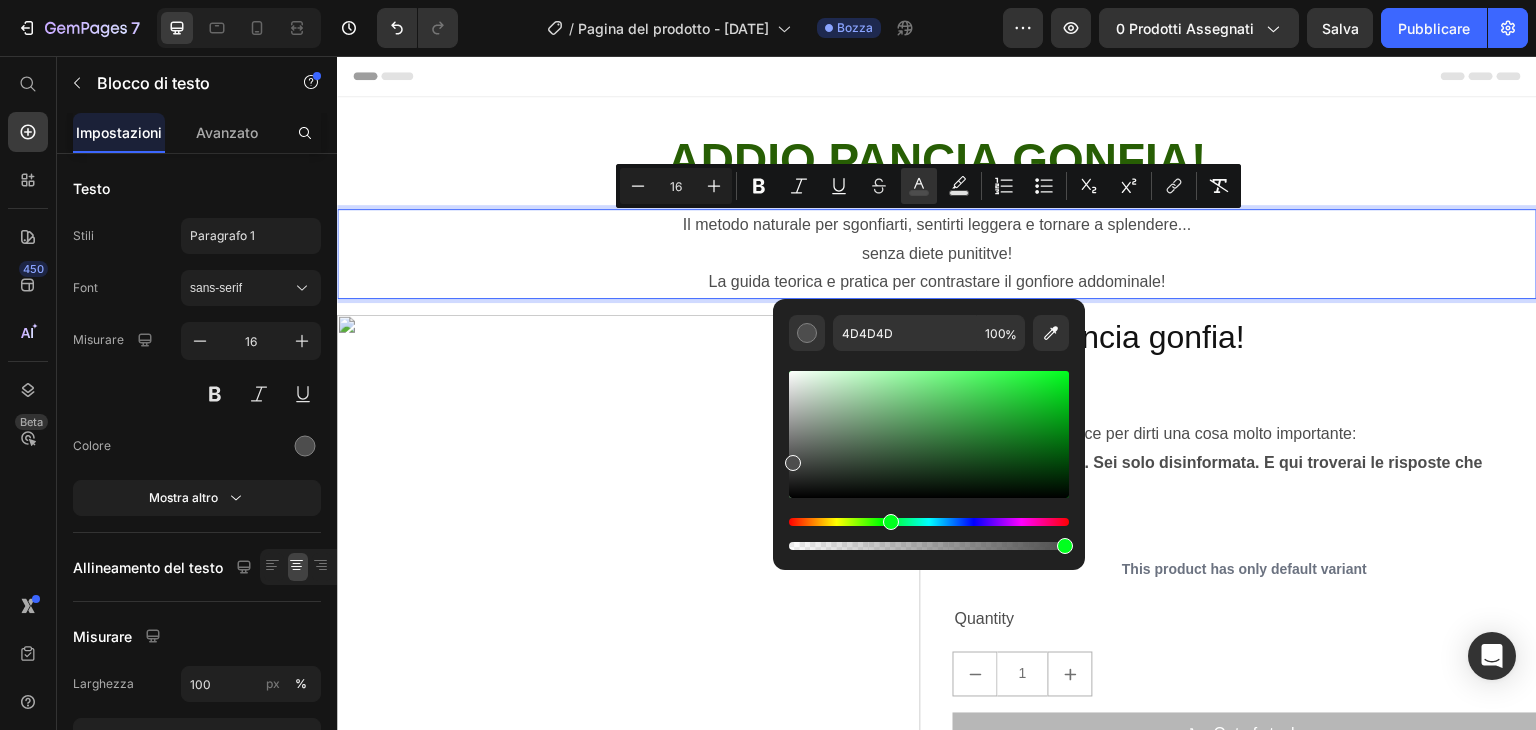 click at bounding box center (929, 522) 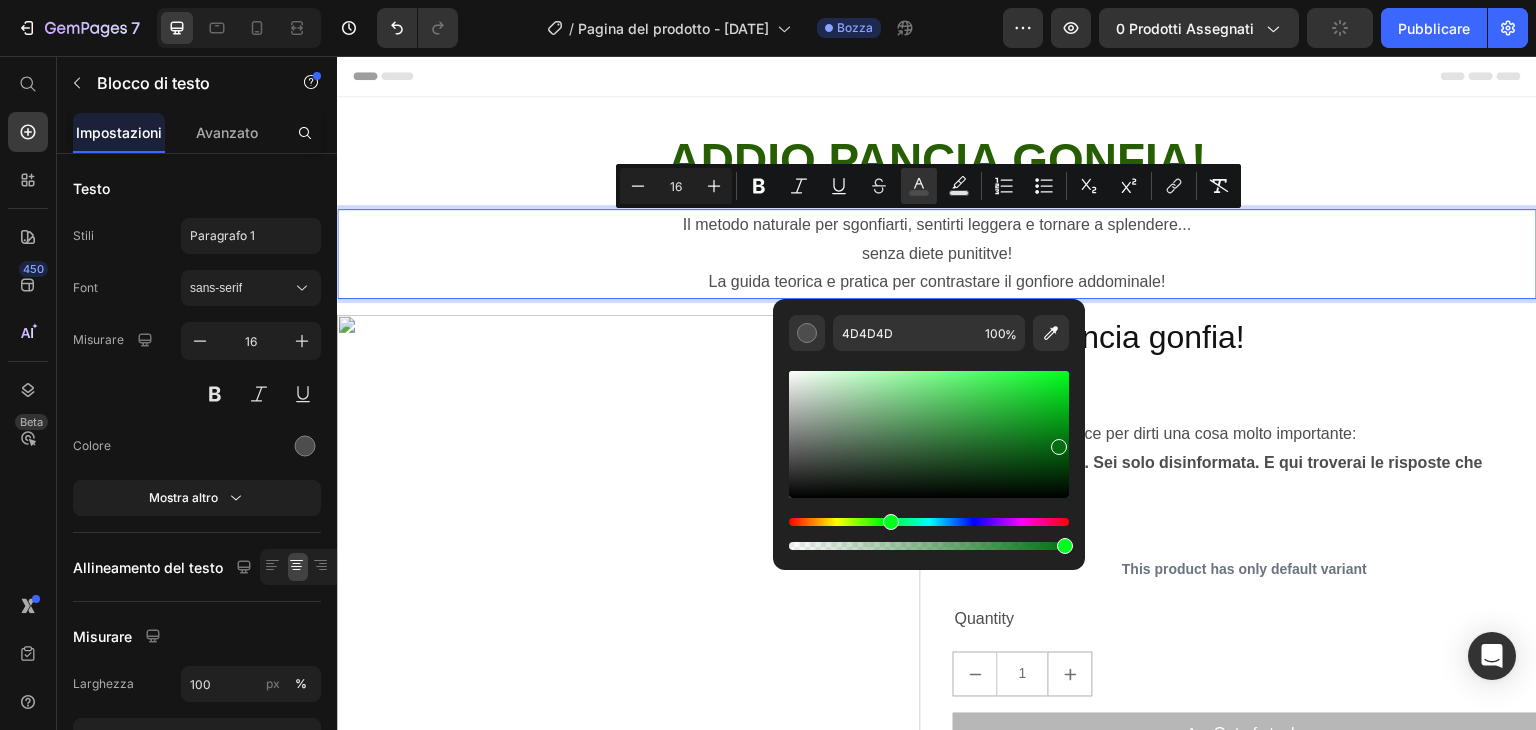 click at bounding box center [929, 434] 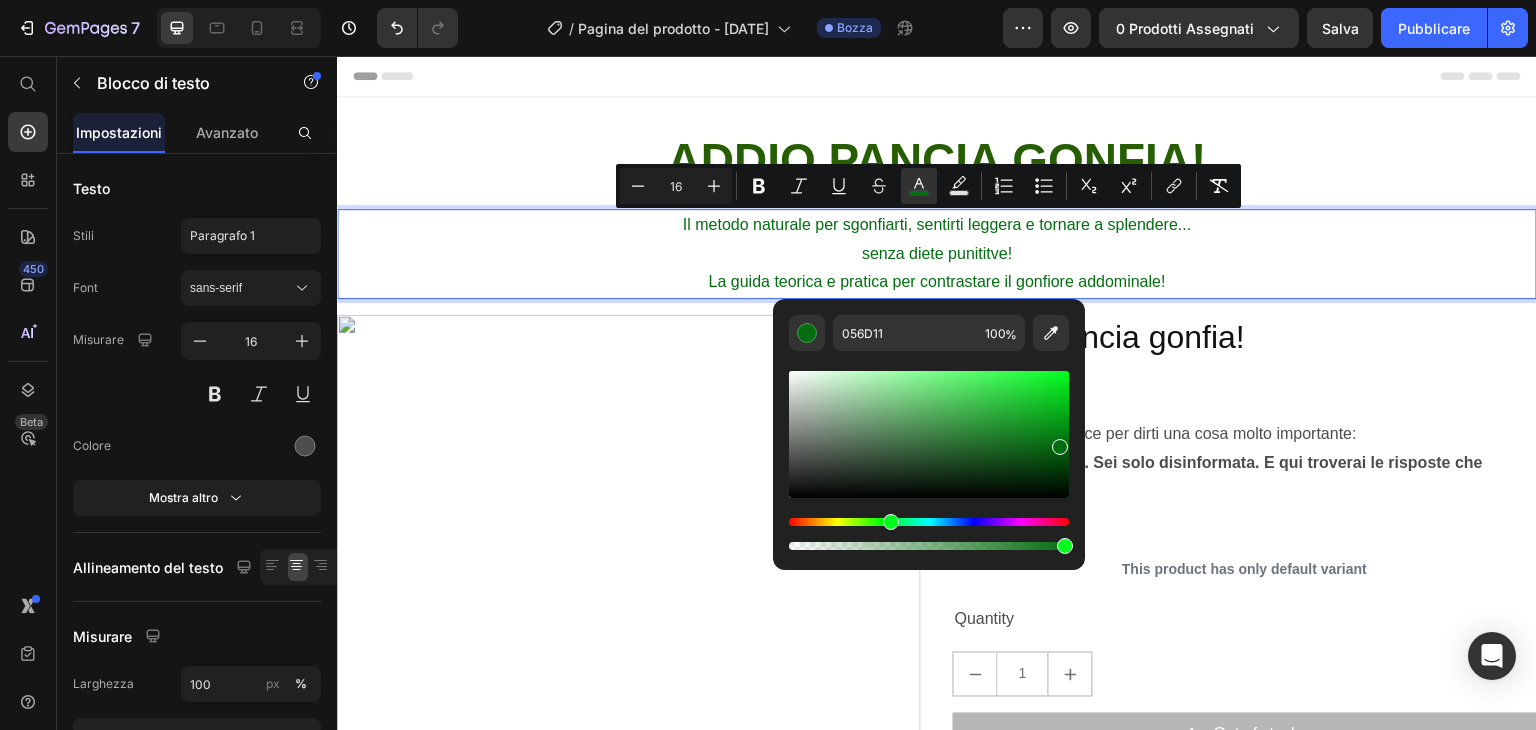click on "La guida teorica e pratica per contrastare il gonfiore addominale!" at bounding box center [937, 282] 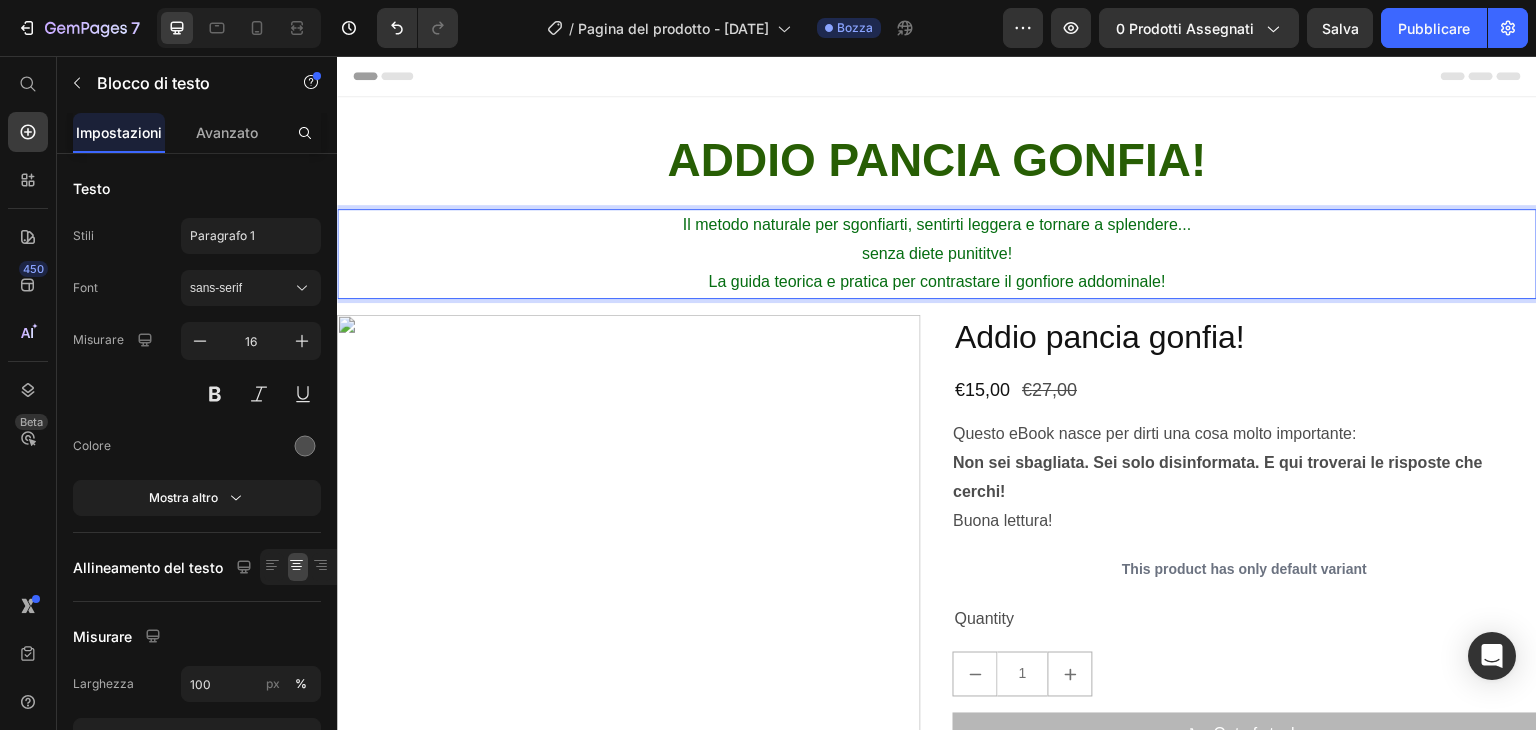 click on "La guida teorica e pratica per contrastare il gonfiore addominale!" at bounding box center [937, 282] 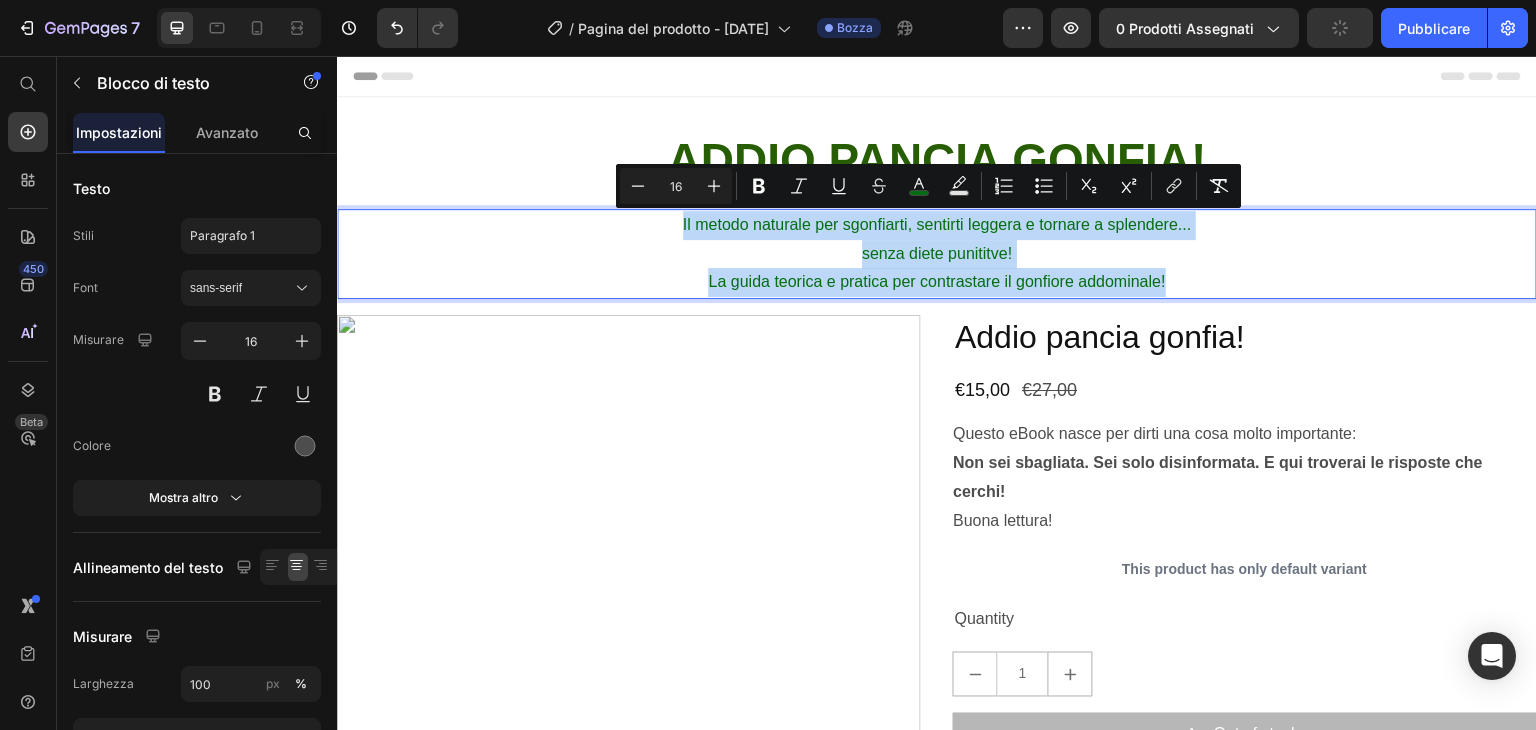 drag, startPoint x: 1205, startPoint y: 277, endPoint x: 677, endPoint y: 229, distance: 530.1773 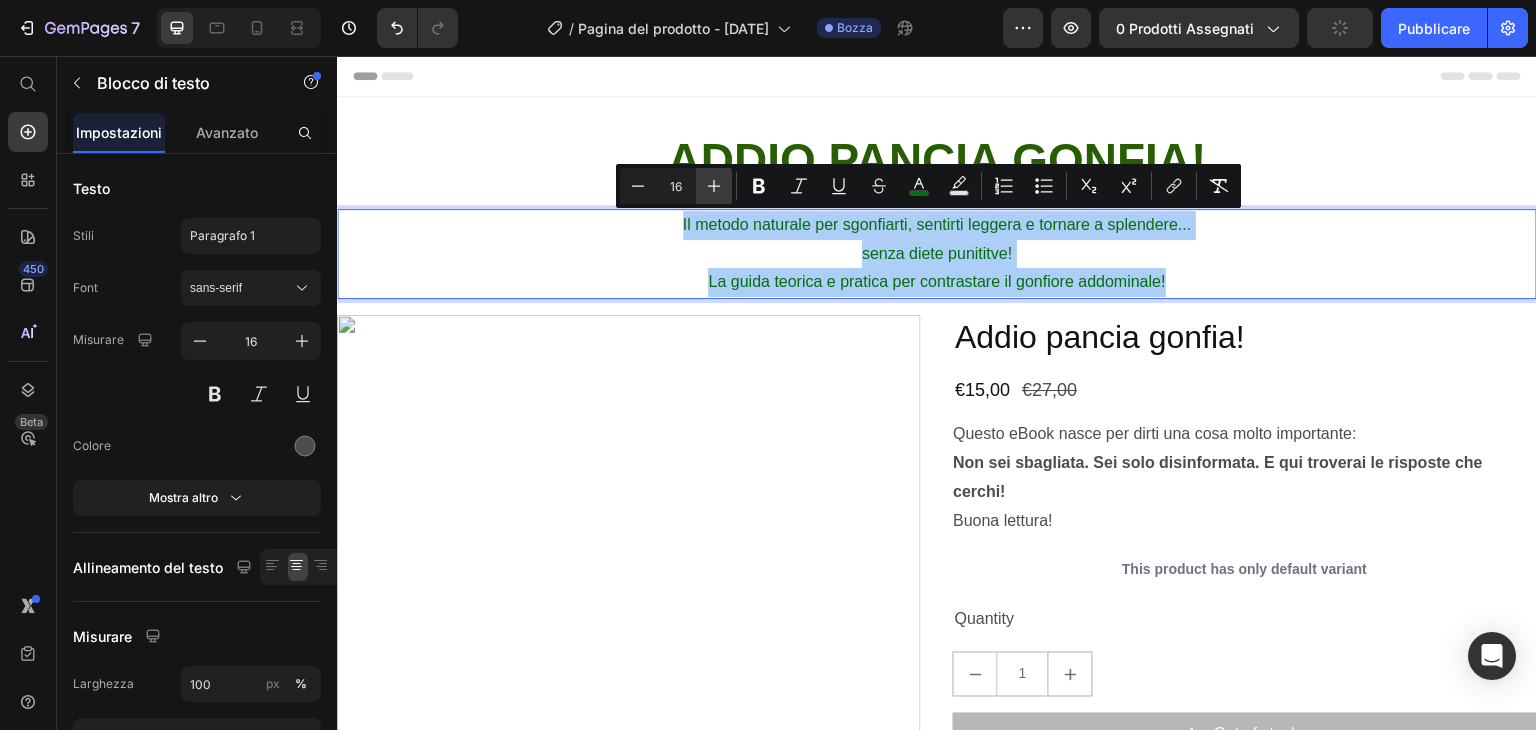 click 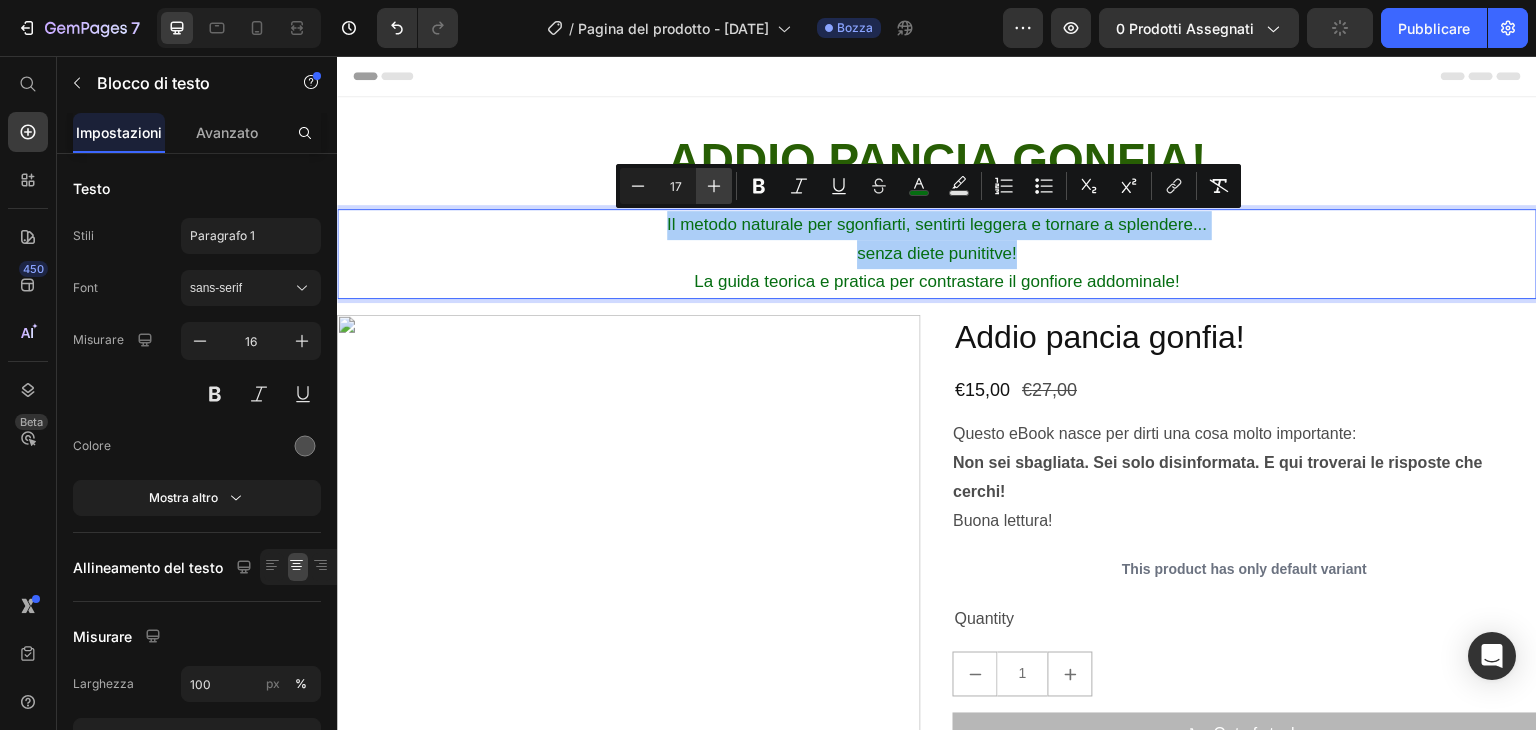 click 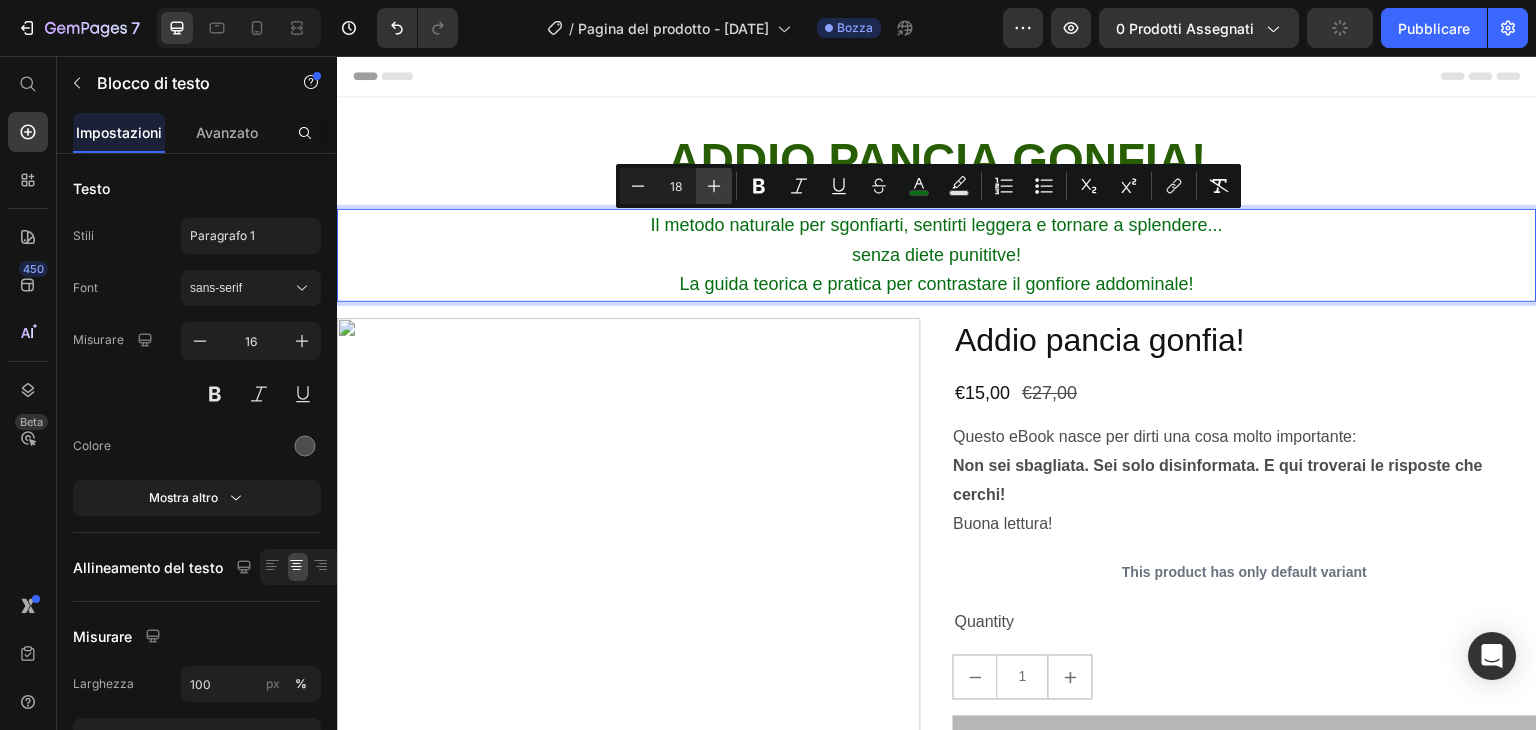 click 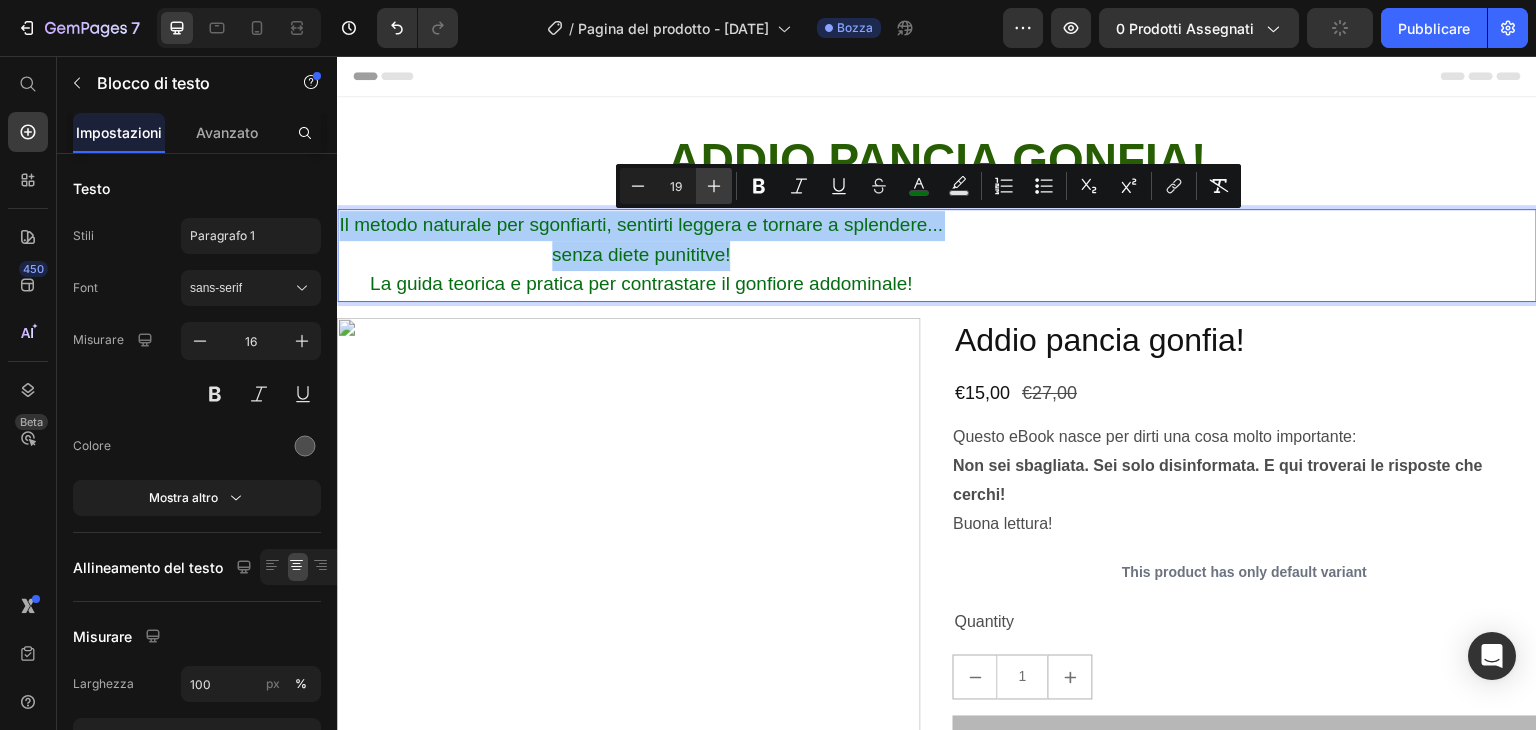 click 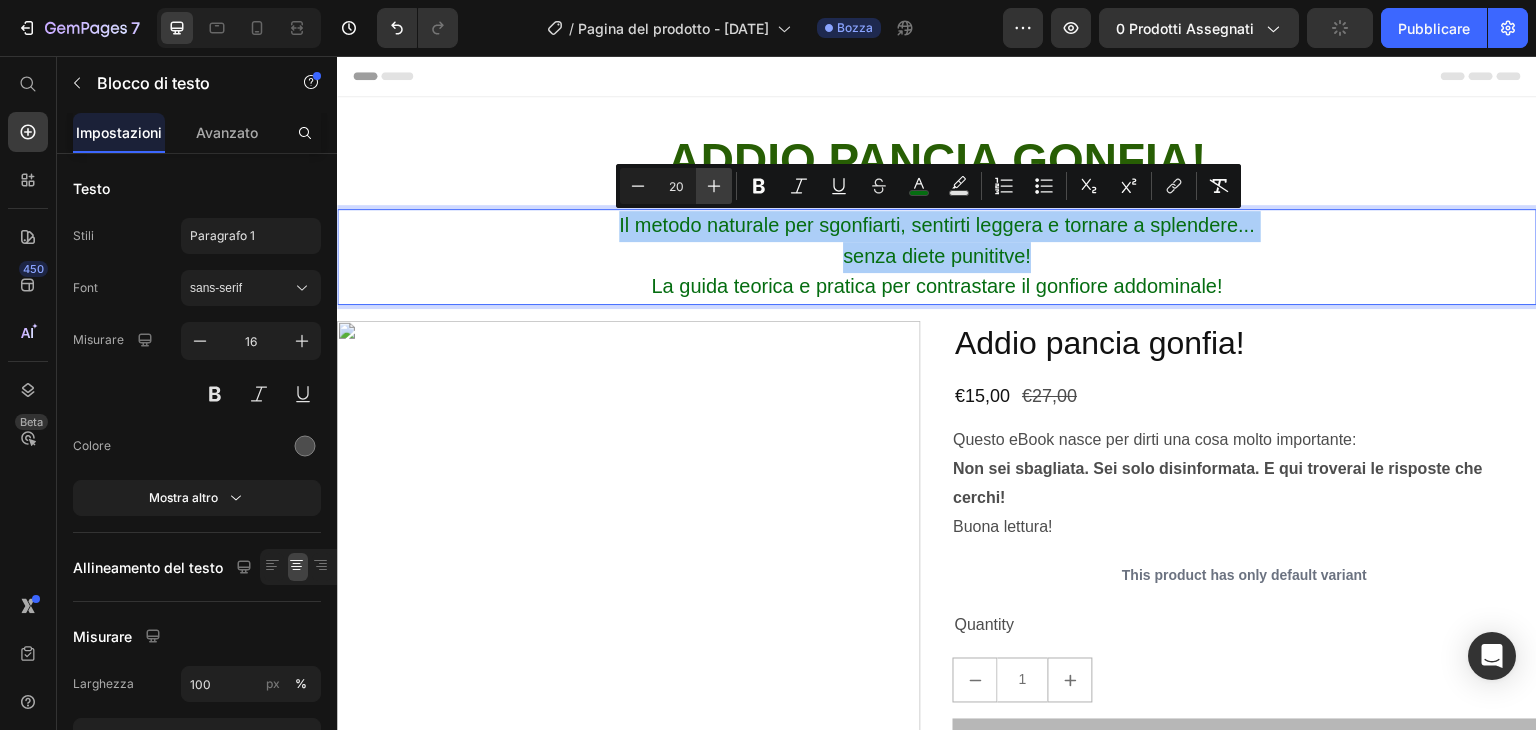 click 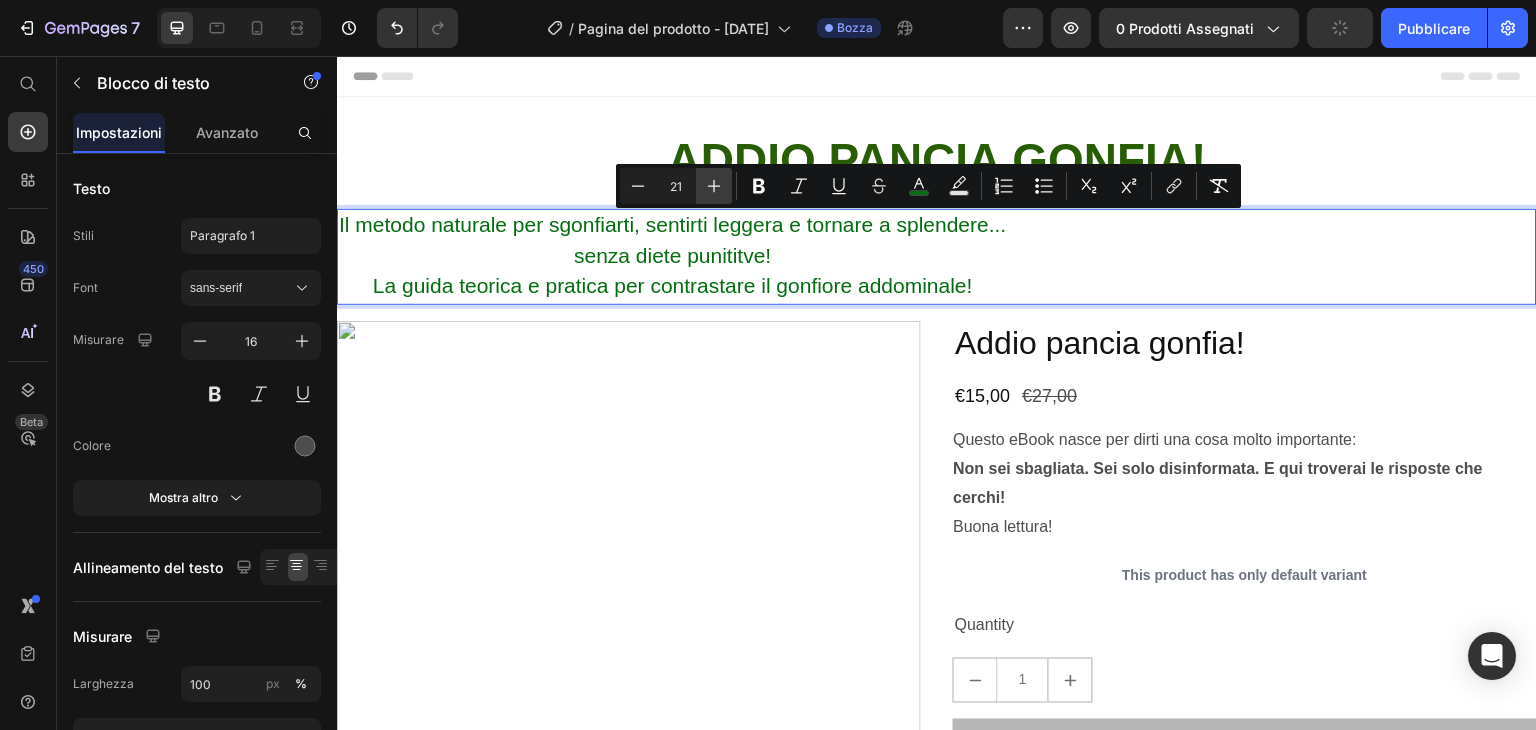 click 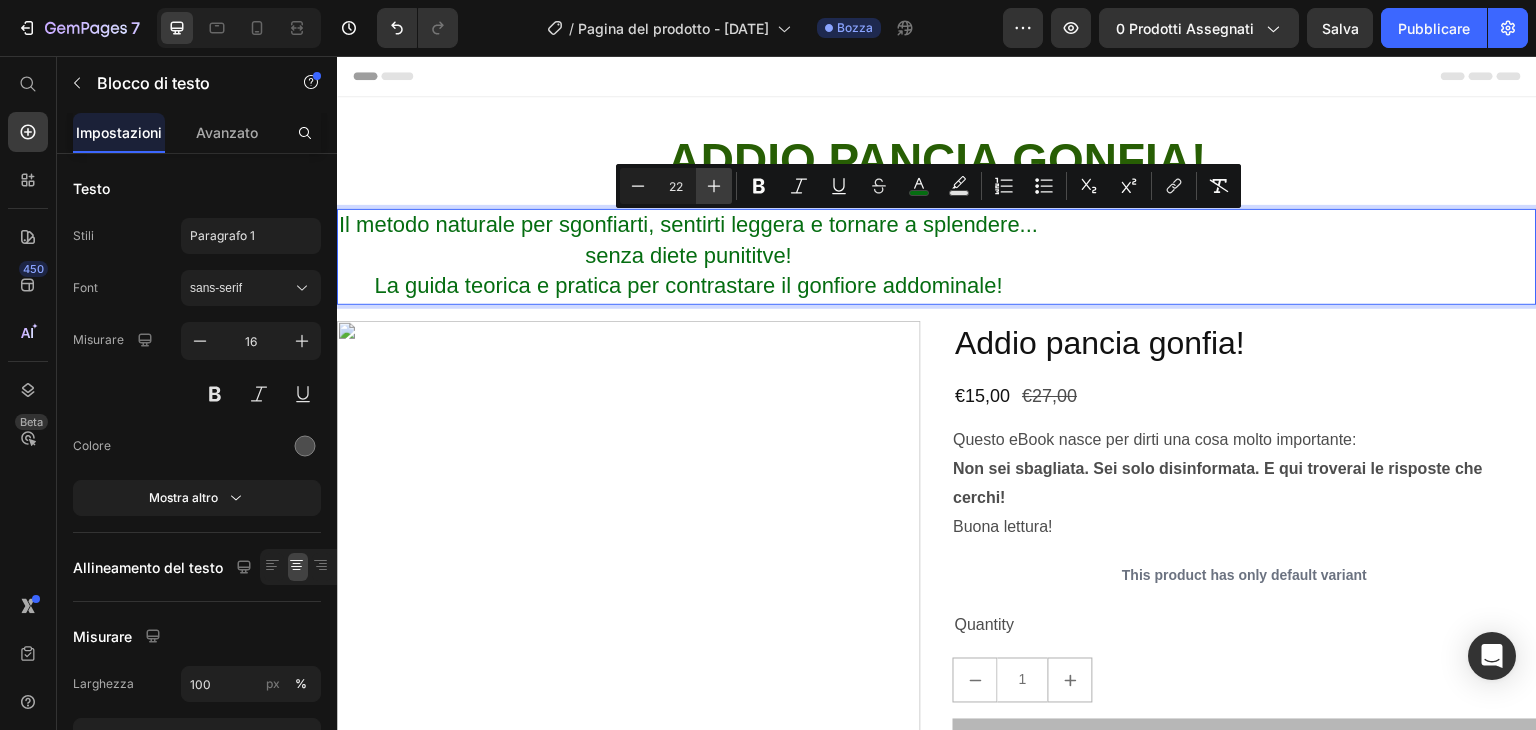click 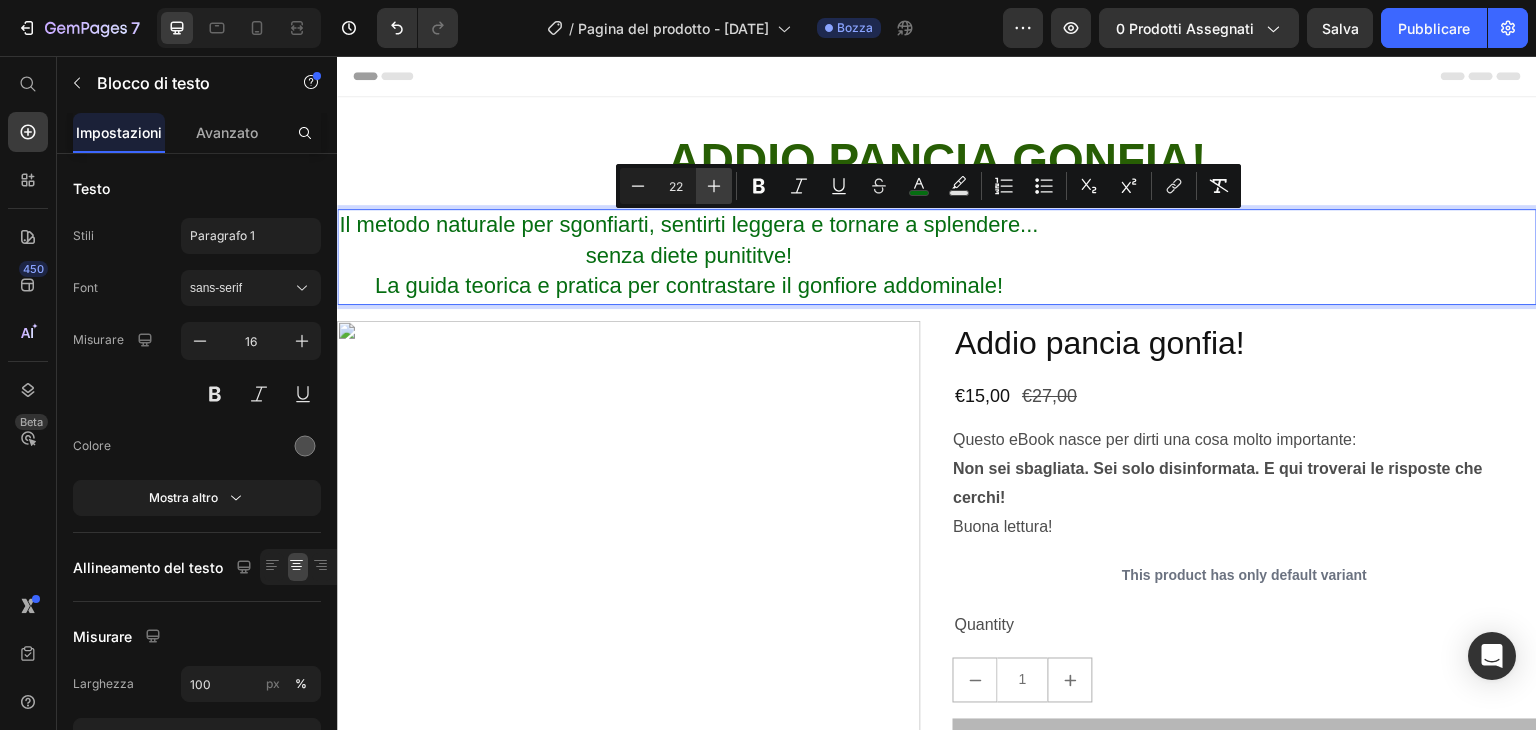 type on "23" 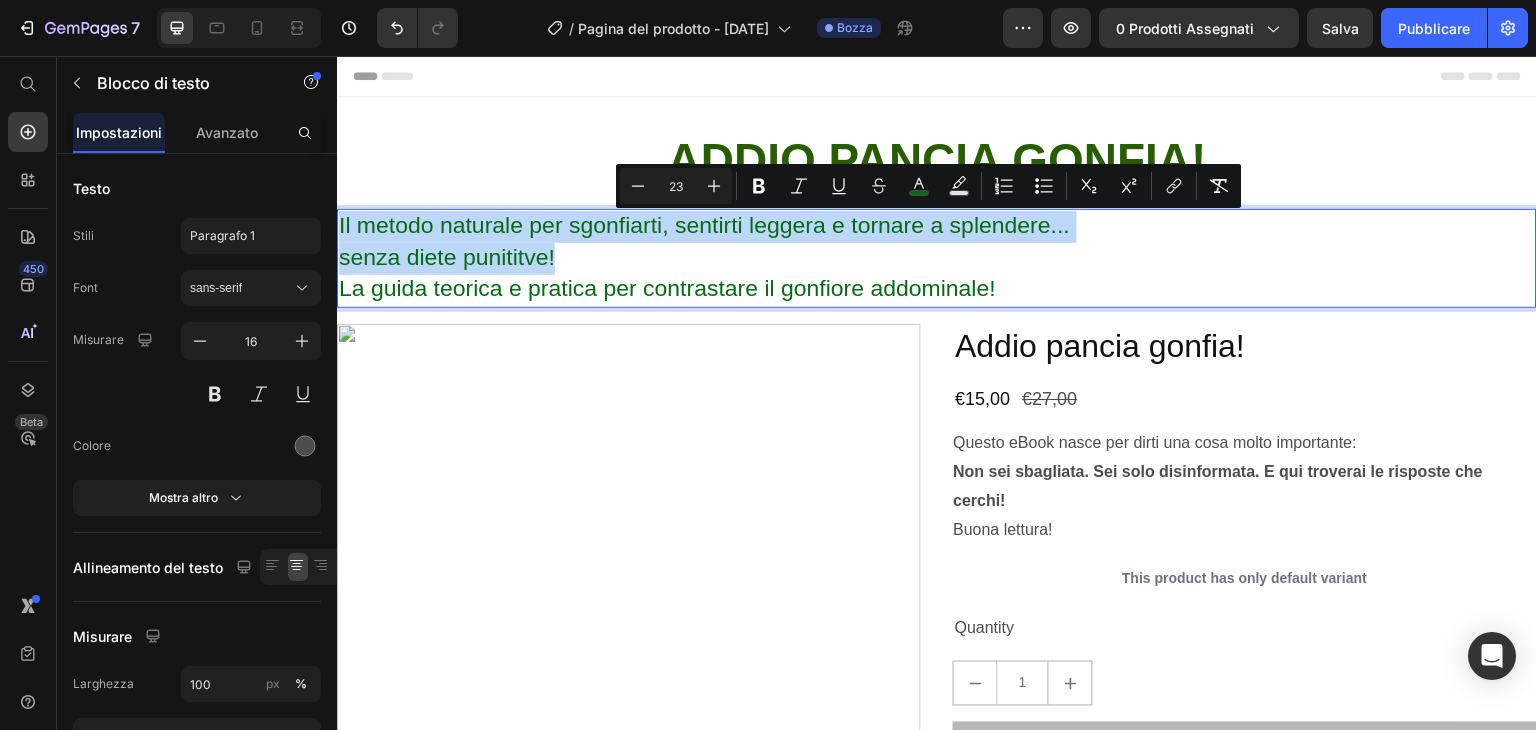 click on "Il metodo naturale per sgonfiarti, sentirti leggera e tornare a splendere... senza diete punititve! La guida teorica e pratica per contrastare il gonfiore addominale!" at bounding box center (937, 258) 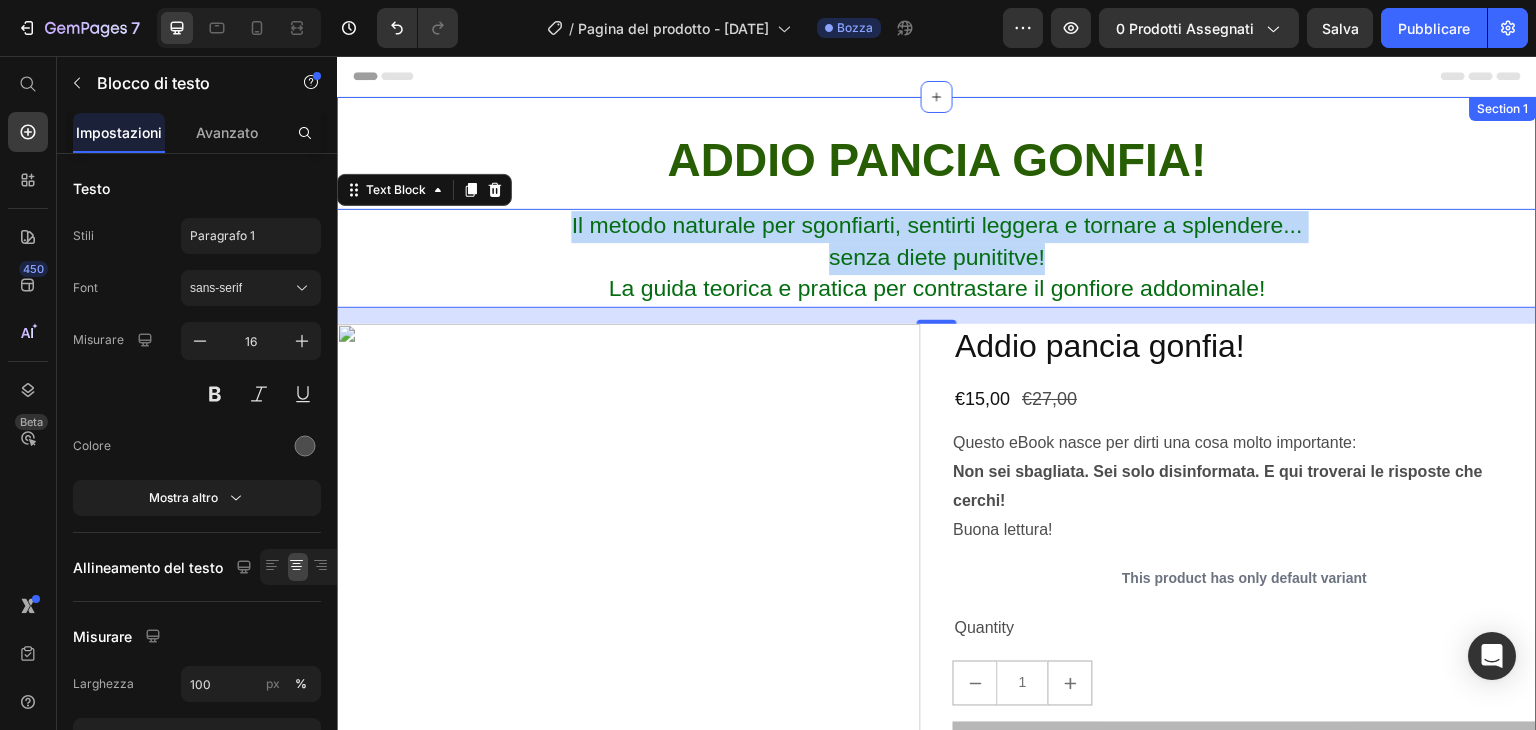click on "ADDIO PANCIA GONFIA!" at bounding box center [937, 161] 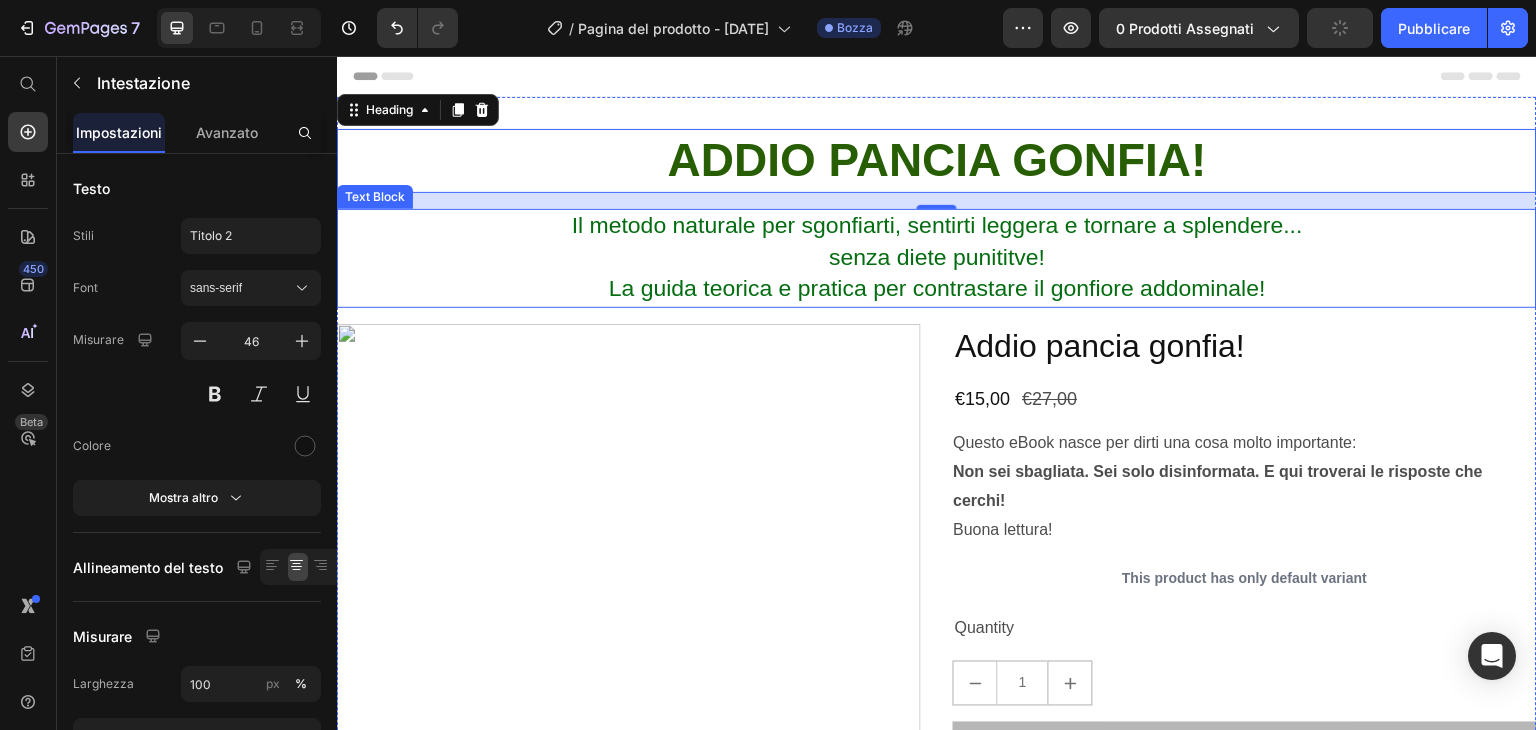 click on "La guida teorica e pratica per contrastare il gonfiore addominale!" at bounding box center [936, 288] 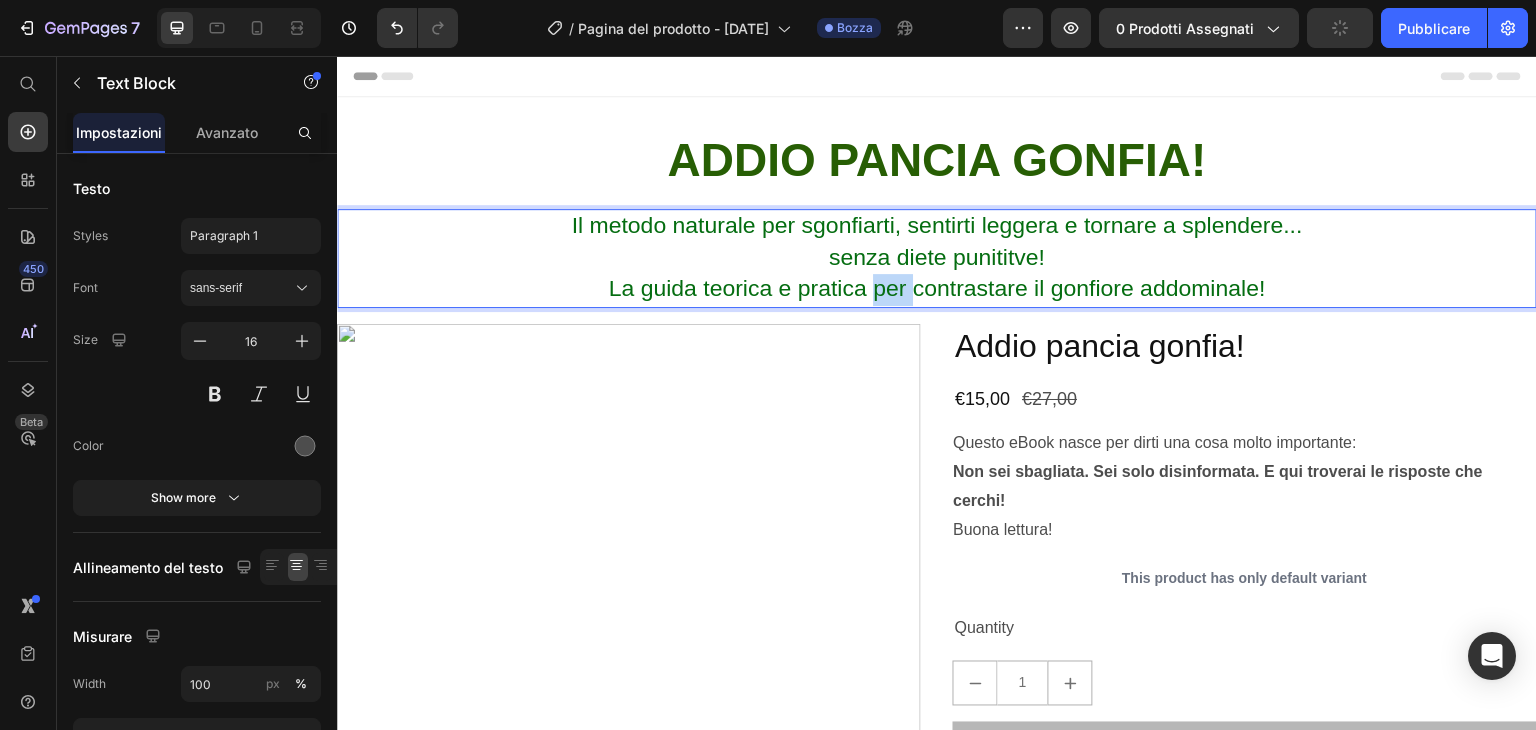 click on "La guida teorica e pratica per contrastare il gonfiore addominale!" at bounding box center [936, 288] 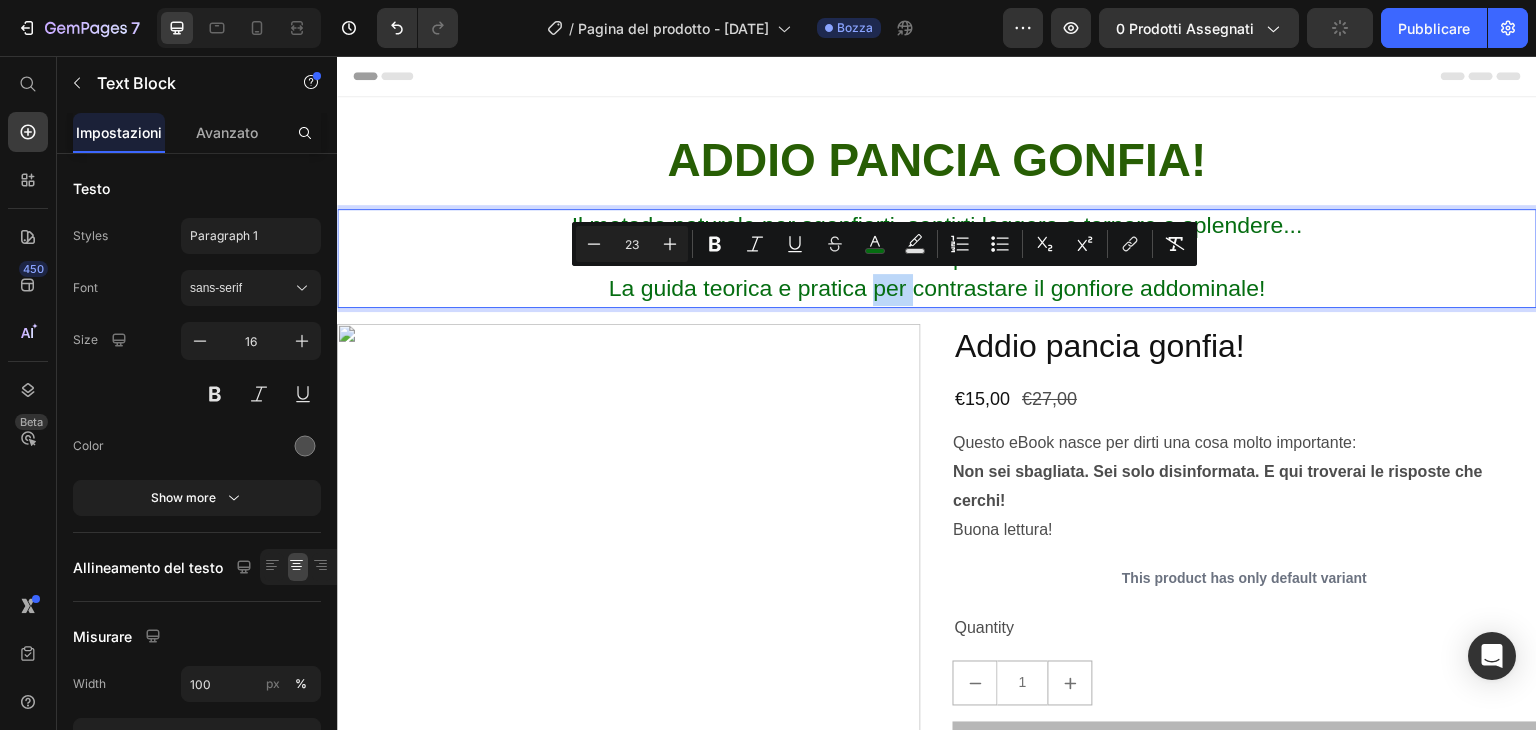 click on "La guida teorica e pratica per contrastare il gonfiore addominale!" at bounding box center [936, 288] 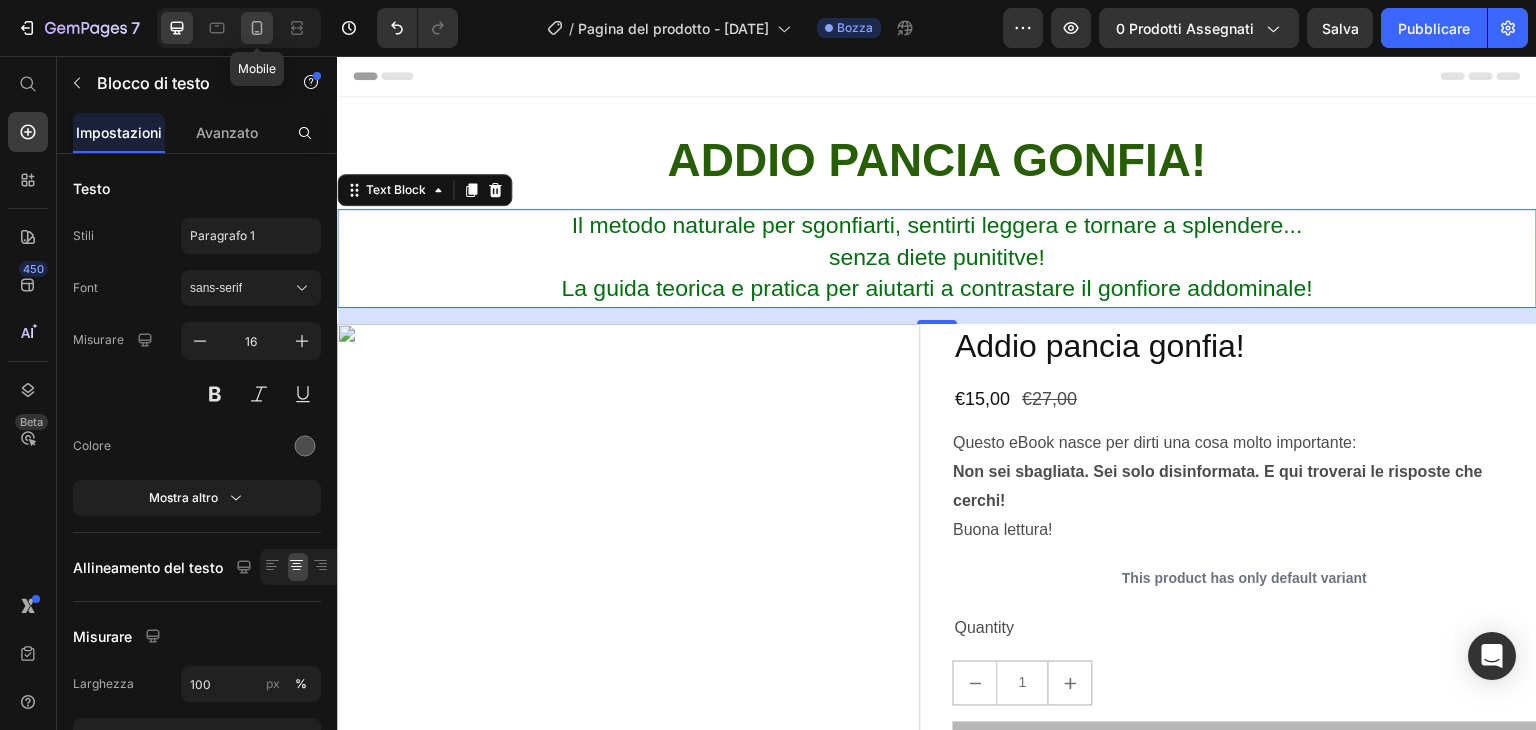 click 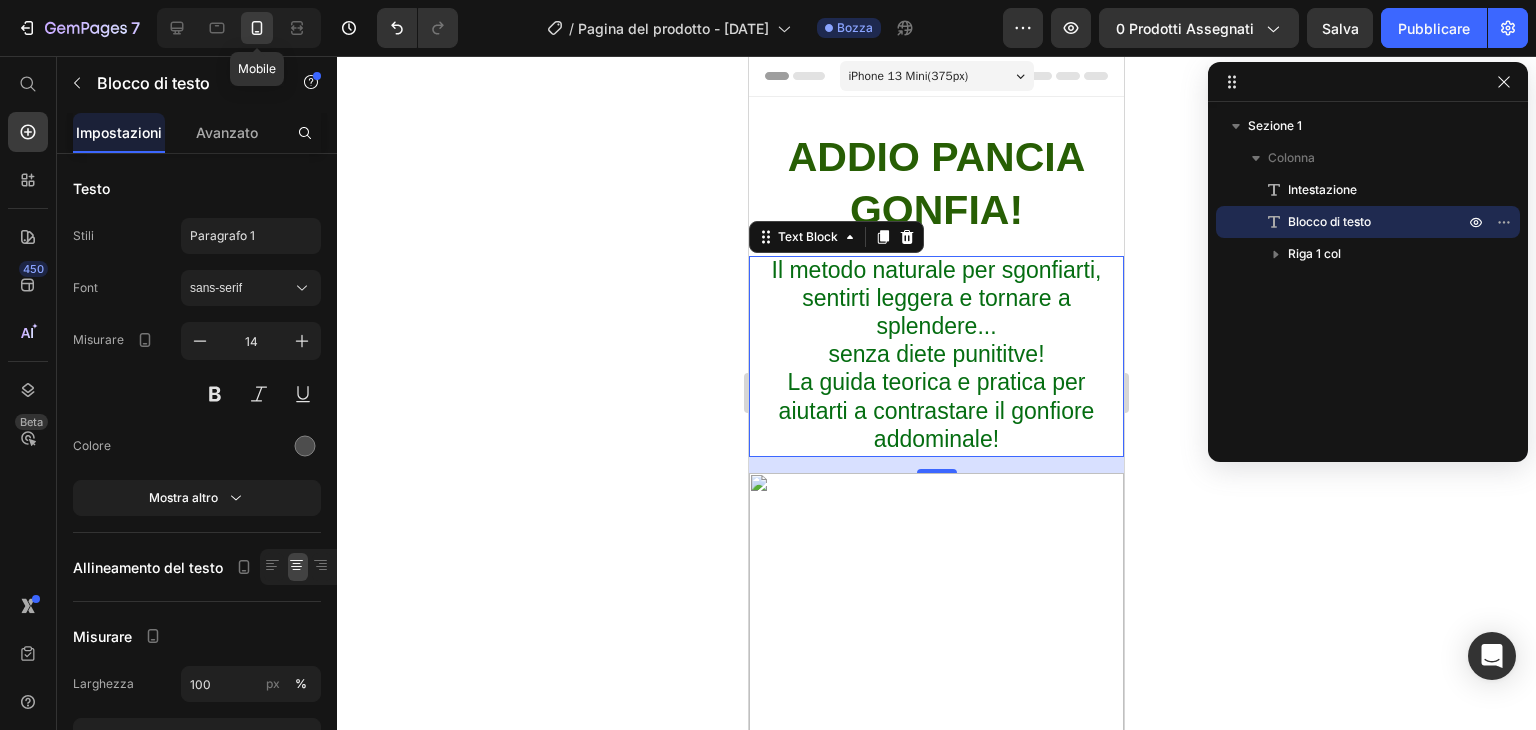 scroll, scrollTop: 129, scrollLeft: 0, axis: vertical 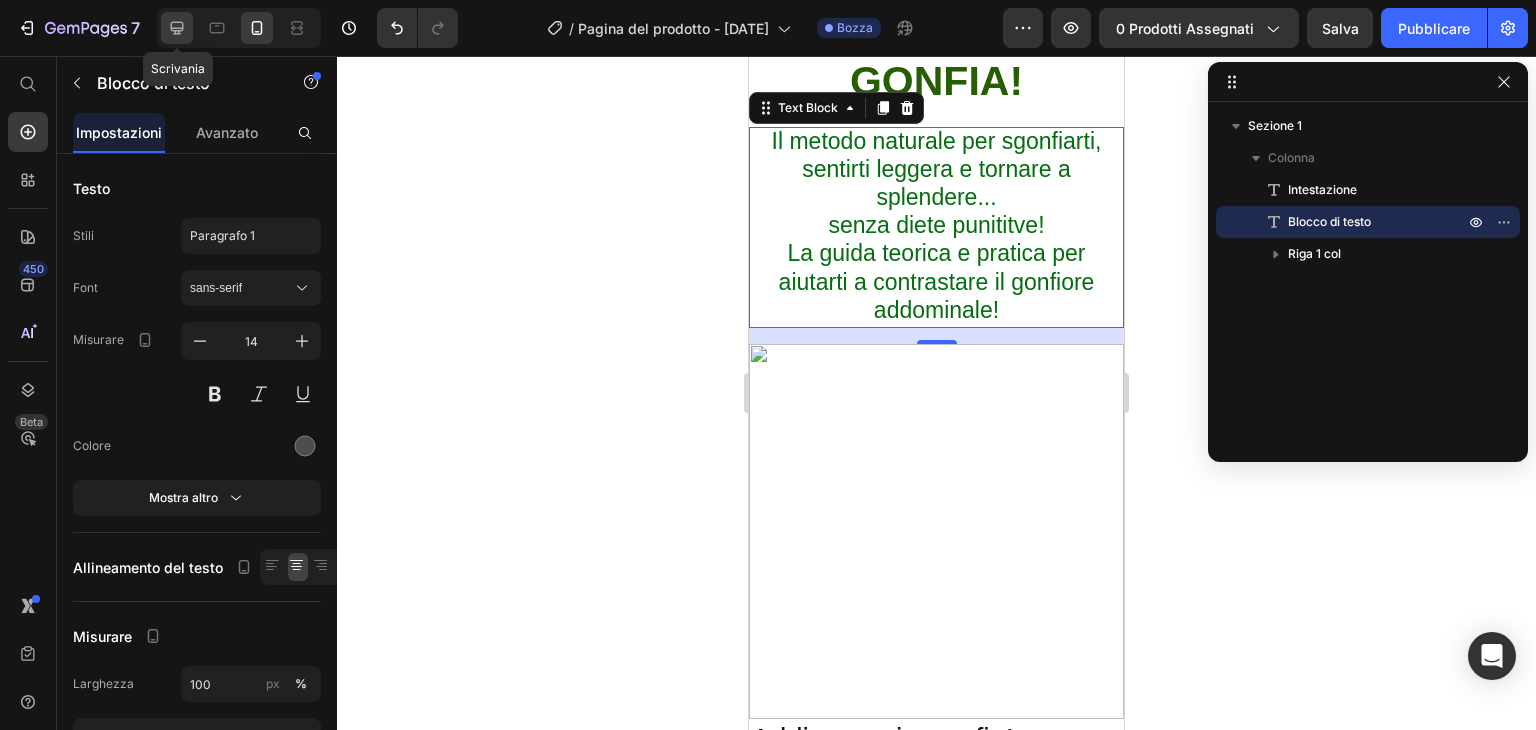click 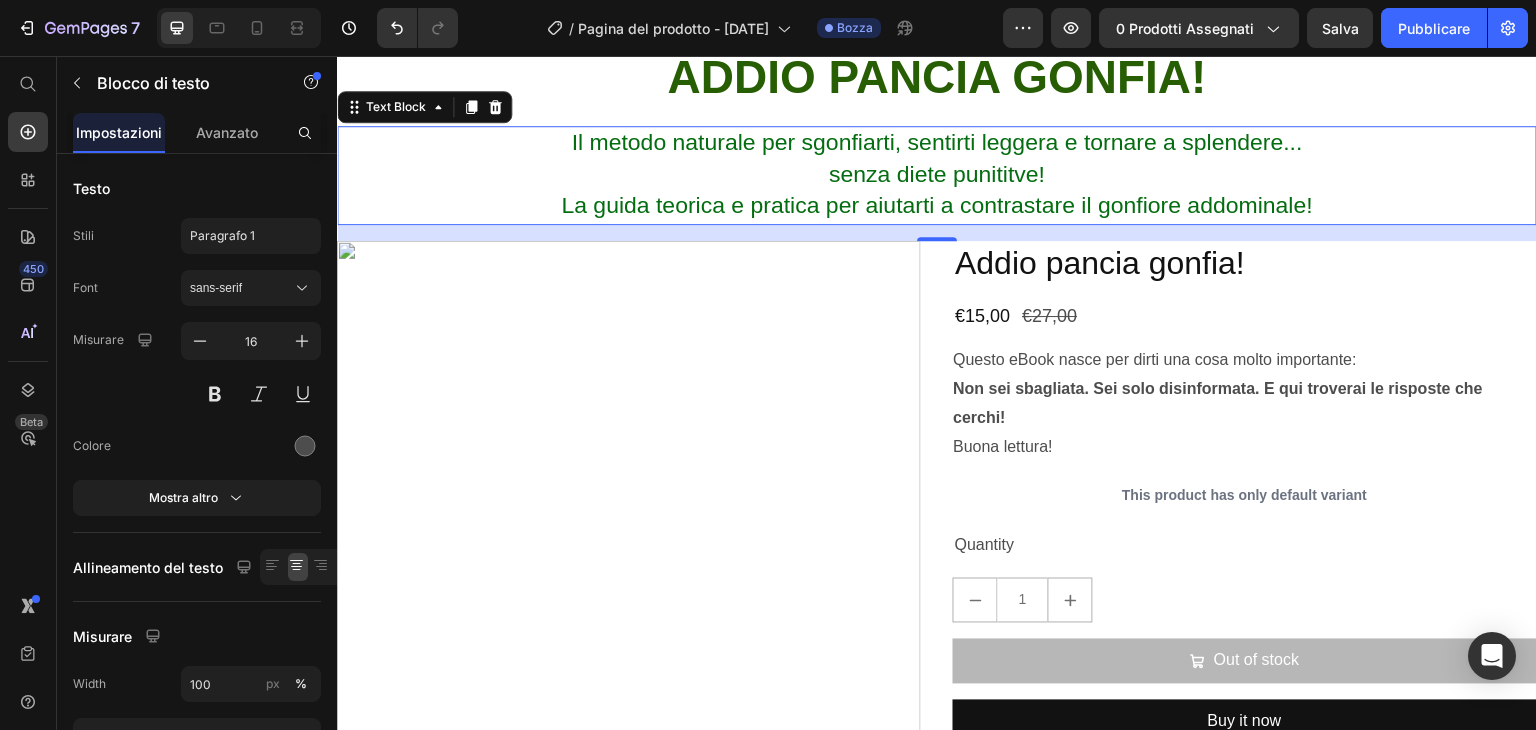 scroll, scrollTop: 82, scrollLeft: 0, axis: vertical 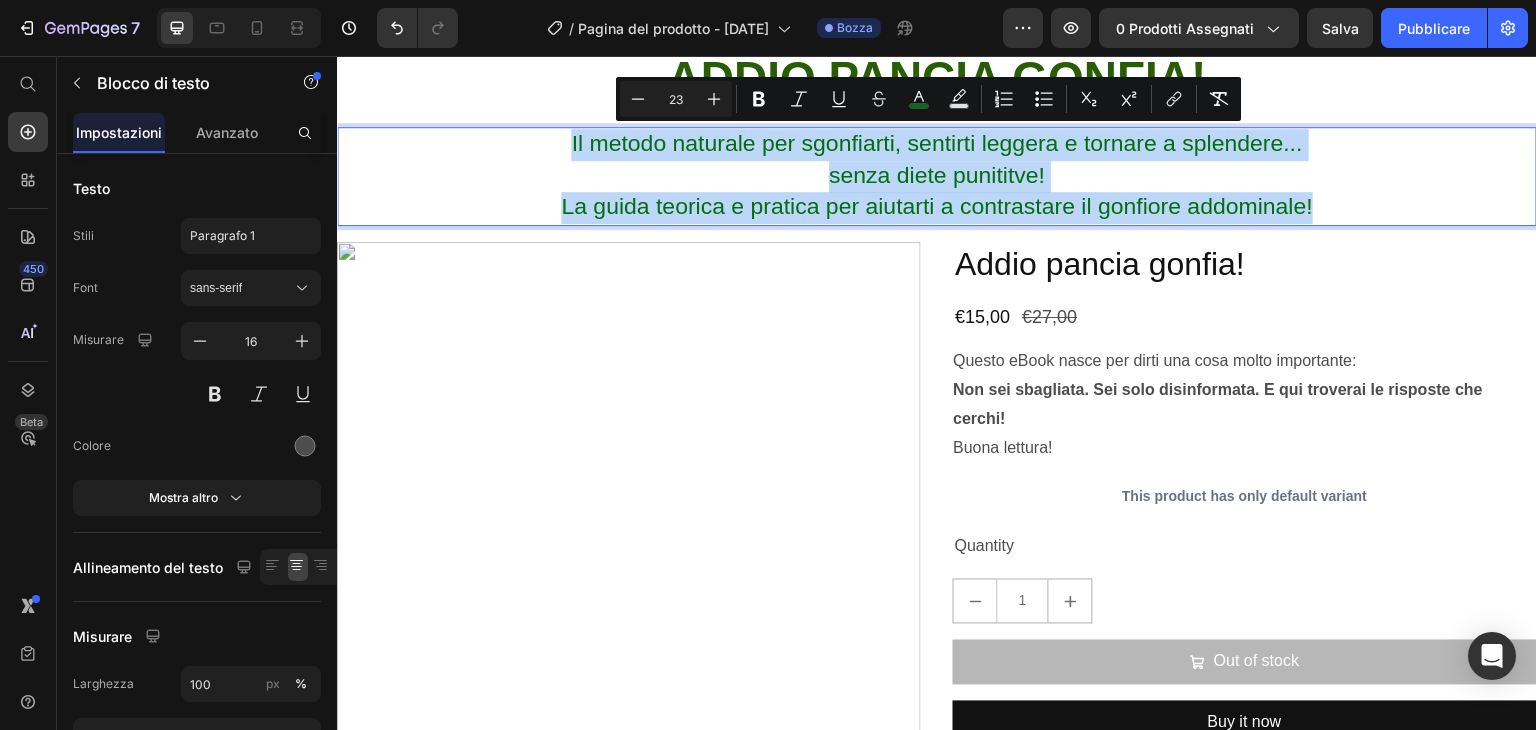 drag, startPoint x: 1347, startPoint y: 205, endPoint x: 550, endPoint y: 142, distance: 799.4861 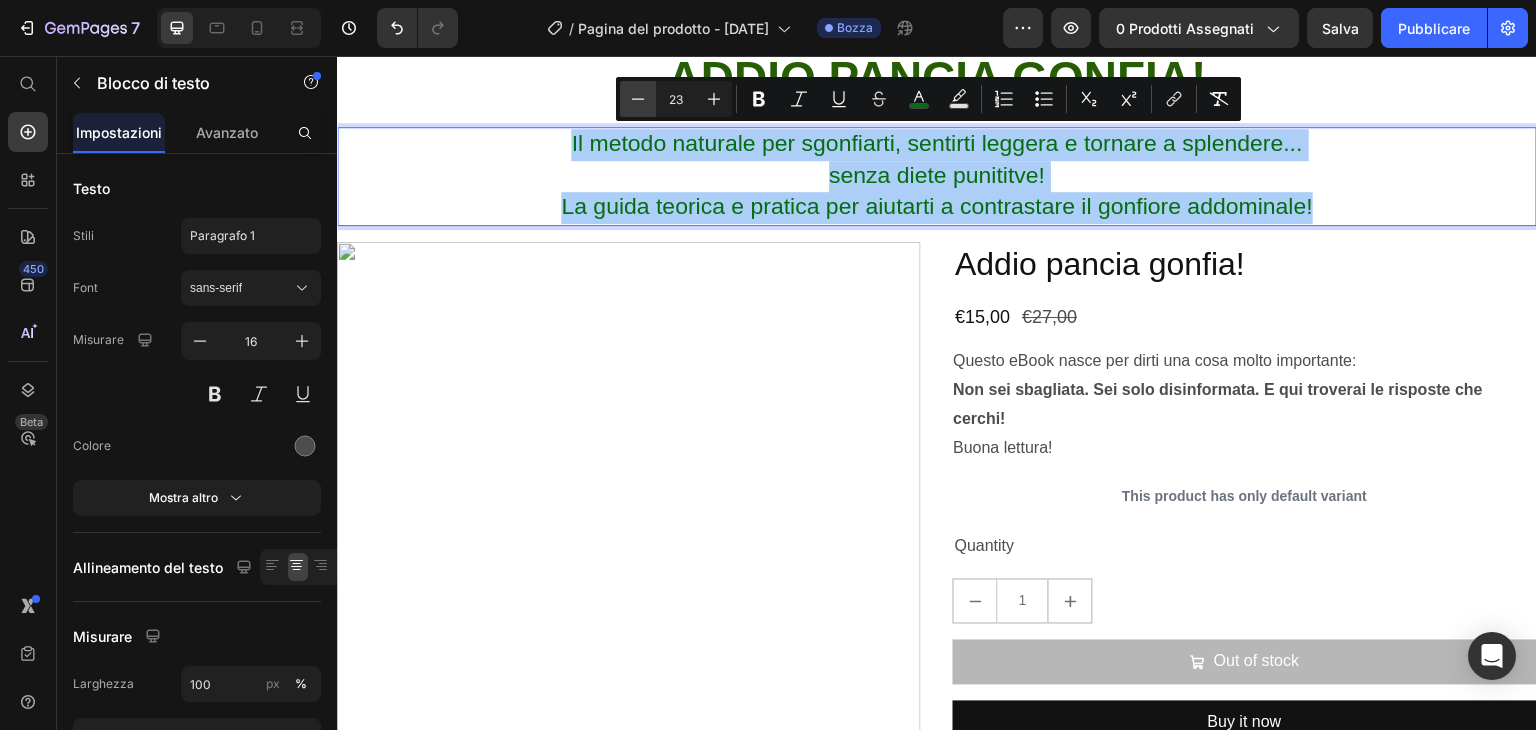 click on "Minus" at bounding box center (638, 99) 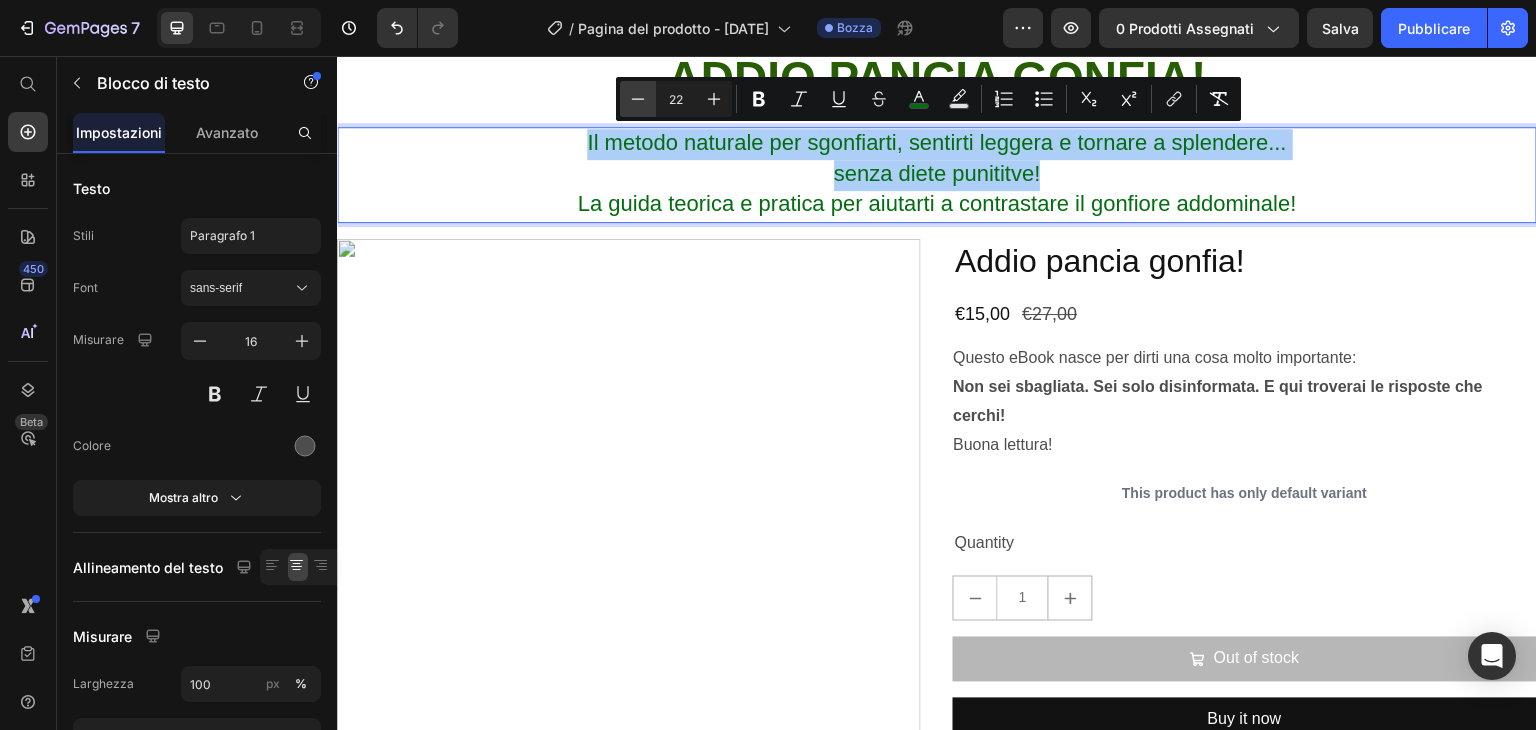 click on "Minus" at bounding box center (638, 99) 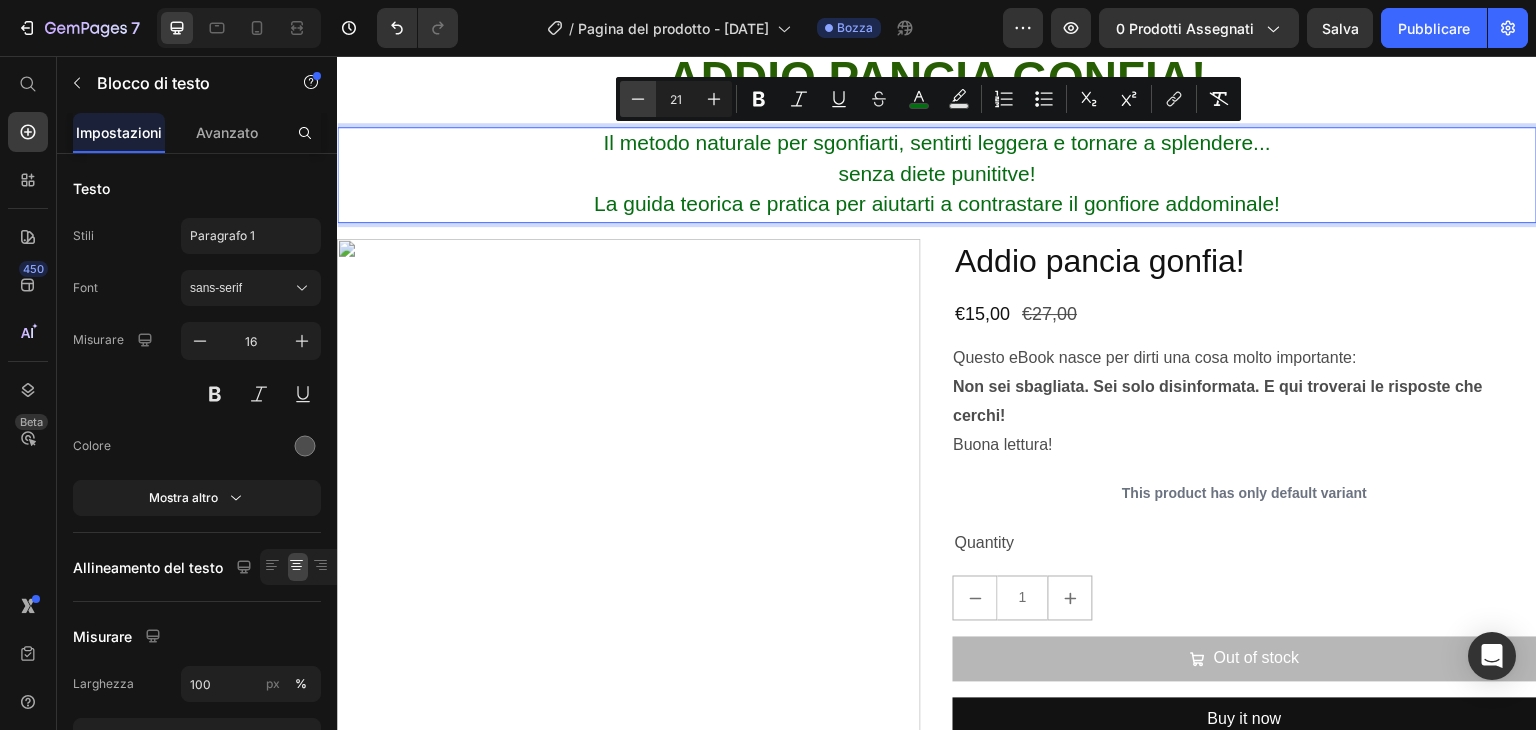 click on "Minus" at bounding box center (638, 99) 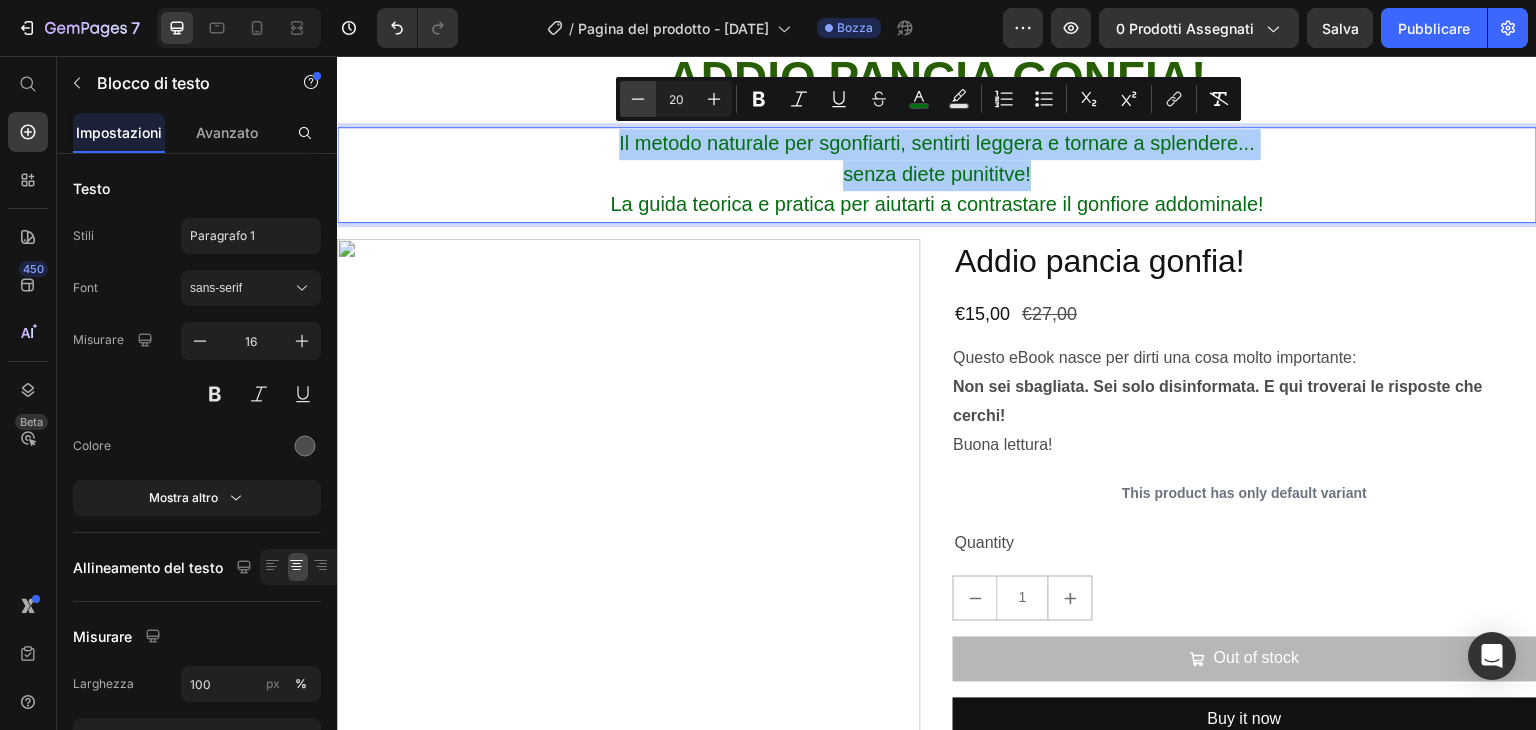 click on "Minus" at bounding box center (638, 99) 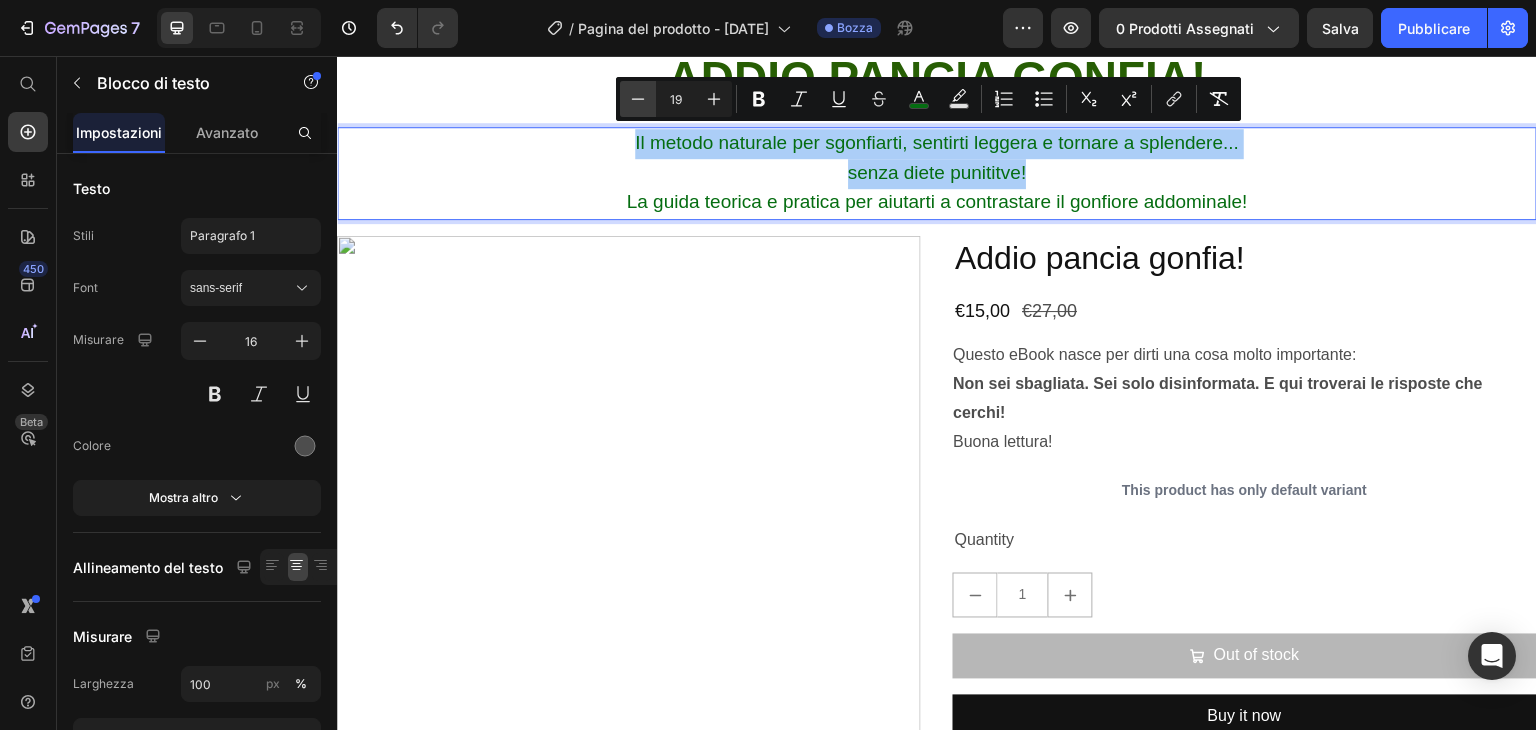 click on "Minus" at bounding box center [638, 99] 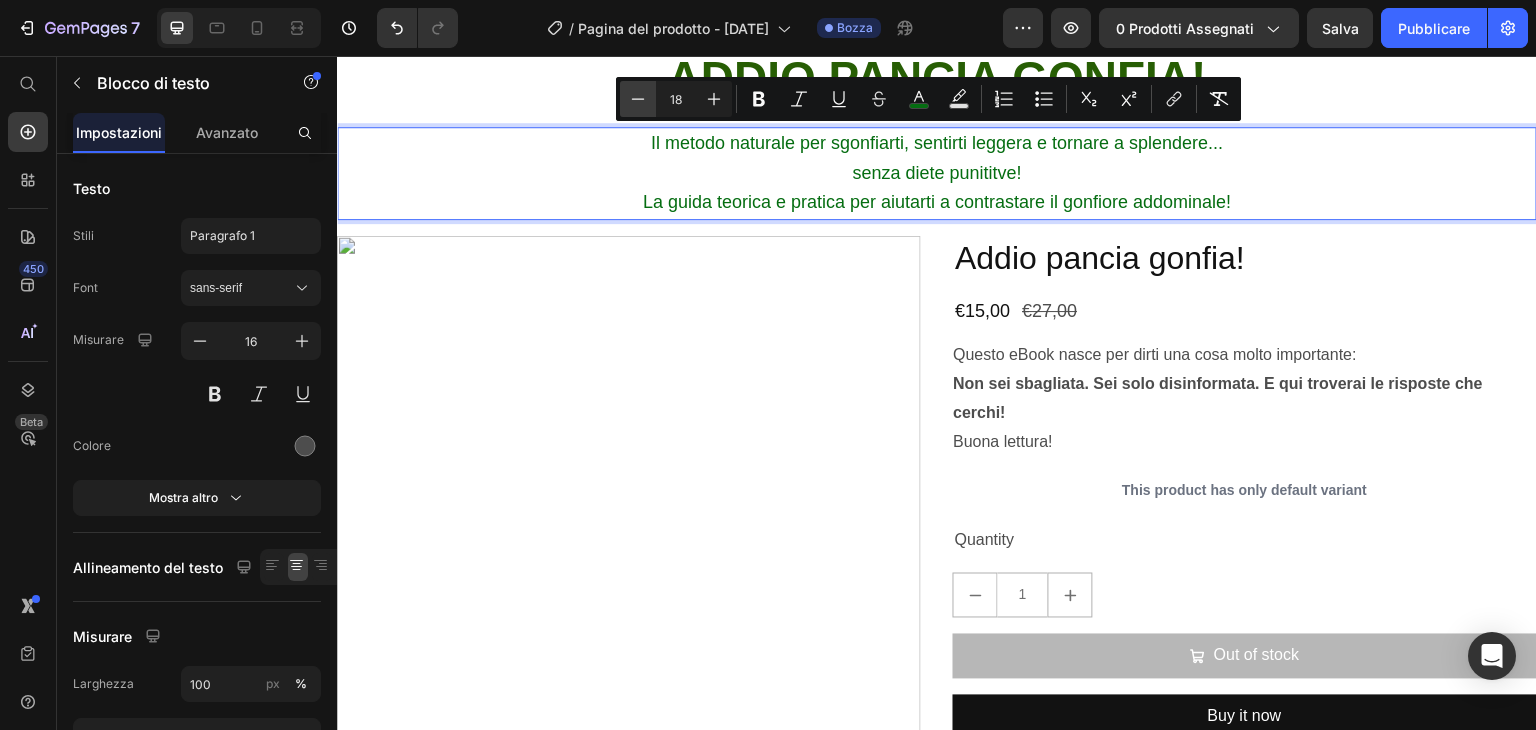click on "Minus" at bounding box center [638, 99] 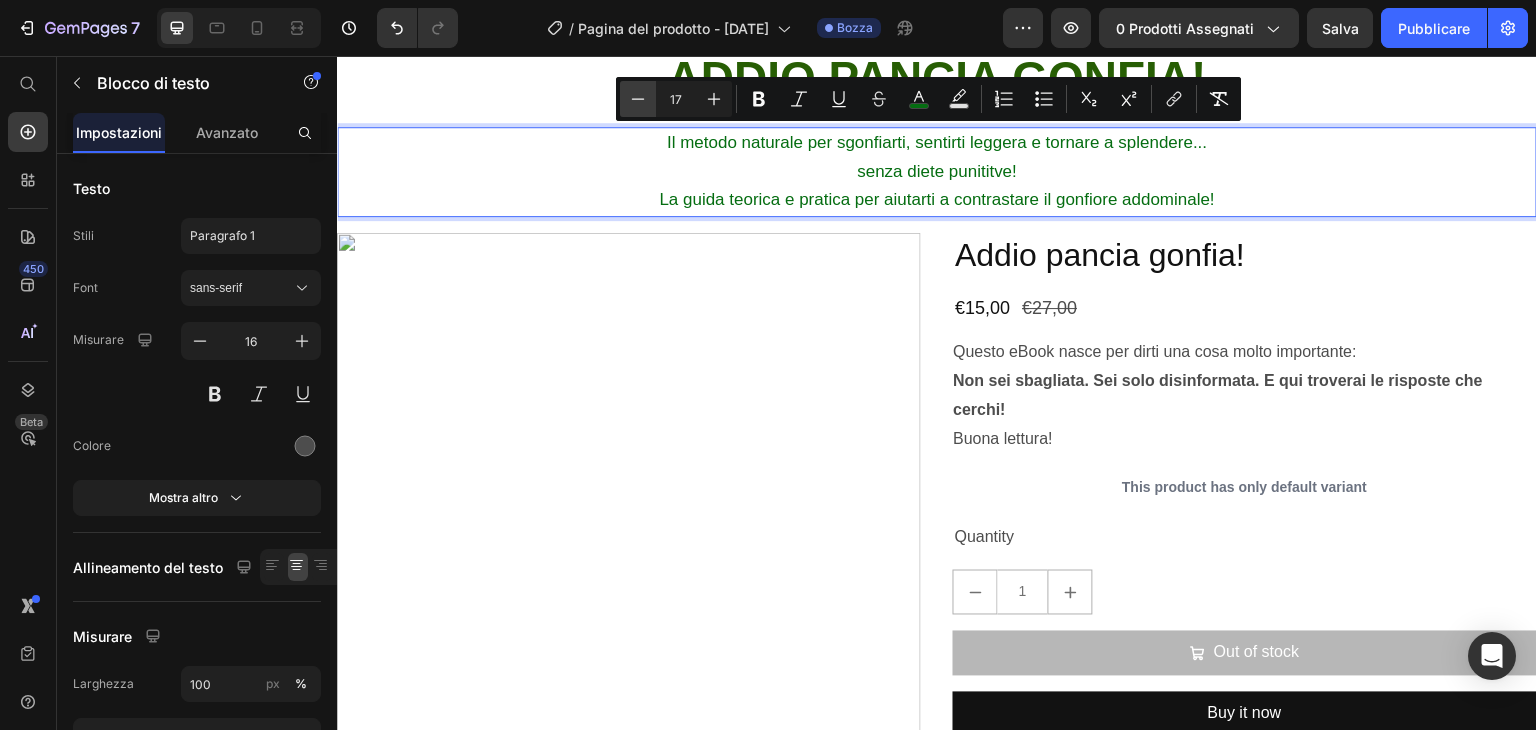 click on "Minus" at bounding box center [638, 99] 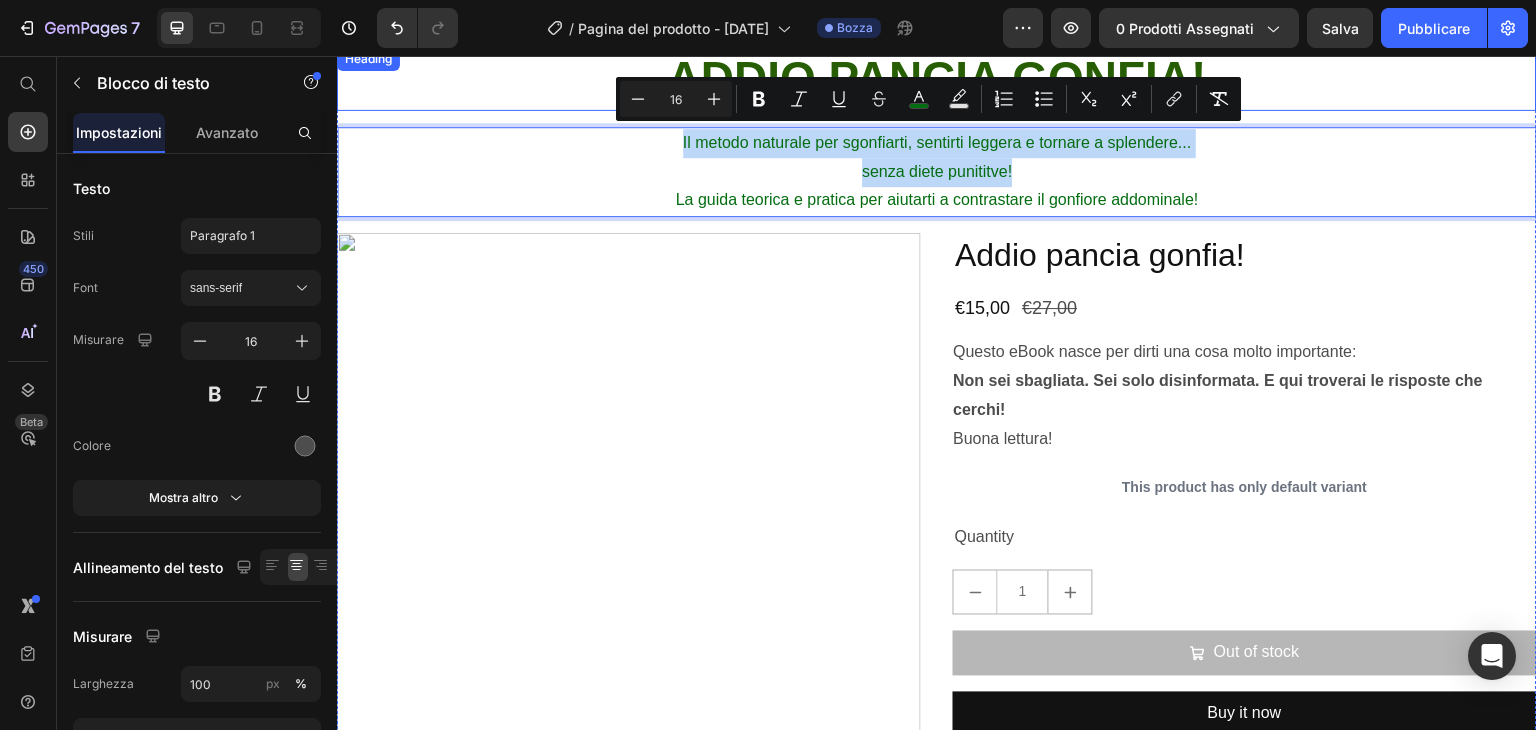 click on "ADDIO PANCIA GONFIA!" at bounding box center (937, 79) 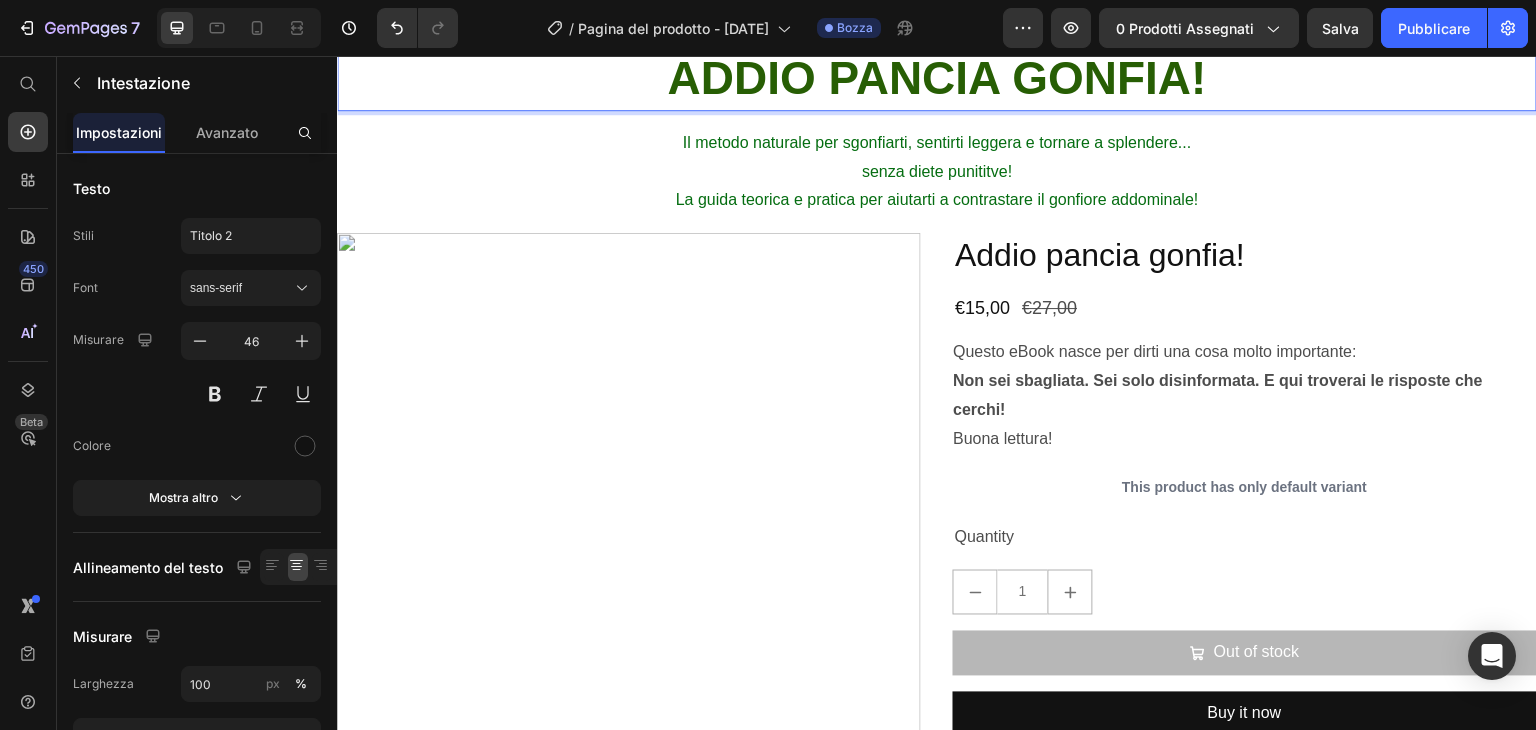click on "ADDIO PANCIA GONFIA!" at bounding box center (937, 79) 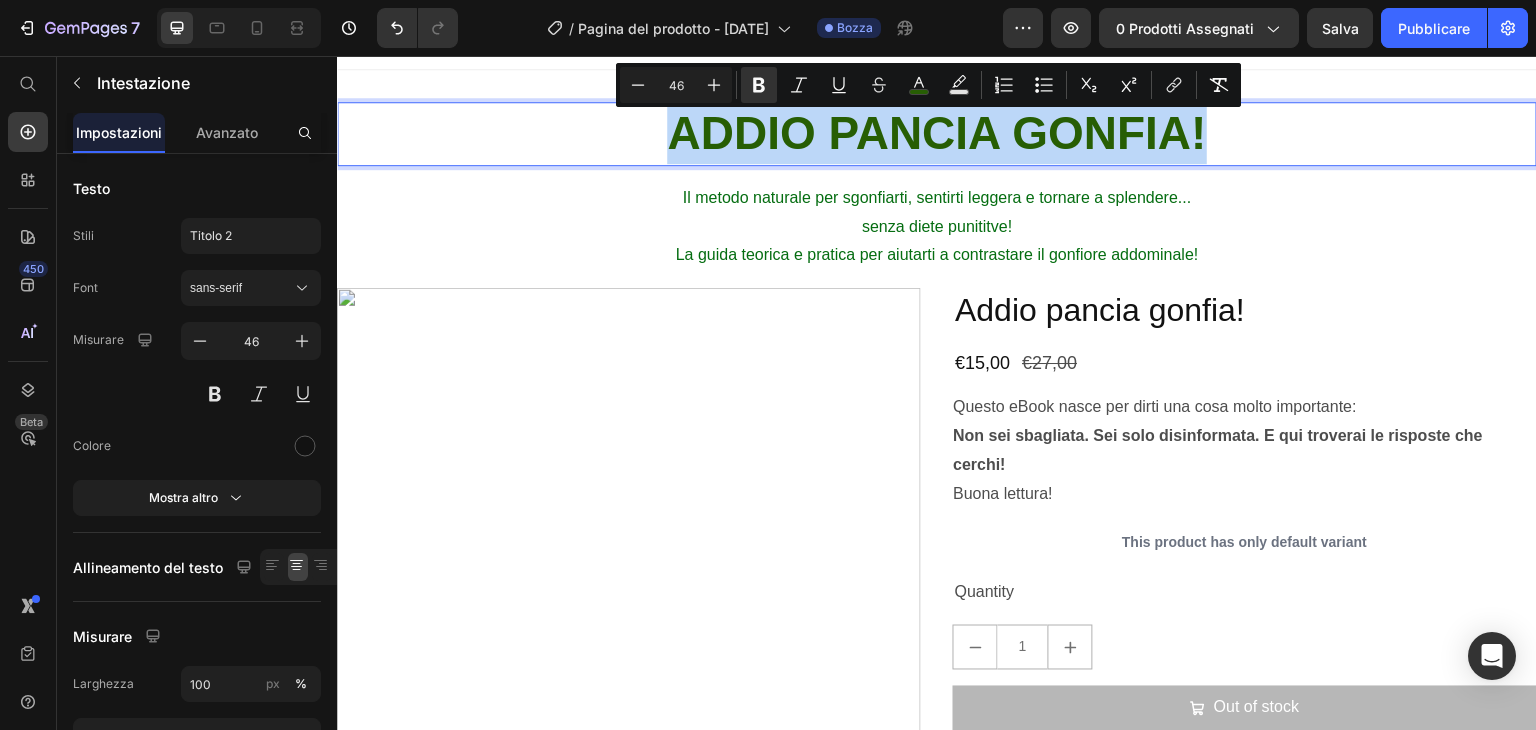 scroll, scrollTop: 0, scrollLeft: 0, axis: both 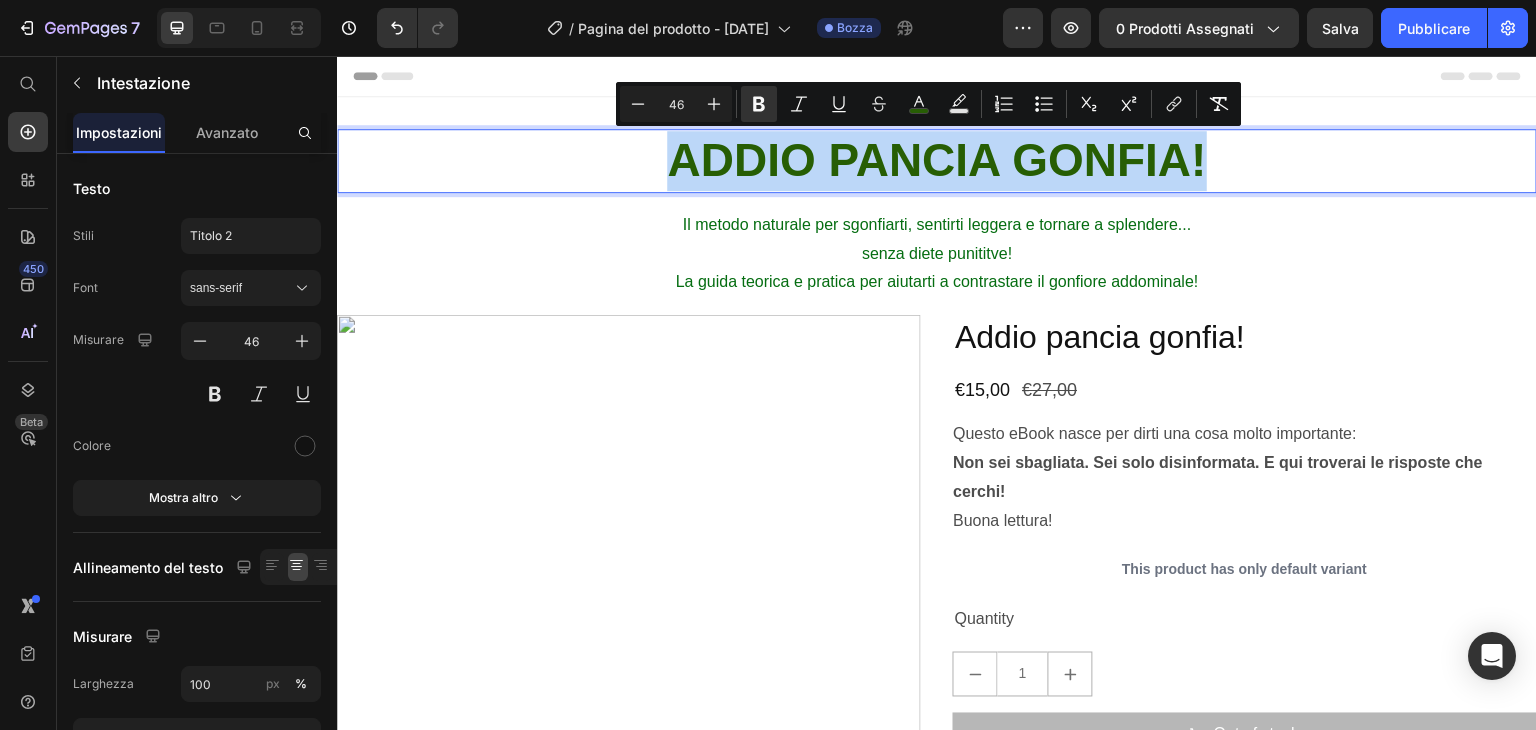 drag, startPoint x: 1240, startPoint y: 89, endPoint x: 1017, endPoint y: 68, distance: 223.9866 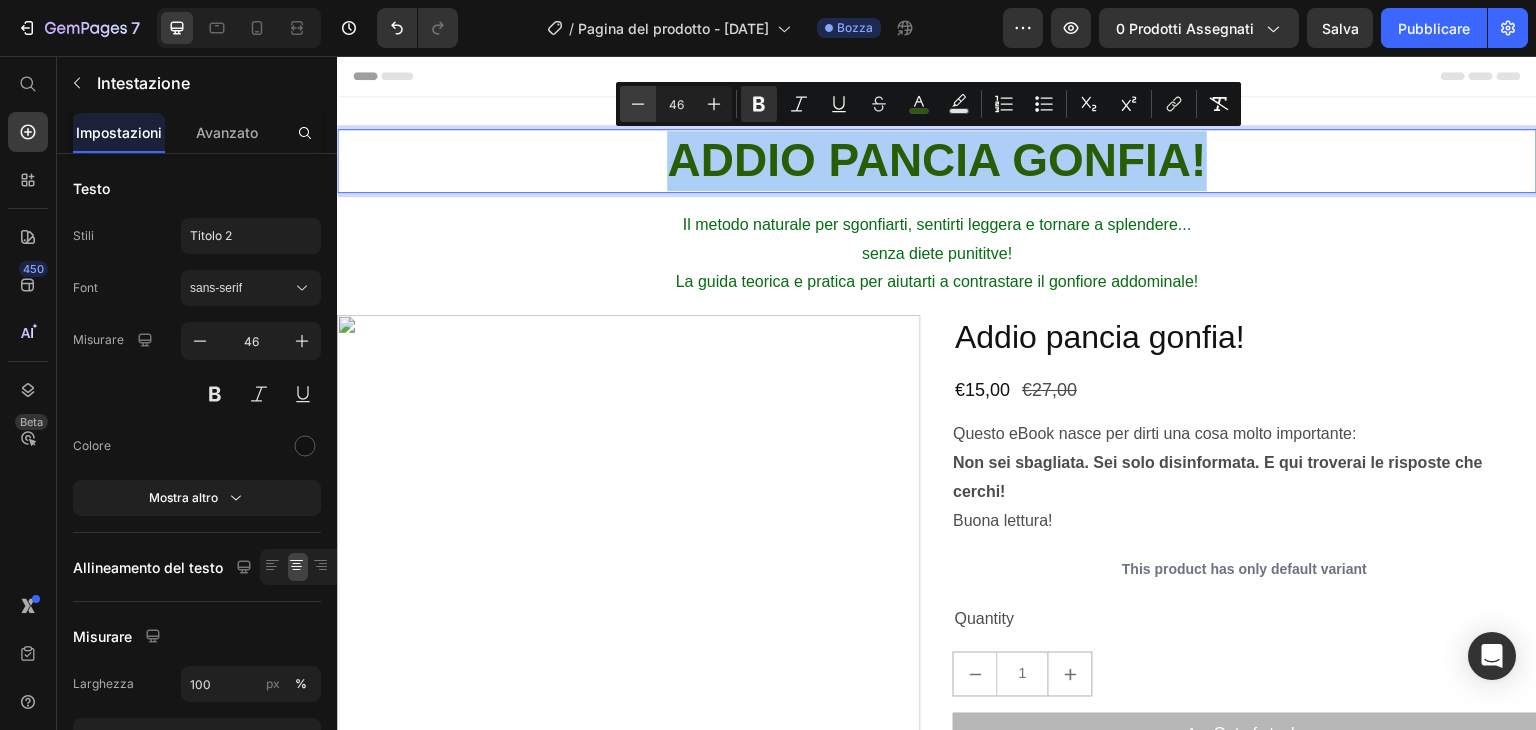 click 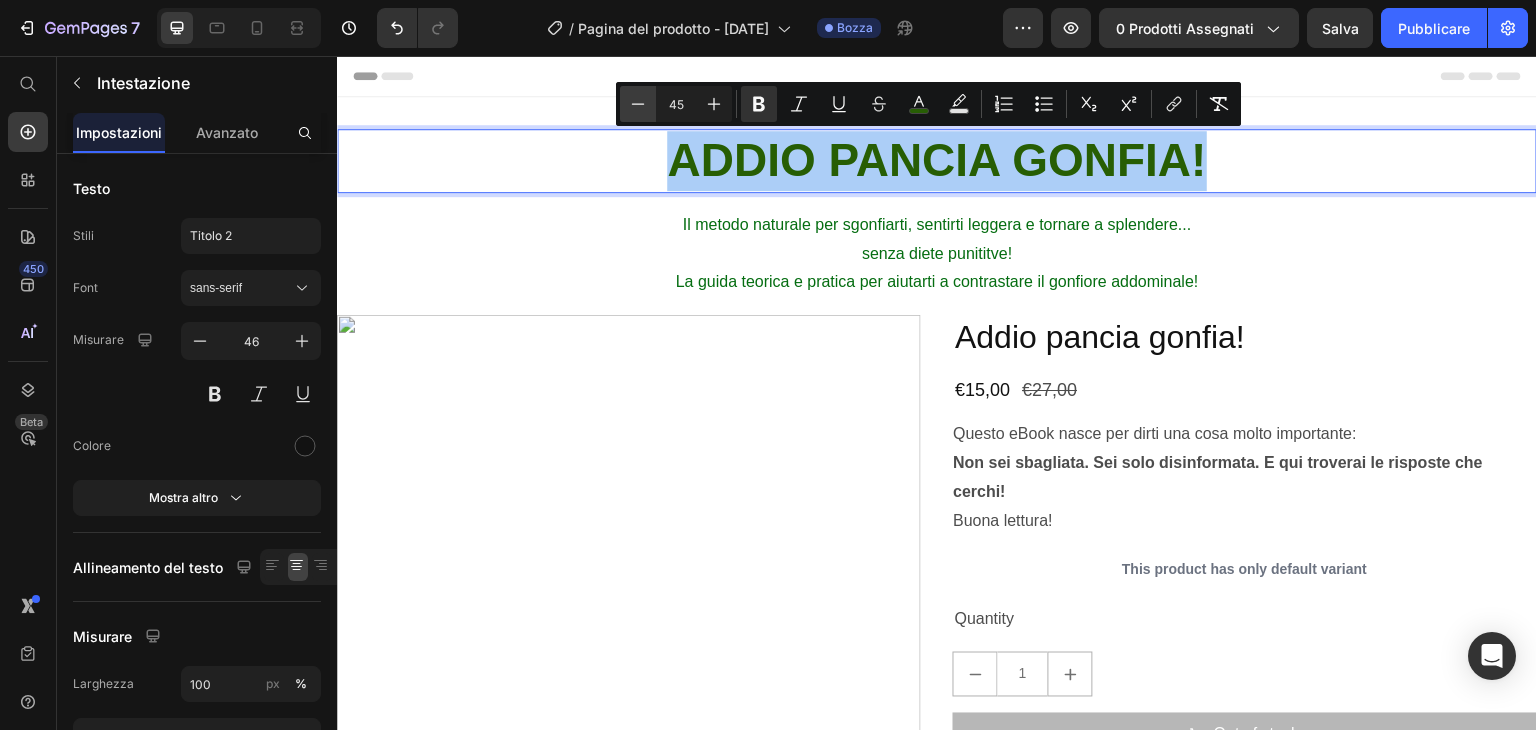 click 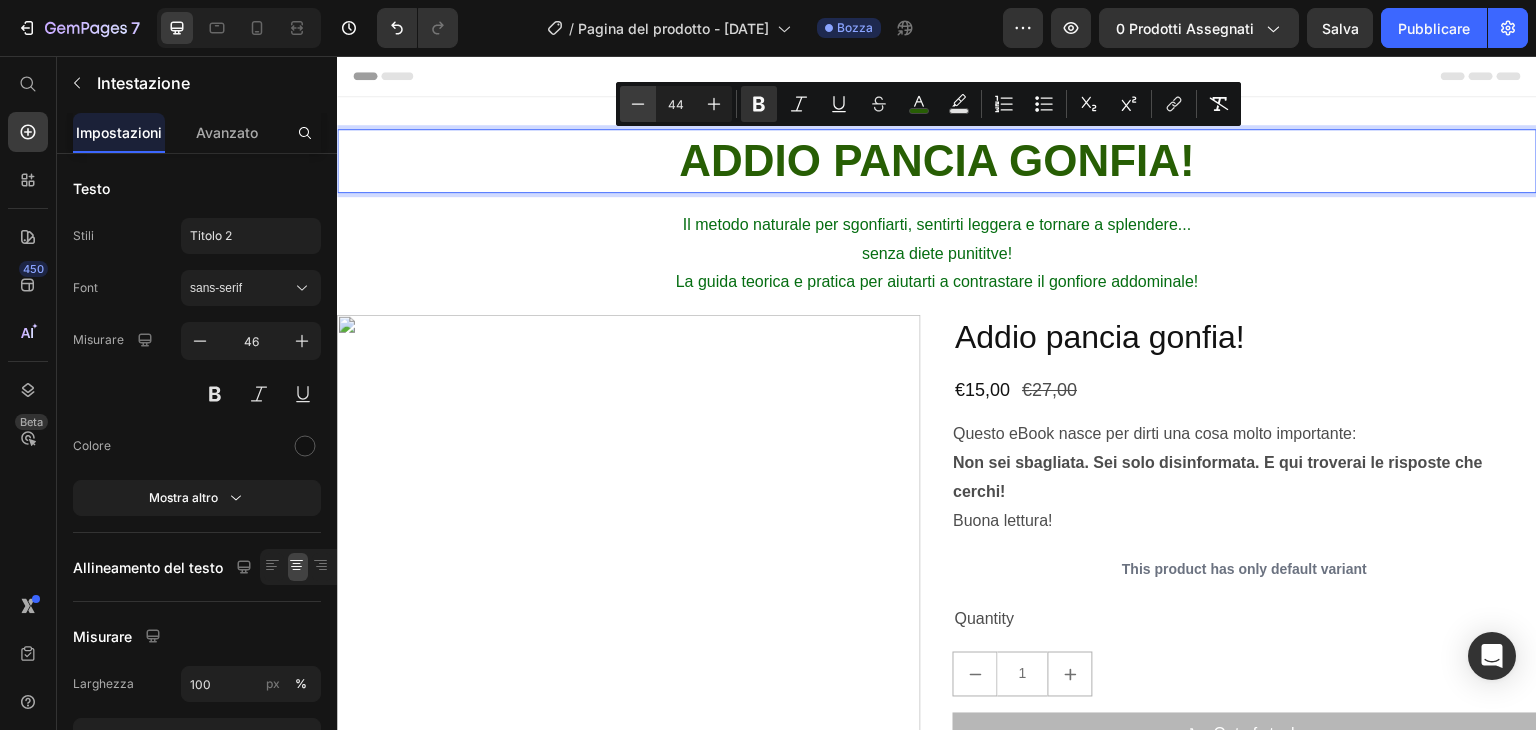 click 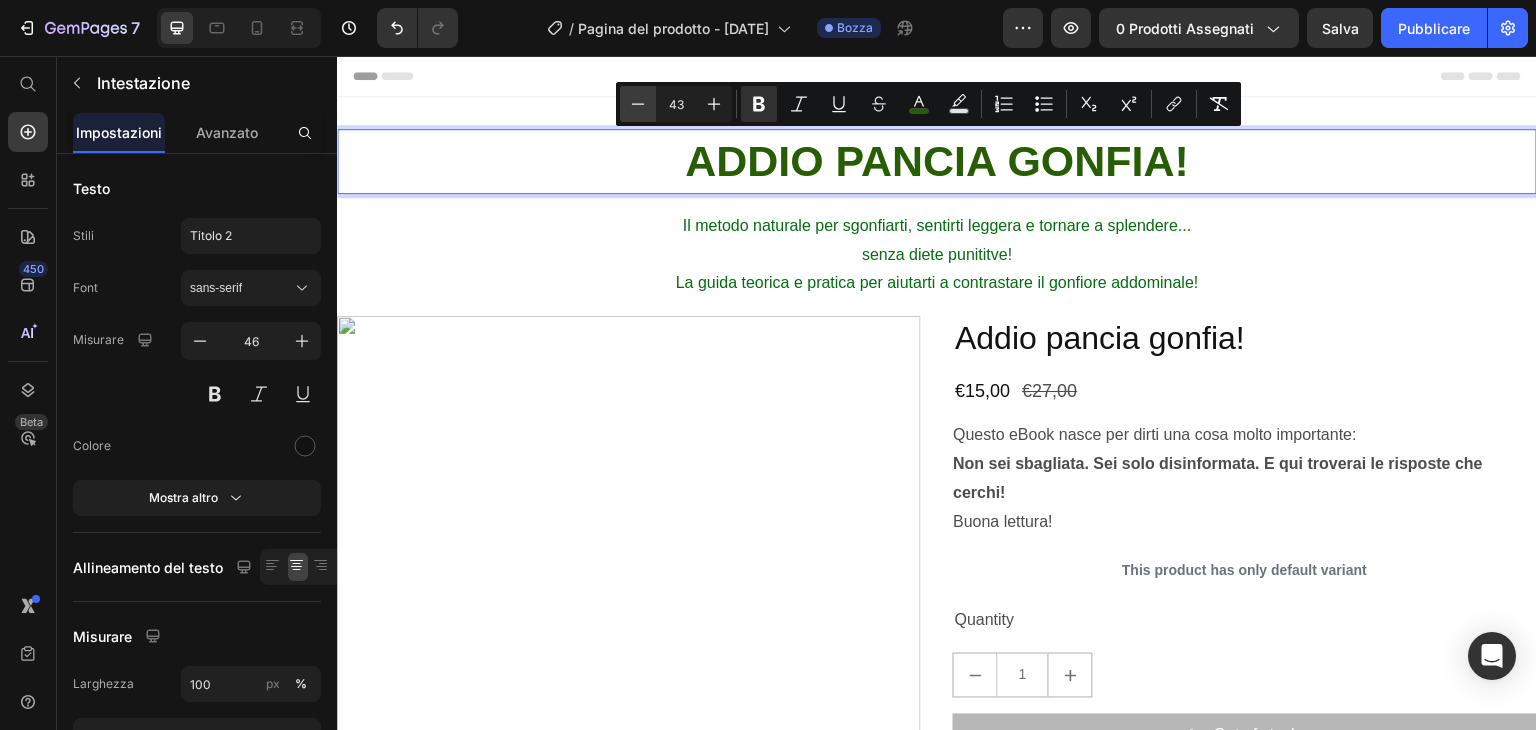 click 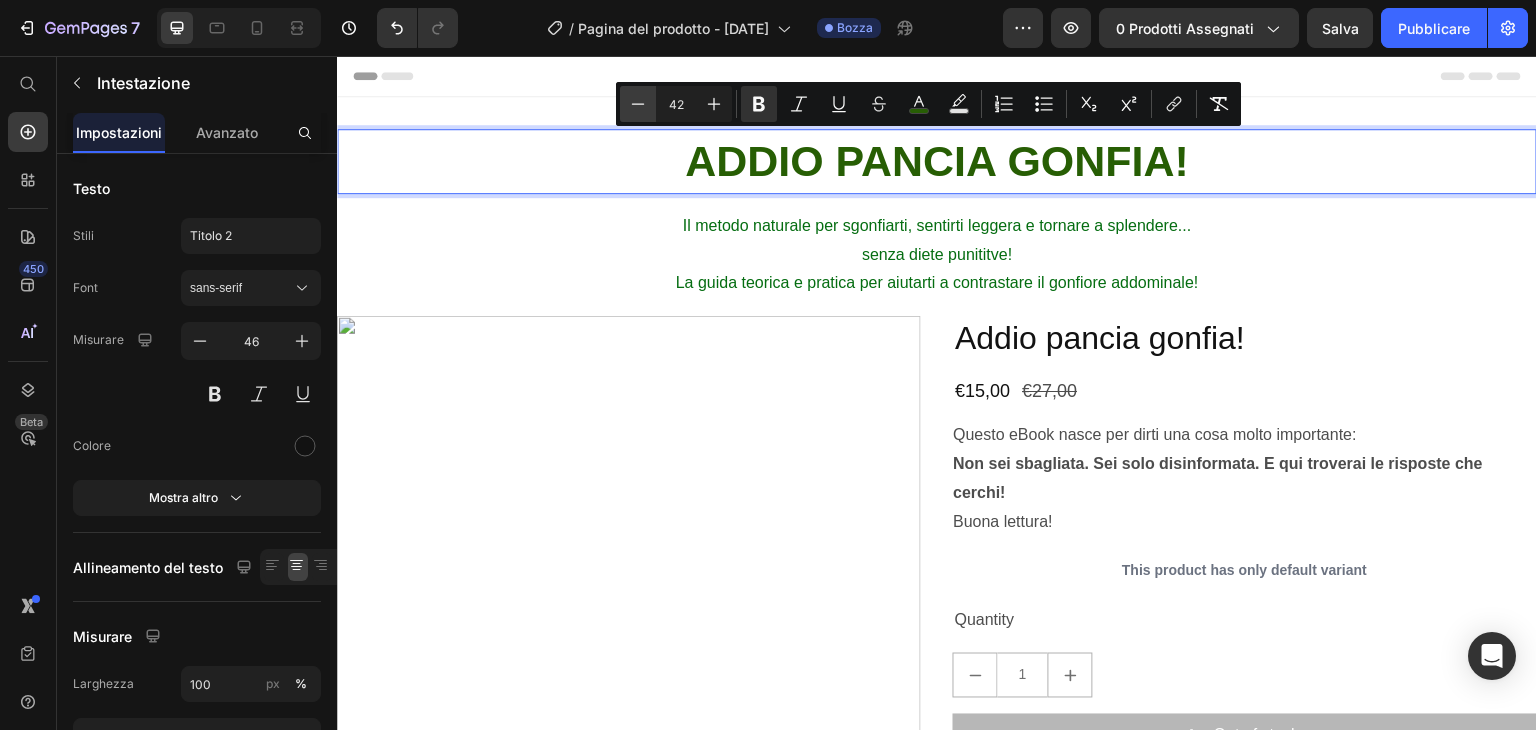 click 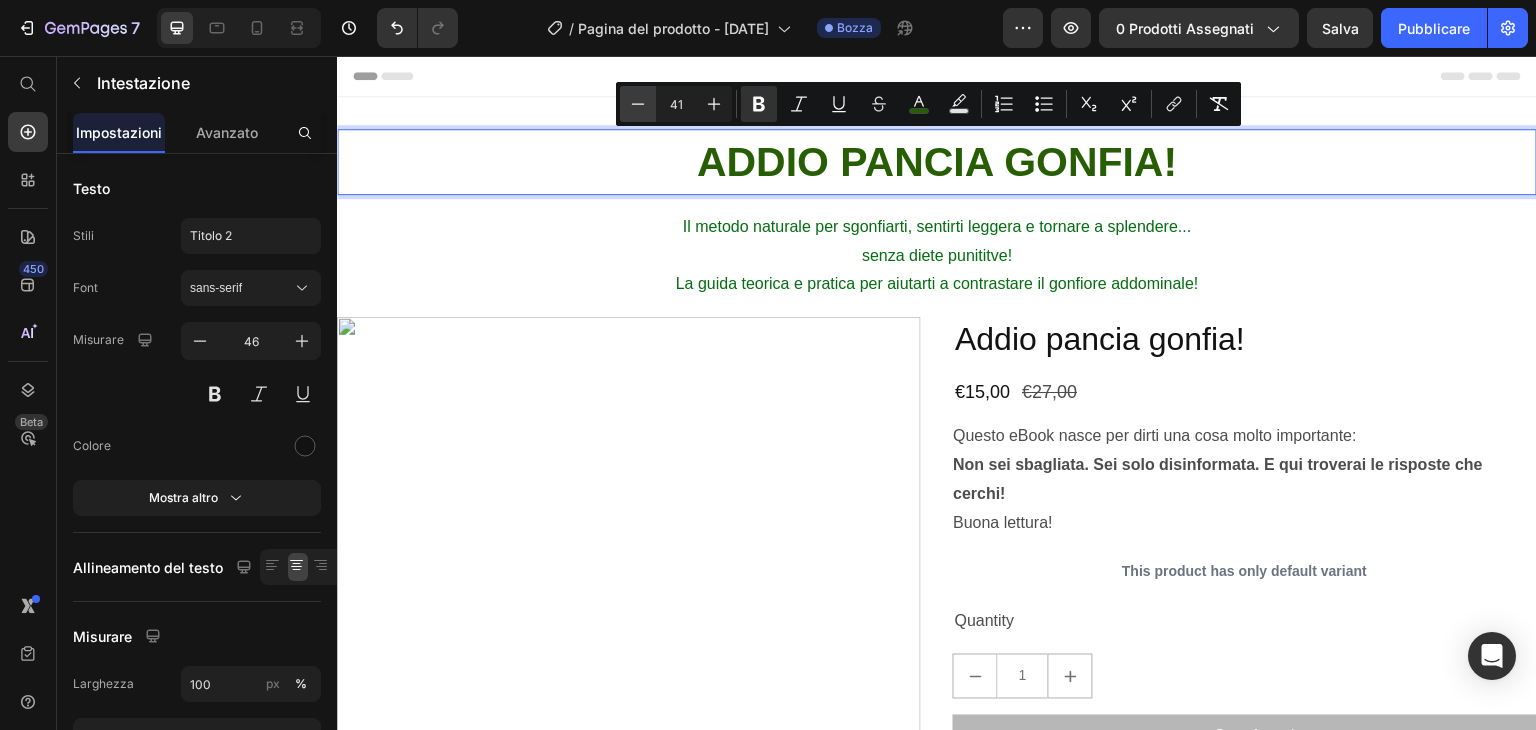 click 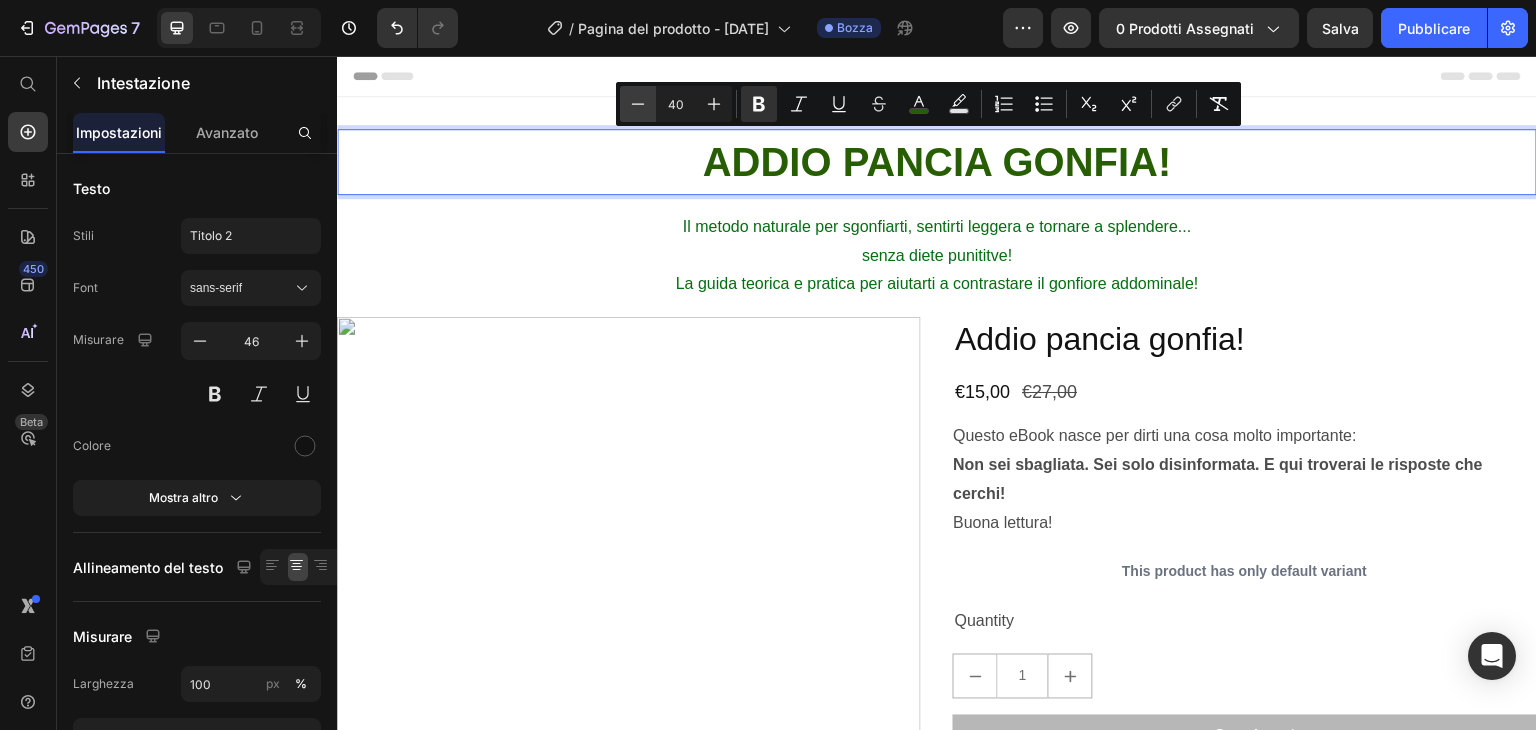 click 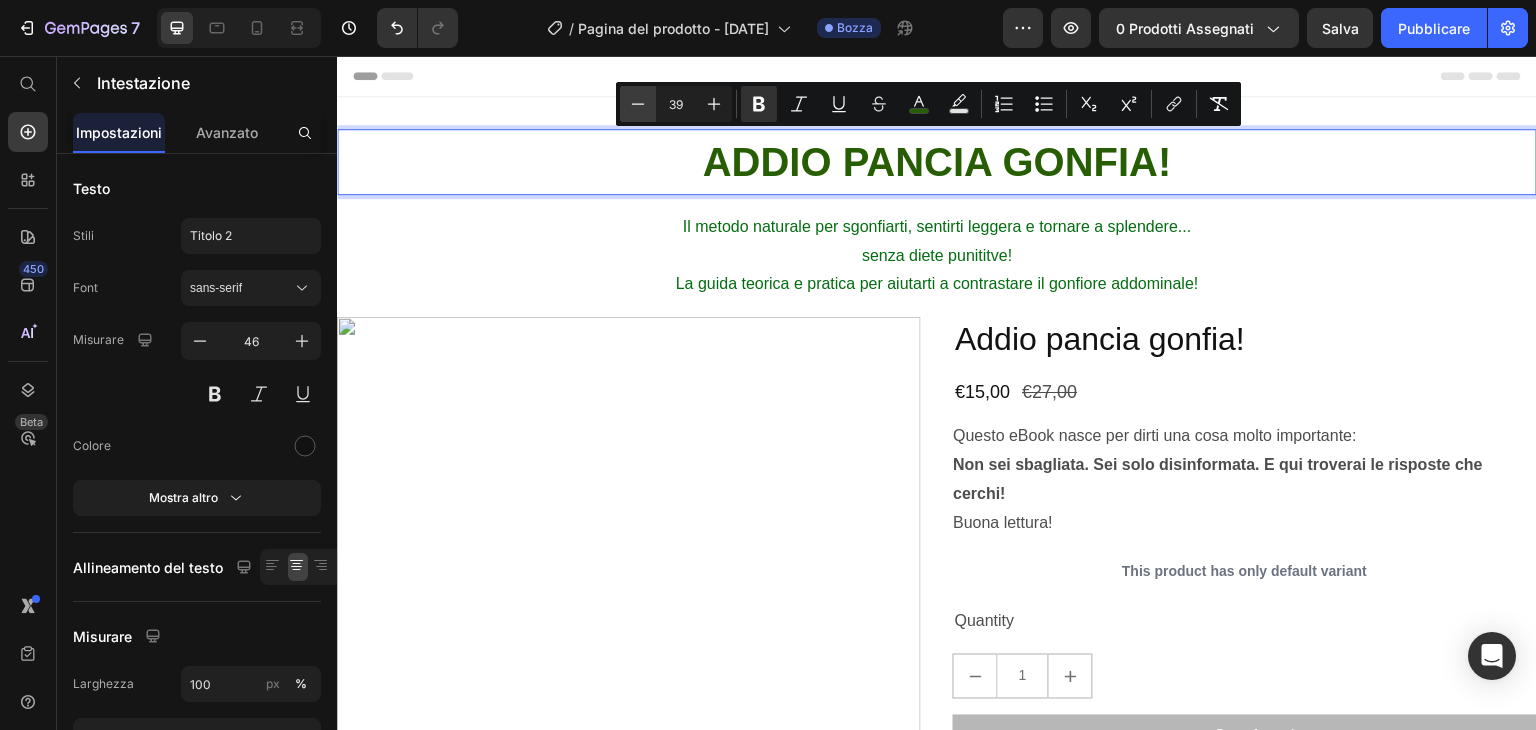 click 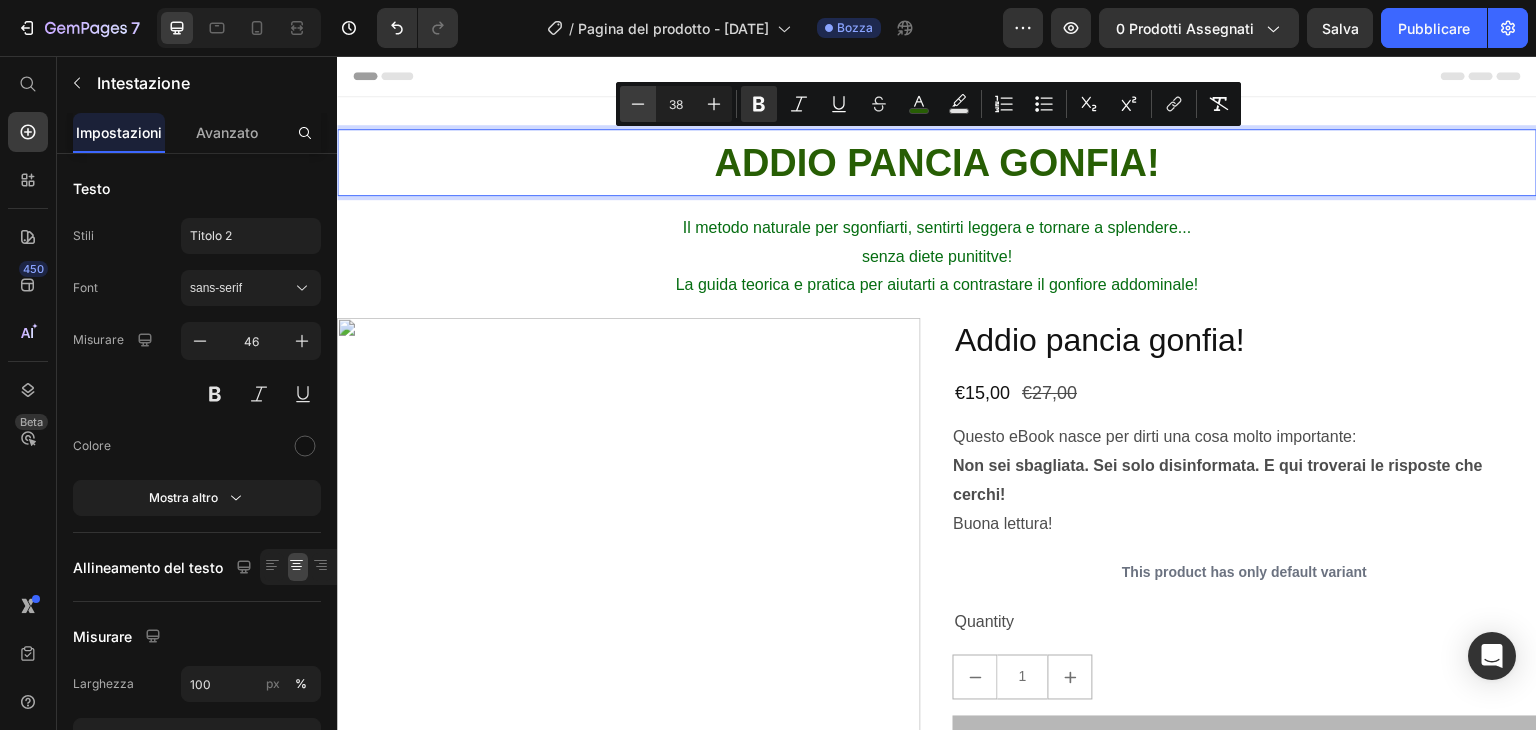 click 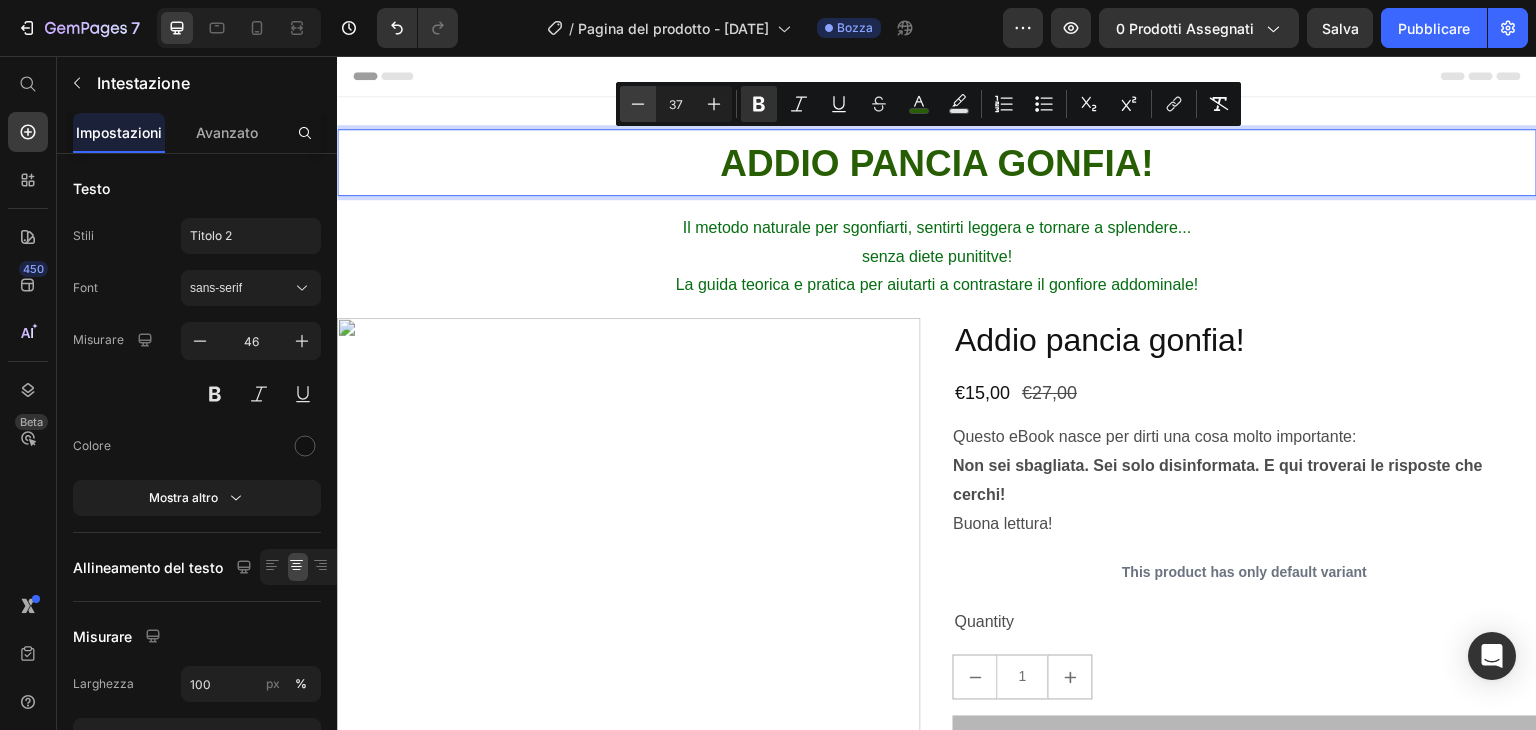 click 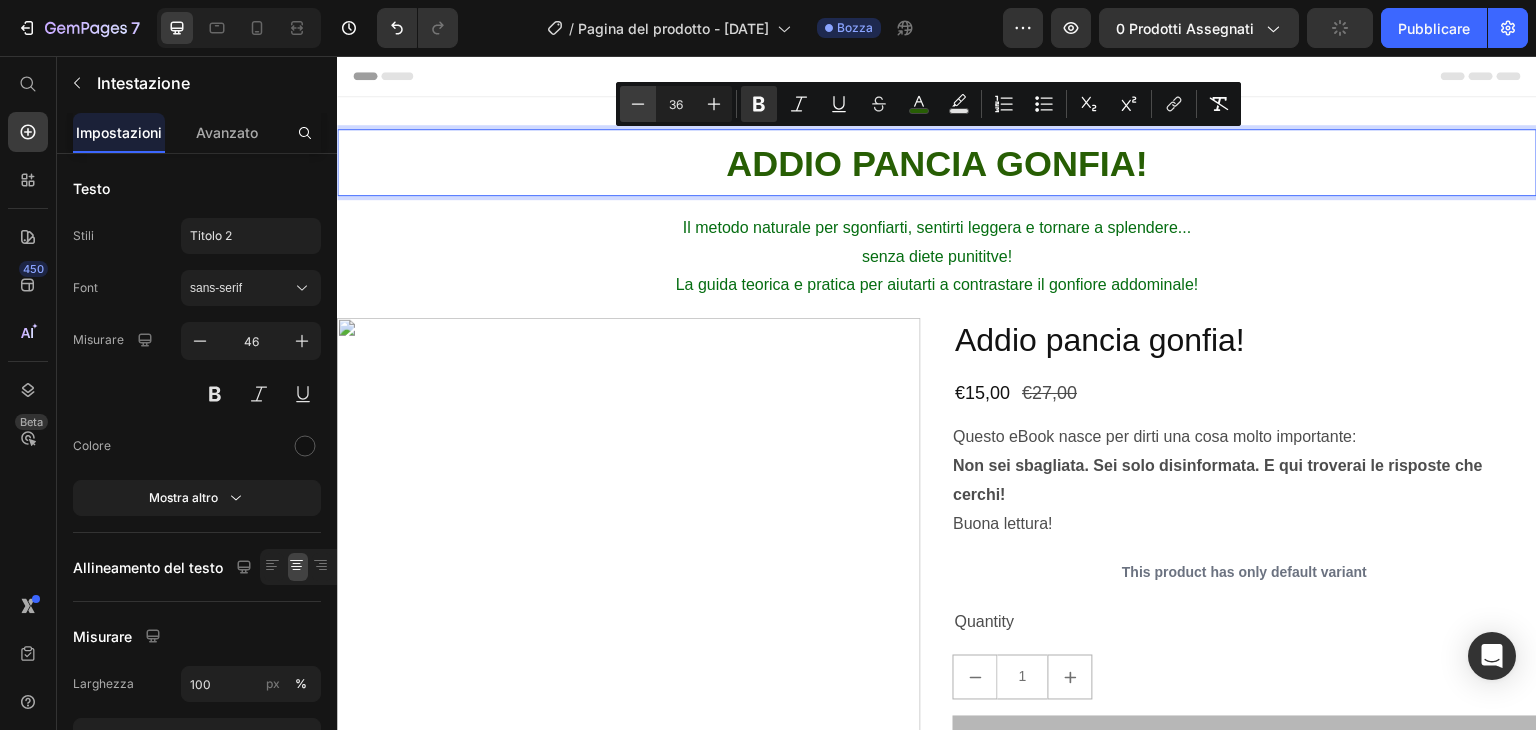 click 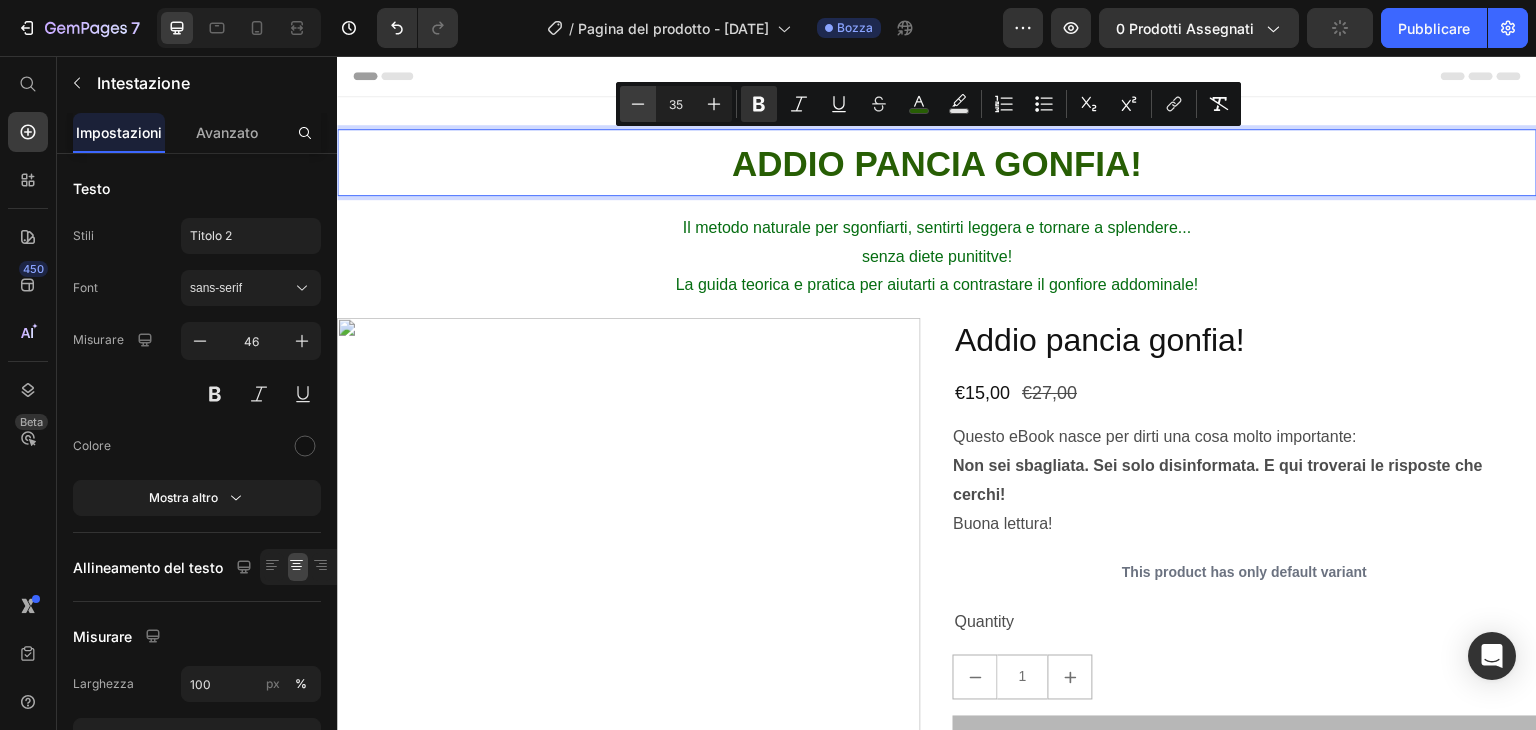 click 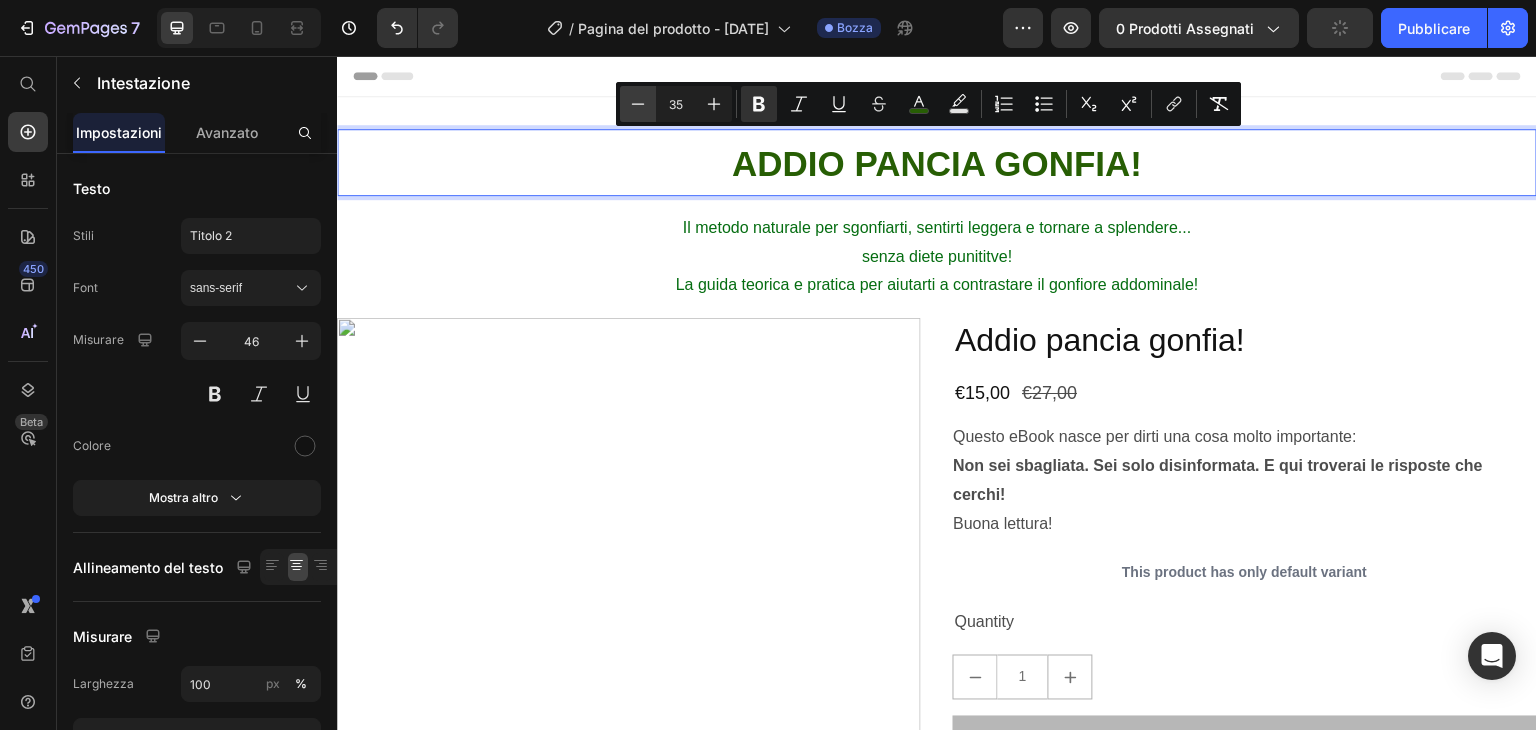 type on "34" 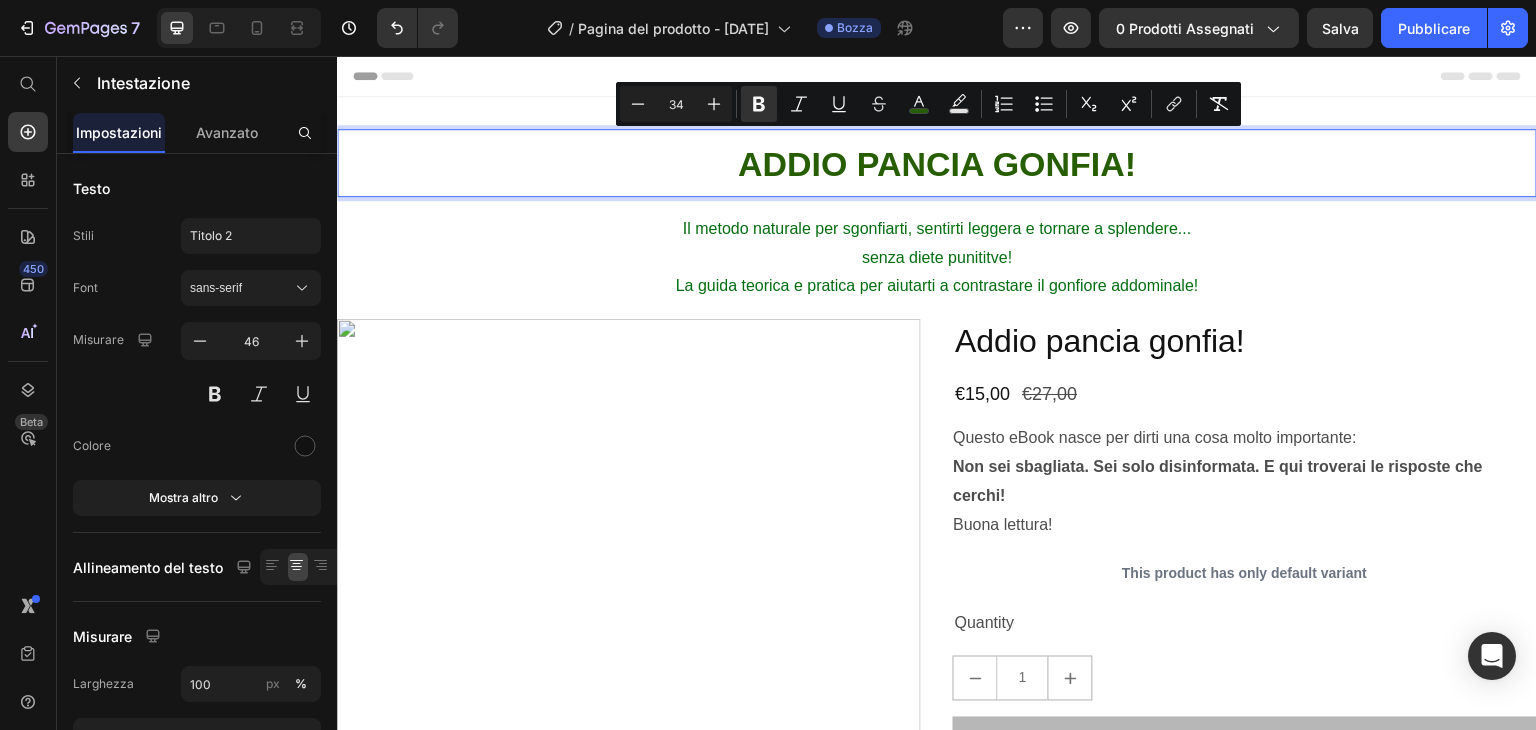 click on "ADDIO PANCIA GONFIA!" at bounding box center (937, 163) 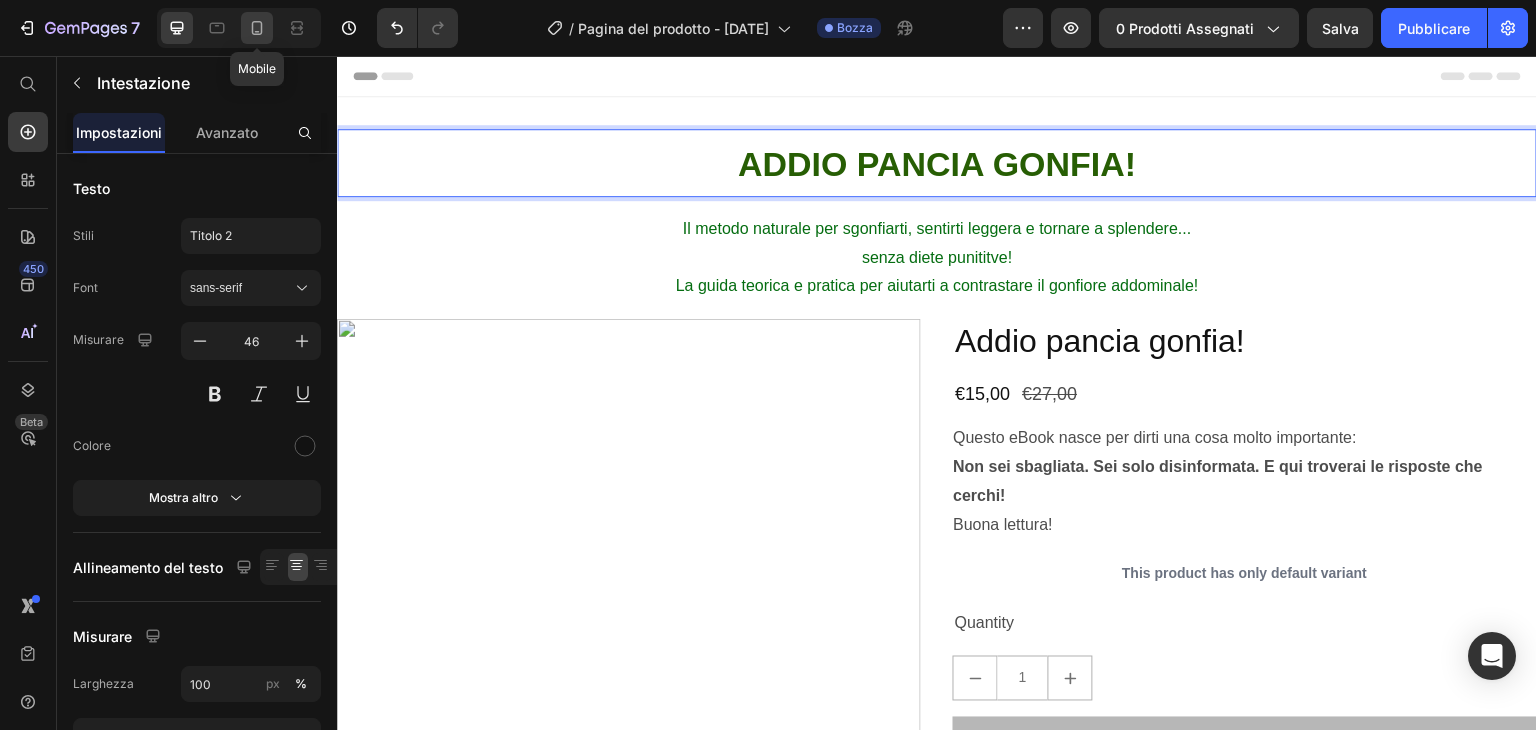click 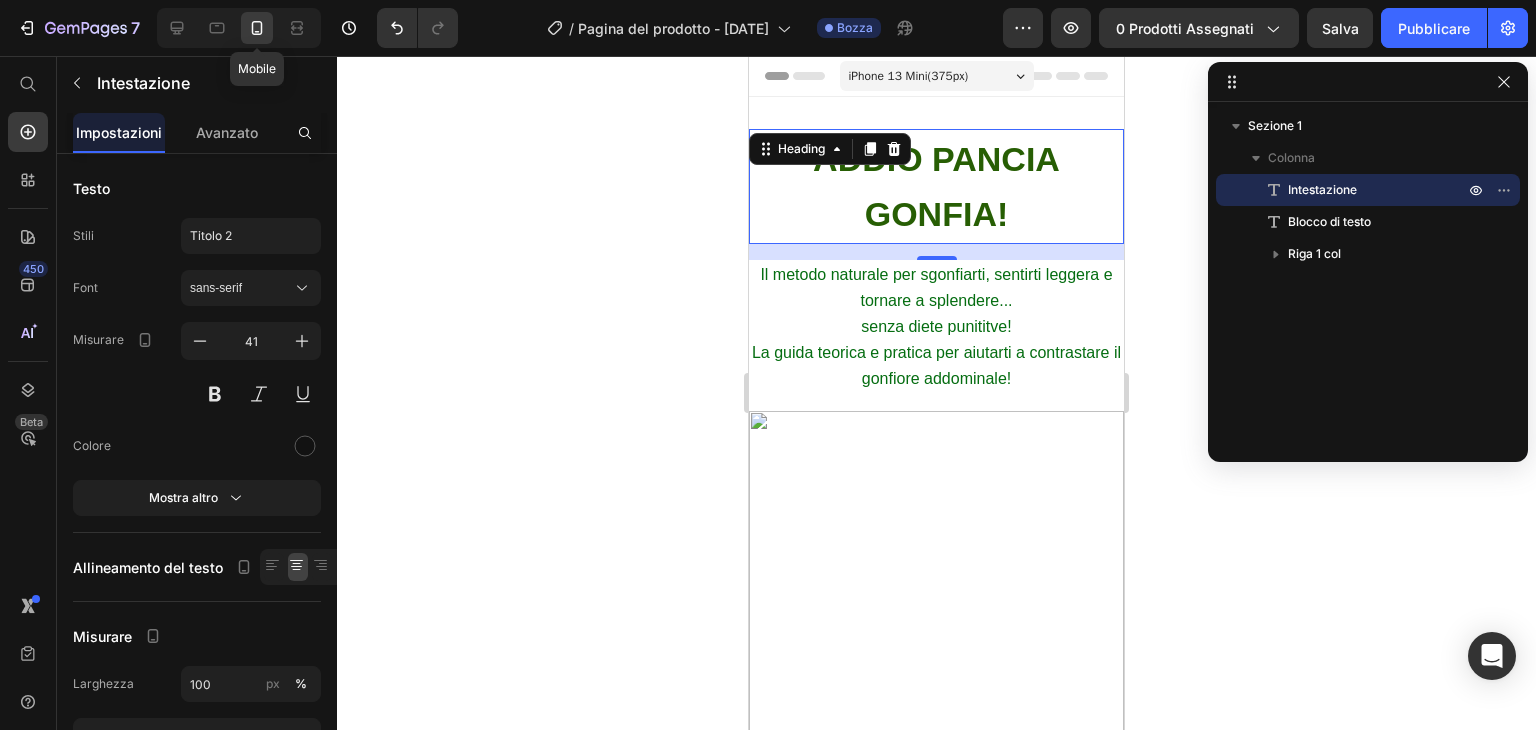 scroll, scrollTop: 3, scrollLeft: 0, axis: vertical 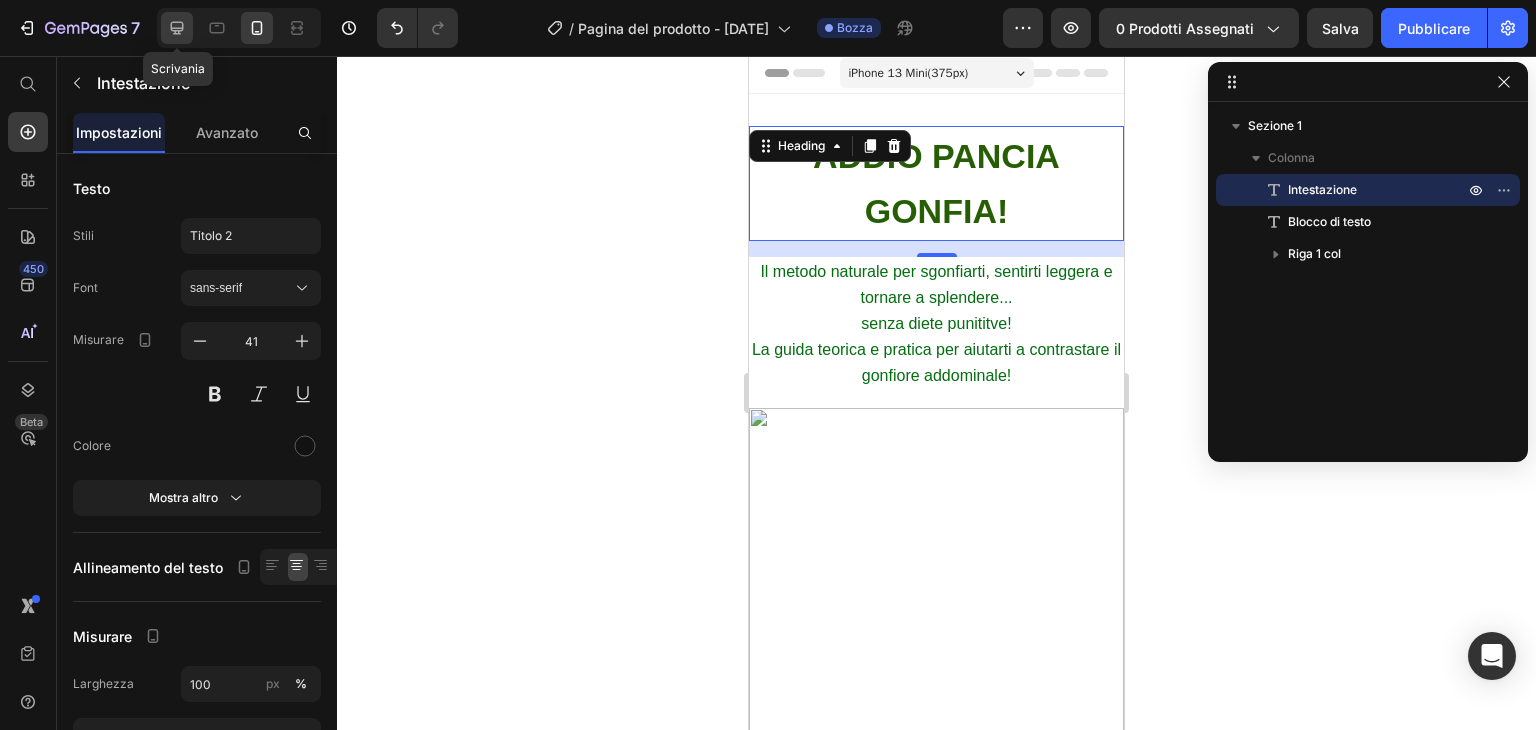 click 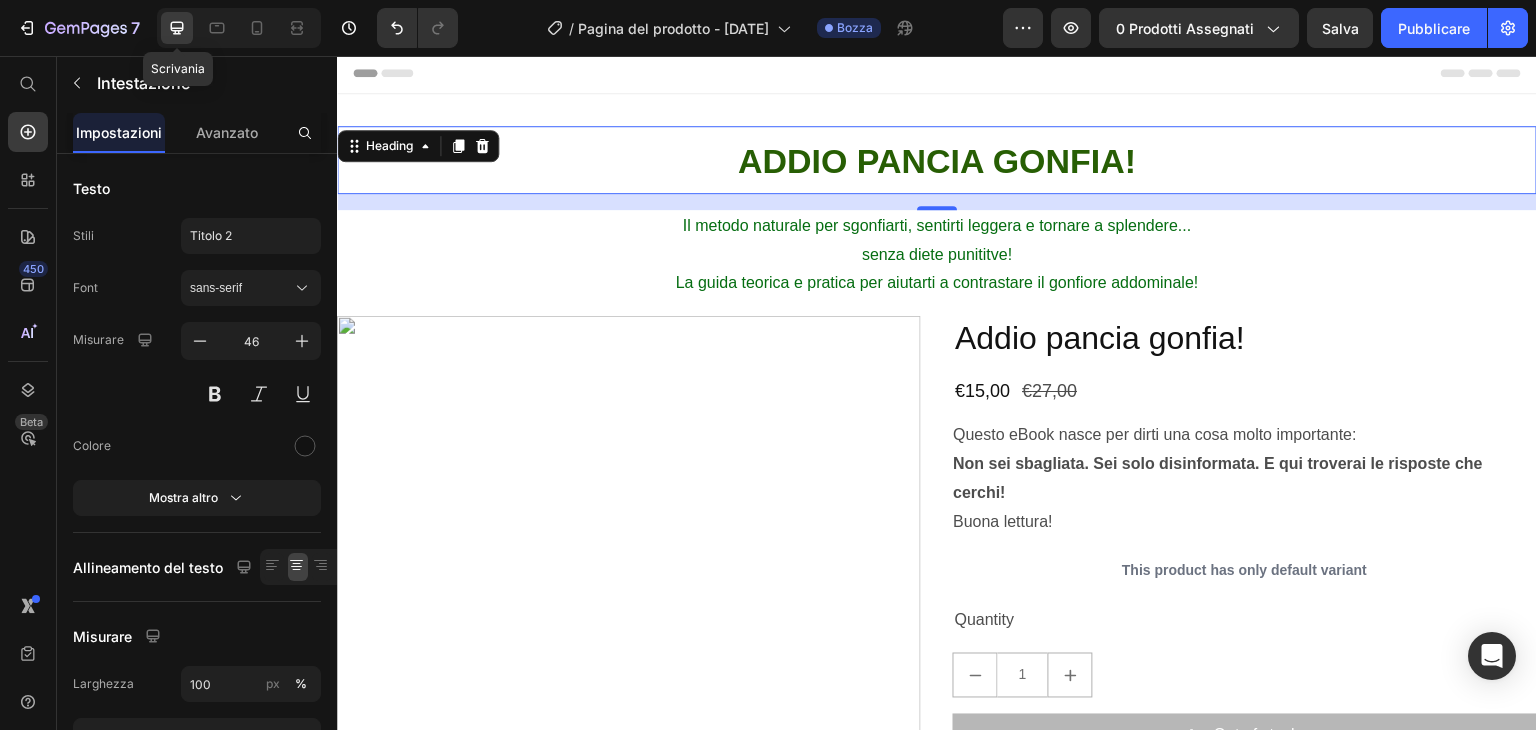 scroll, scrollTop: 2, scrollLeft: 0, axis: vertical 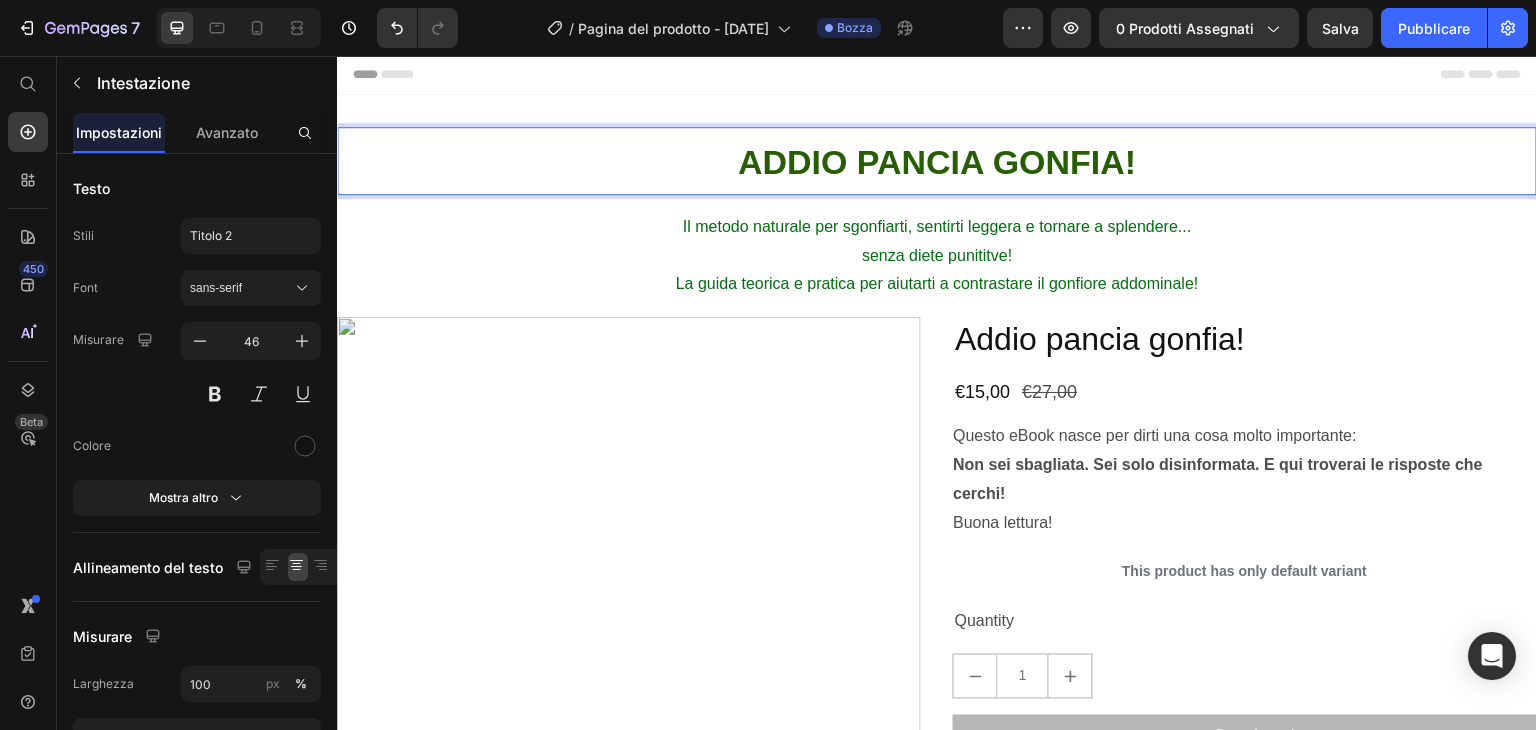 click on "ADDIO PANCIA GONFIA!" at bounding box center [937, 161] 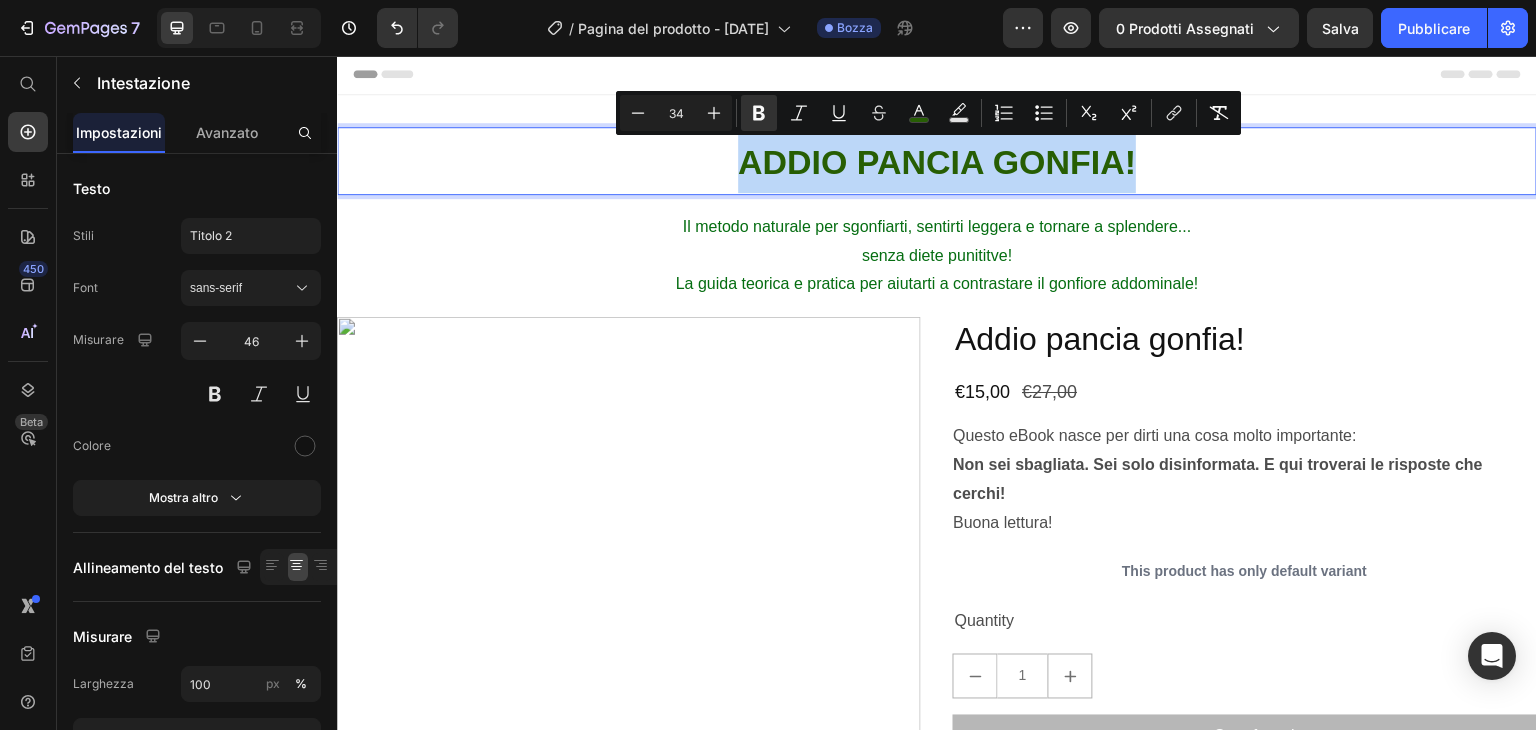 drag, startPoint x: 1129, startPoint y: 173, endPoint x: 694, endPoint y: 174, distance: 435.00116 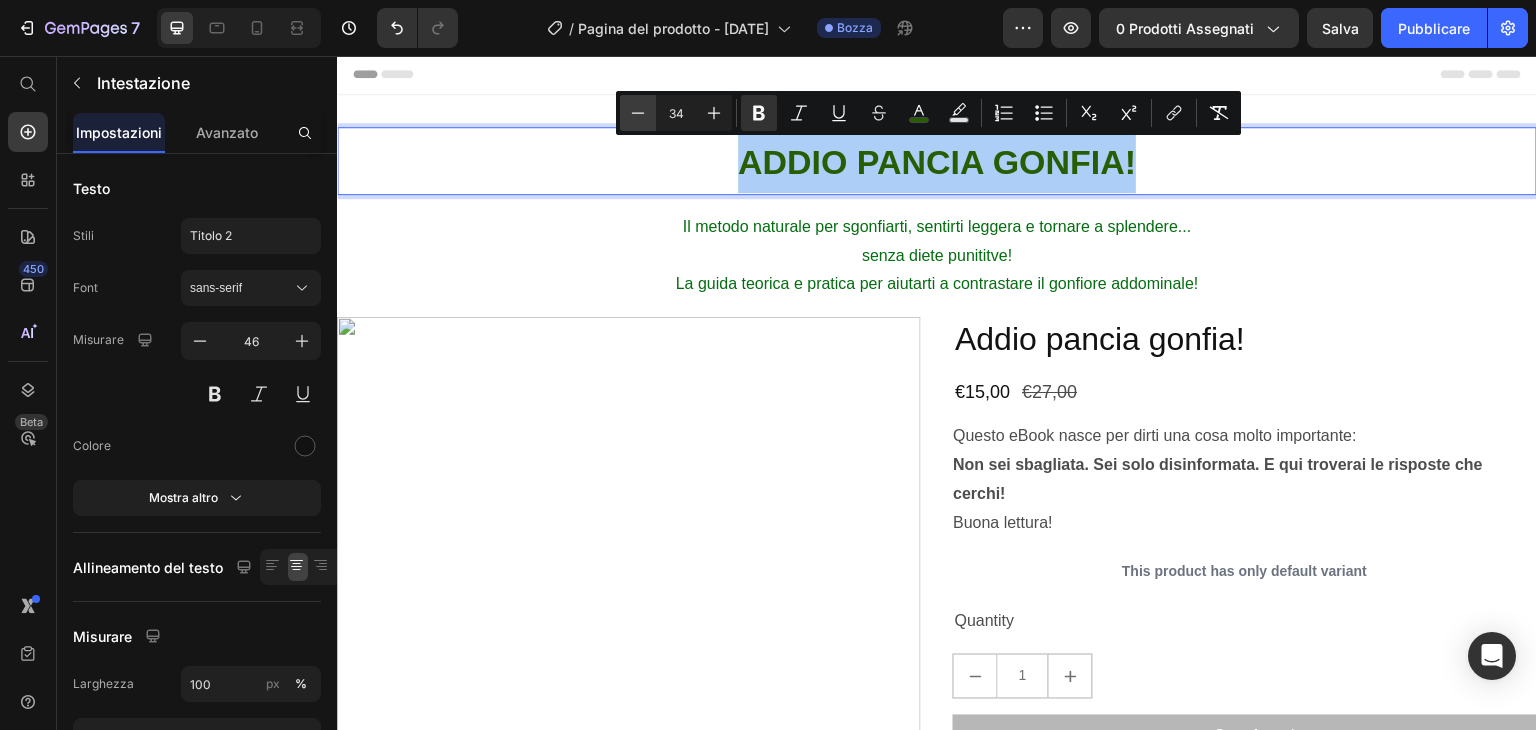 click 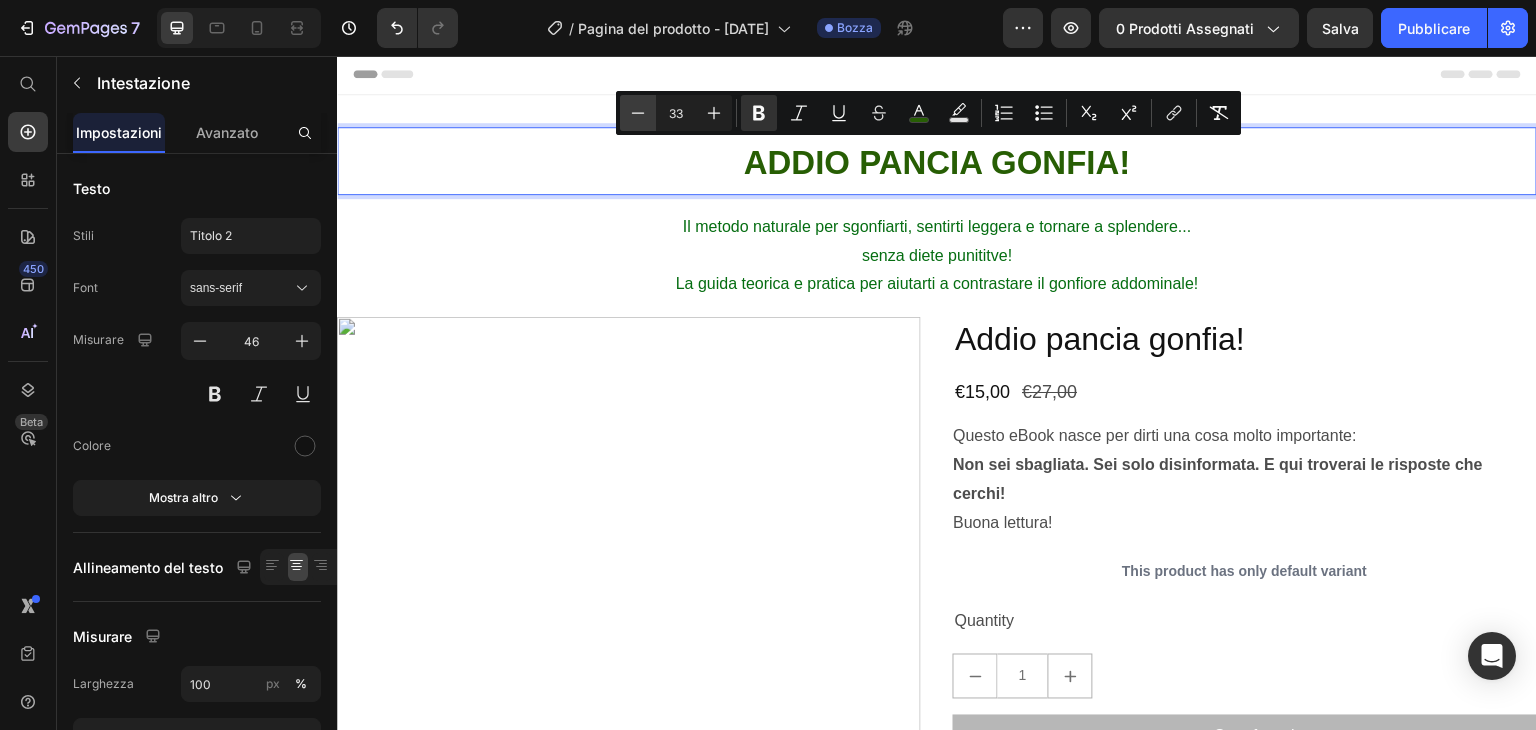 click 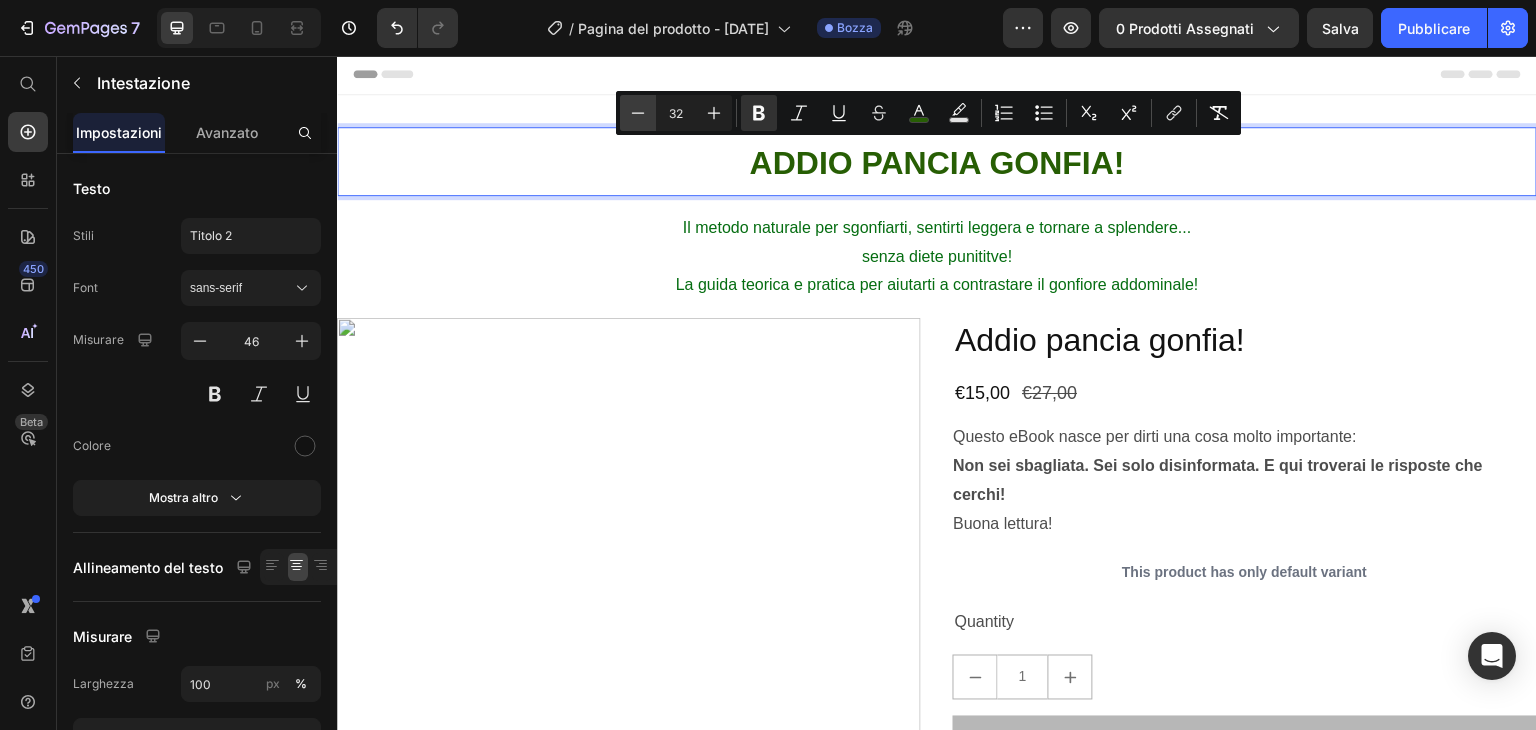 click 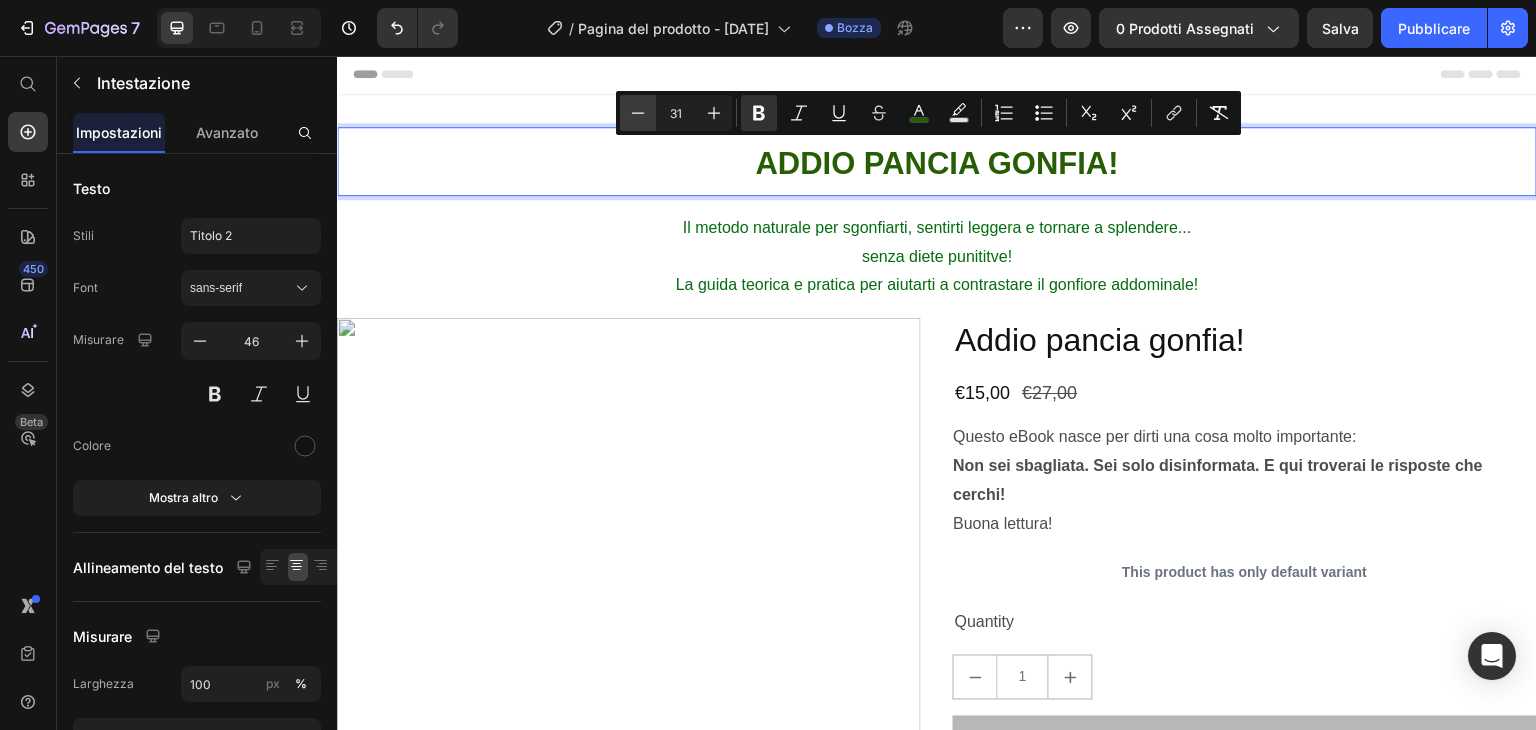 click 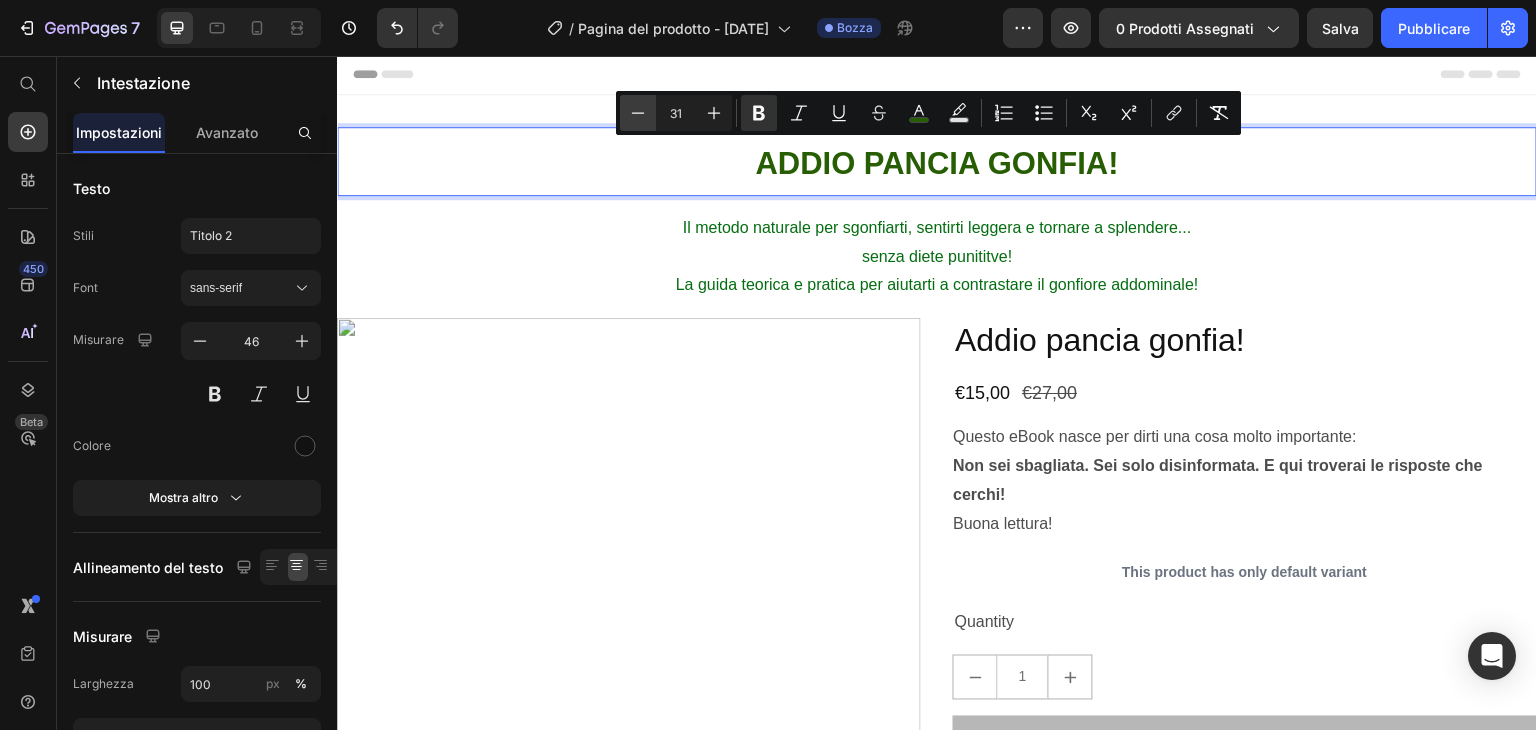 type on "30" 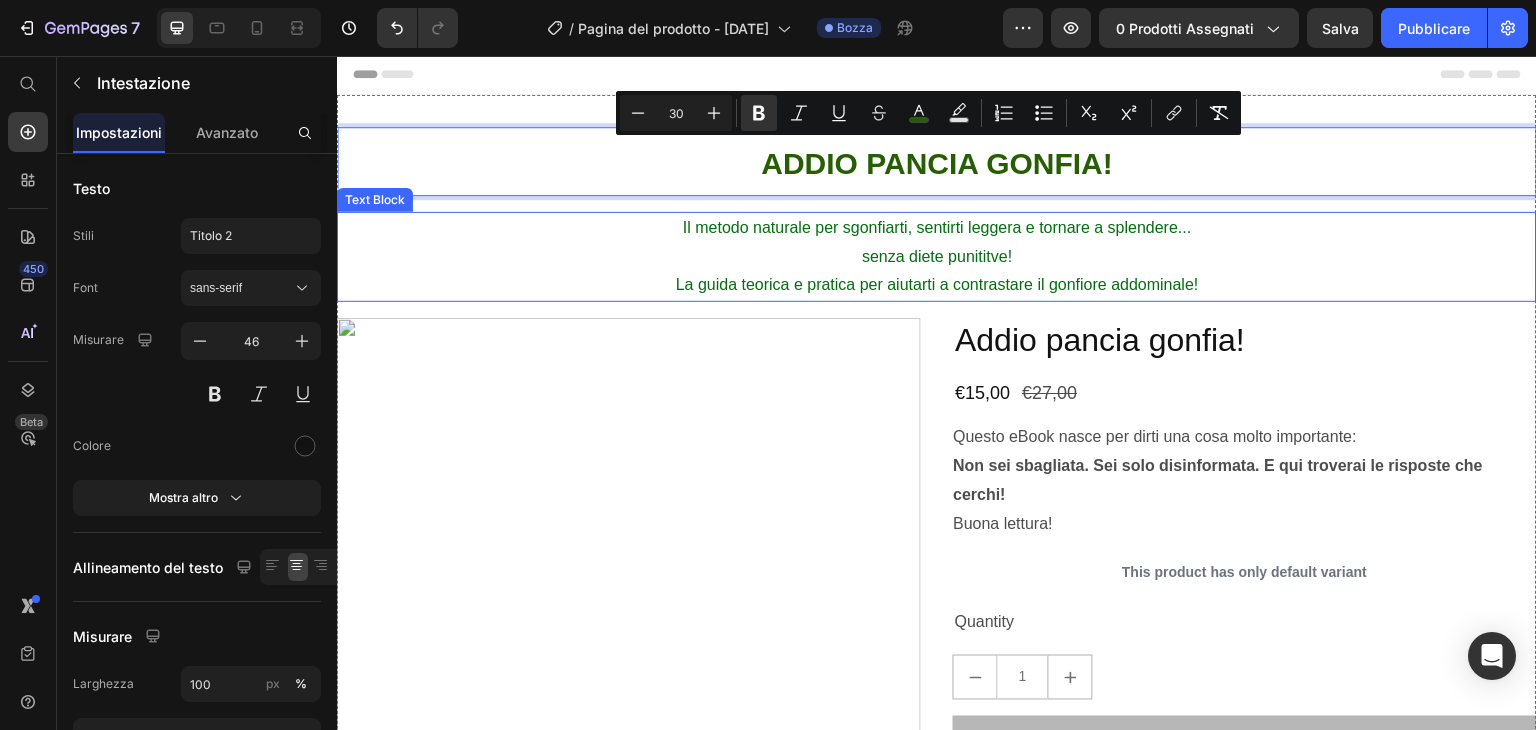 click on "La guida teorica e pratica per aiutarti a contrastare il gonfiore addominale!" at bounding box center (937, 284) 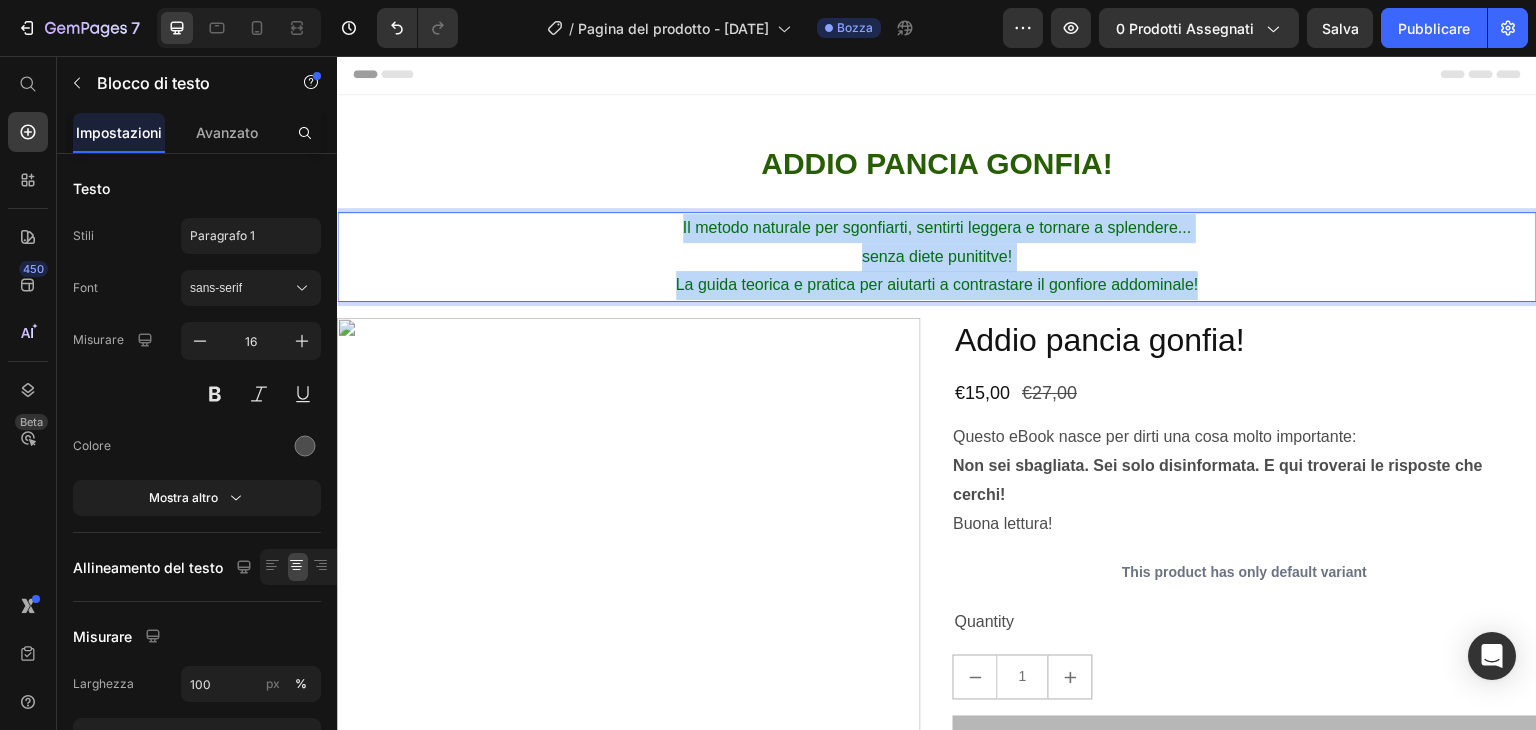 drag, startPoint x: 1229, startPoint y: 275, endPoint x: 649, endPoint y: 234, distance: 581.4473 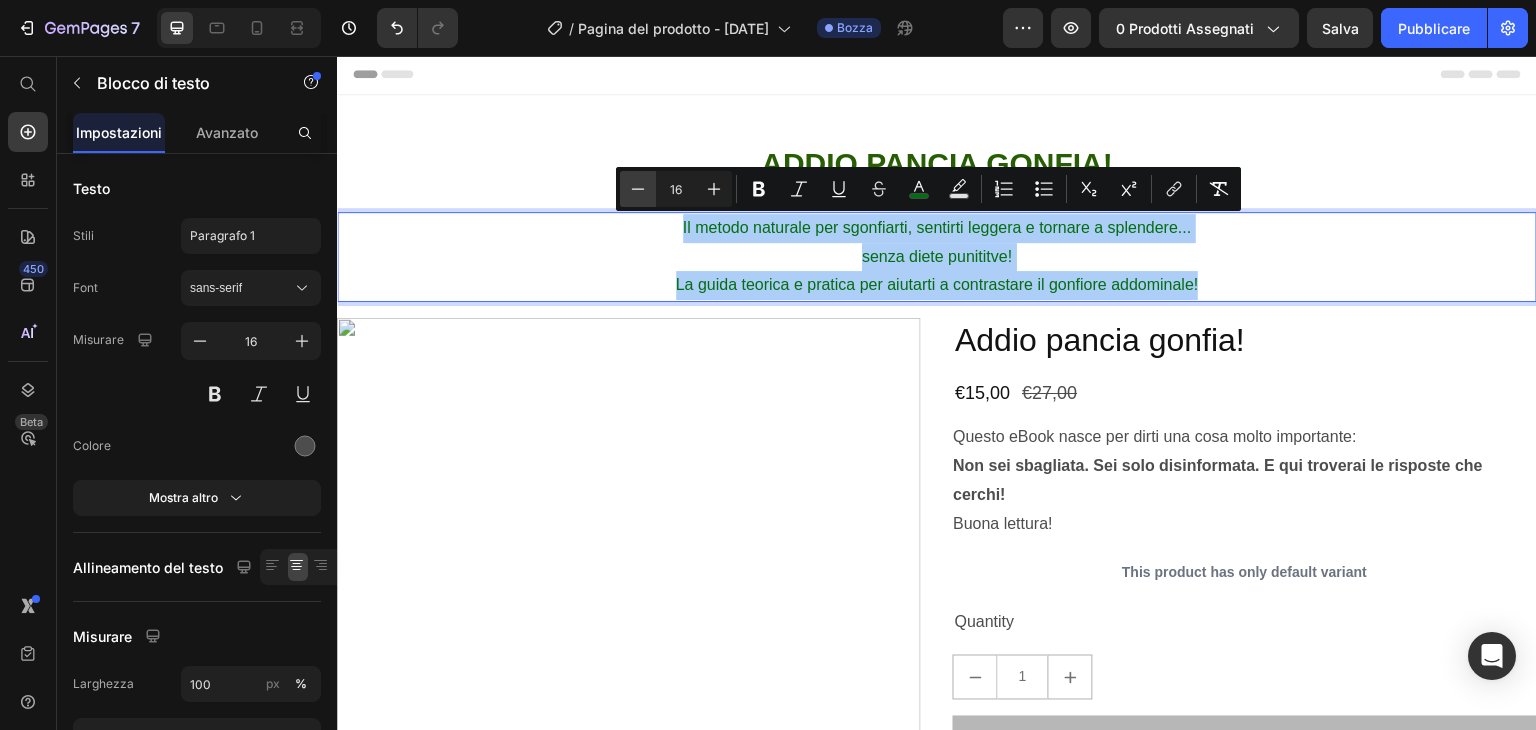 click 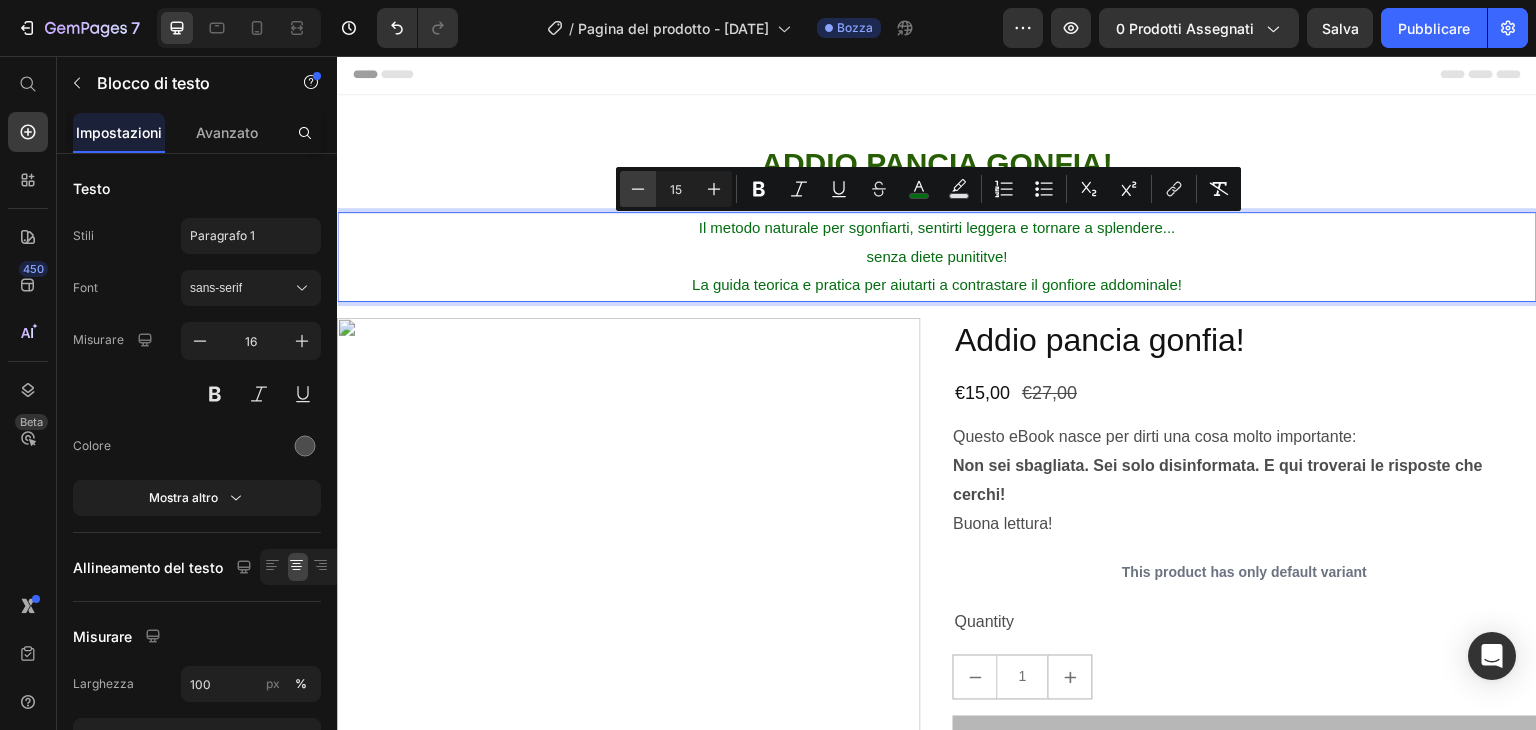 click 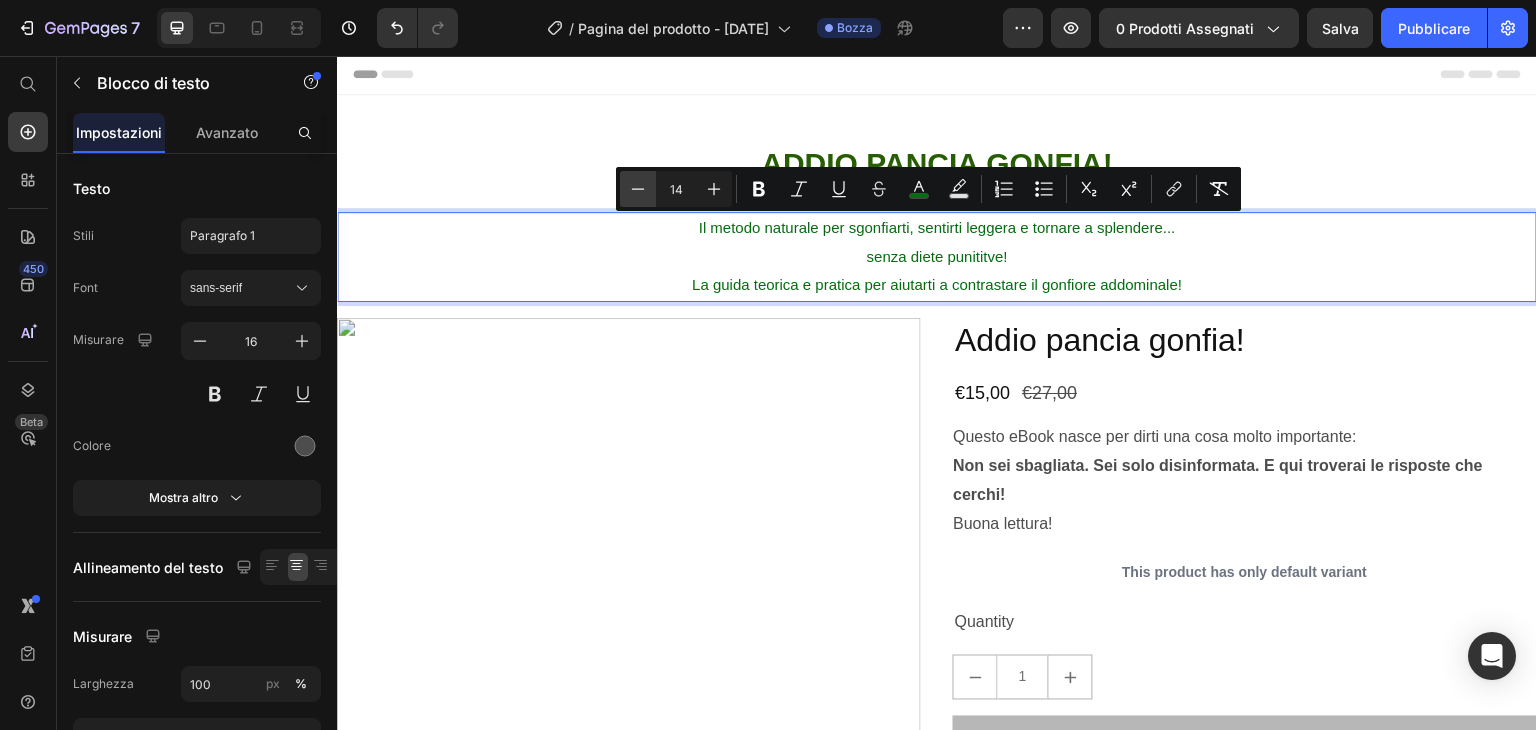 click 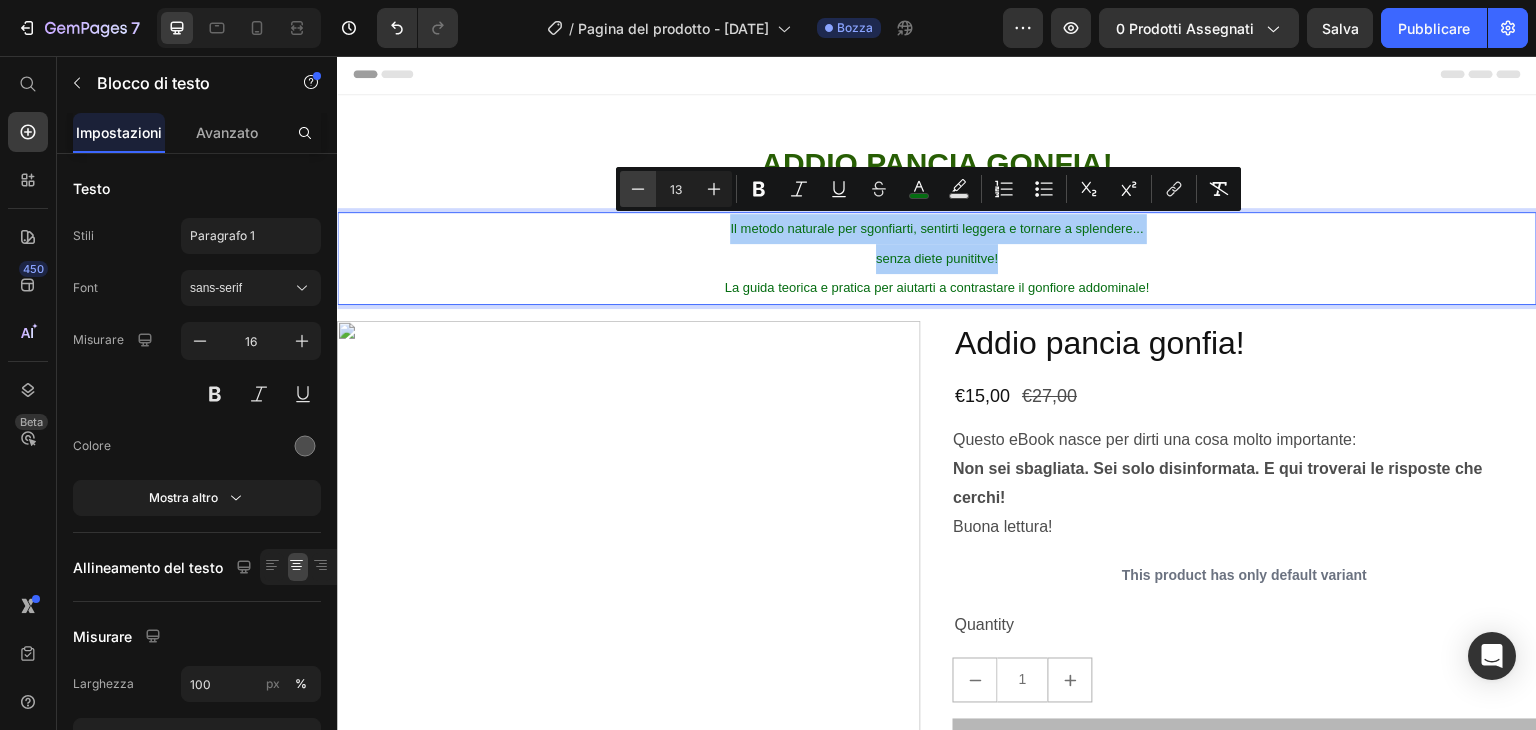 click 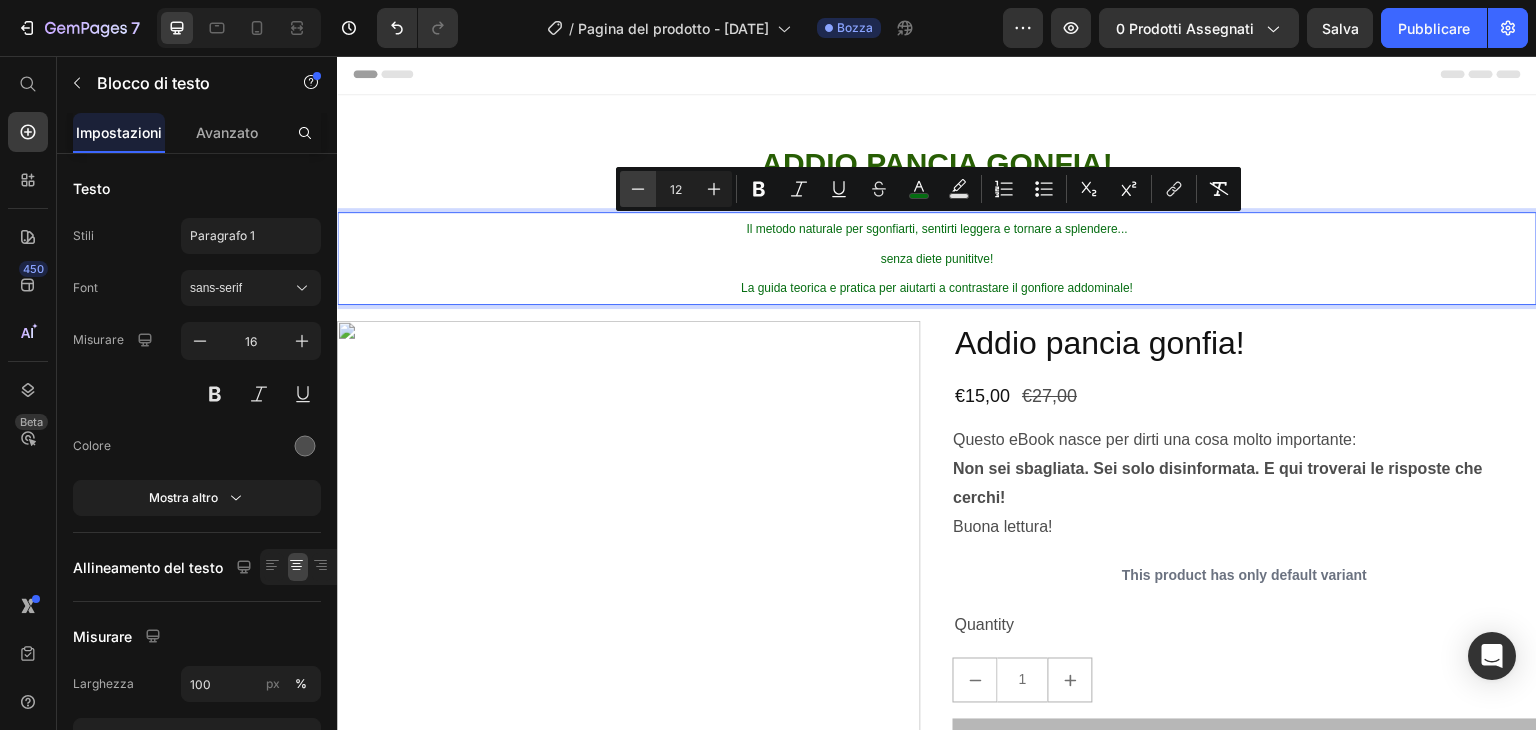 click 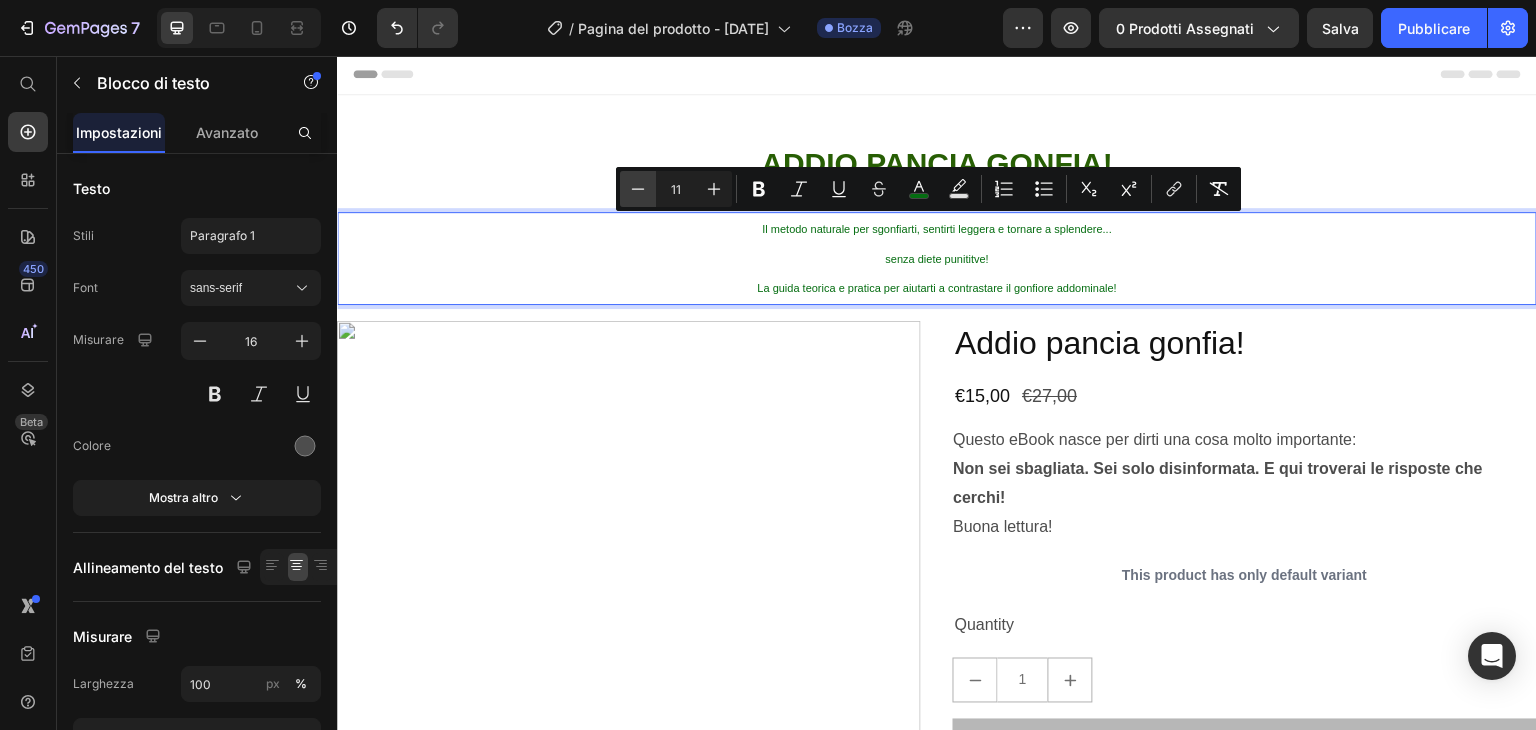 click 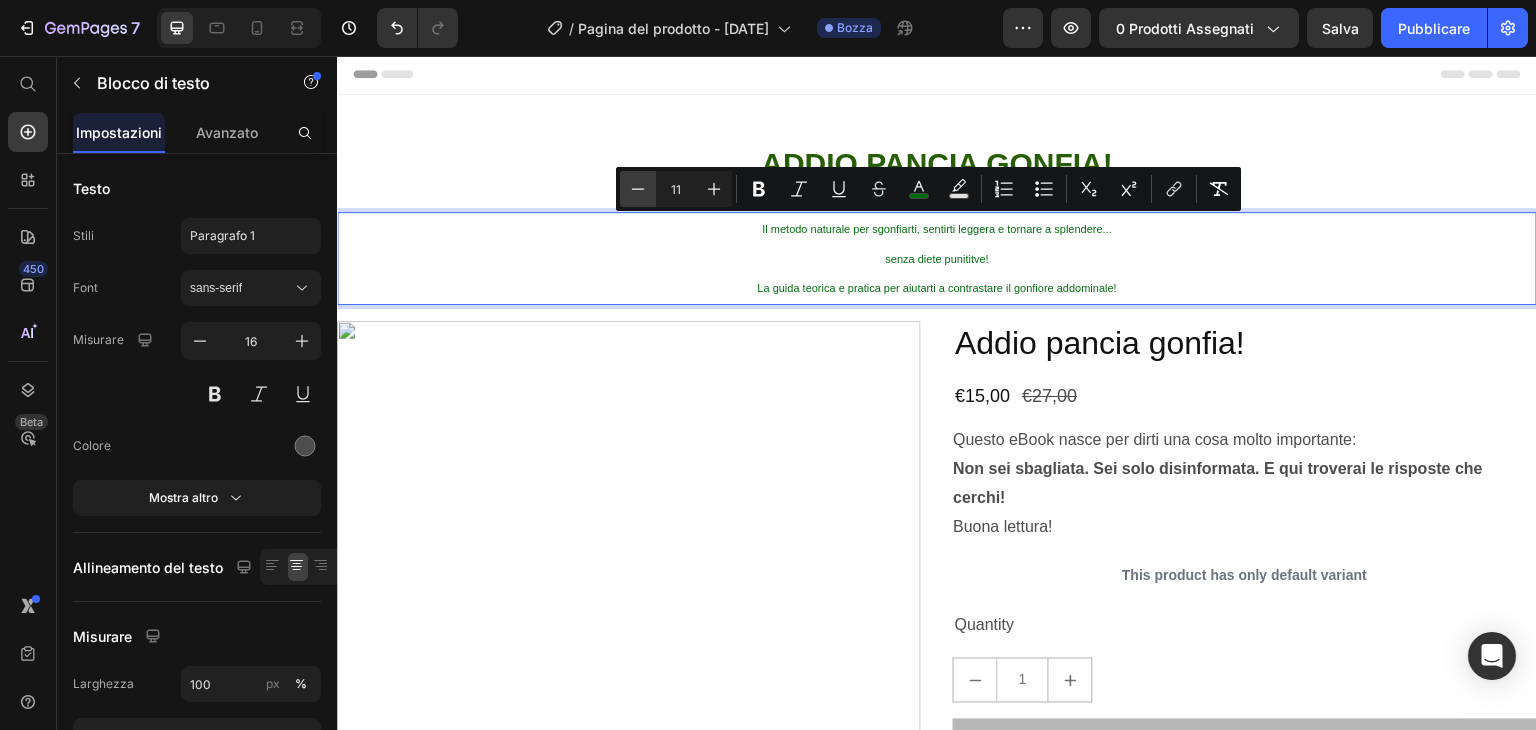 type on "10" 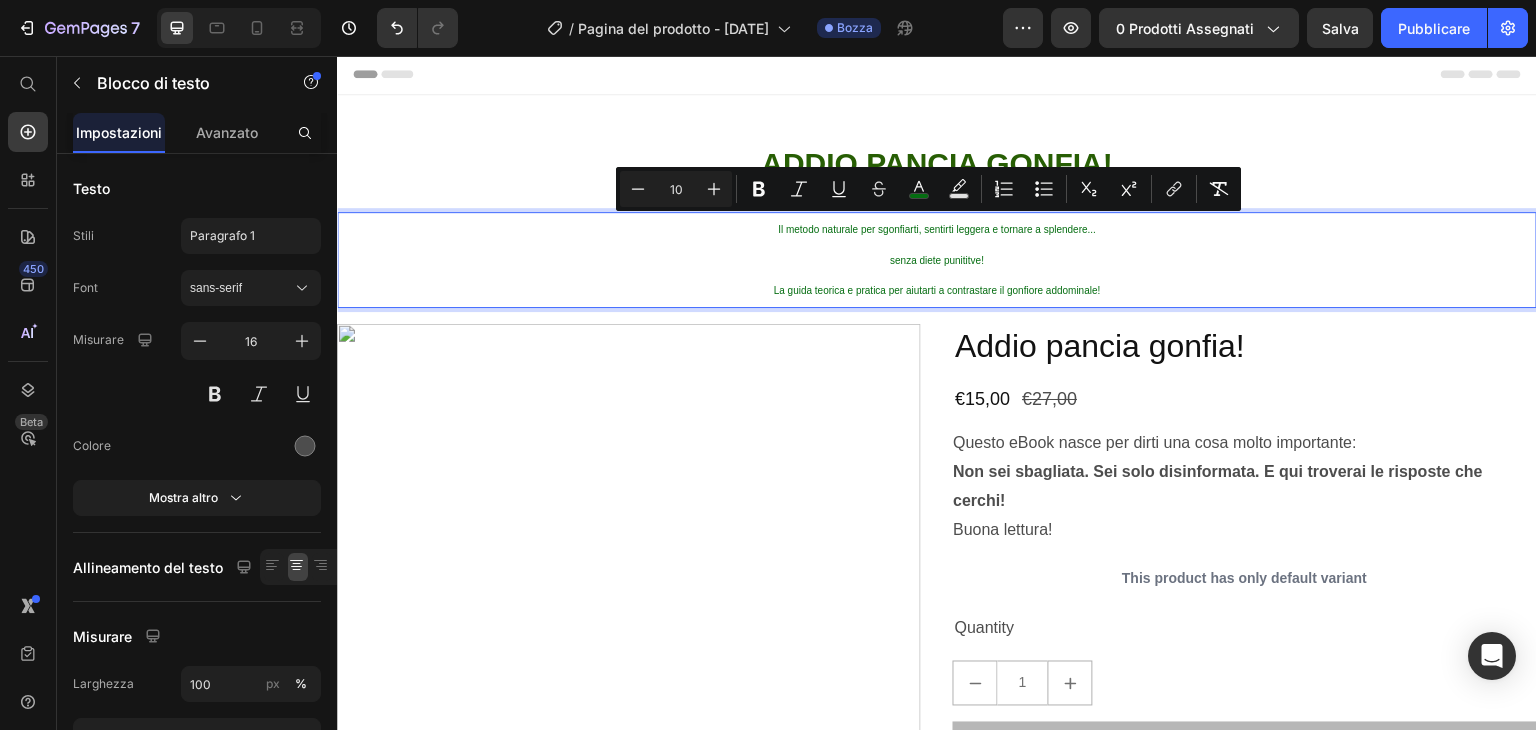 click on "senza diete punititve!" at bounding box center [937, 260] 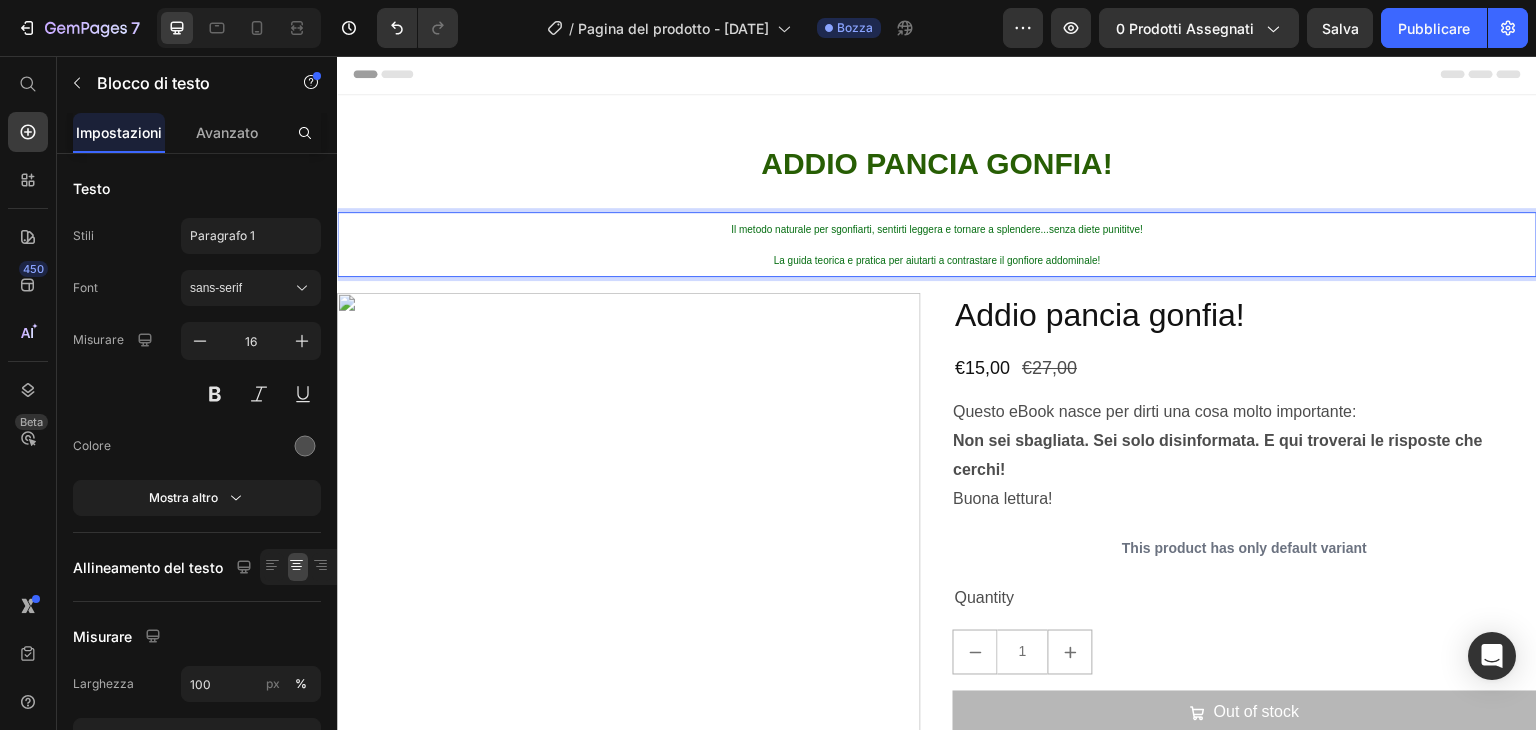 click on "La guida teorica e pratica per aiutarti a contrastare il gonfiore addominale!" at bounding box center [937, 260] 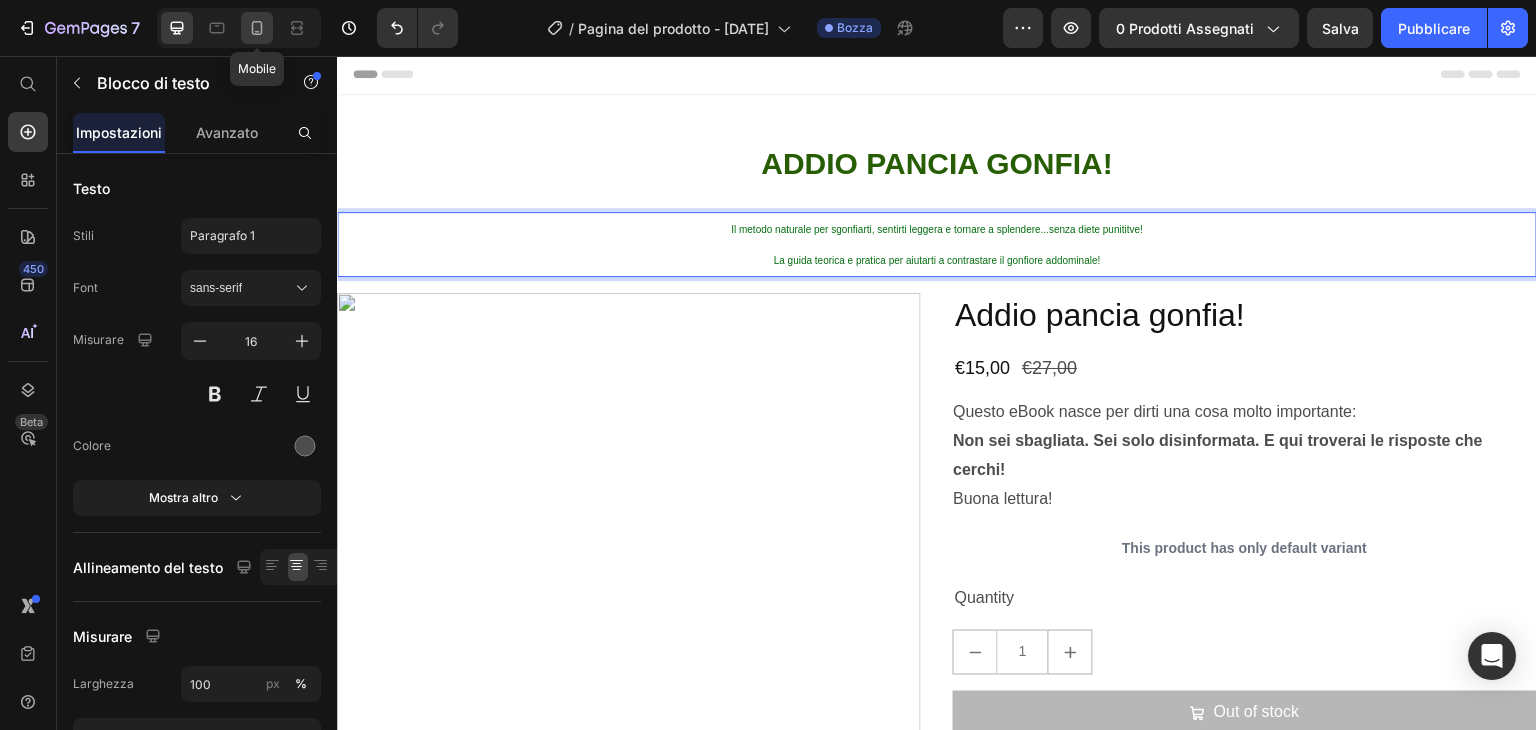 click 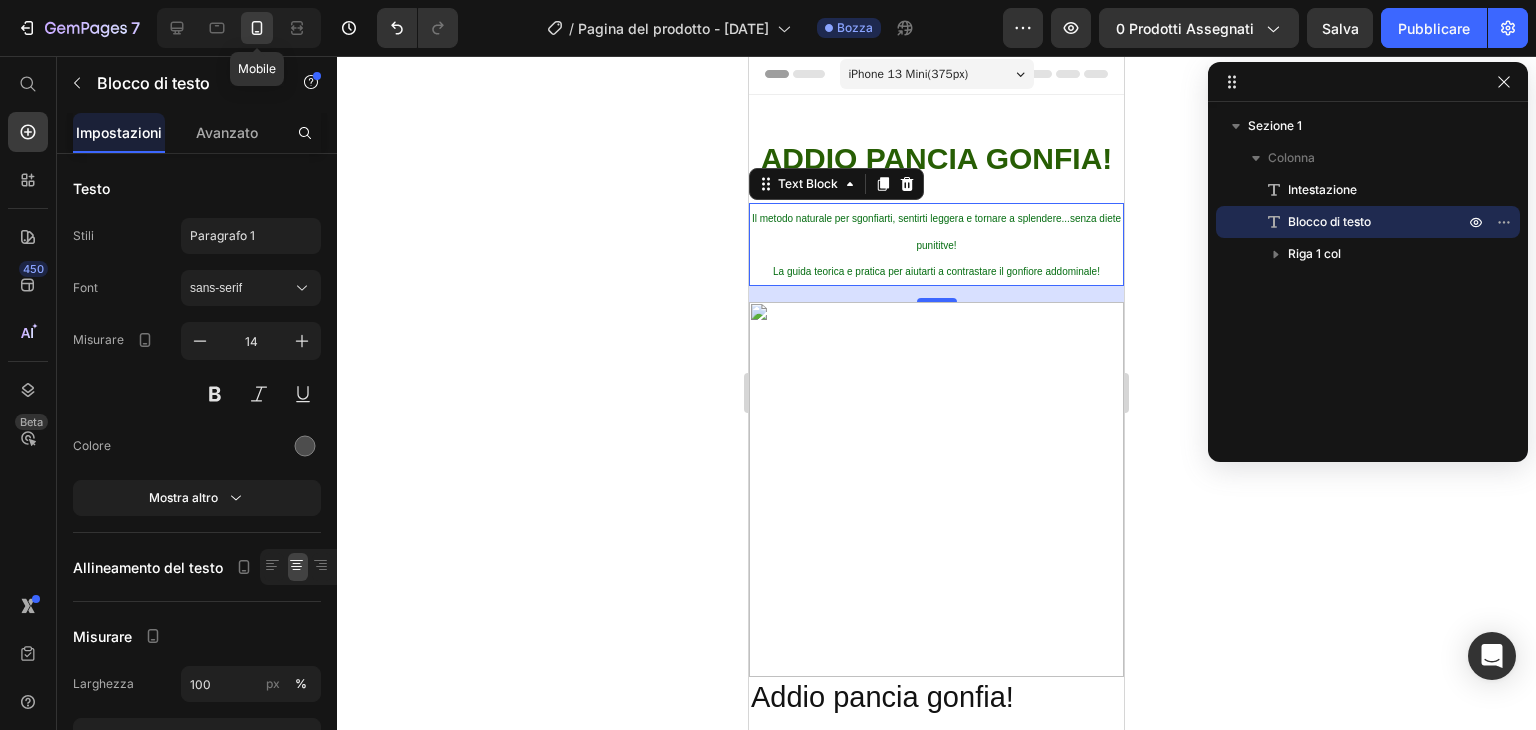 scroll, scrollTop: 79, scrollLeft: 0, axis: vertical 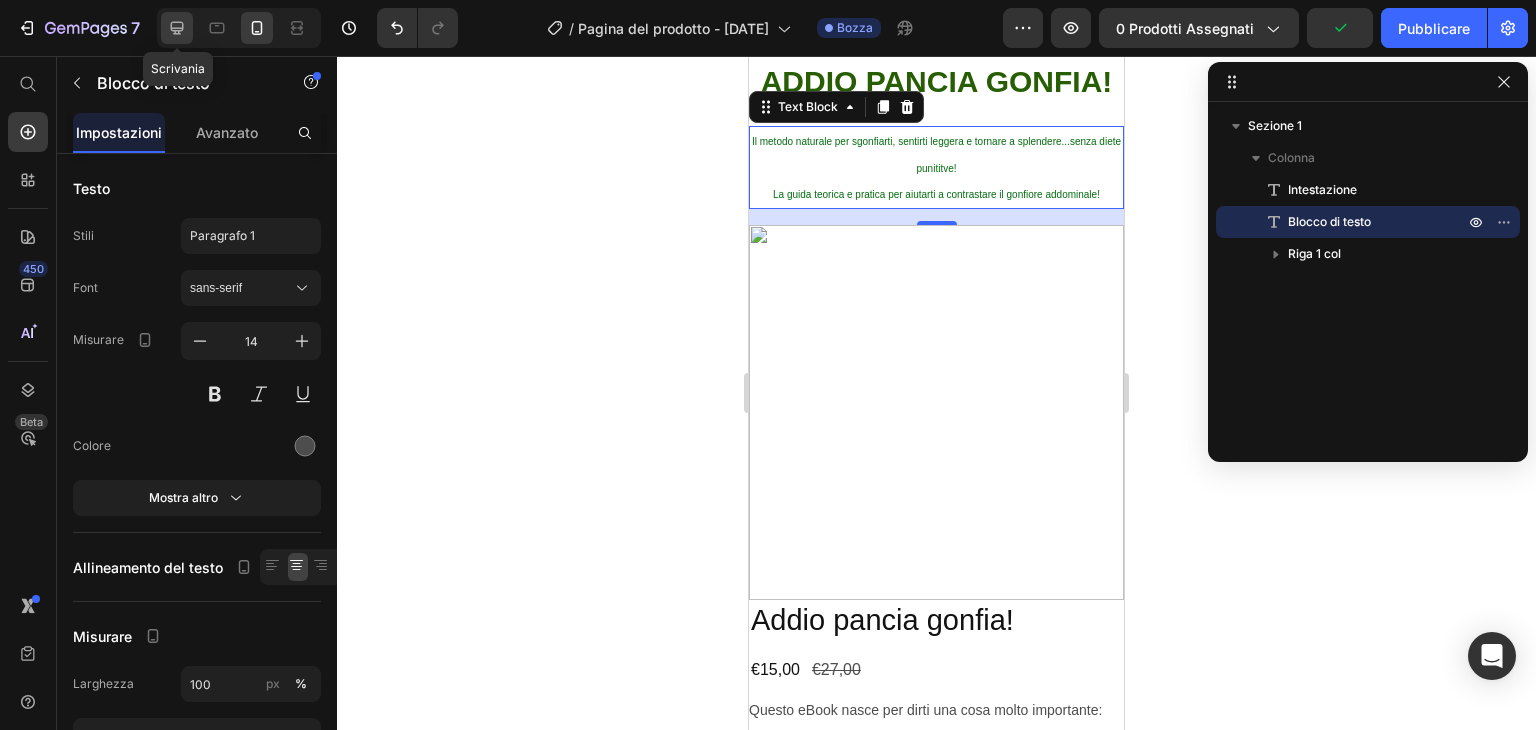 click 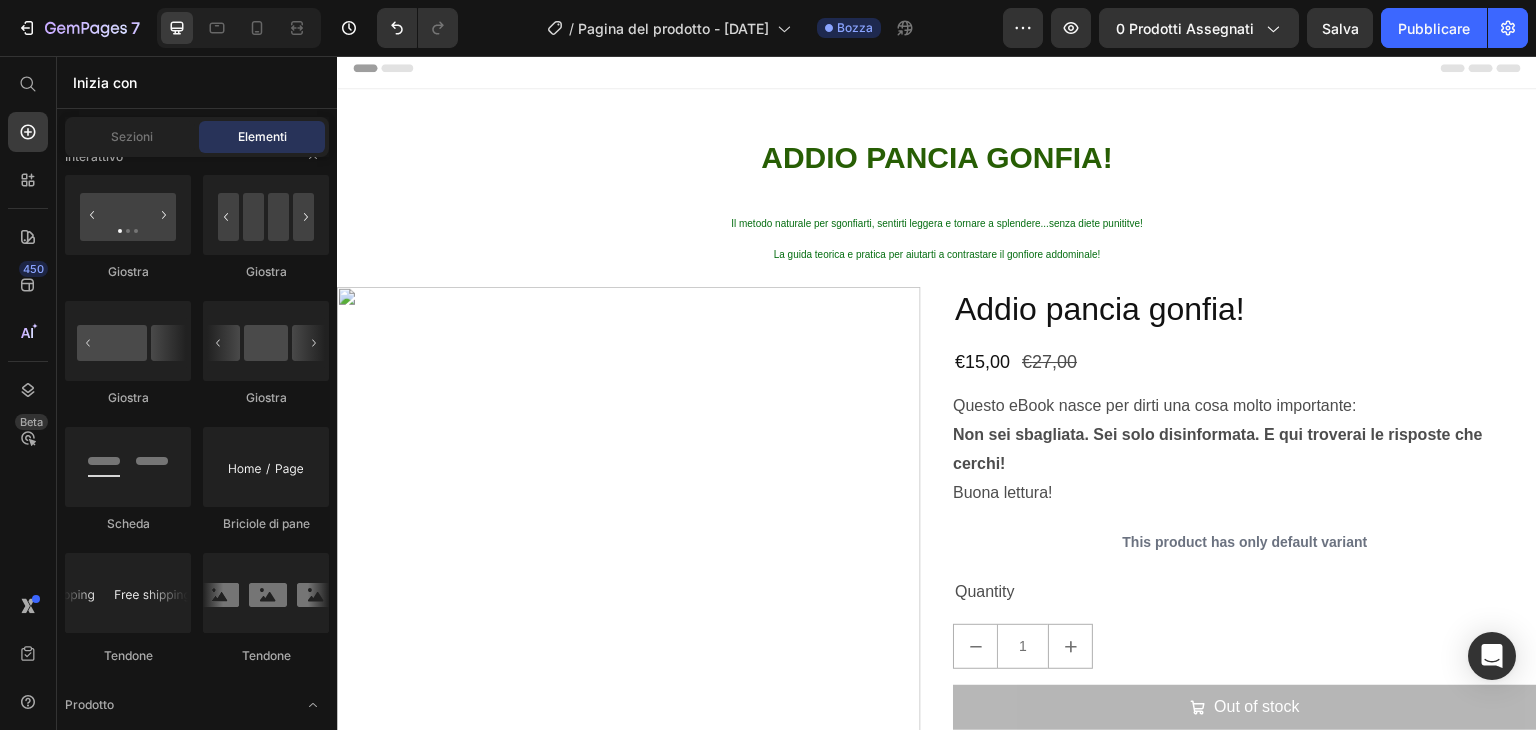 scroll, scrollTop: 0, scrollLeft: 0, axis: both 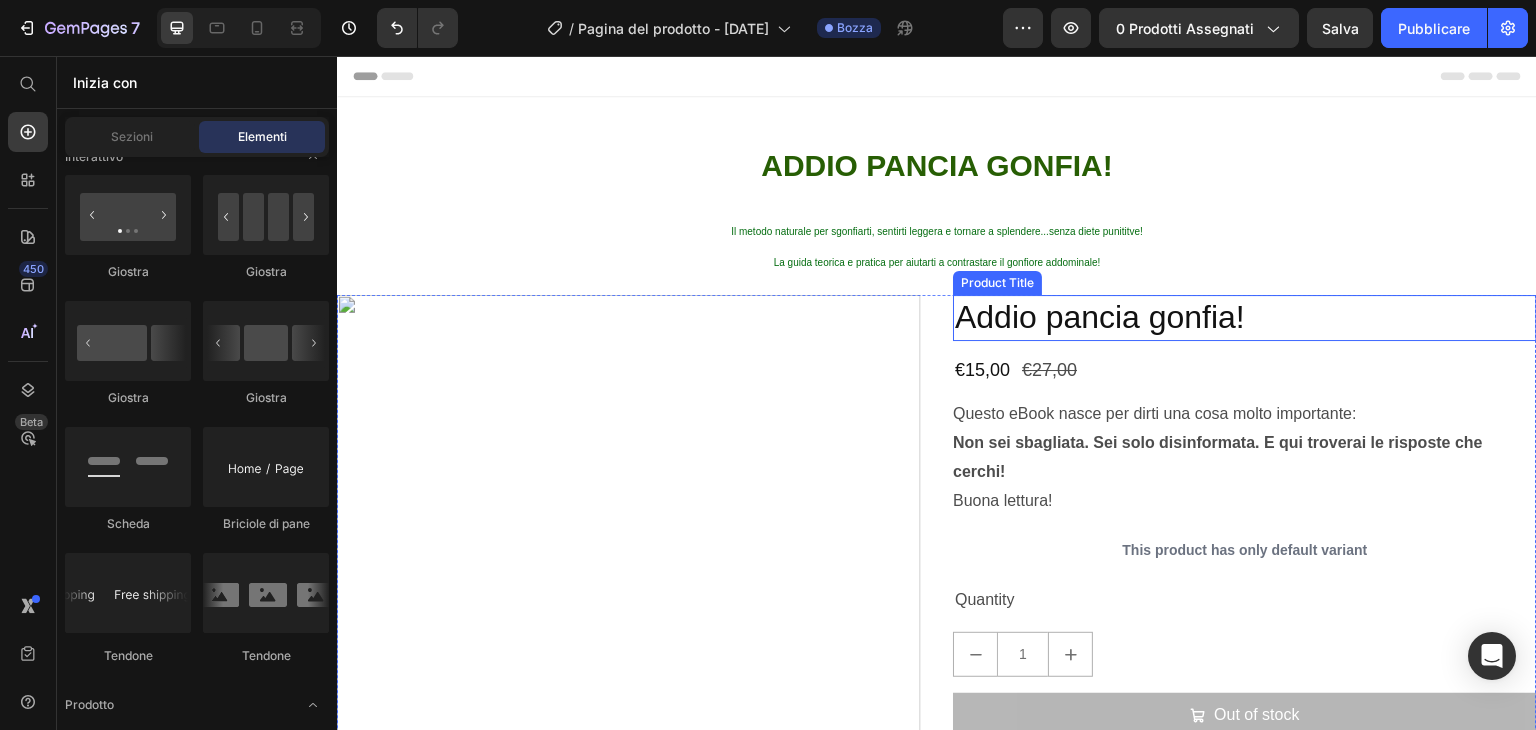 click on "Addio pancia gonfia!" at bounding box center [1245, 318] 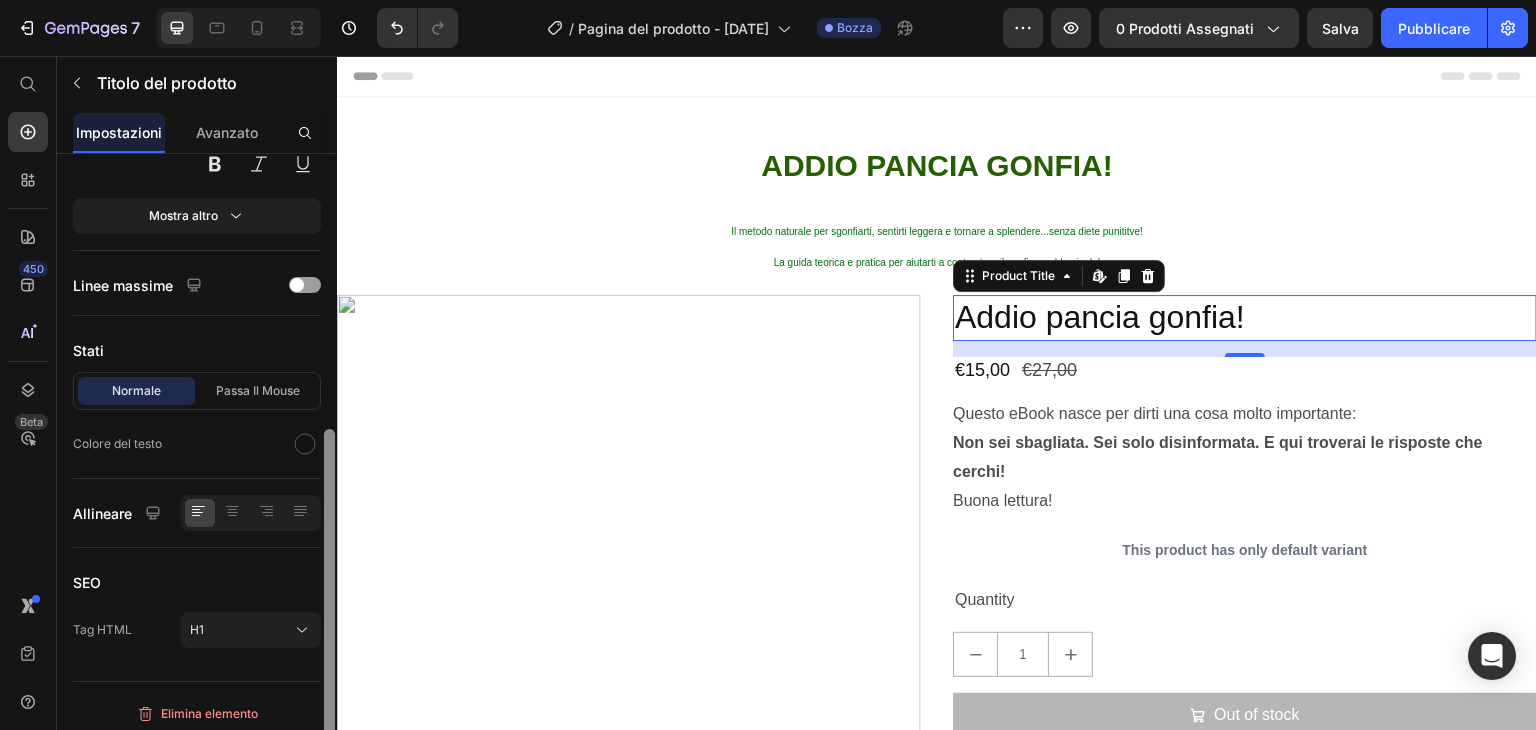 scroll, scrollTop: 463, scrollLeft: 0, axis: vertical 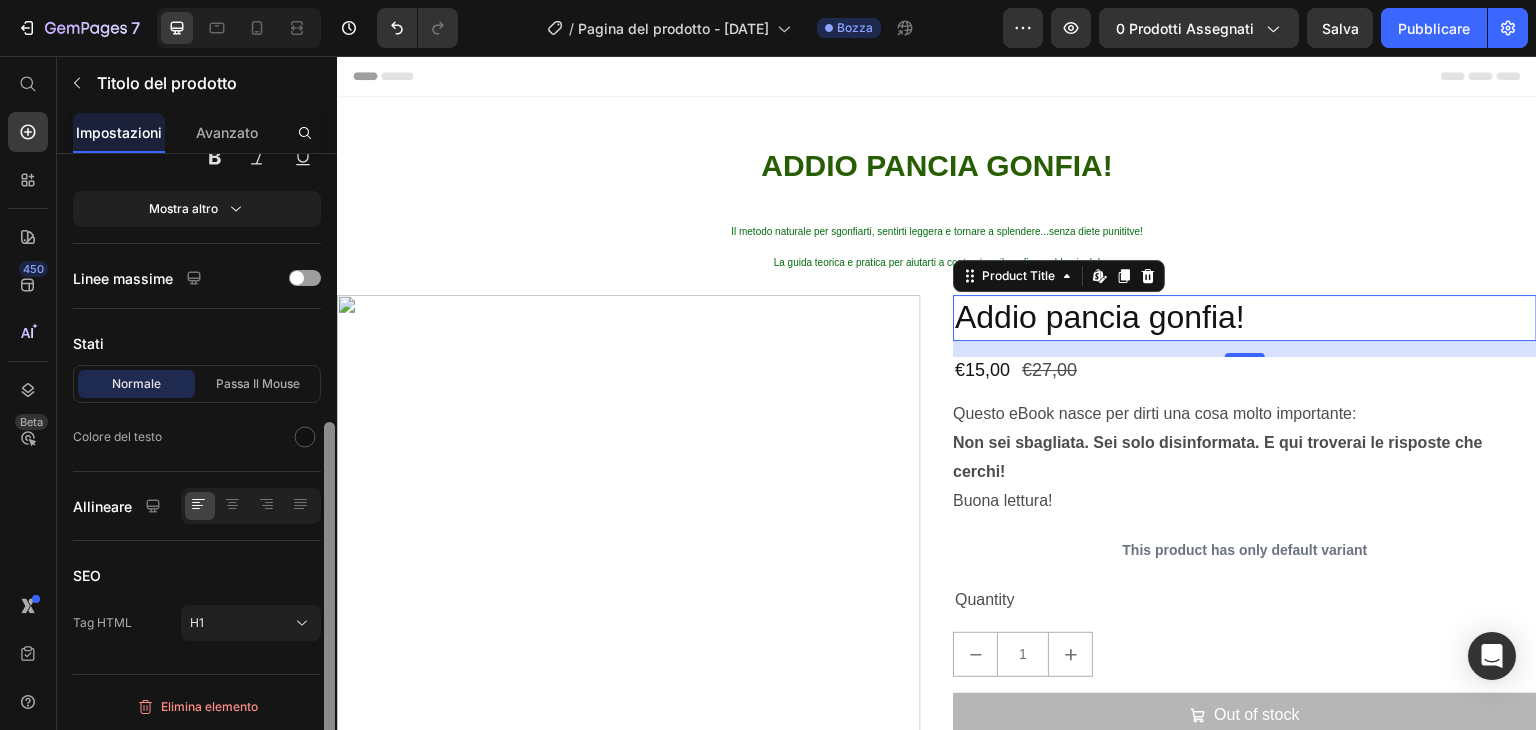 drag, startPoint x: 332, startPoint y: 351, endPoint x: 316, endPoint y: 686, distance: 335.38187 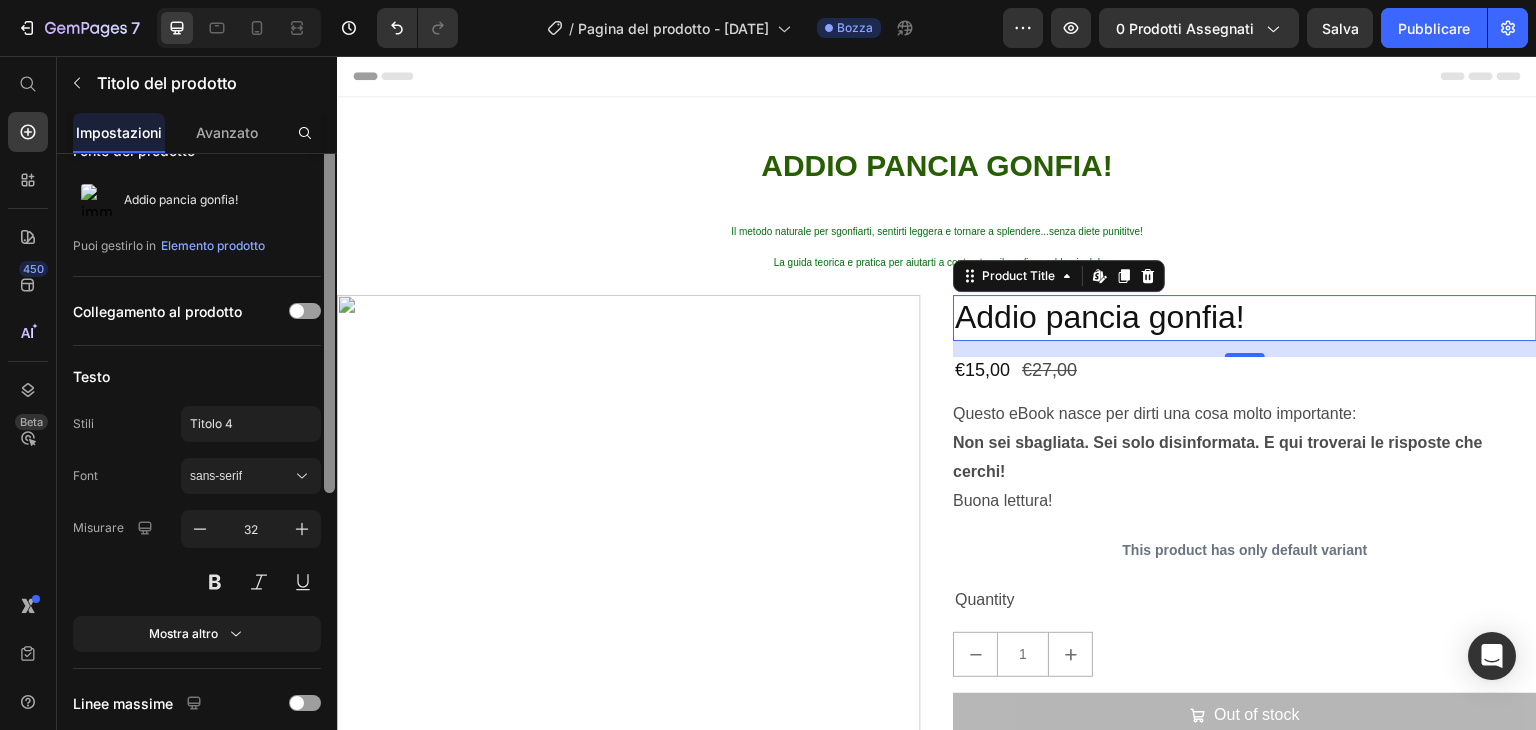 scroll, scrollTop: 0, scrollLeft: 0, axis: both 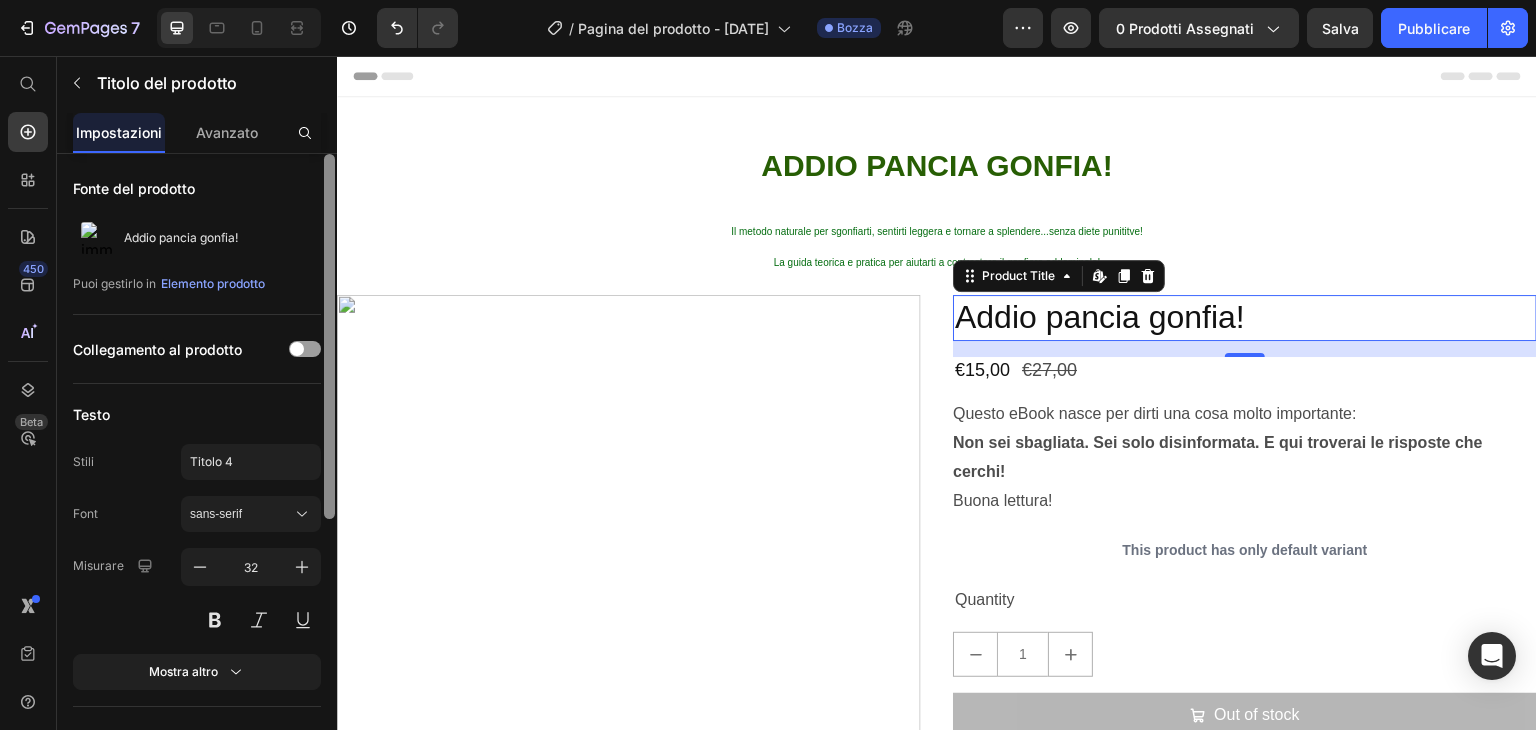 drag, startPoint x: 328, startPoint y: 610, endPoint x: 335, endPoint y: 301, distance: 309.07928 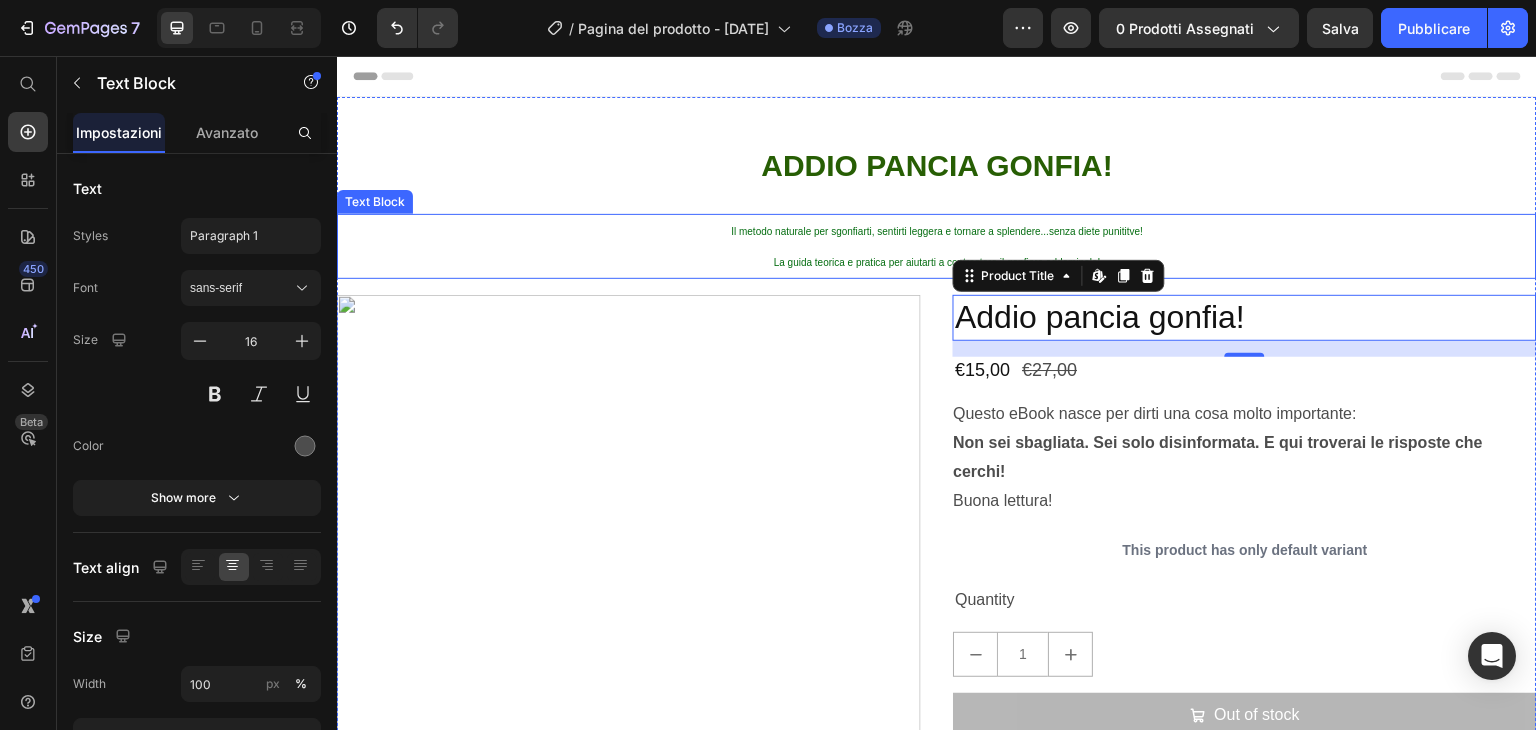 click on "Il metodo naturale per sgonfiarti, sentirti leggera e tornare a splendere...senza diete punititve!" at bounding box center (937, 231) 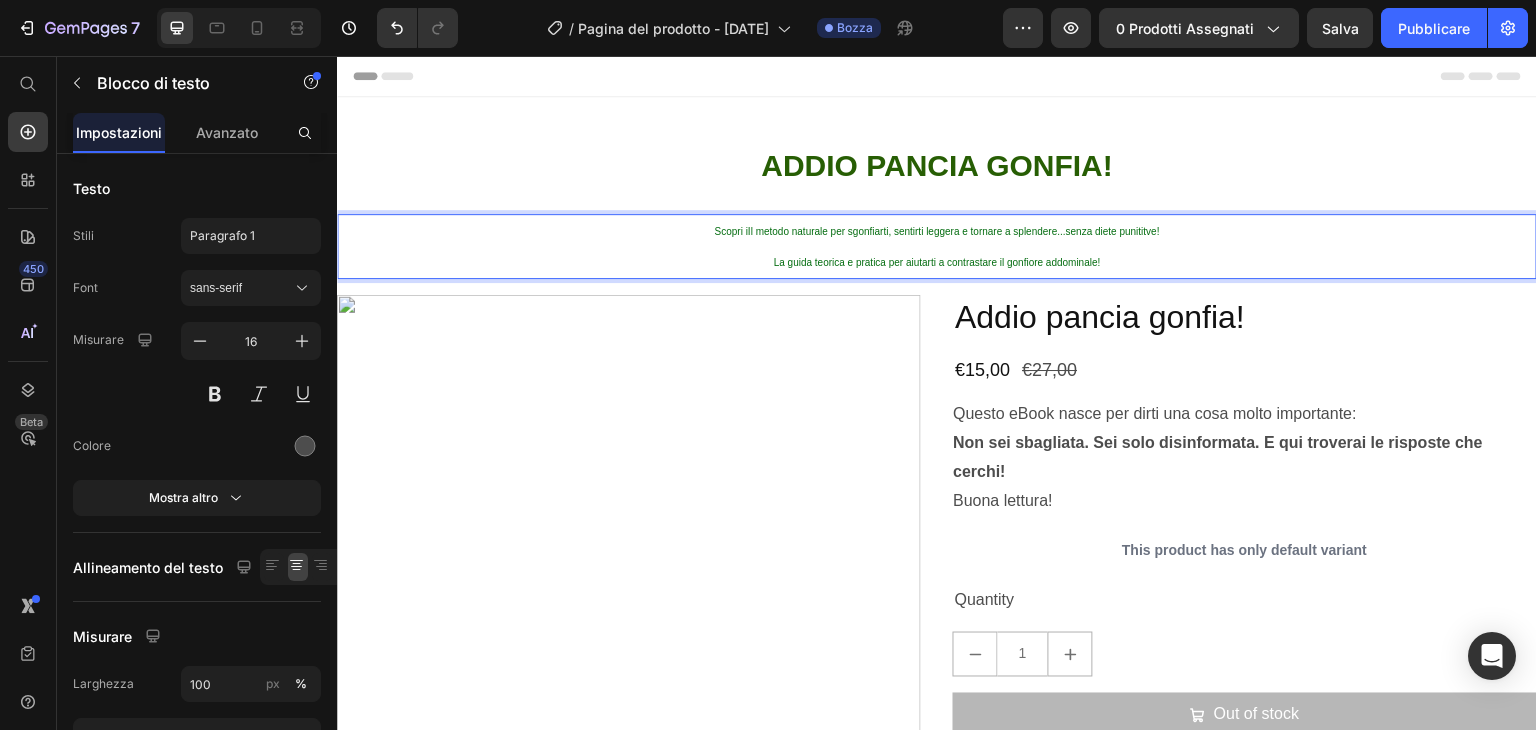click on "La guida teorica e pratica per aiutarti a contrastare il gonfiore addominale!" at bounding box center [937, 262] 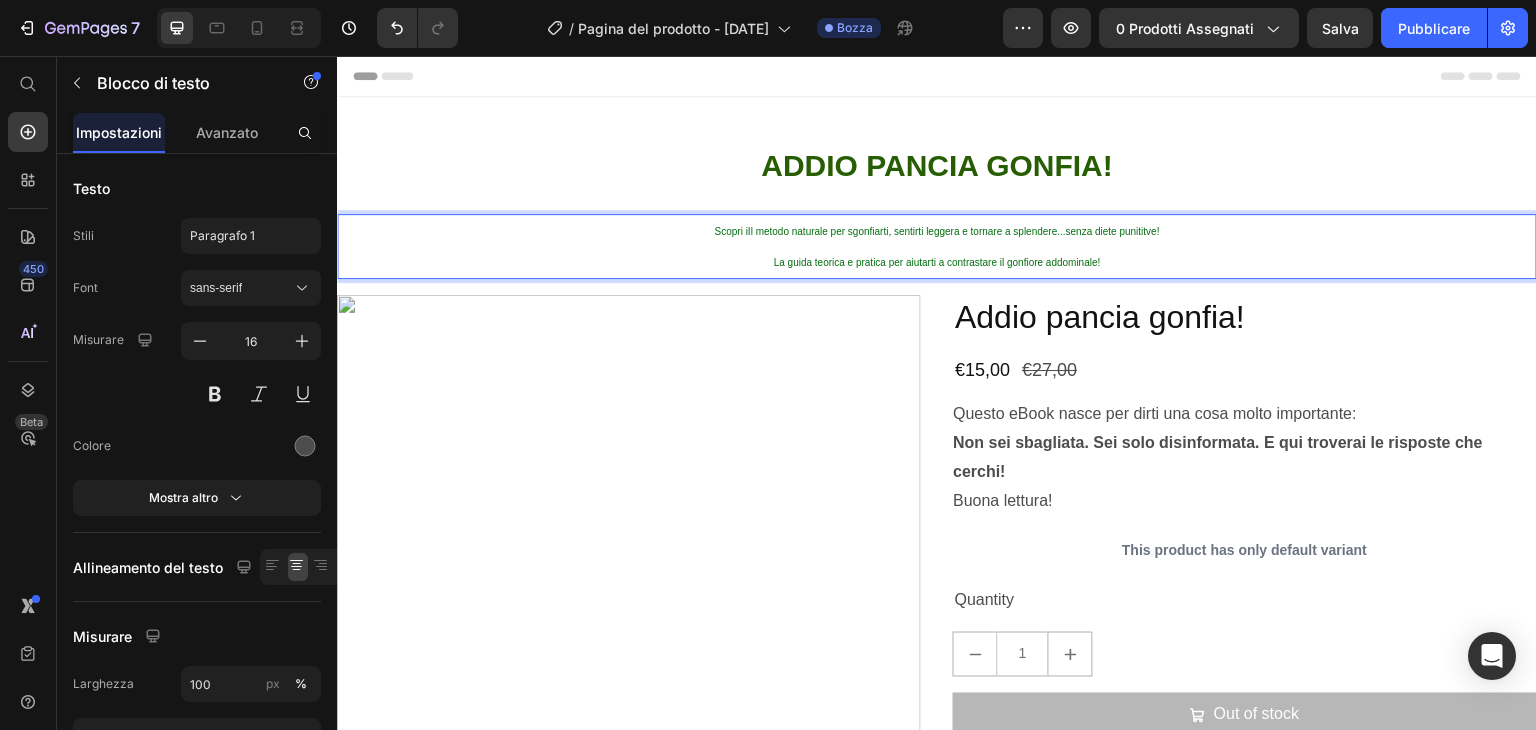click on "Scopri iIl metodo naturale per sgonfiarti, sentirti leggera e tornare a splendere...senza diete punititve!" at bounding box center (936, 231) 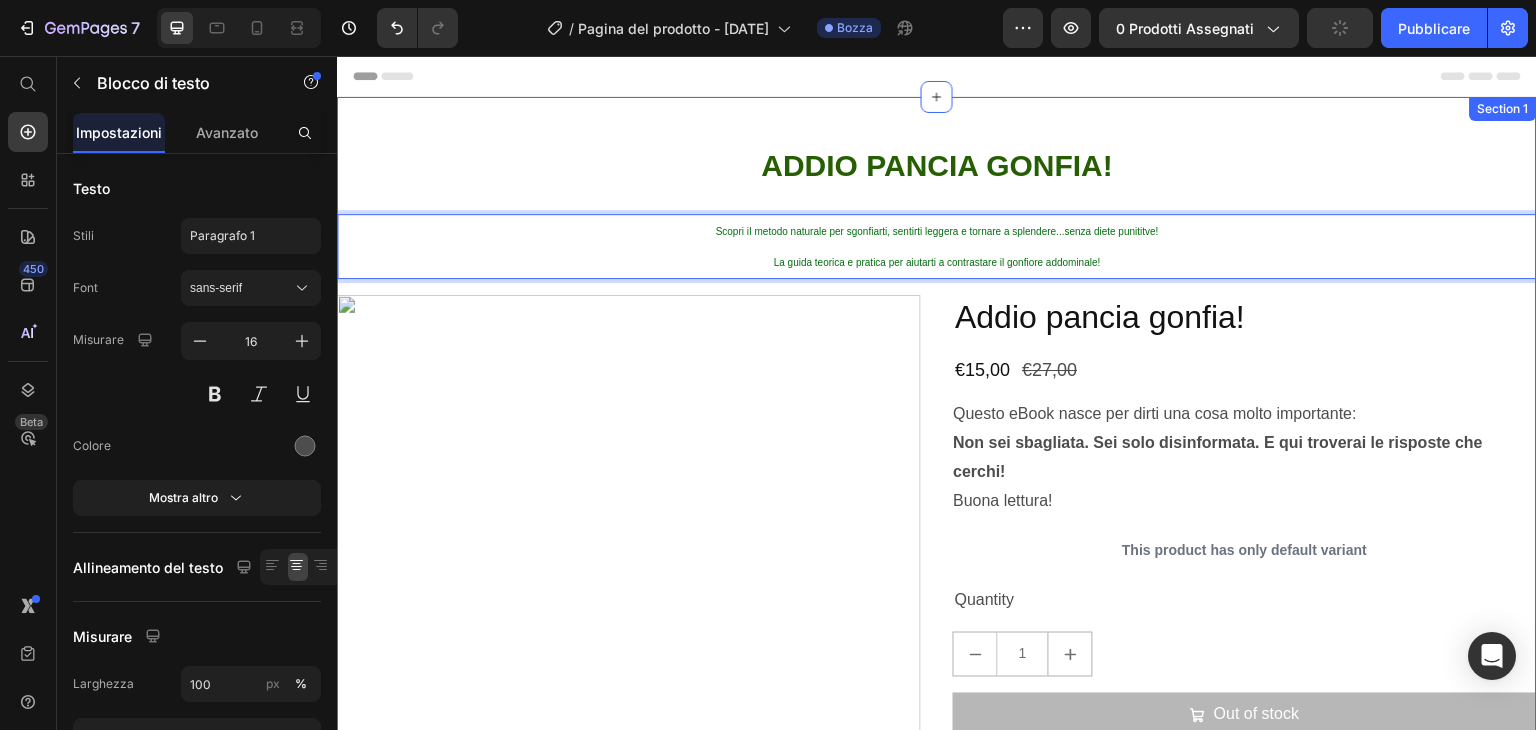 click on "⁠⁠⁠⁠⁠⁠⁠ ADDIO PANCIA GONFIA! Heading Scopri iI metodo naturale per sgonfiarti, sentirti leggera e tornare a splendere...senza diete punititve! La guida teorica e pratica per aiutarti a contrastare il gonfiore addominale! Text Block   16 Product Images Addio pancia gonfia! Product Title €15,00 Product Price €27,00 Product Price Row Questo eBook nasce per dirti una cosa molto importante:
Non sei sbagliata. Sei solo disinformata. E qui troverai le risposte che cerchi!
Buona lettura! Product Description This product has only default variant Product Variants & Swatches Quantity Text Block 1 Product Quantity
Out of stock Add to Cart Buy it now Dynamic Checkout Product Row" at bounding box center (937, 512) 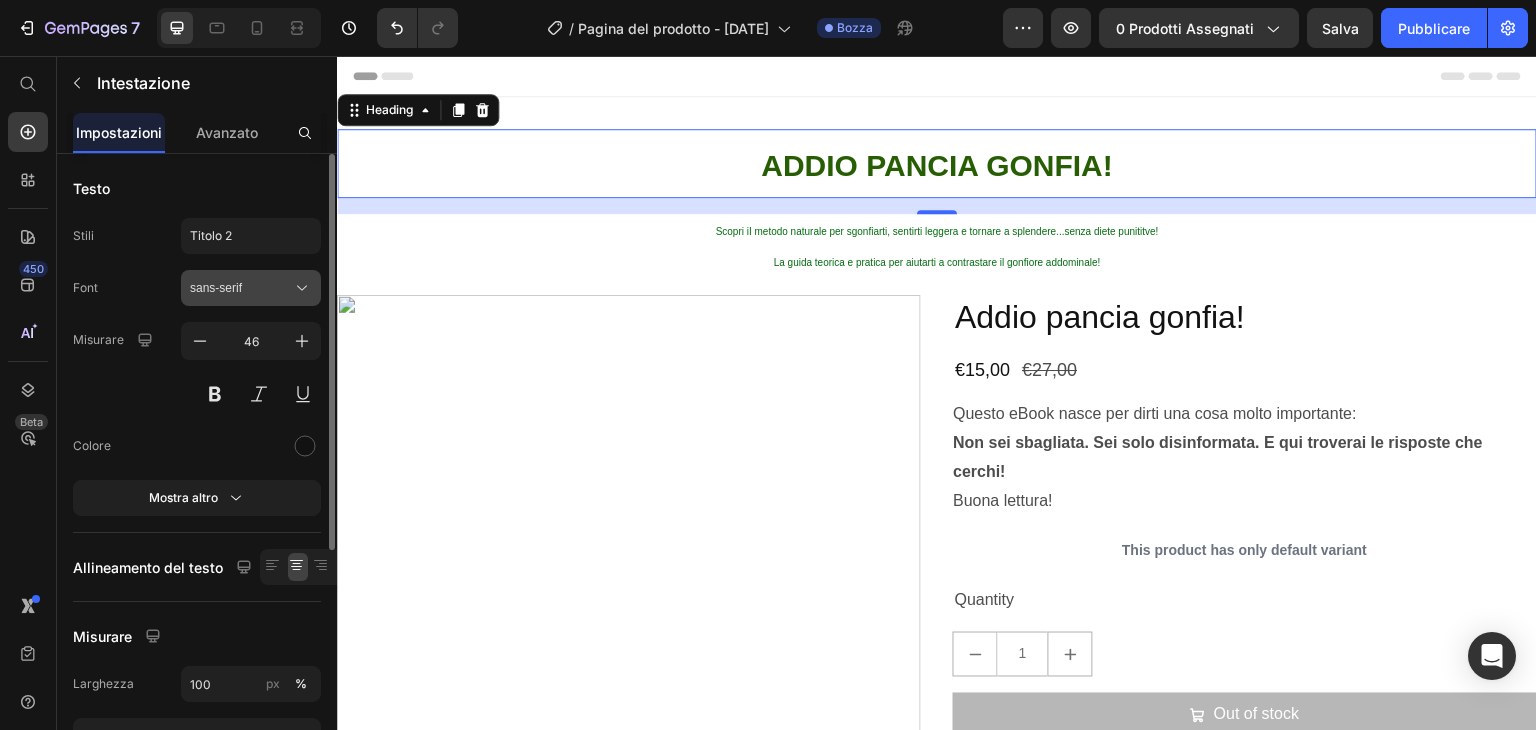 click 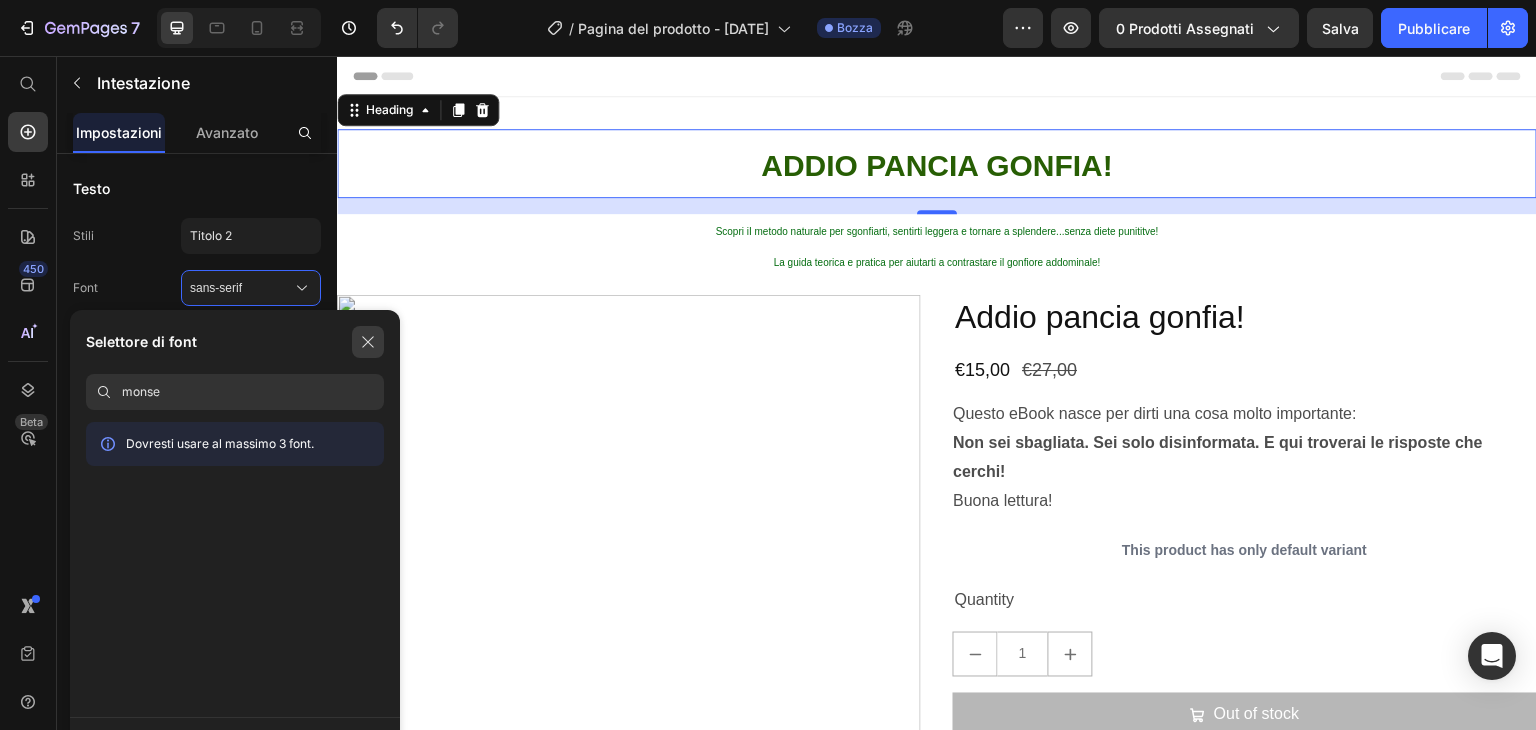 type on "monse" 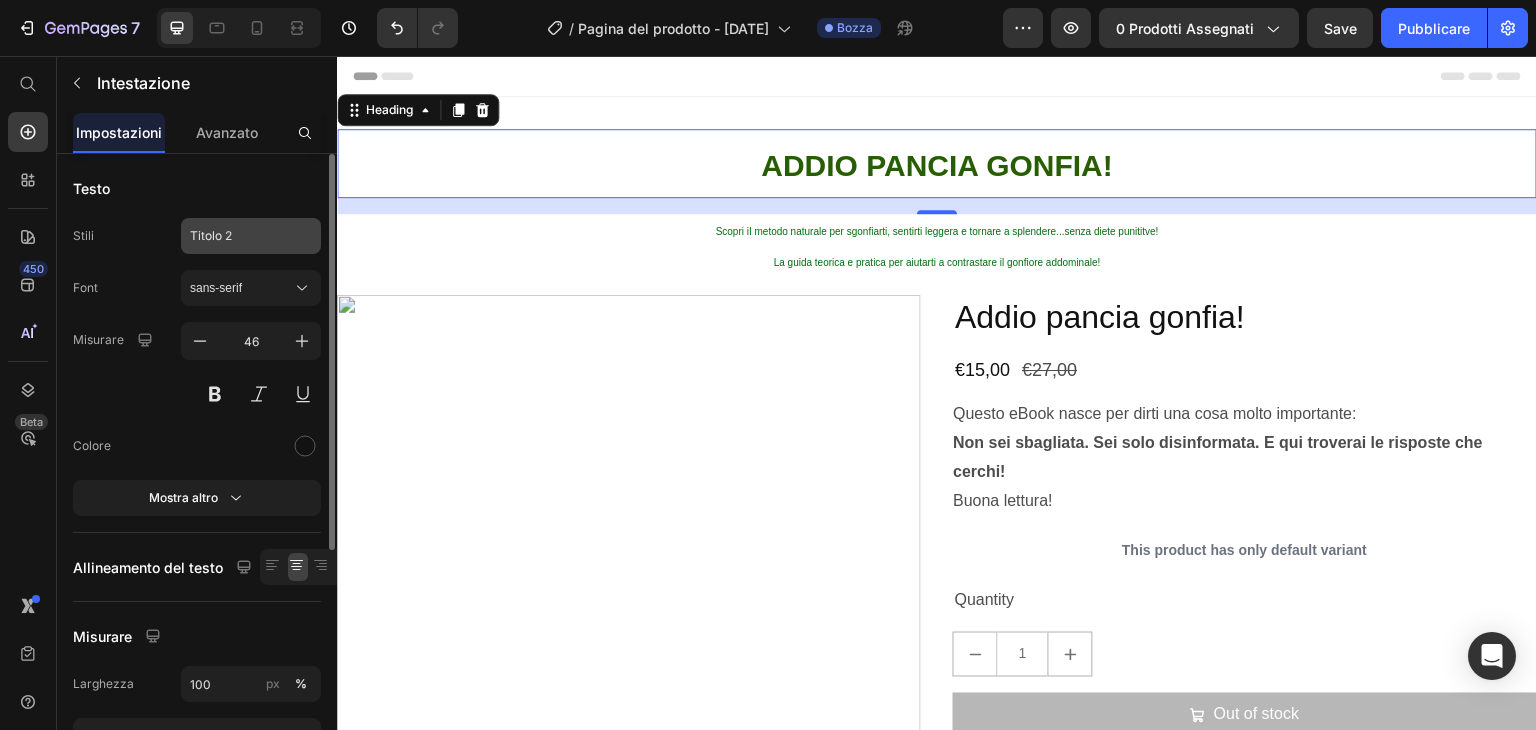 click on "Titolo 2" at bounding box center (239, 236) 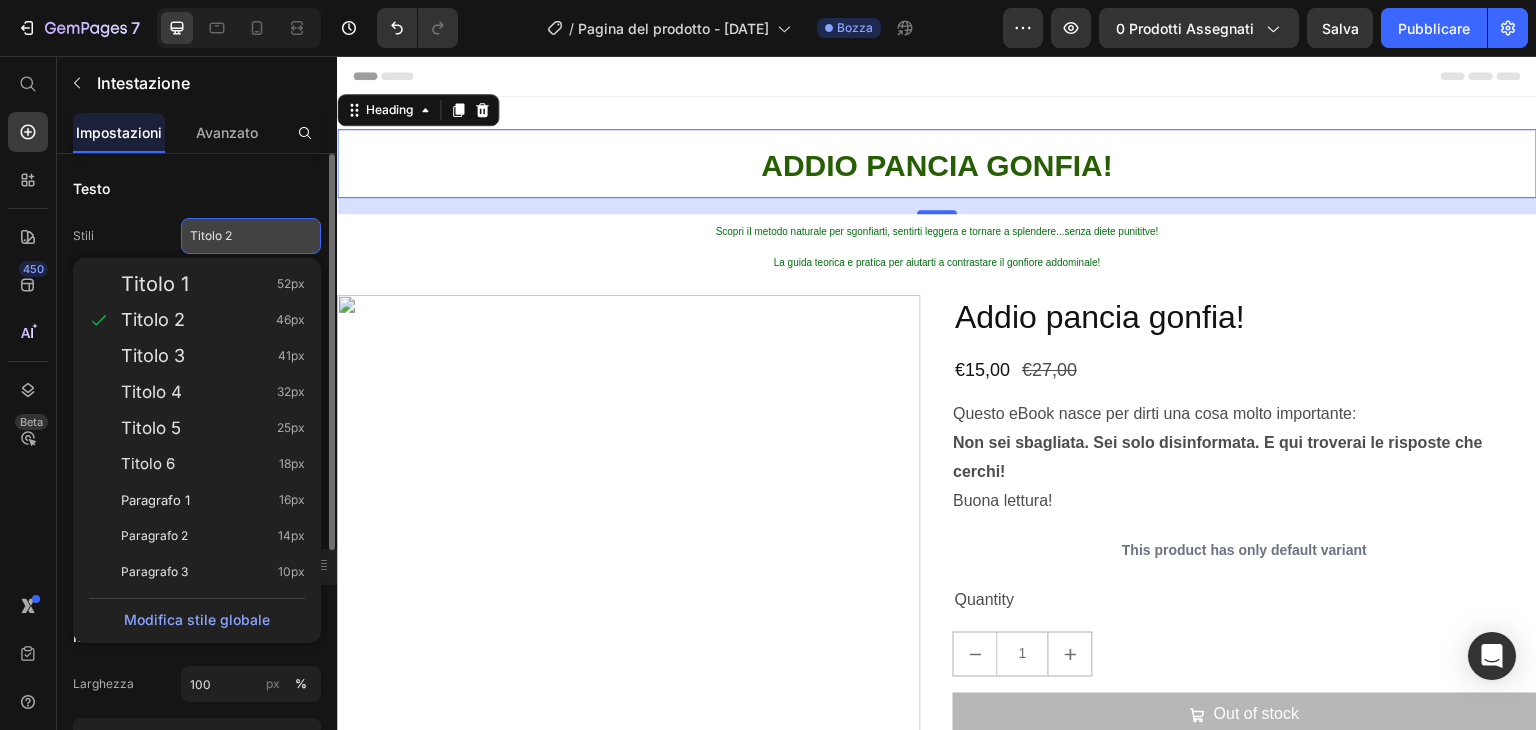 click on "Titolo 2" at bounding box center [239, 236] 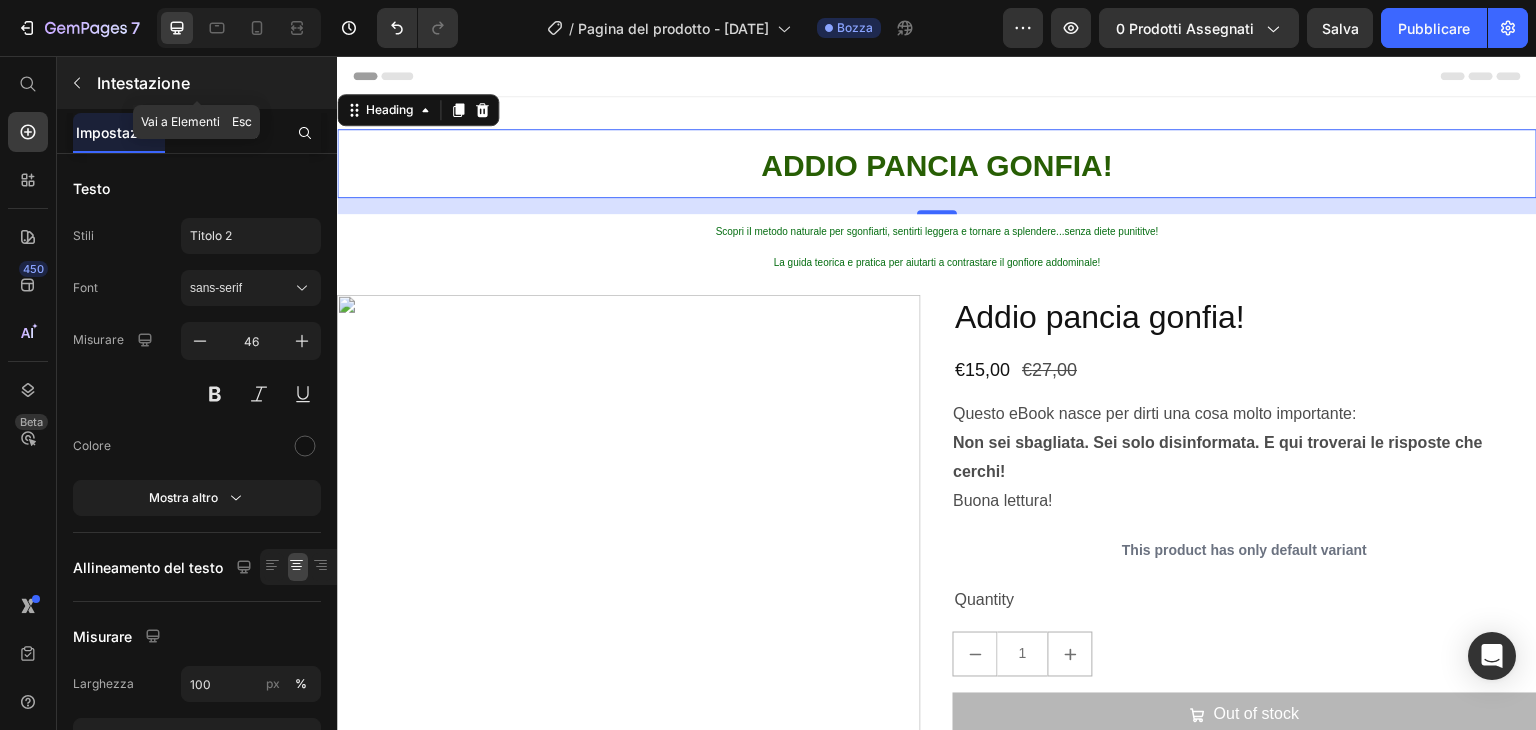 click at bounding box center (77, 83) 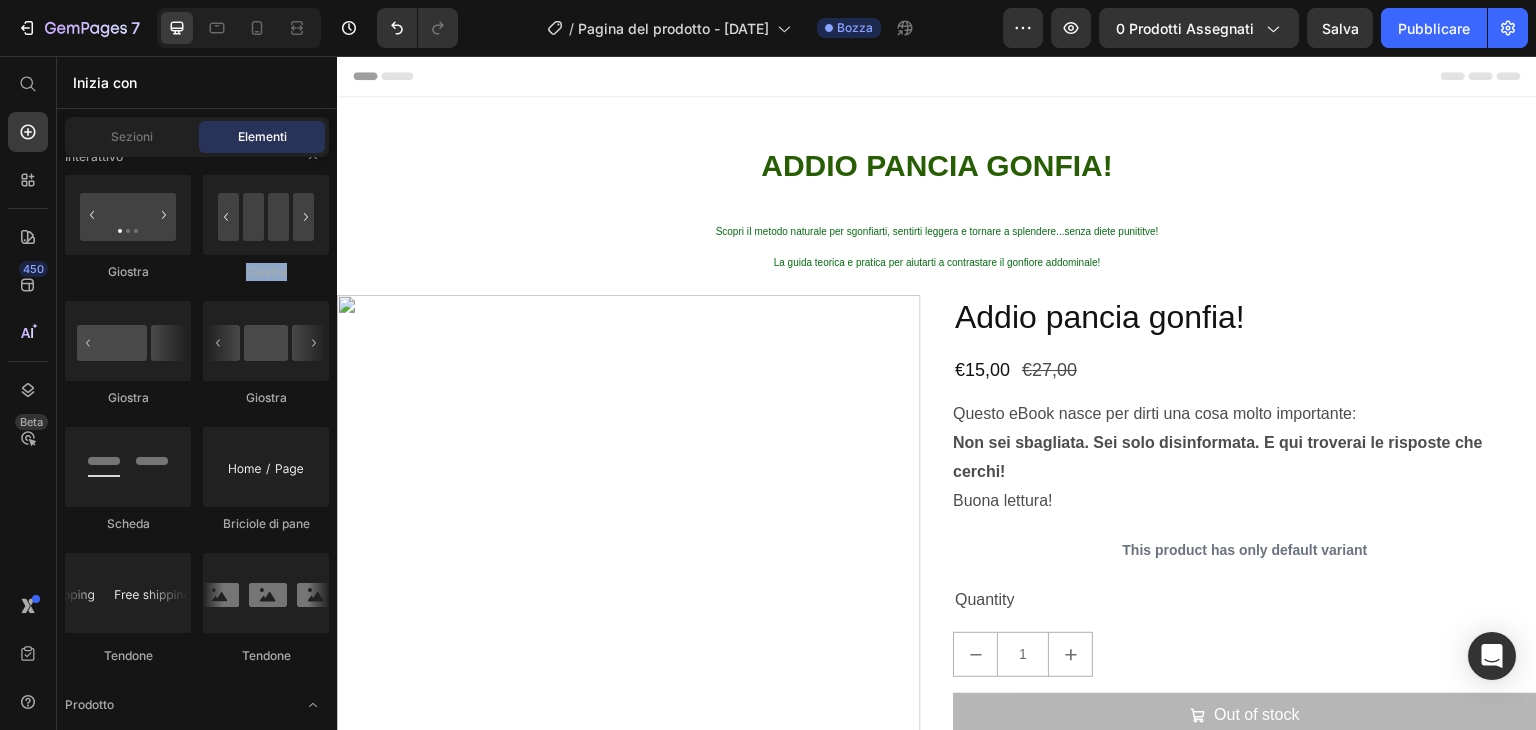 drag, startPoint x: 336, startPoint y: 265, endPoint x: 330, endPoint y: 201, distance: 64.28063 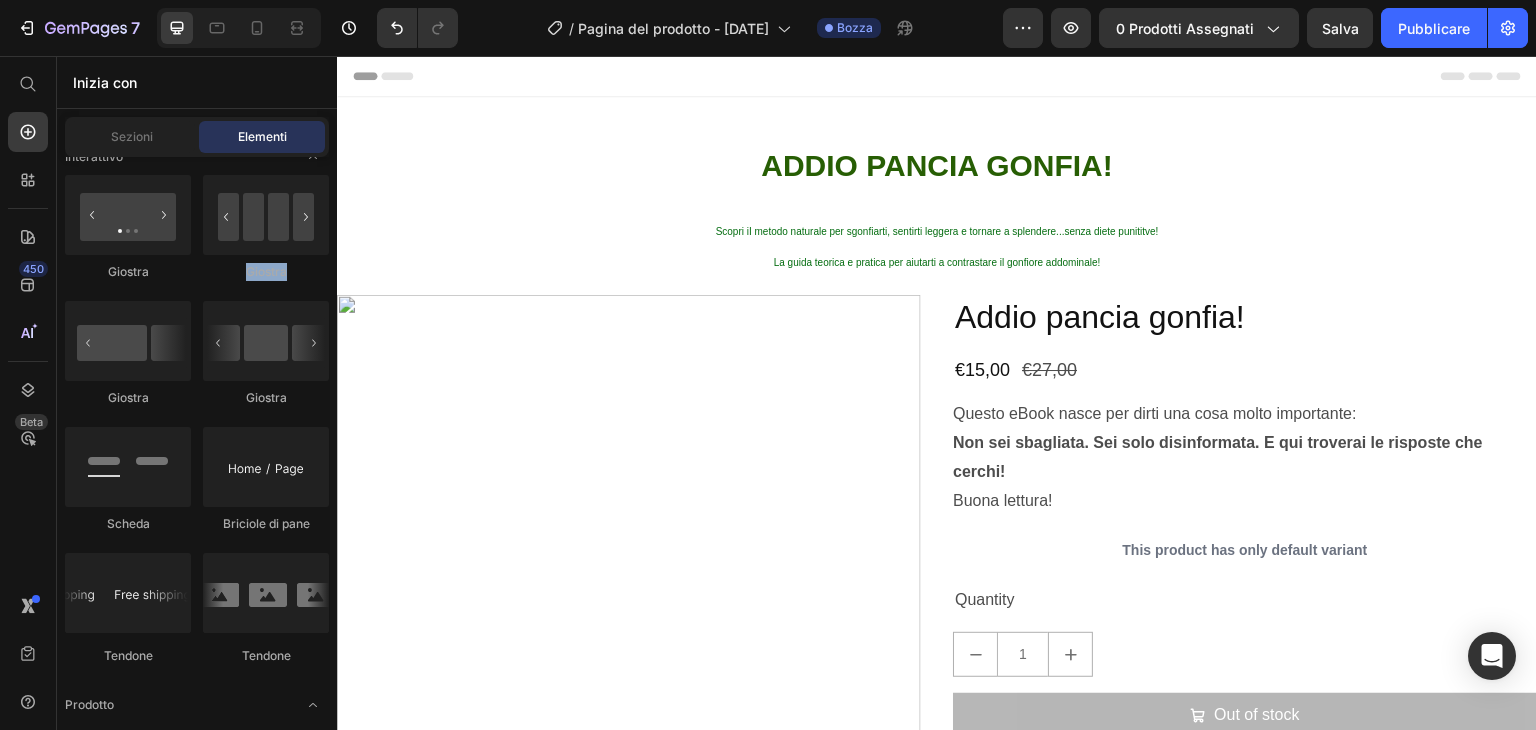 click on "Disposizione
Riga
Riga
Riga
Riga Testo
Intestazione
Blocco di testo Pulsante
Pulsante
Pulsante
Torna all'inizio Media
Immagine
Immagine
Video
Banner video" at bounding box center (197, 1153) 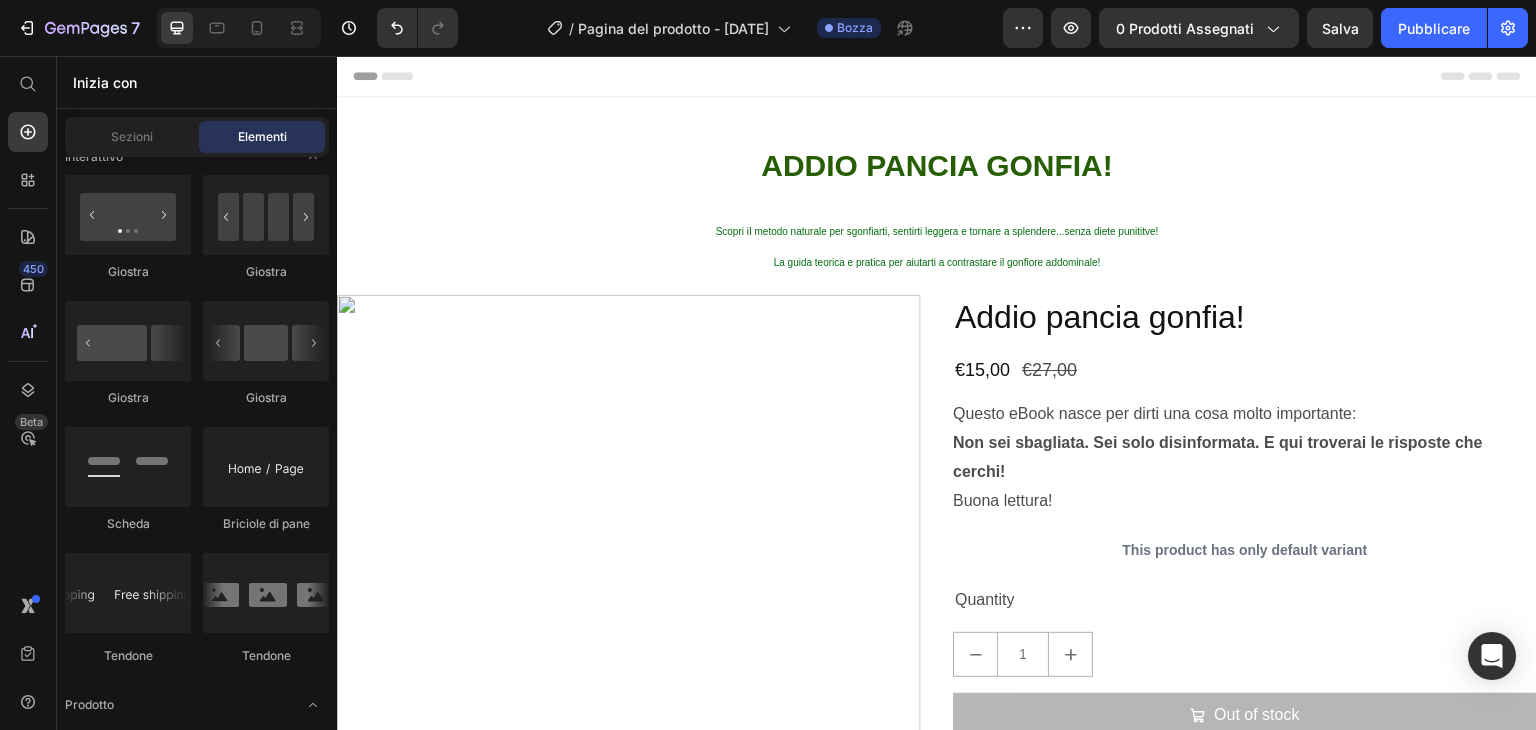 click on "Disposizione
Riga
Riga
Riga
Riga Testo
Intestazione
Blocco di testo Pulsante
Pulsante
Pulsante
Torna all'inizio Media
Immagine
Immagine
Video
Banner video" at bounding box center [197, 1153] 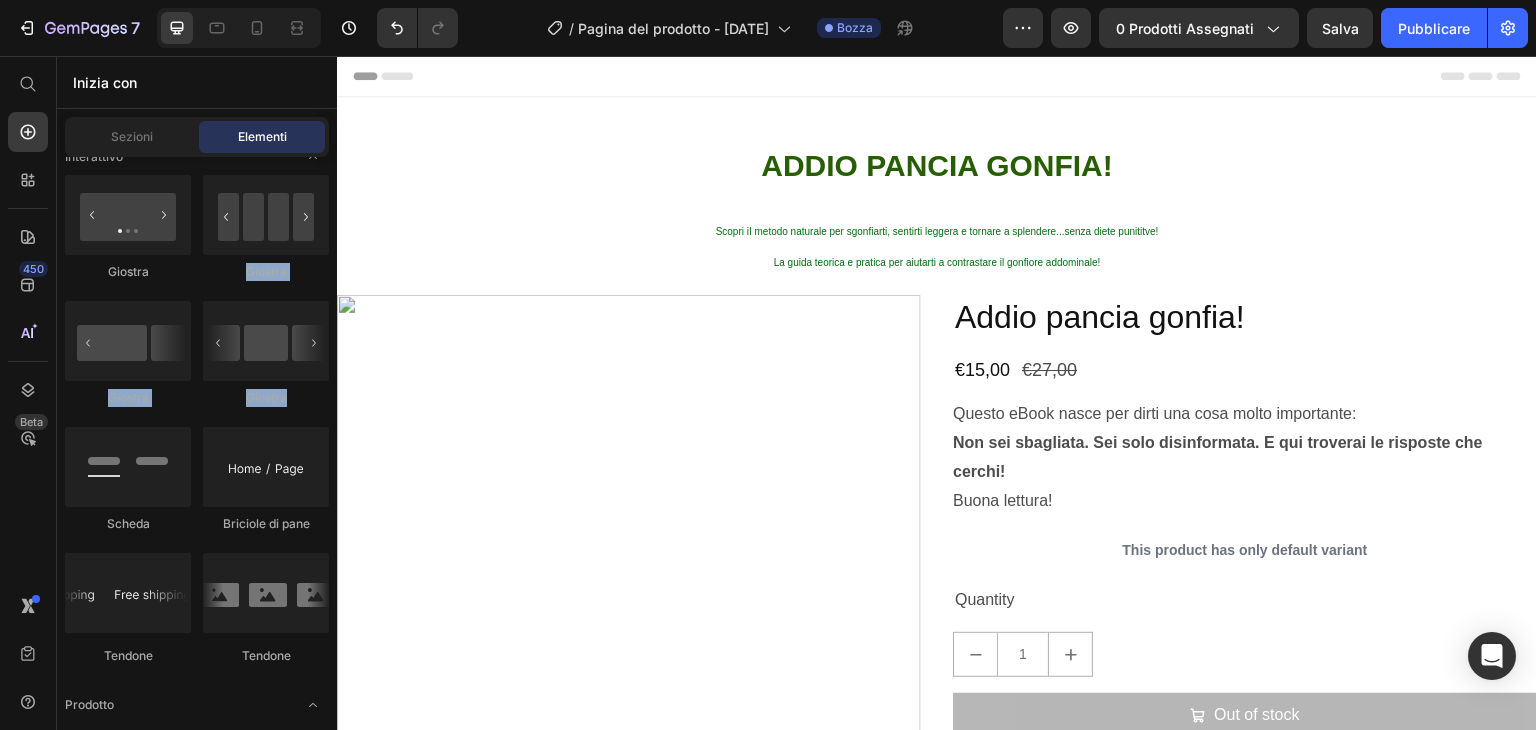 drag, startPoint x: 330, startPoint y: 201, endPoint x: 321, endPoint y: 413, distance: 212.19095 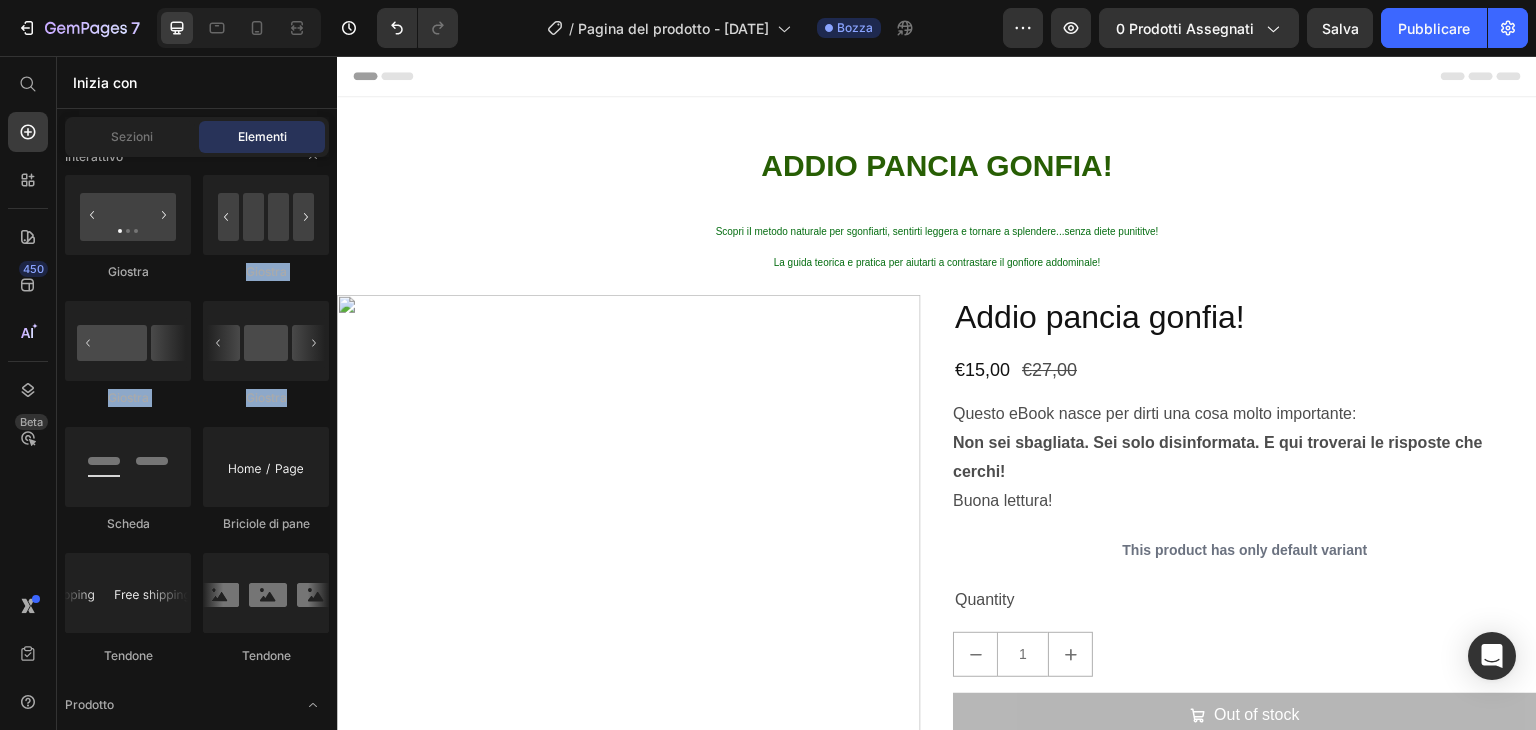 click on "Disposizione
Riga
Riga
Riga
Riga Testo
Intestazione
Blocco di testo Pulsante
Pulsante
Pulsante
Torna all'inizio Media
Immagine
Immagine
Video
Banner video" at bounding box center (197, 1153) 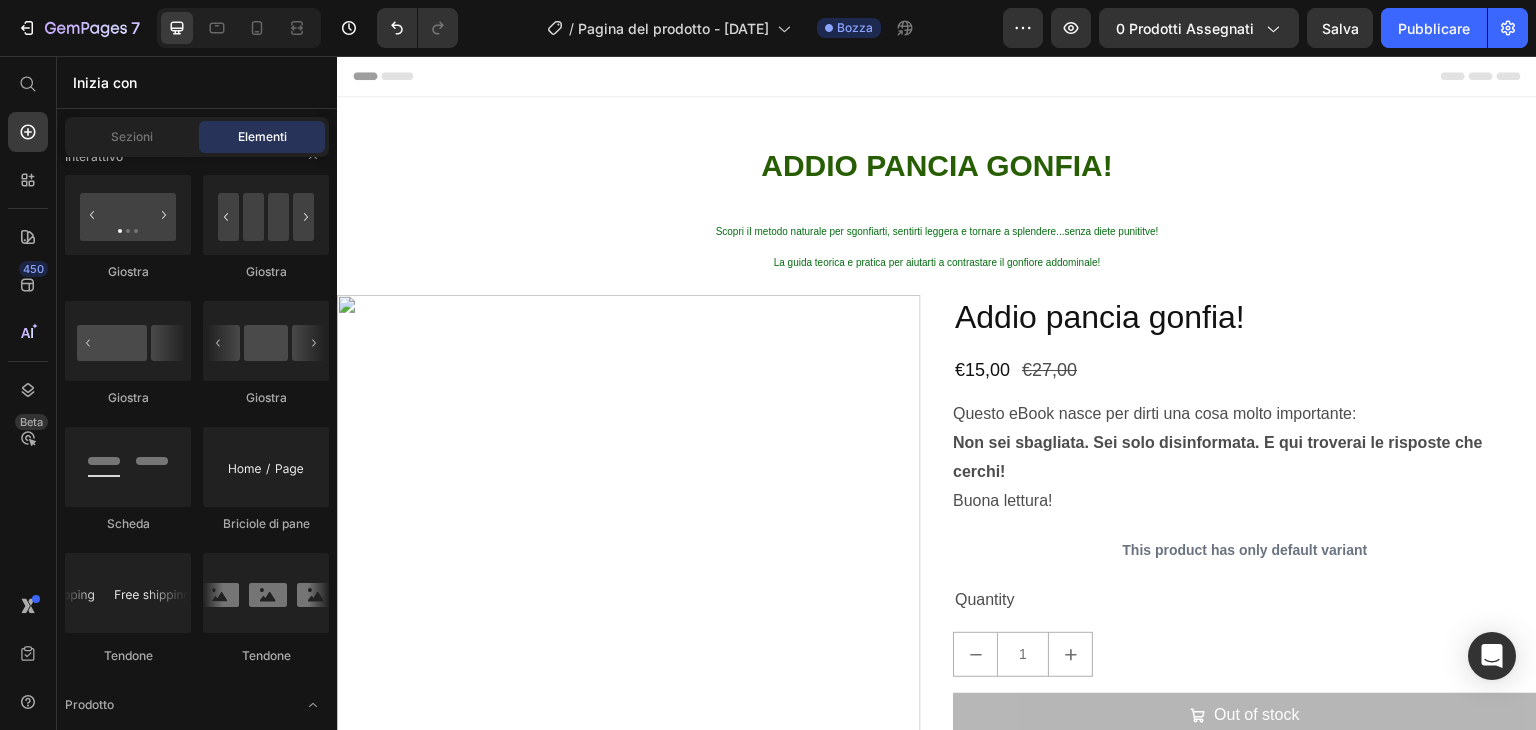 click on "Elementi" 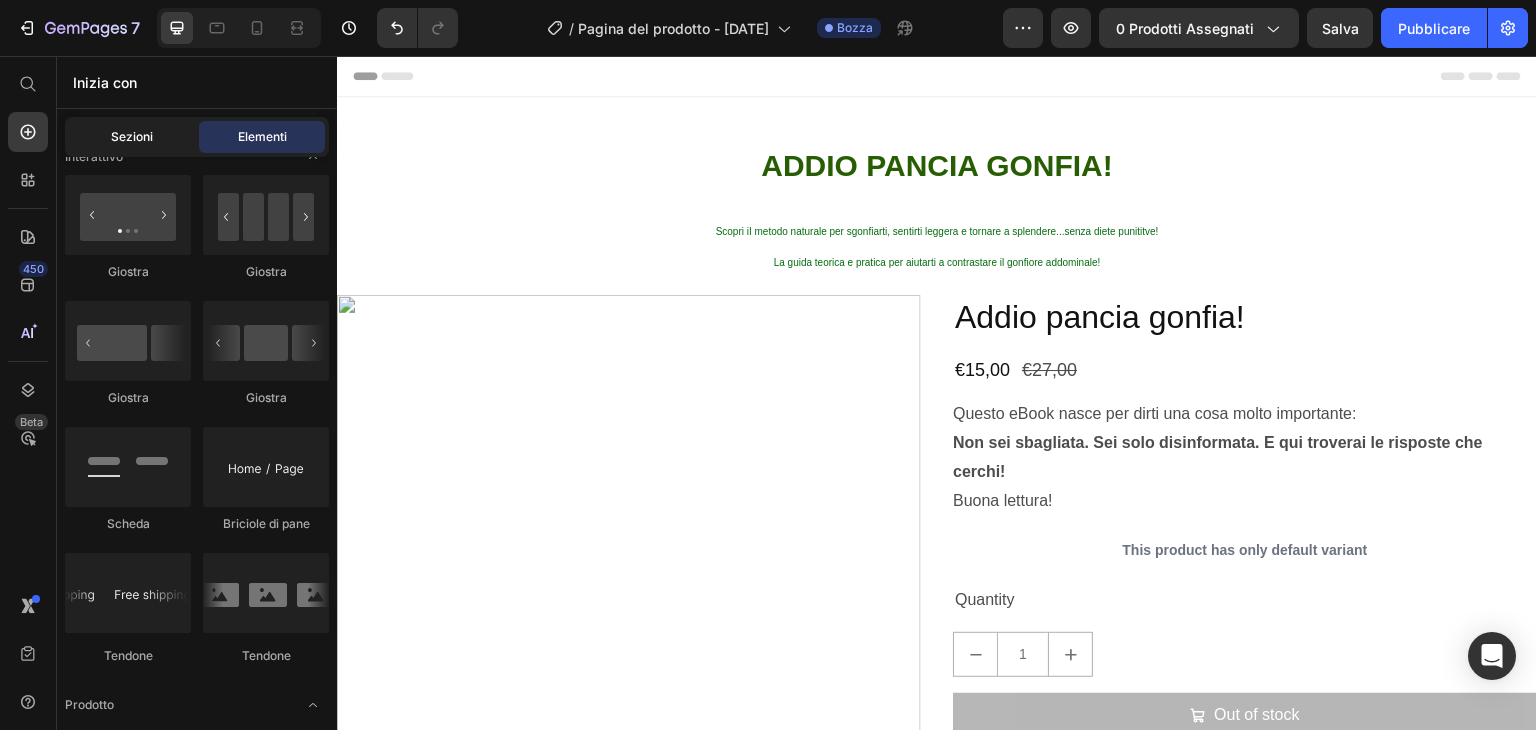 click on "Sezioni" 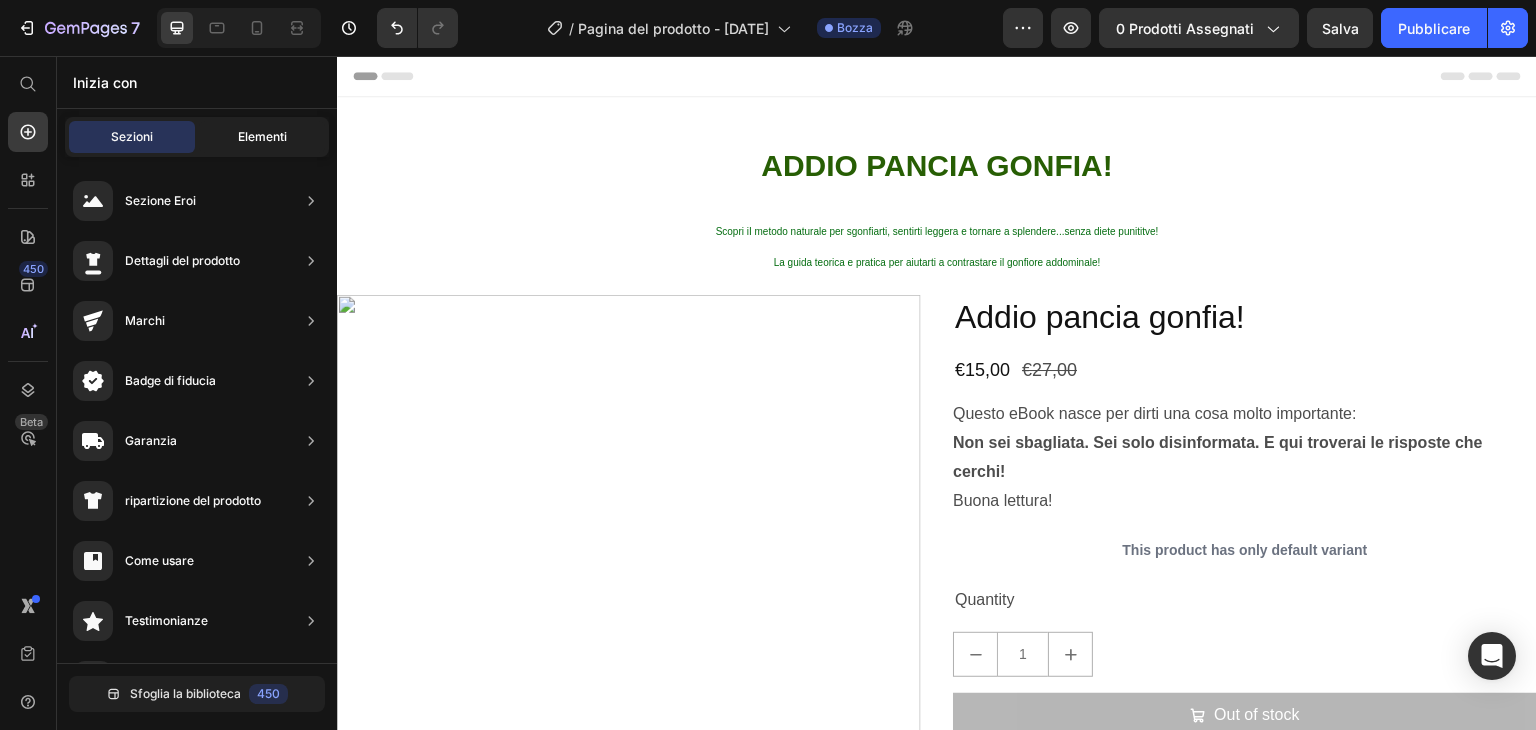 click on "Elementi" at bounding box center [262, 136] 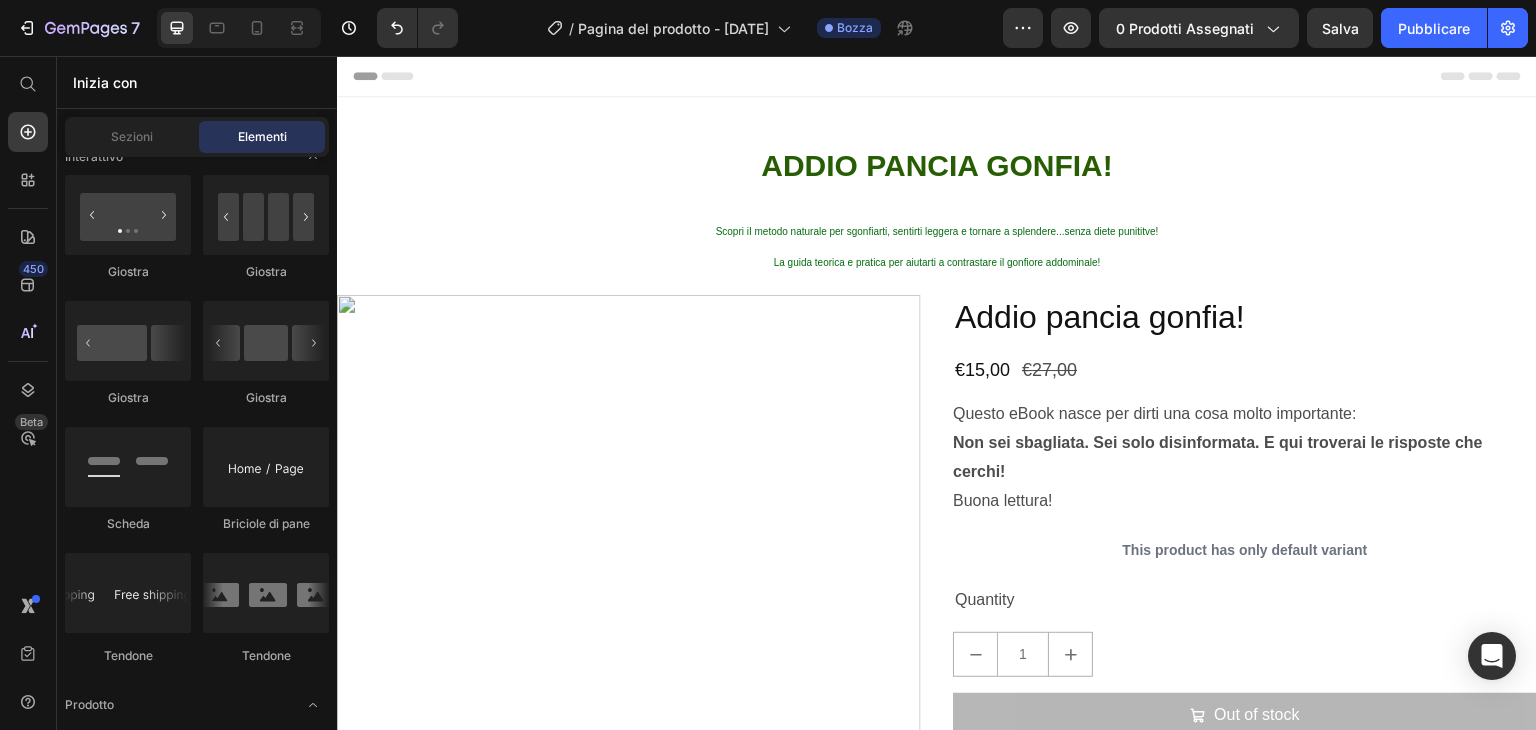 click on "450 Beta" at bounding box center (28, 325) 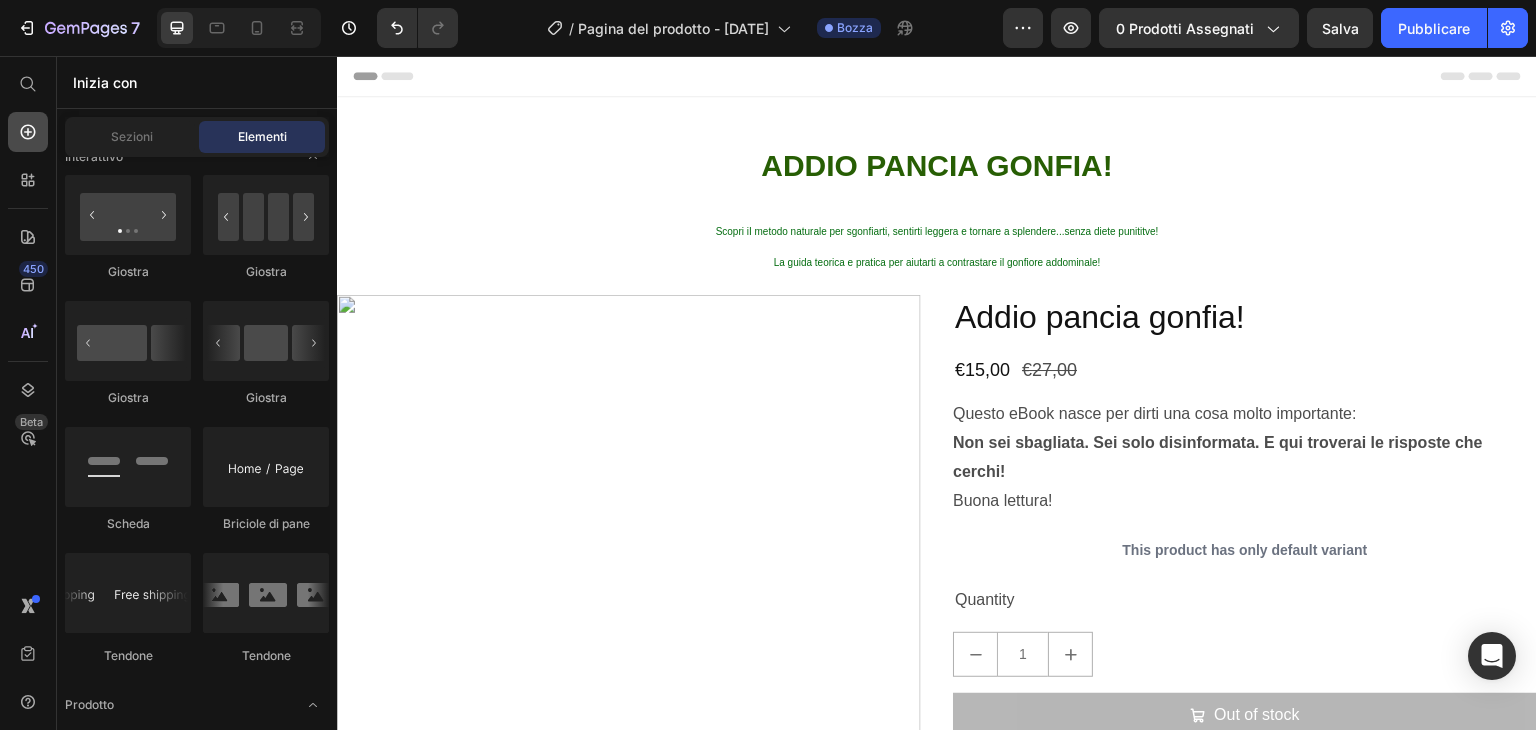click 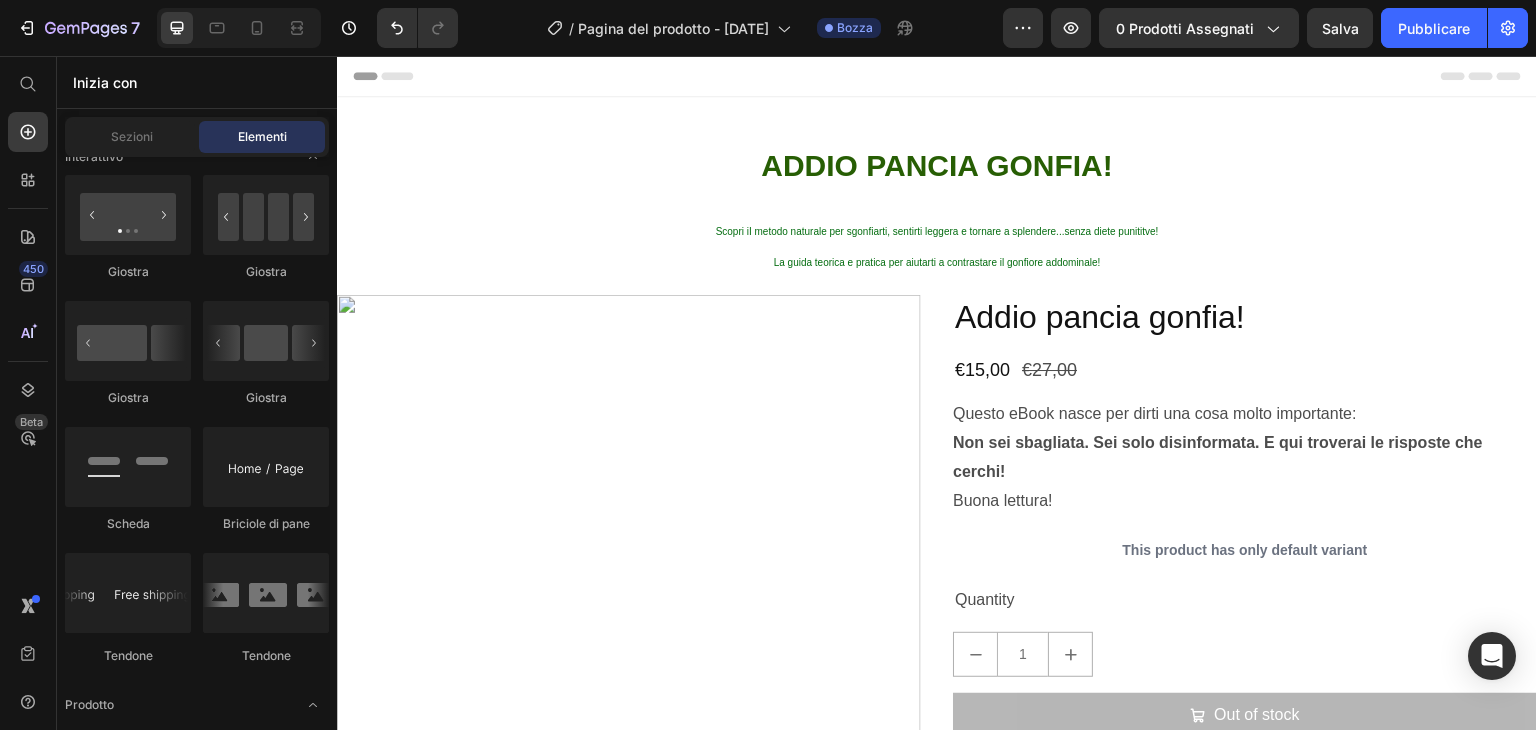 click on "Giostra
Giostra
Giostra
Giostra
Scheda
Briciole di pane
Tendone
Tendone" 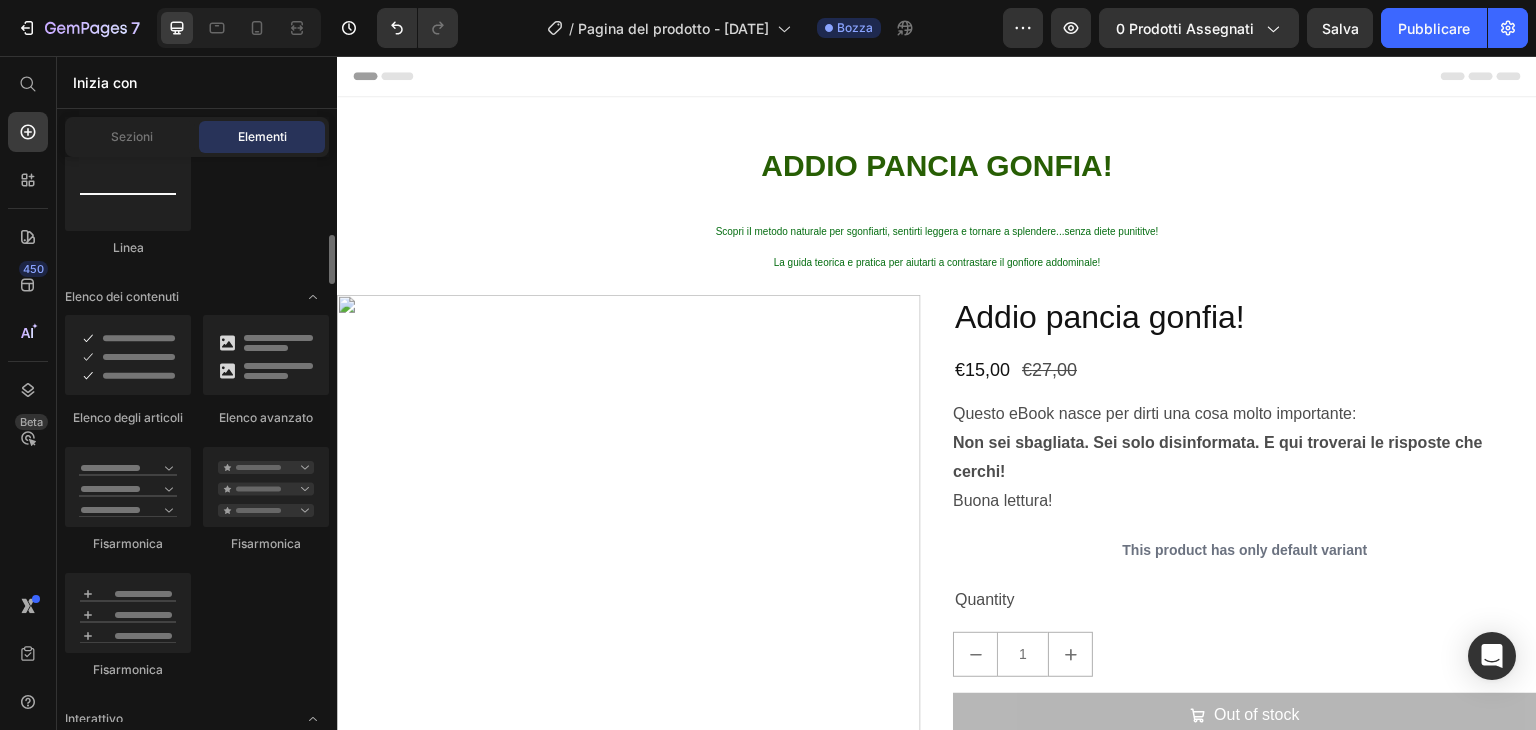 scroll, scrollTop: 1446, scrollLeft: 0, axis: vertical 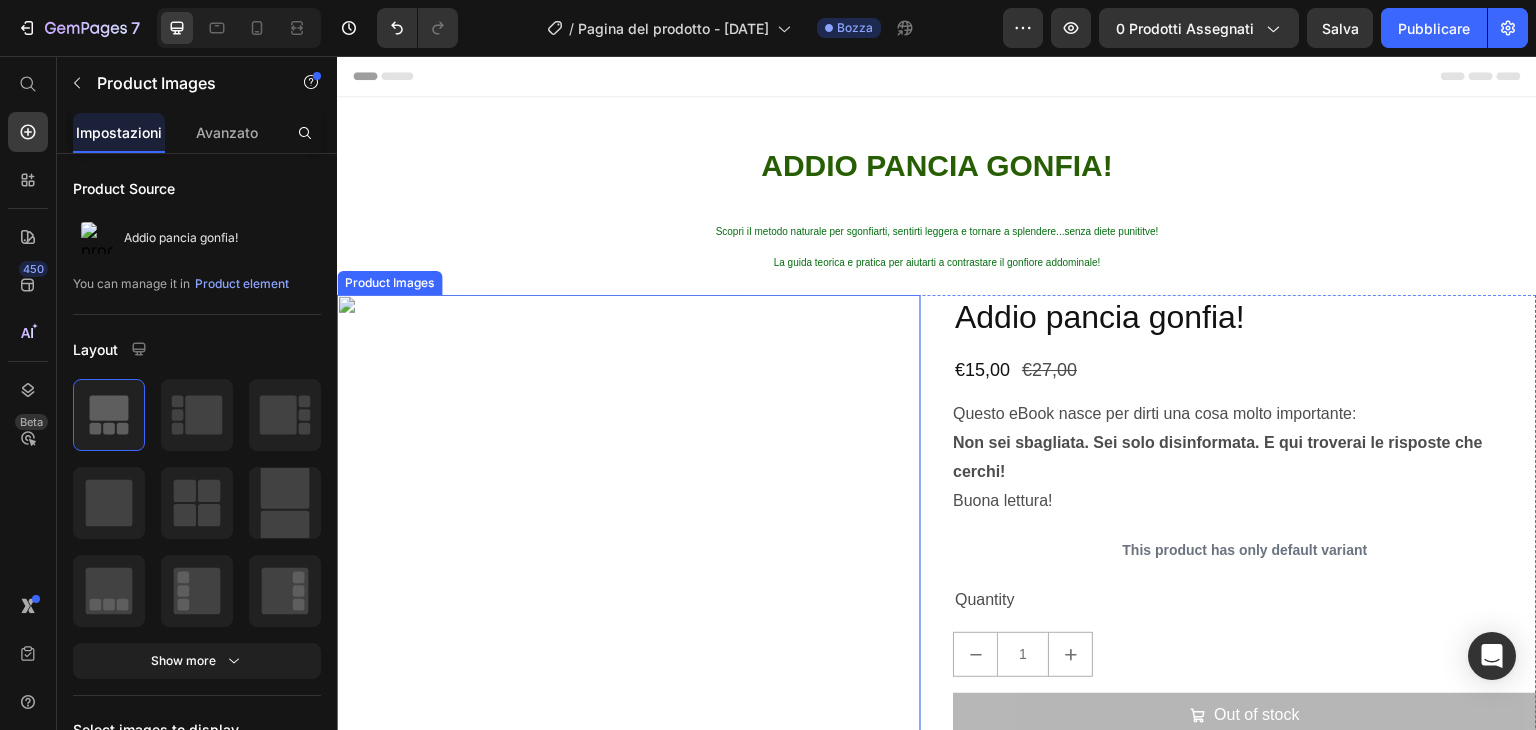 click at bounding box center (629, 587) 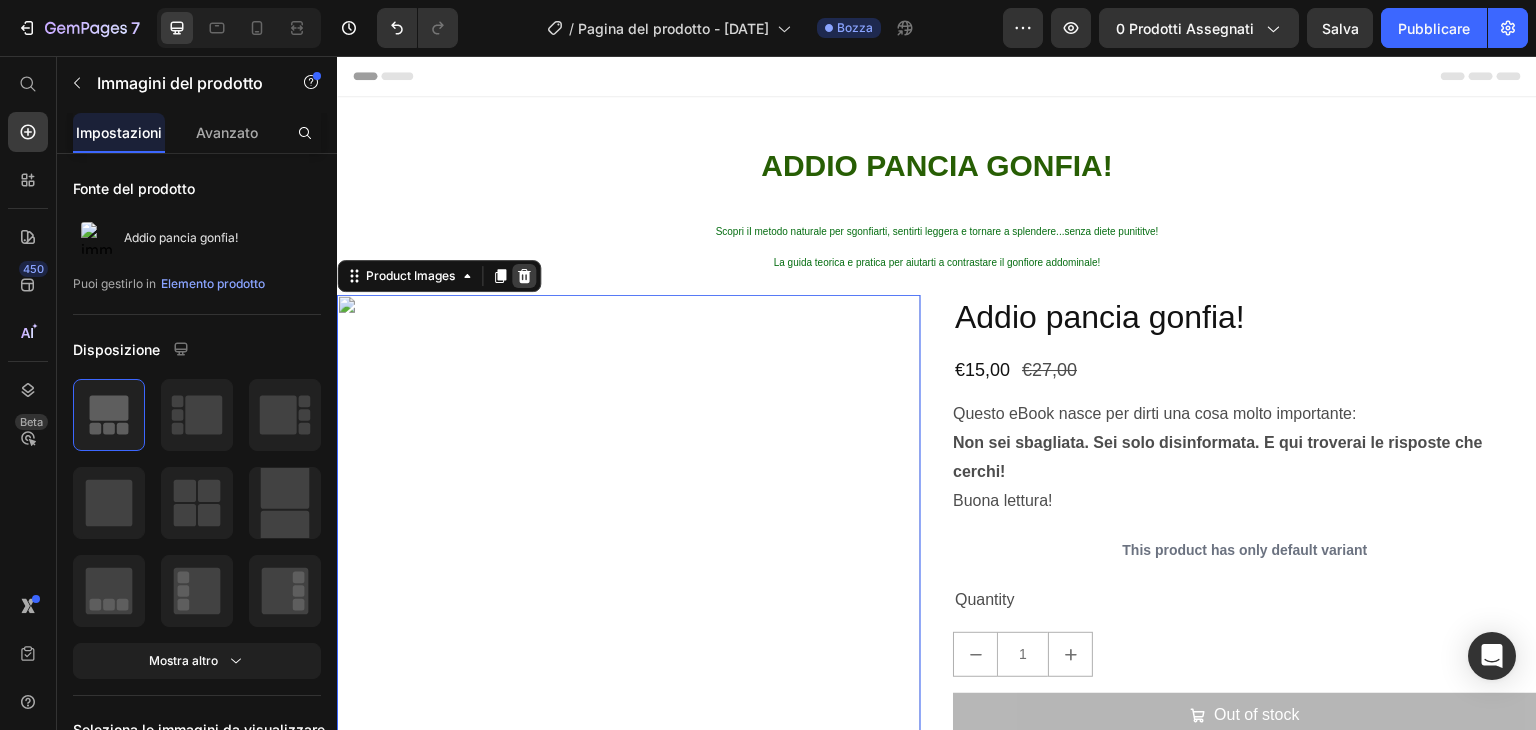 click 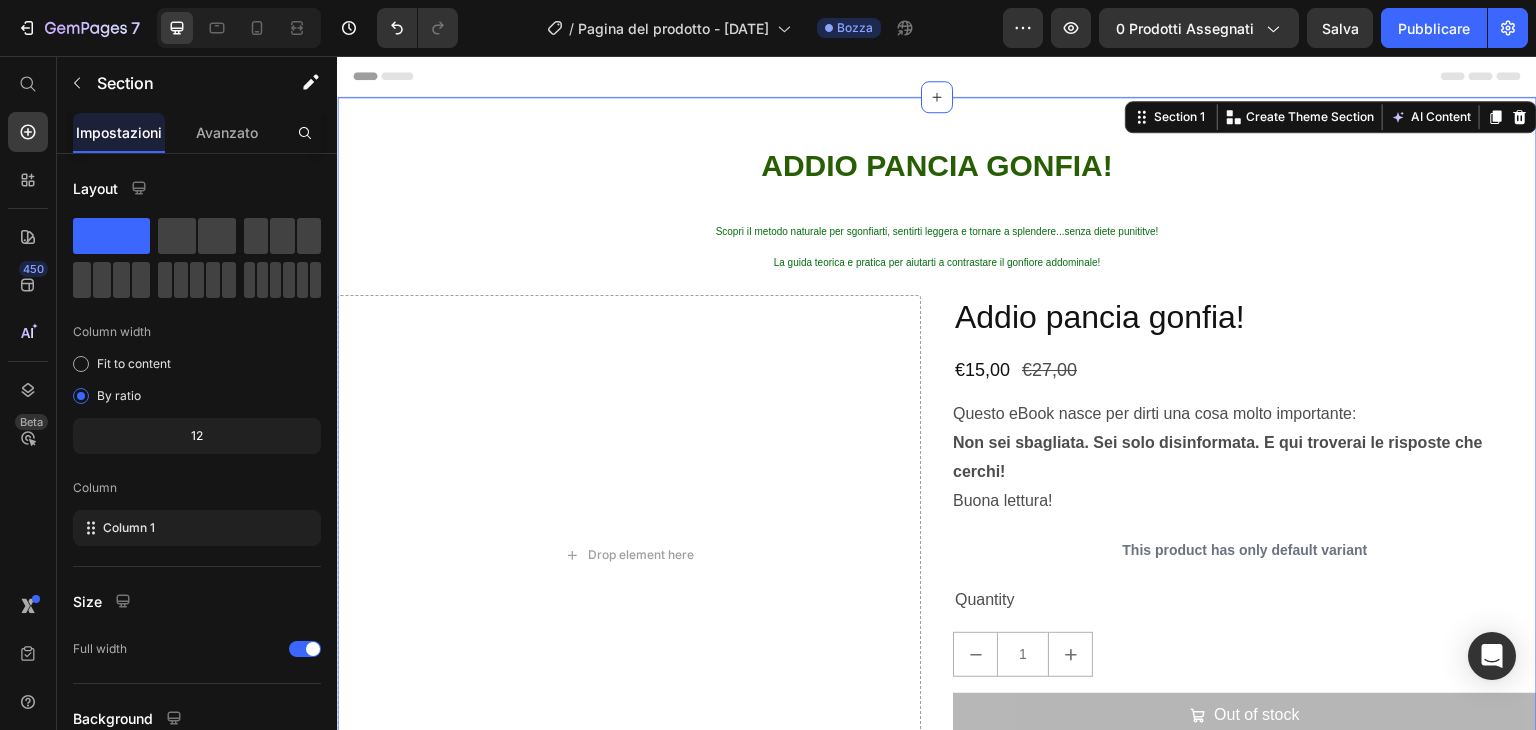click on "⁠⁠⁠⁠⁠⁠⁠ ADDIO PANCIA GONFIA! Heading Scopri iI metodo naturale per sgonfiarti, sentirti leggera e tornare a splendere...senza diete punititve! La guida teorica e pratica per aiutarti a contrastare il gonfiore addominale! Text Block
Drop element here Addio pancia gonfia! Product Title €15,00 Product Price €27,00 Product Price Row Questo eBook nasce per dirti una cosa molto importante:
Non sei sbagliata. Sei solo disinformata. E qui troverai le risposte che cerchi!
Buona lettura! Product Description This product has only default variant Product Variants & Swatches Quantity Text Block 1 Product Quantity
Out of stock Add to Cart Buy it now Dynamic Checkout Product Row" at bounding box center [937, 480] 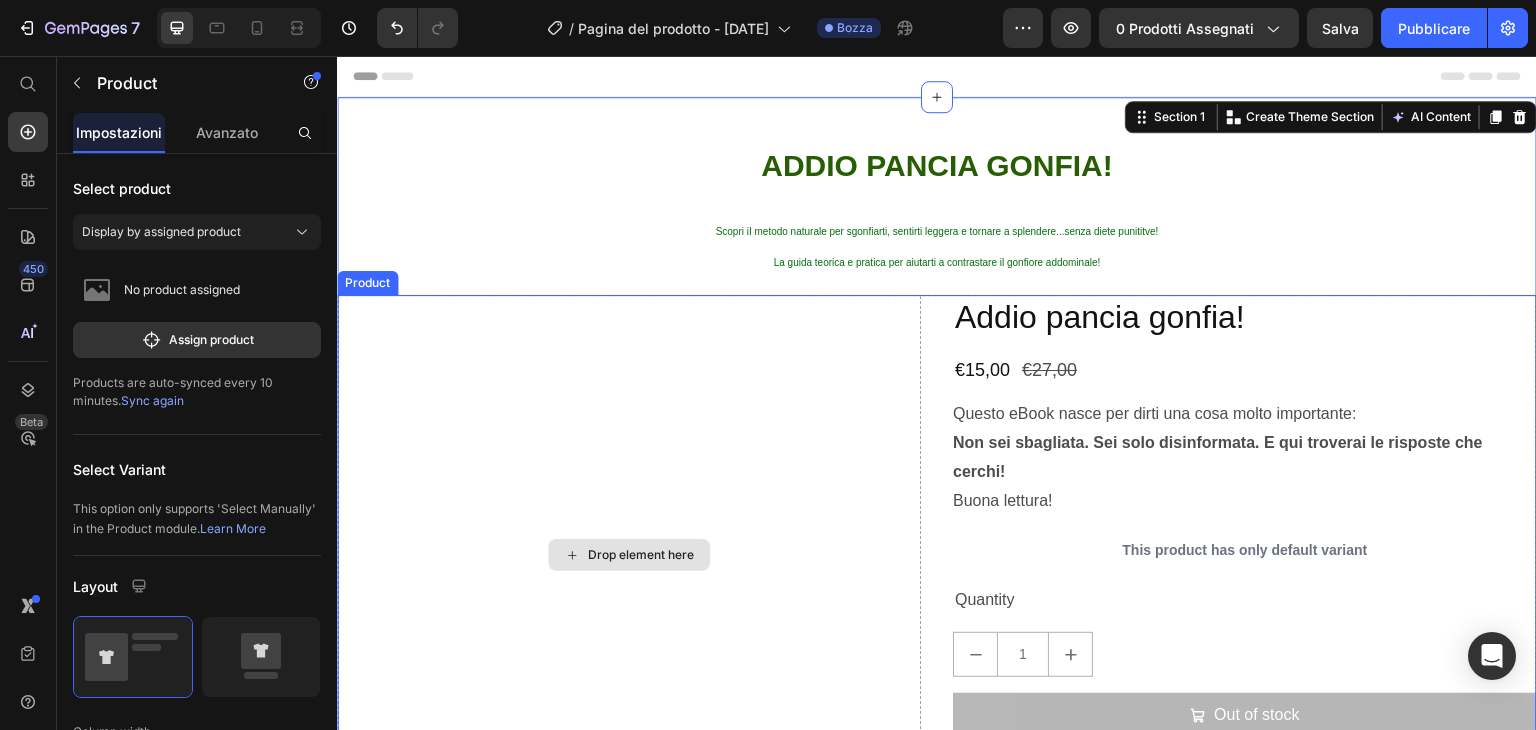 click on "Drop element here" at bounding box center (629, 555) 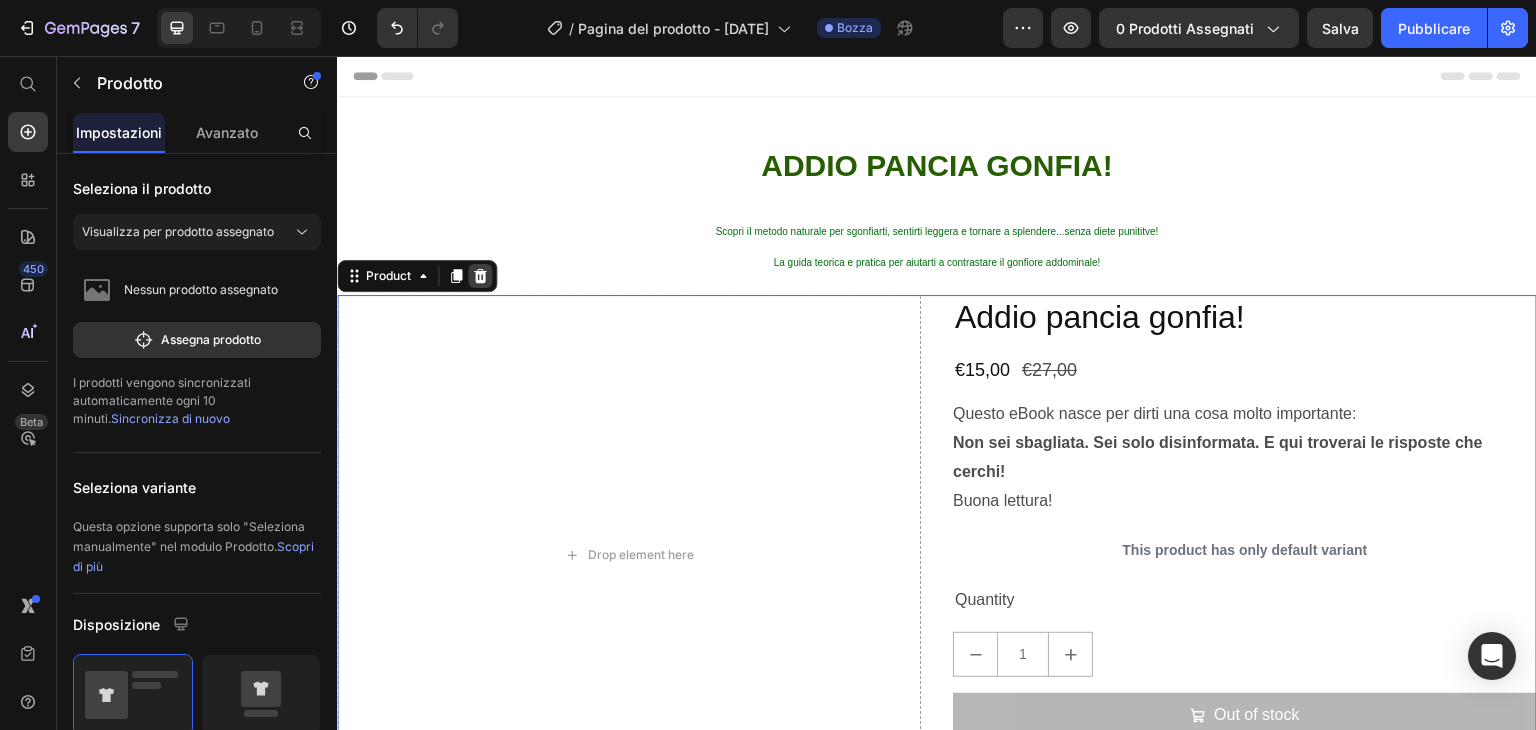 click 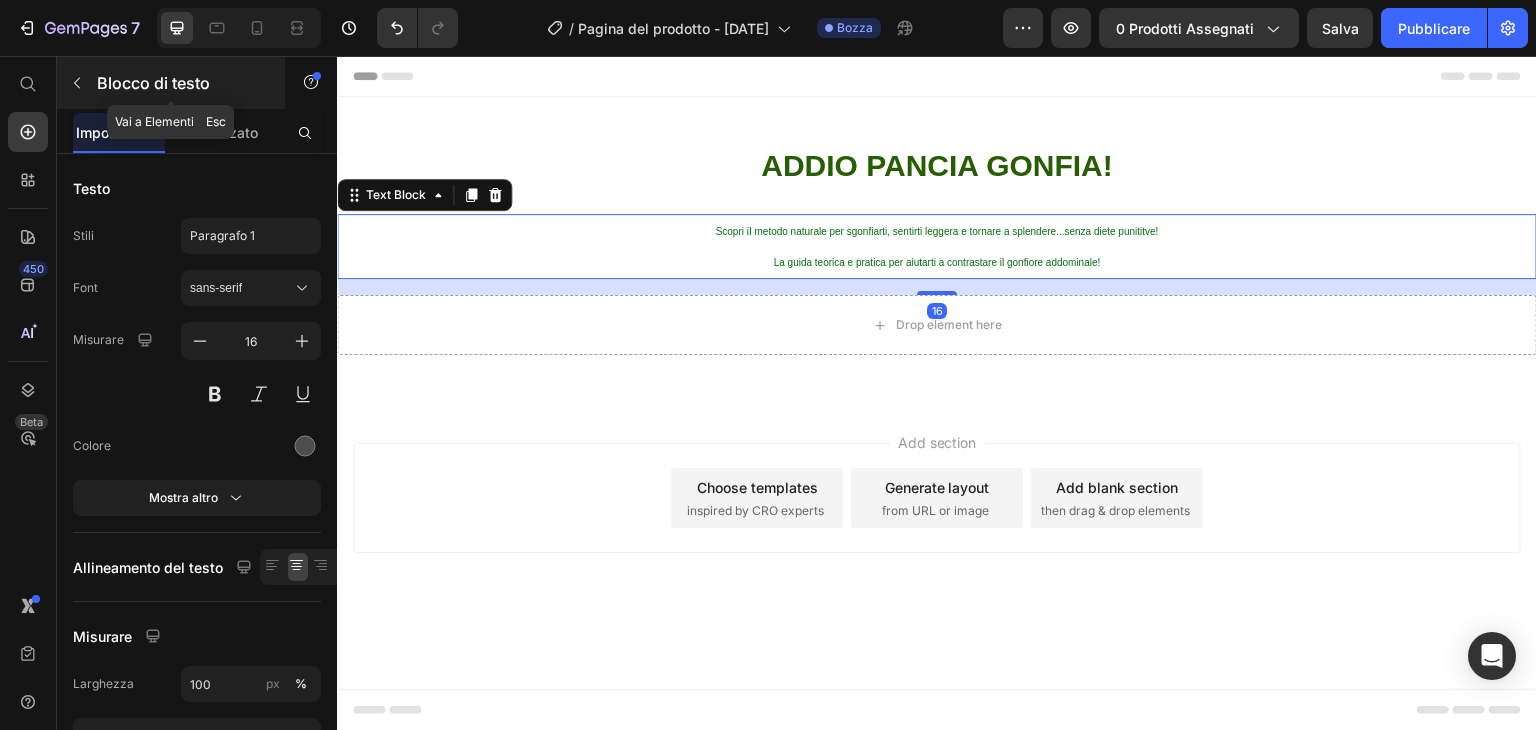 click 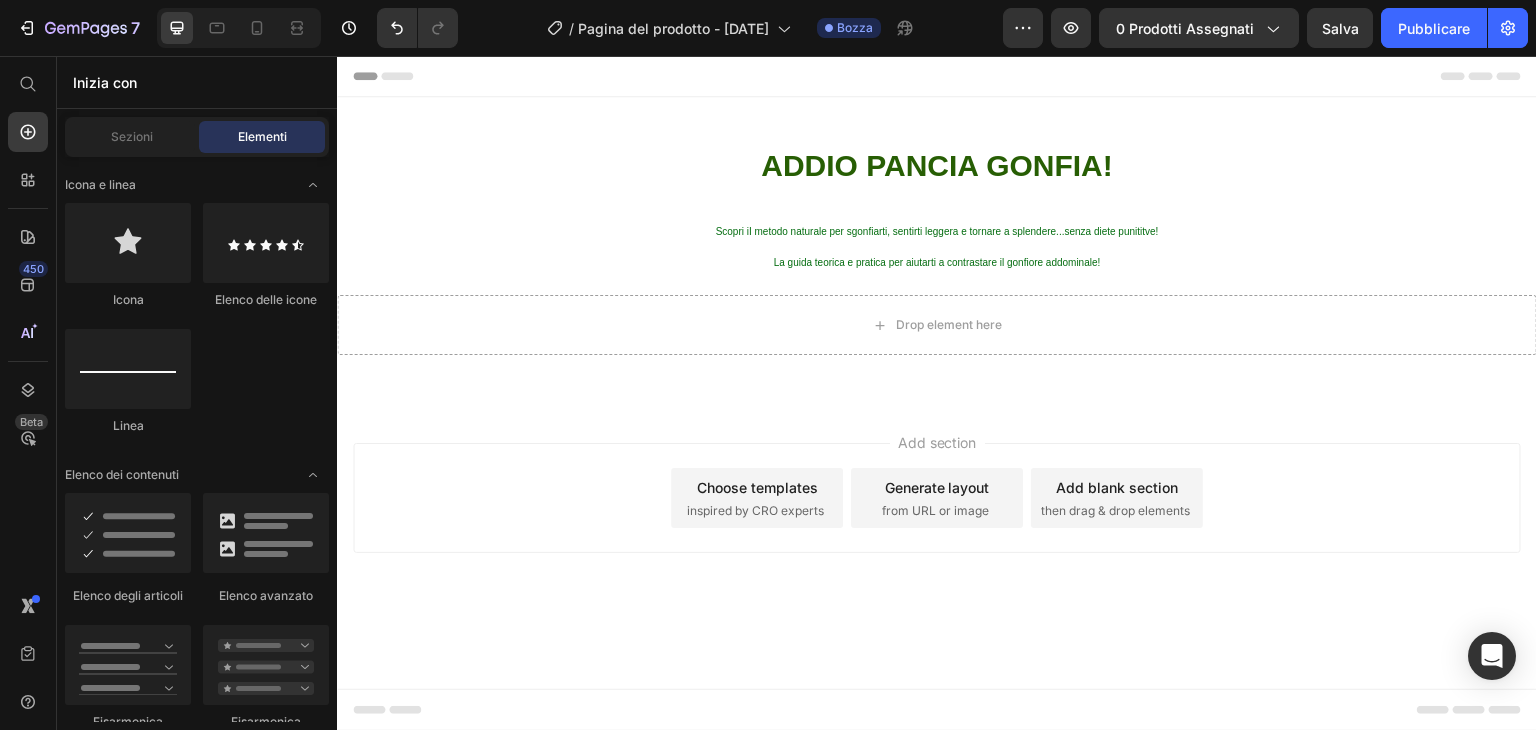 click on "Elementi" at bounding box center [262, 136] 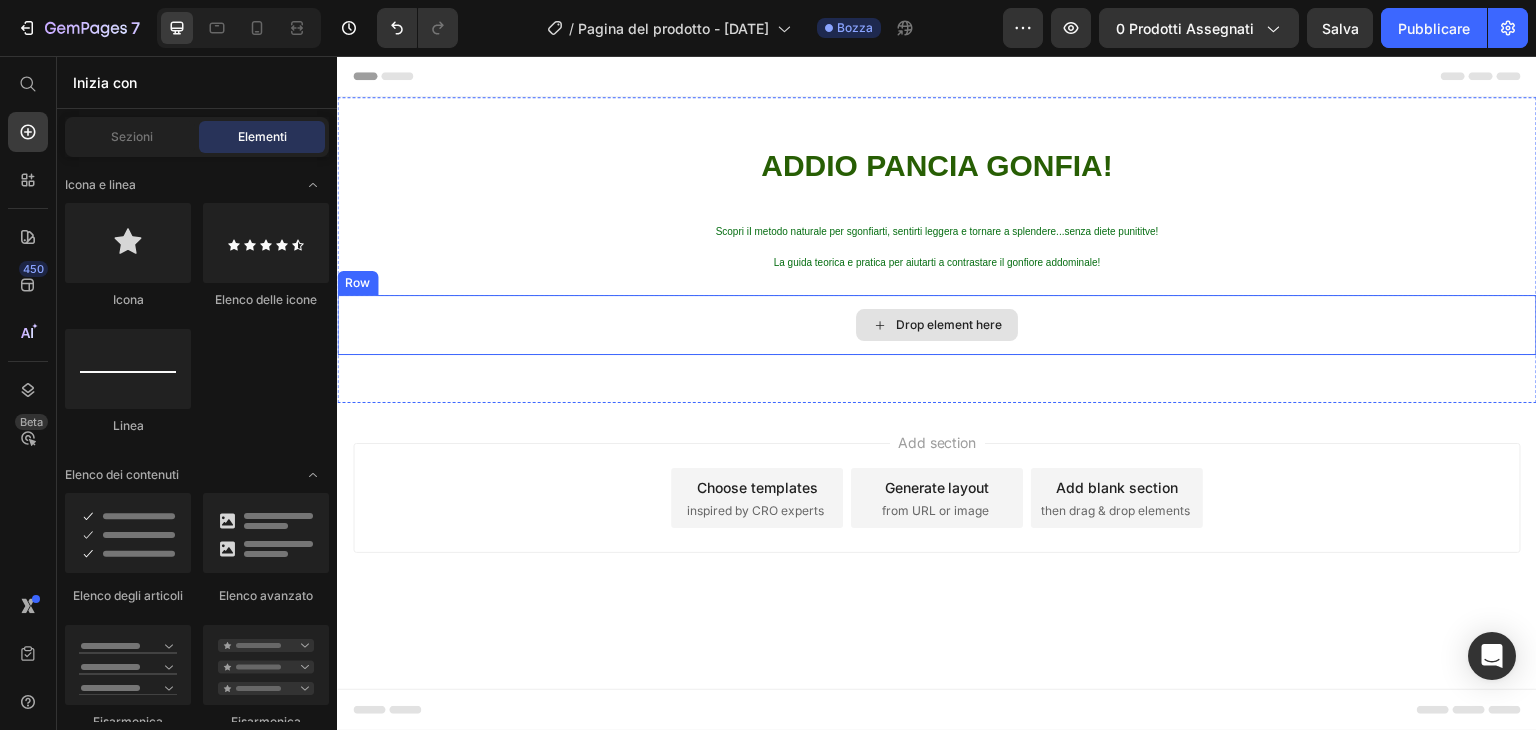 click on "Drop element here" at bounding box center (949, 325) 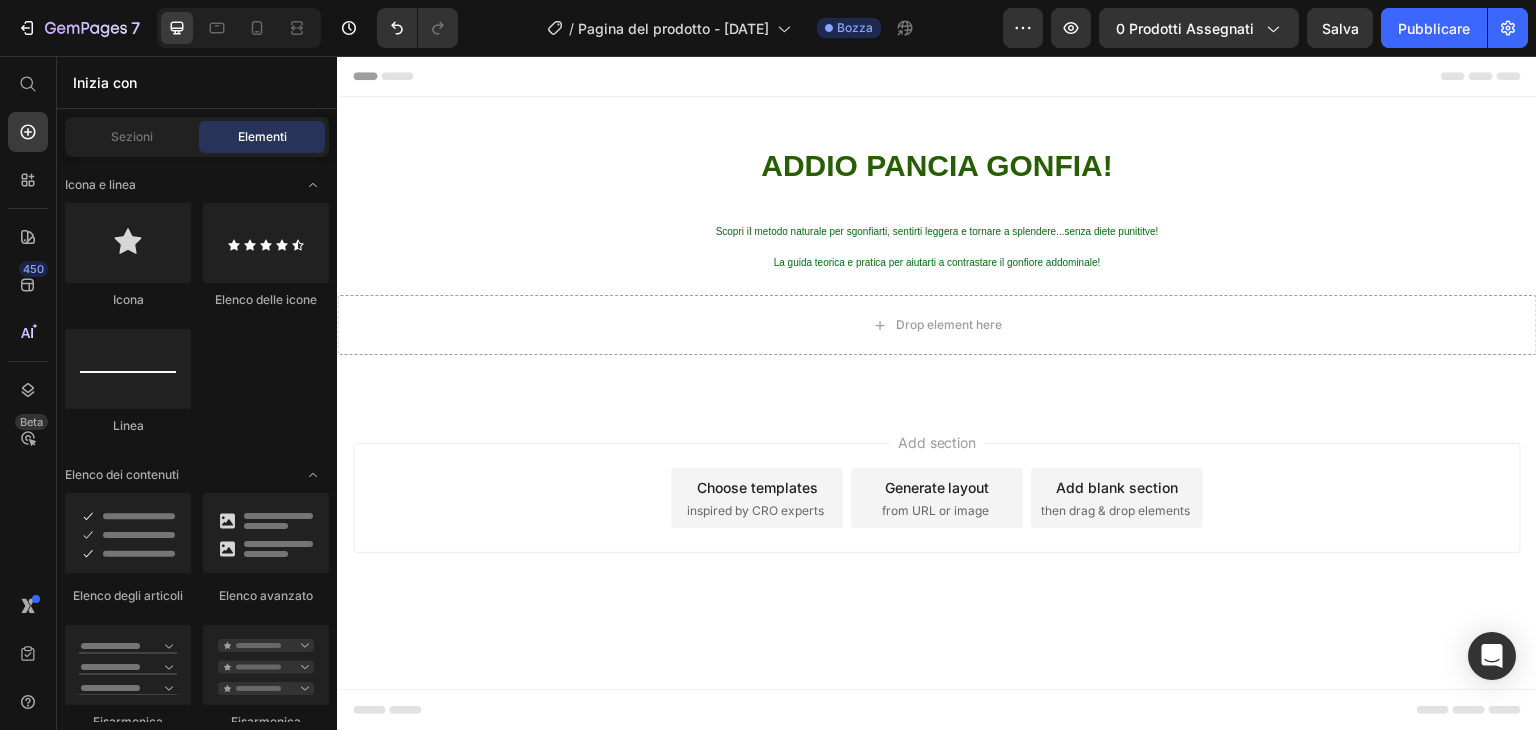 click on "Icona
Elenco delle icone
Linea" 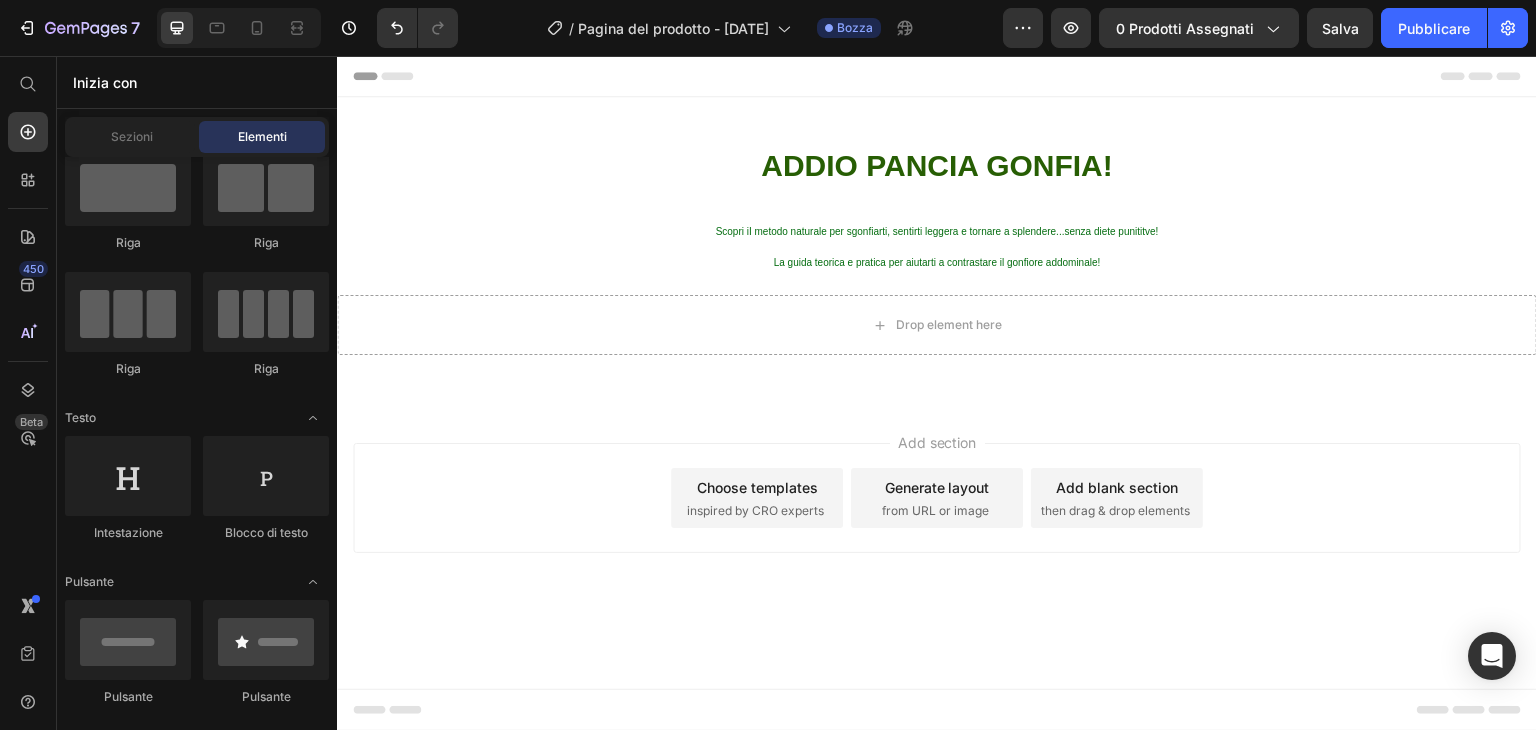 scroll, scrollTop: 0, scrollLeft: 0, axis: both 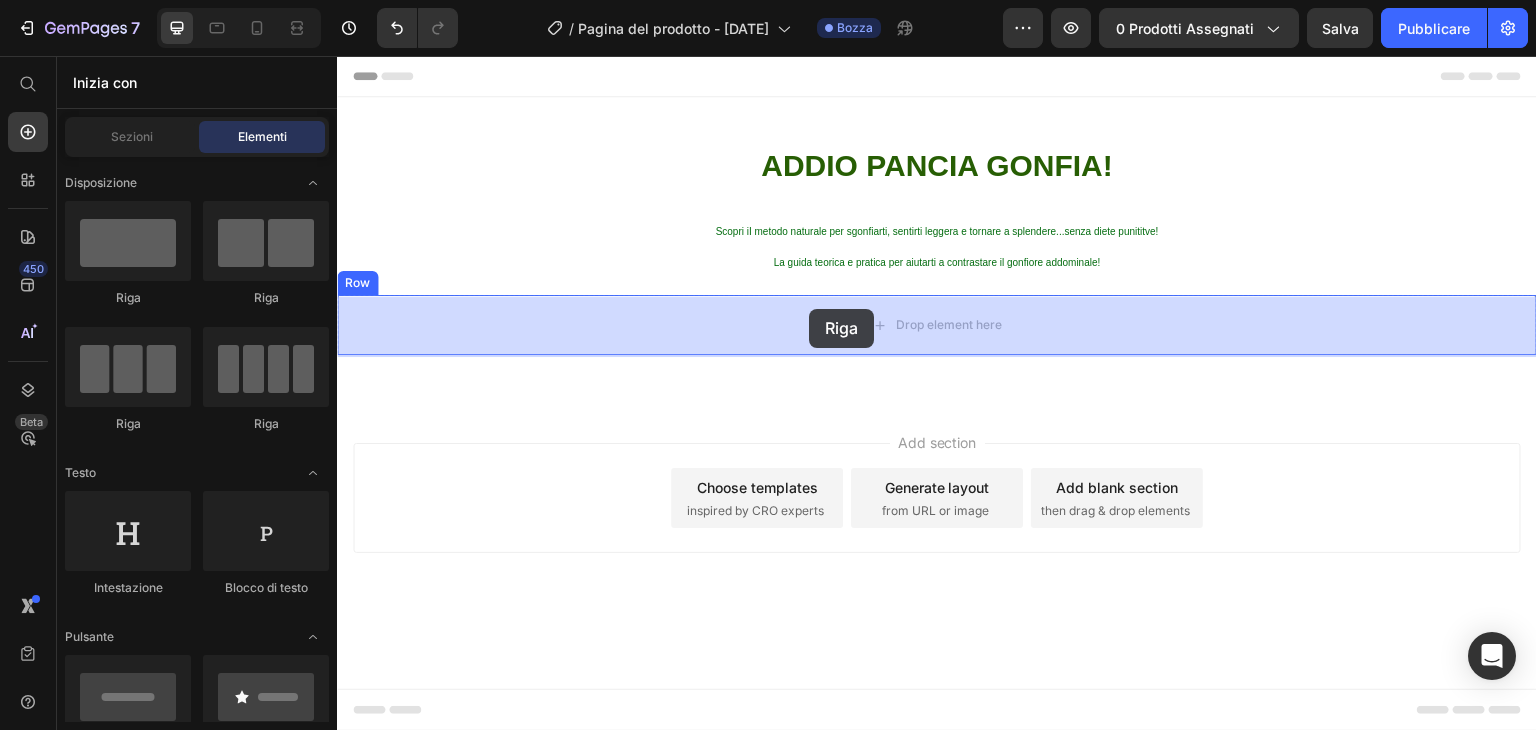 drag, startPoint x: 518, startPoint y: 325, endPoint x: 809, endPoint y: 309, distance: 291.43954 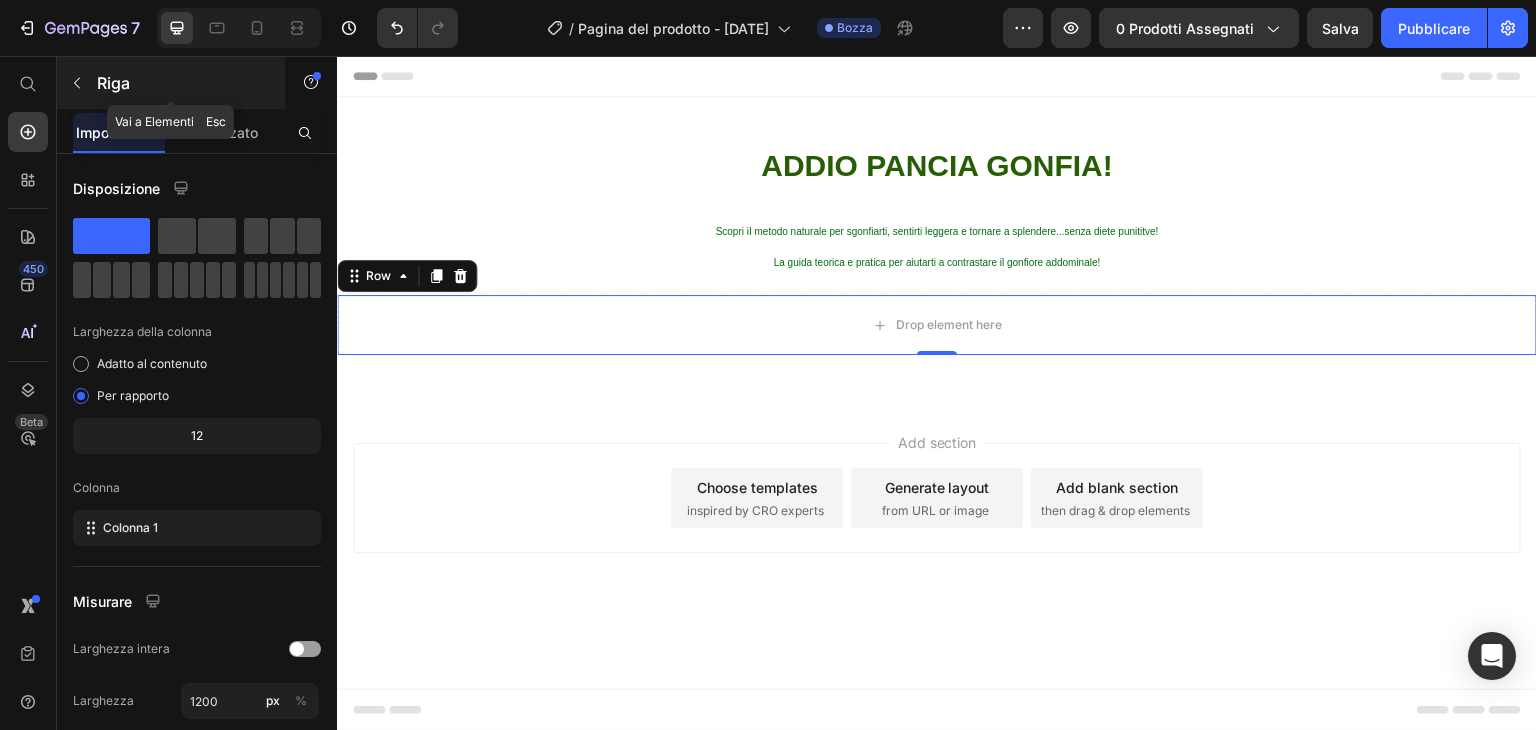 click at bounding box center (77, 83) 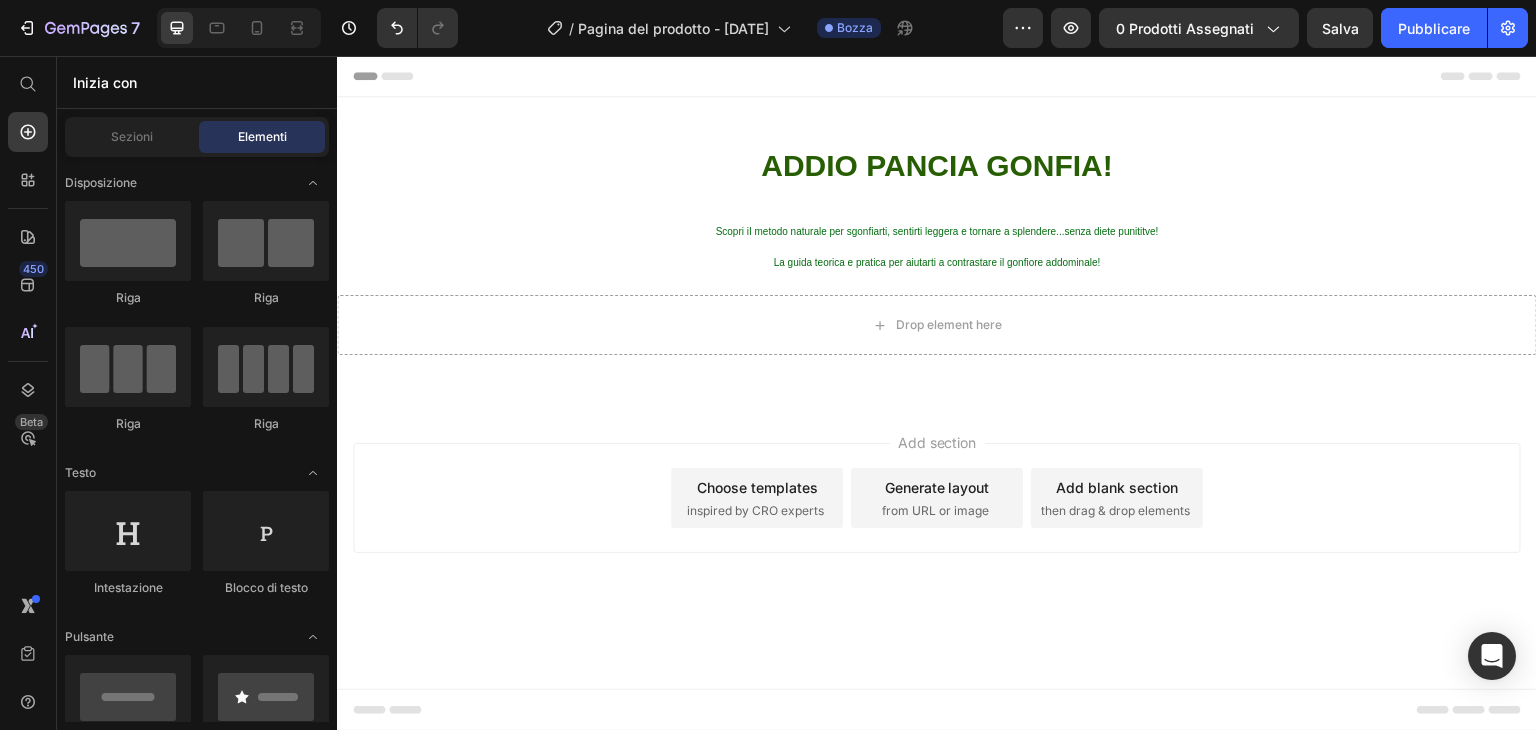 click on "Inizia con" at bounding box center (197, 82) 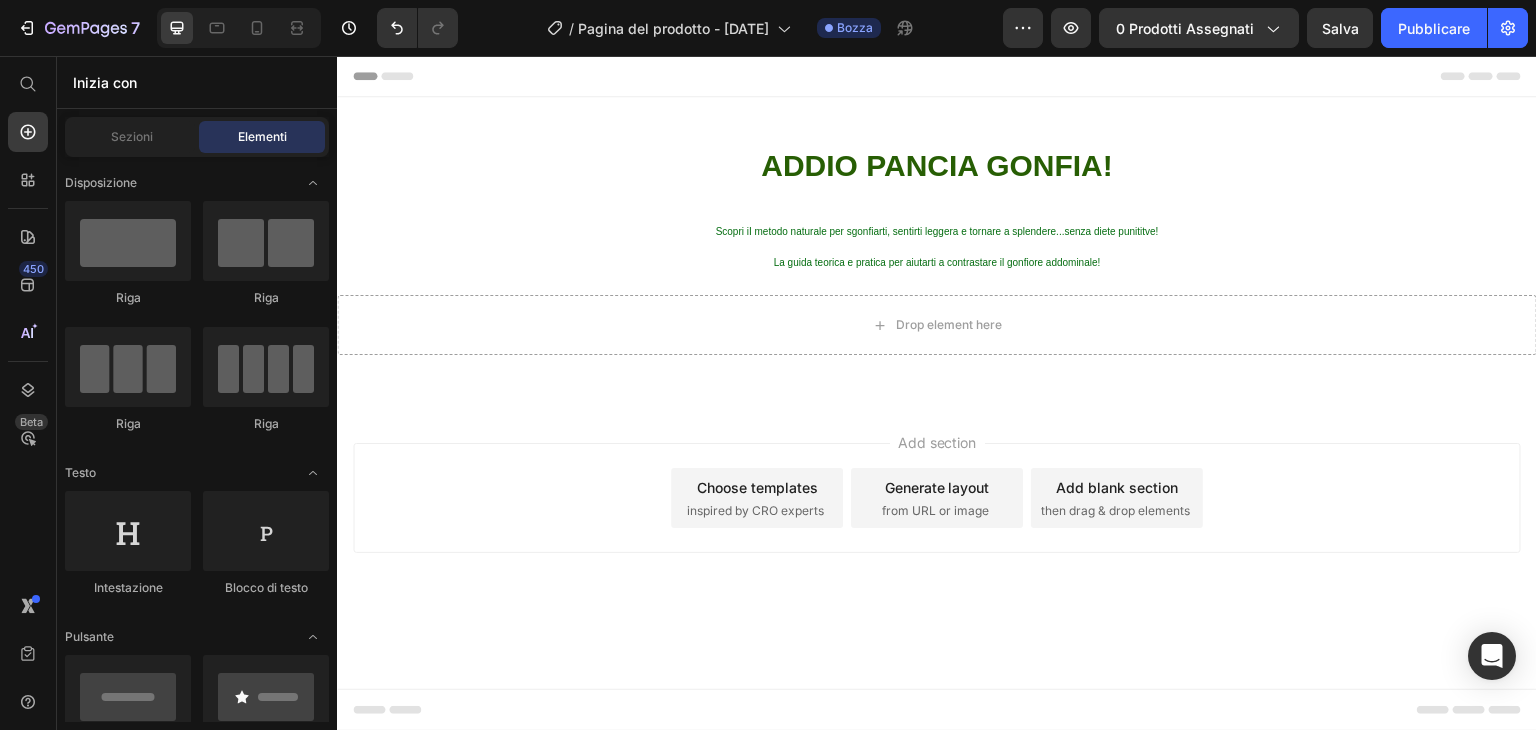 click on "Riga
Riga
Riga
Riga" 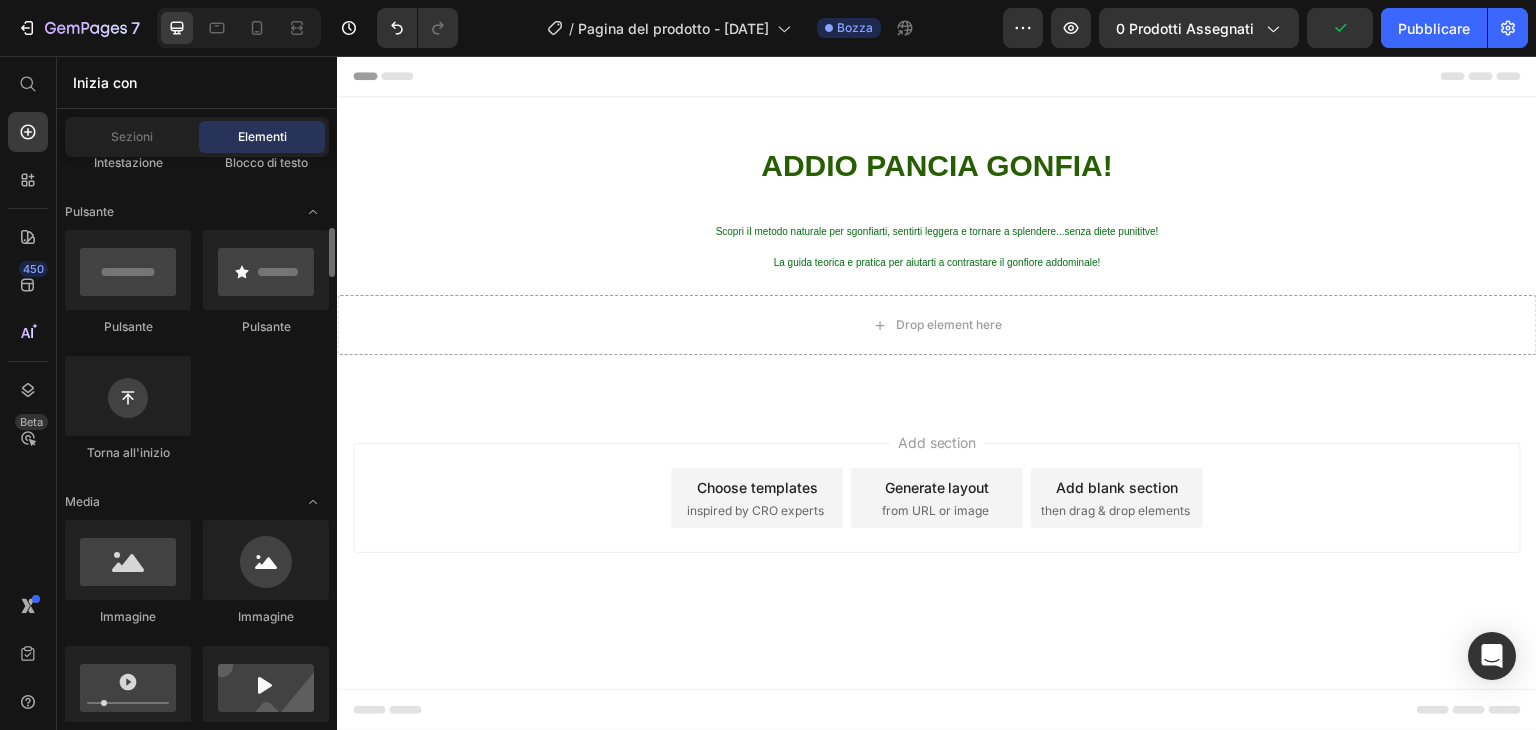 scroll, scrollTop: 456, scrollLeft: 0, axis: vertical 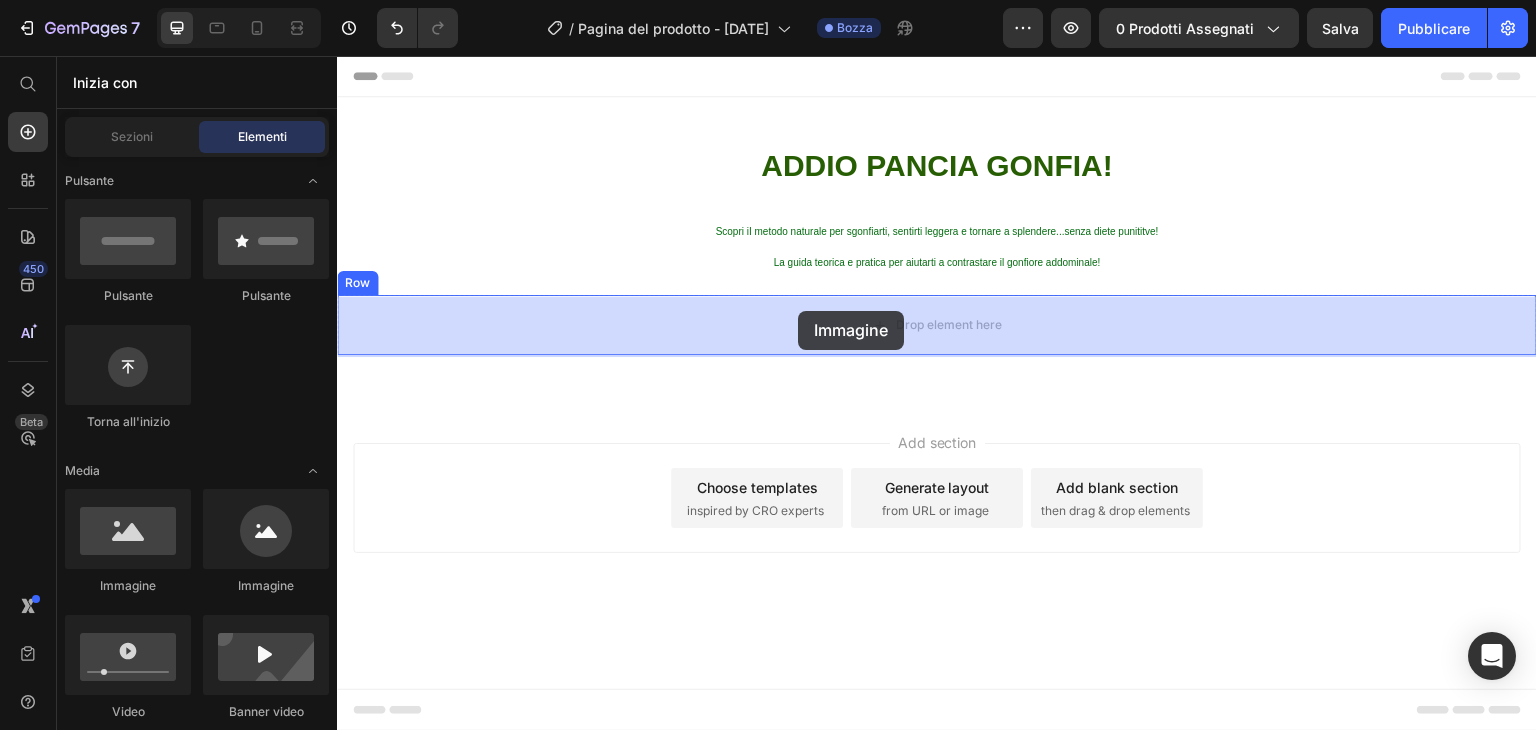 drag, startPoint x: 467, startPoint y: 607, endPoint x: 798, endPoint y: 311, distance: 444.04617 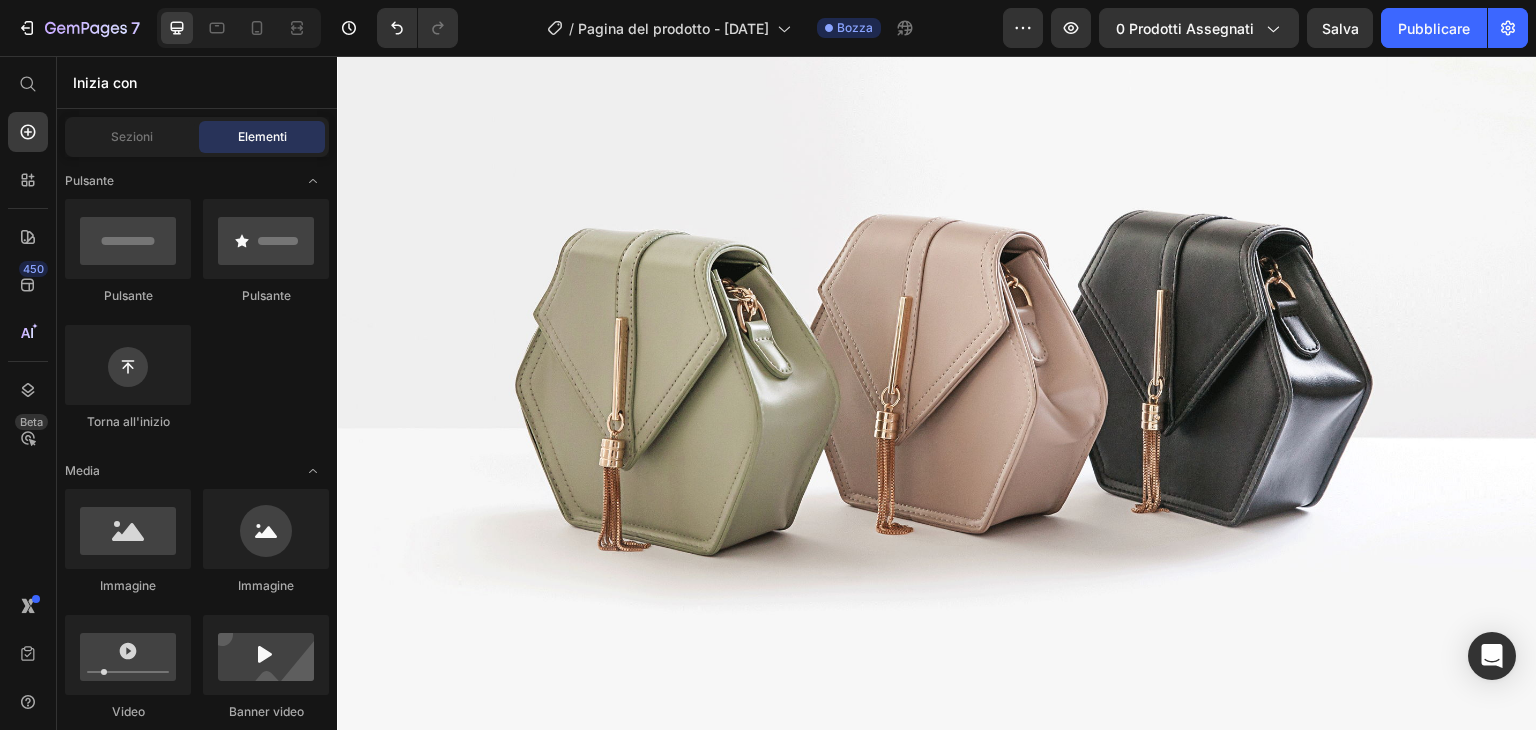 scroll, scrollTop: 396, scrollLeft: 0, axis: vertical 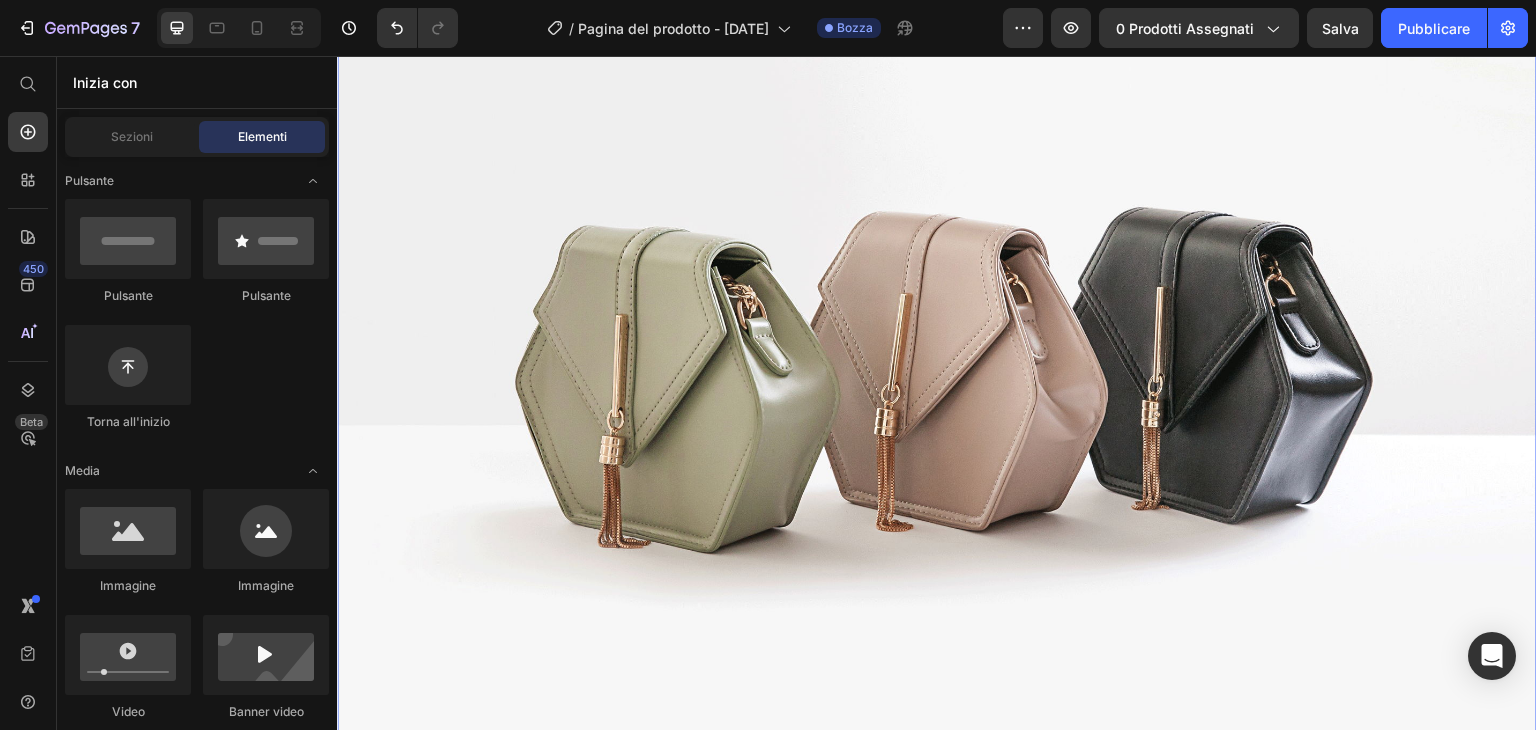 click at bounding box center (937, 349) 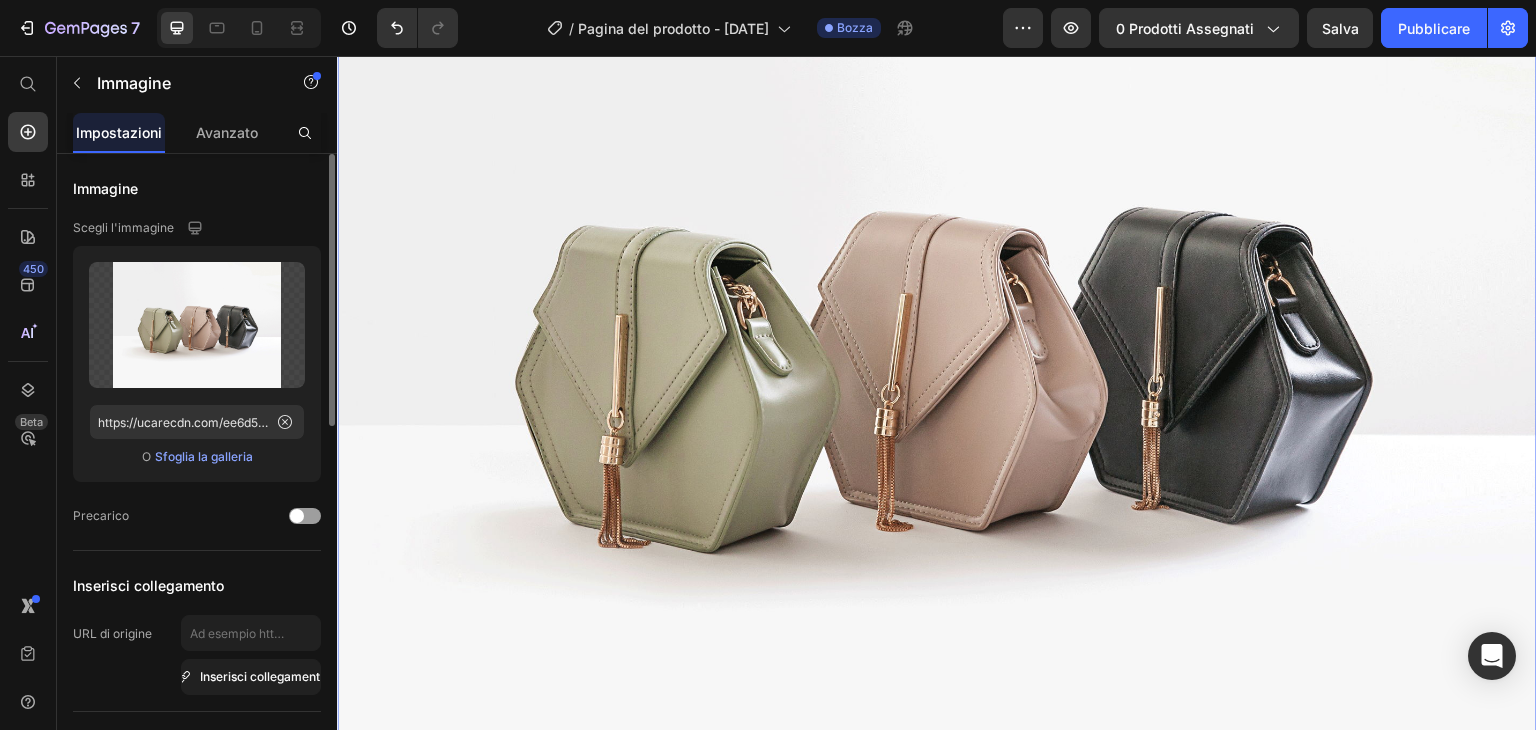 click on "Sfoglia la galleria" at bounding box center [204, 456] 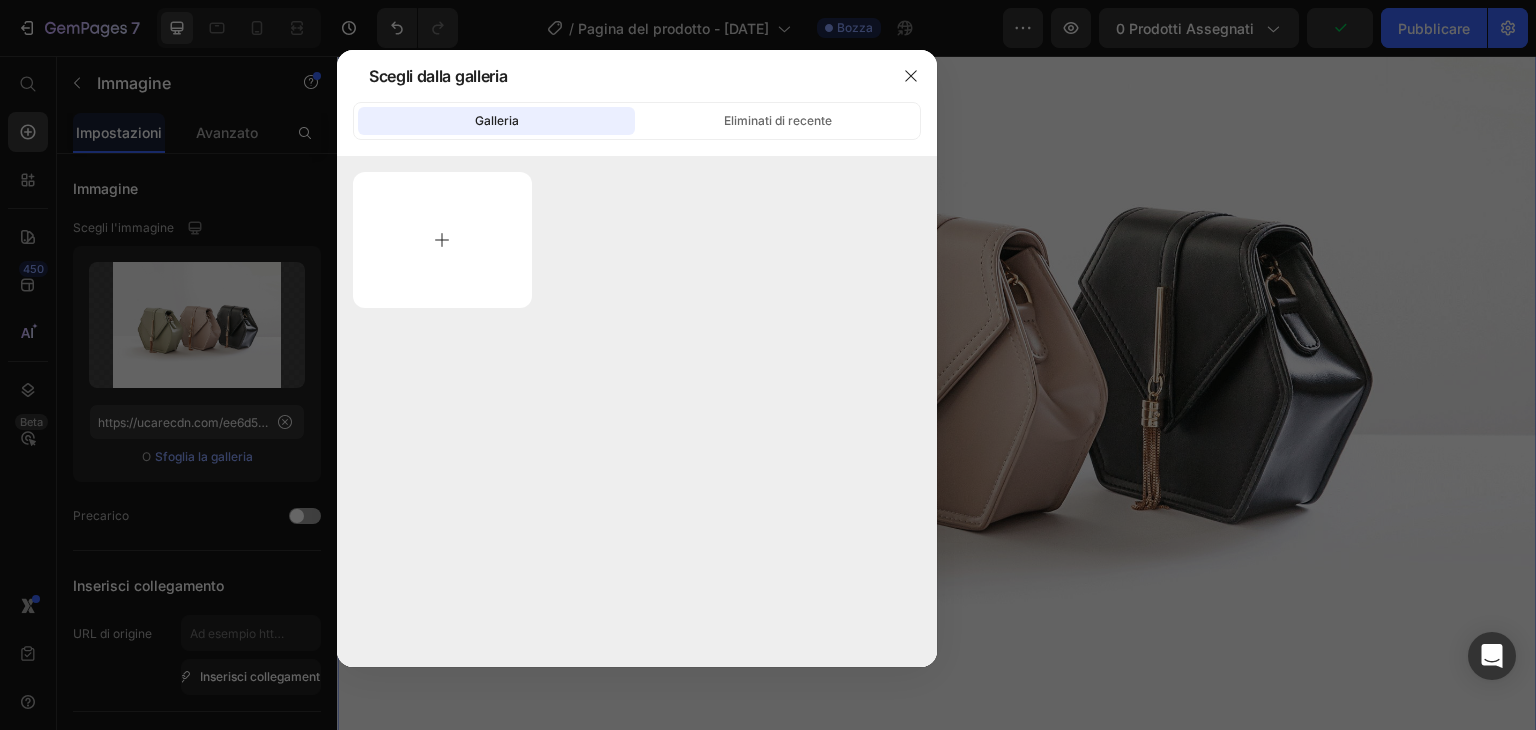 click at bounding box center (442, 240) 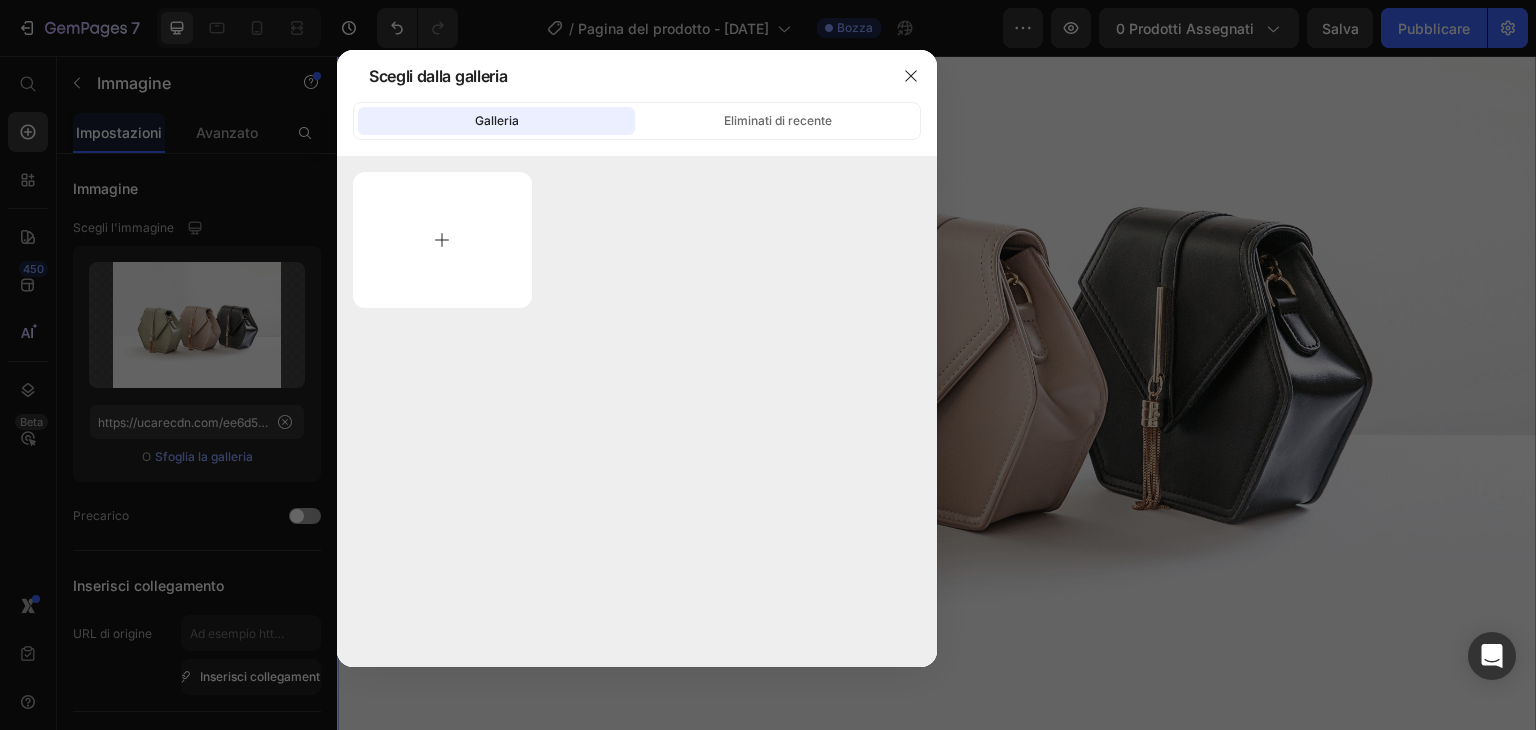type on "C:\fakepath\(Italian).png" 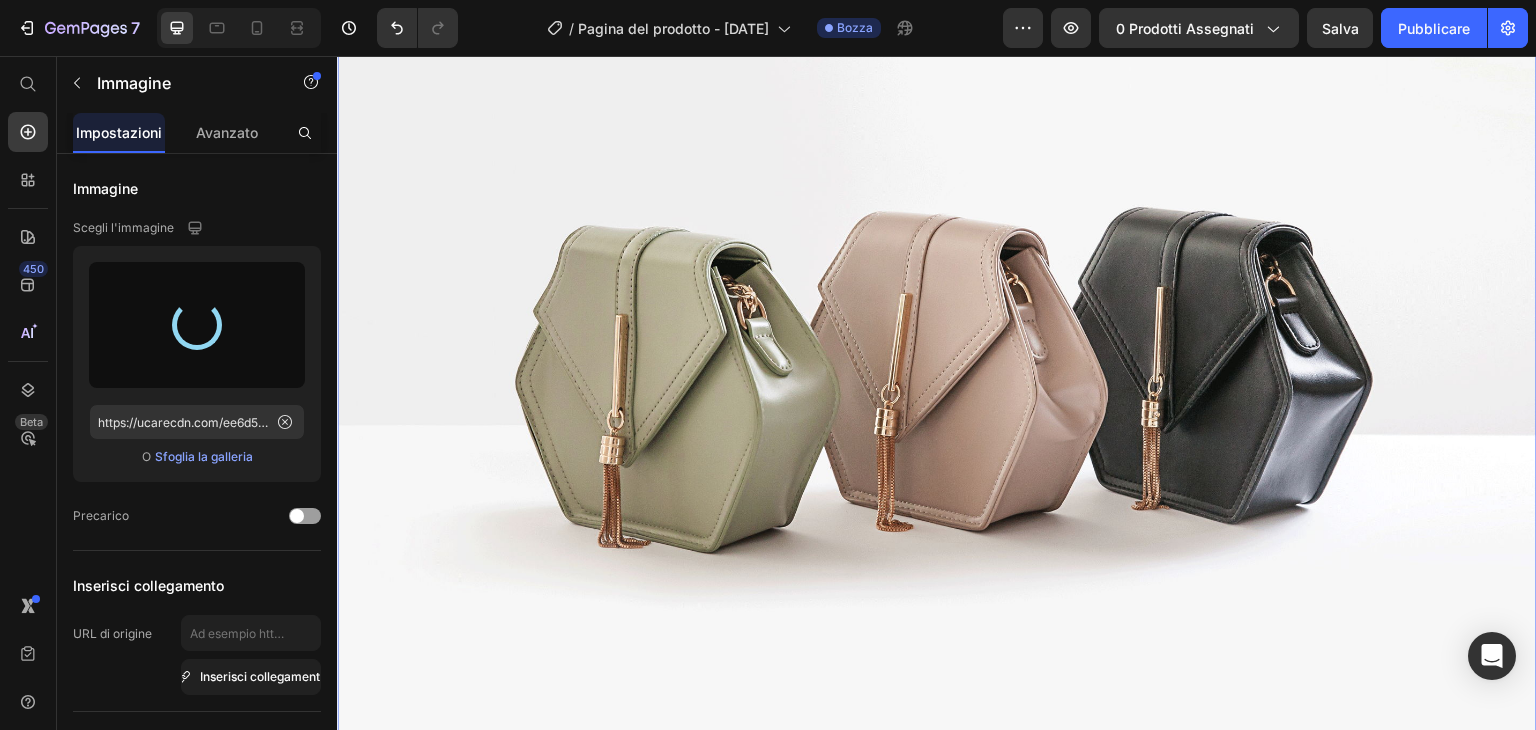 type on "https://cdn.shopify.com/s/files/1/0972/0155/3747/files/gempages_575010651840185188-cf7908cf-f907-4ed2-ac20-1436890a979a.png" 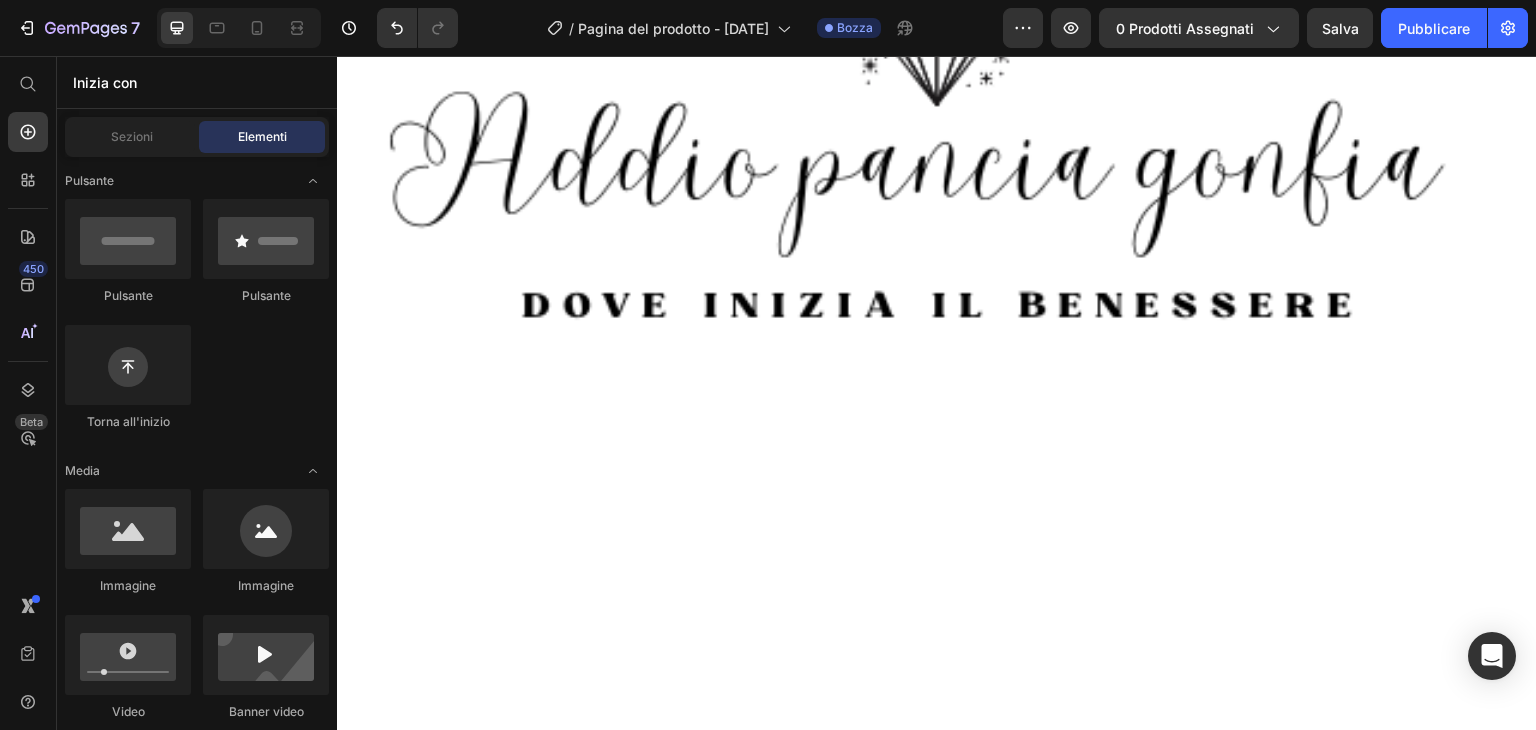 scroll, scrollTop: 760, scrollLeft: 0, axis: vertical 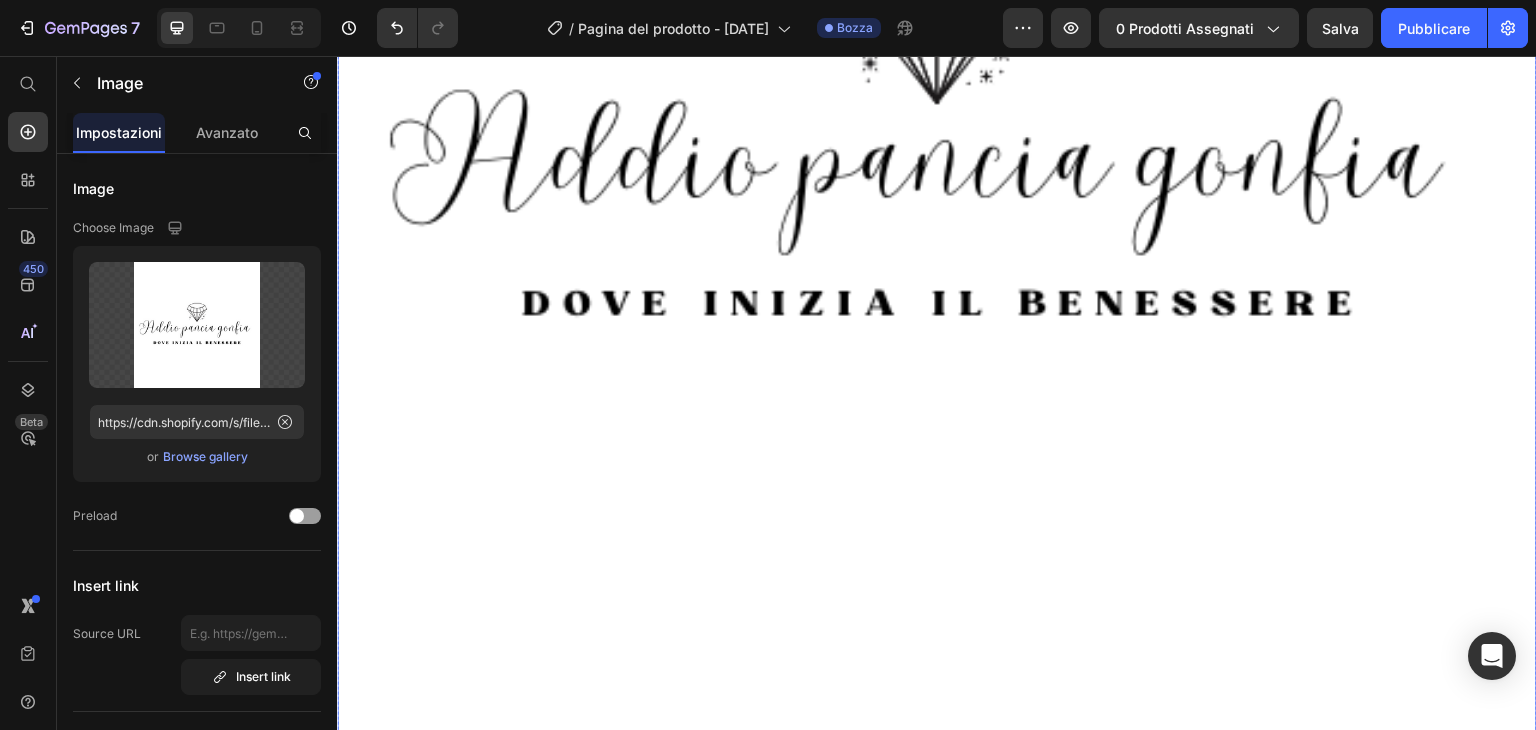 click at bounding box center (937, 135) 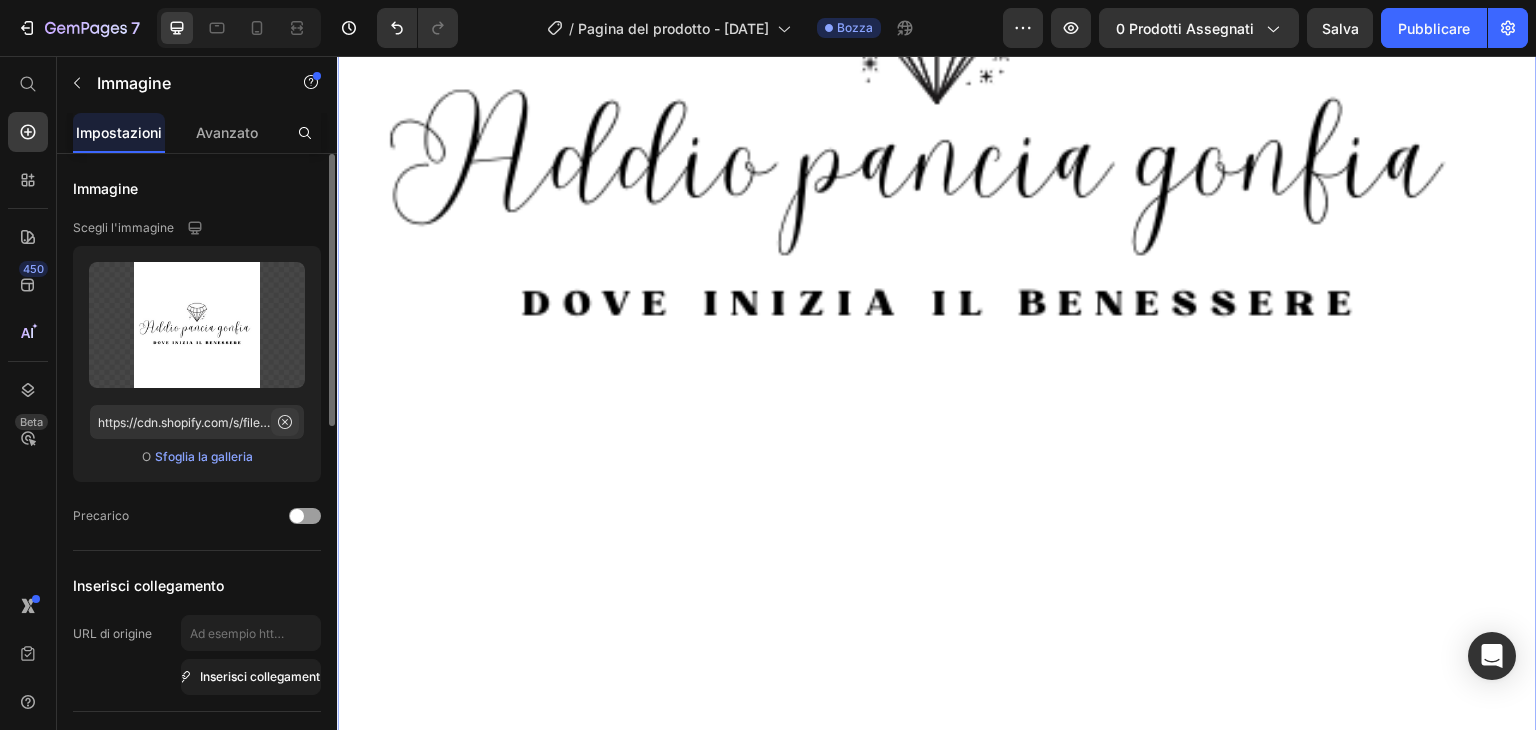 click 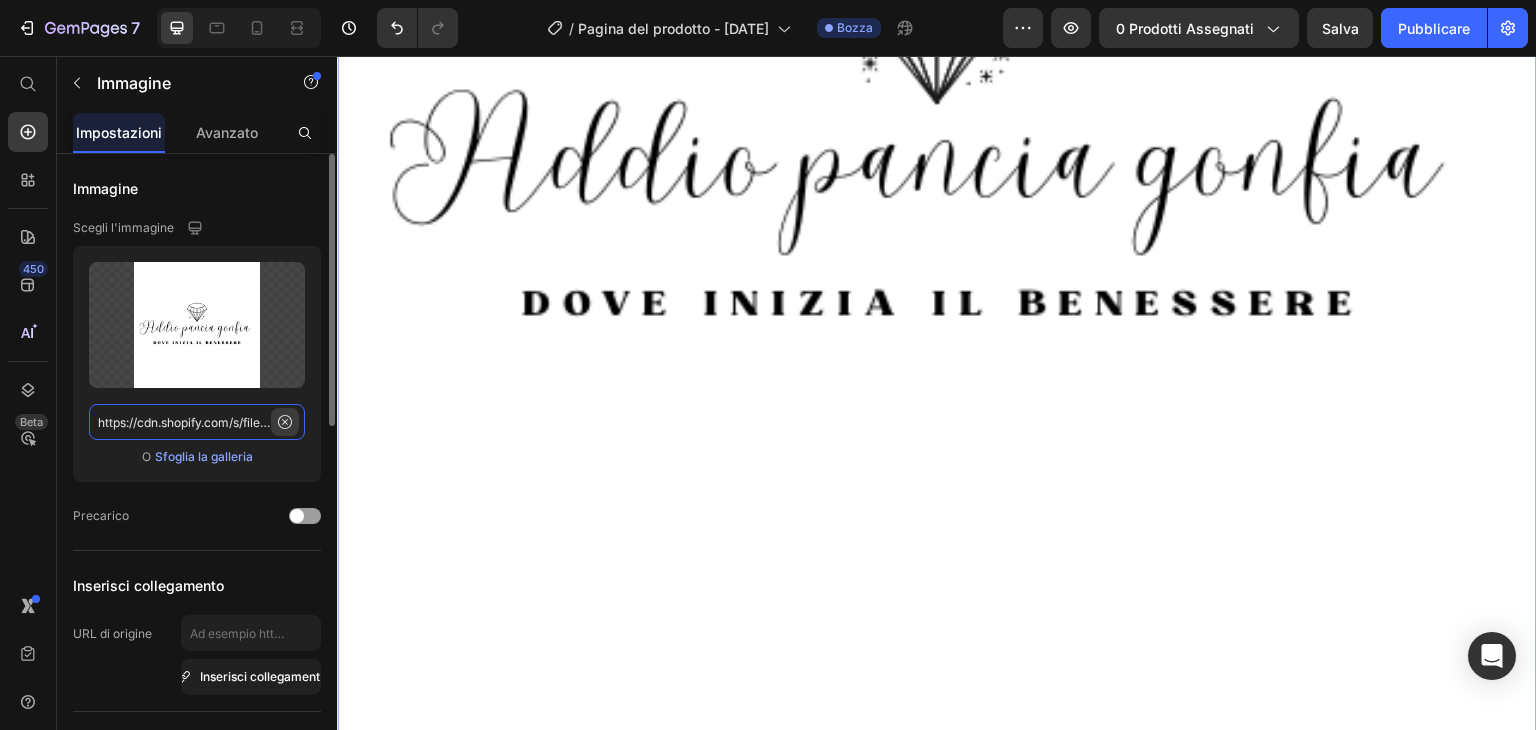 type 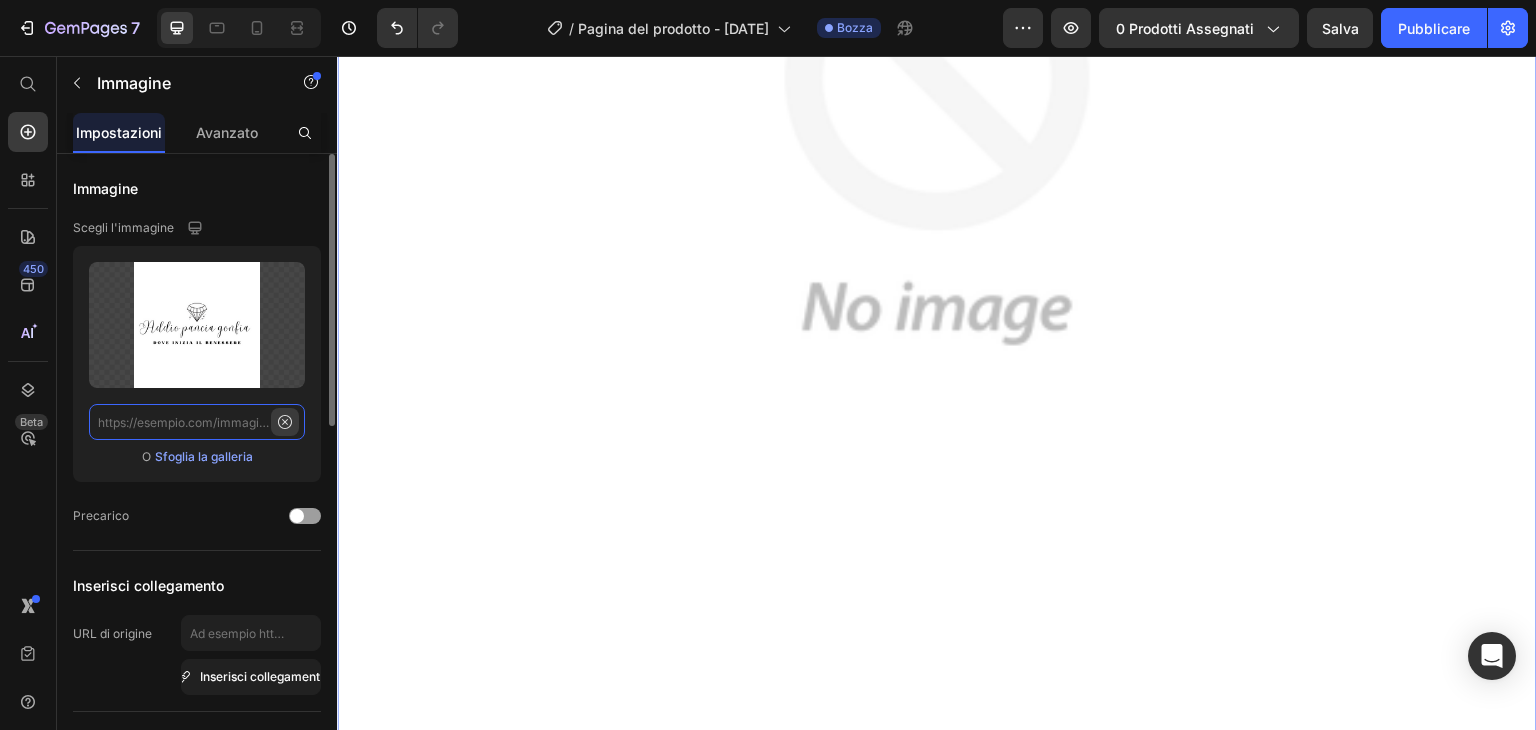scroll, scrollTop: 0, scrollLeft: 0, axis: both 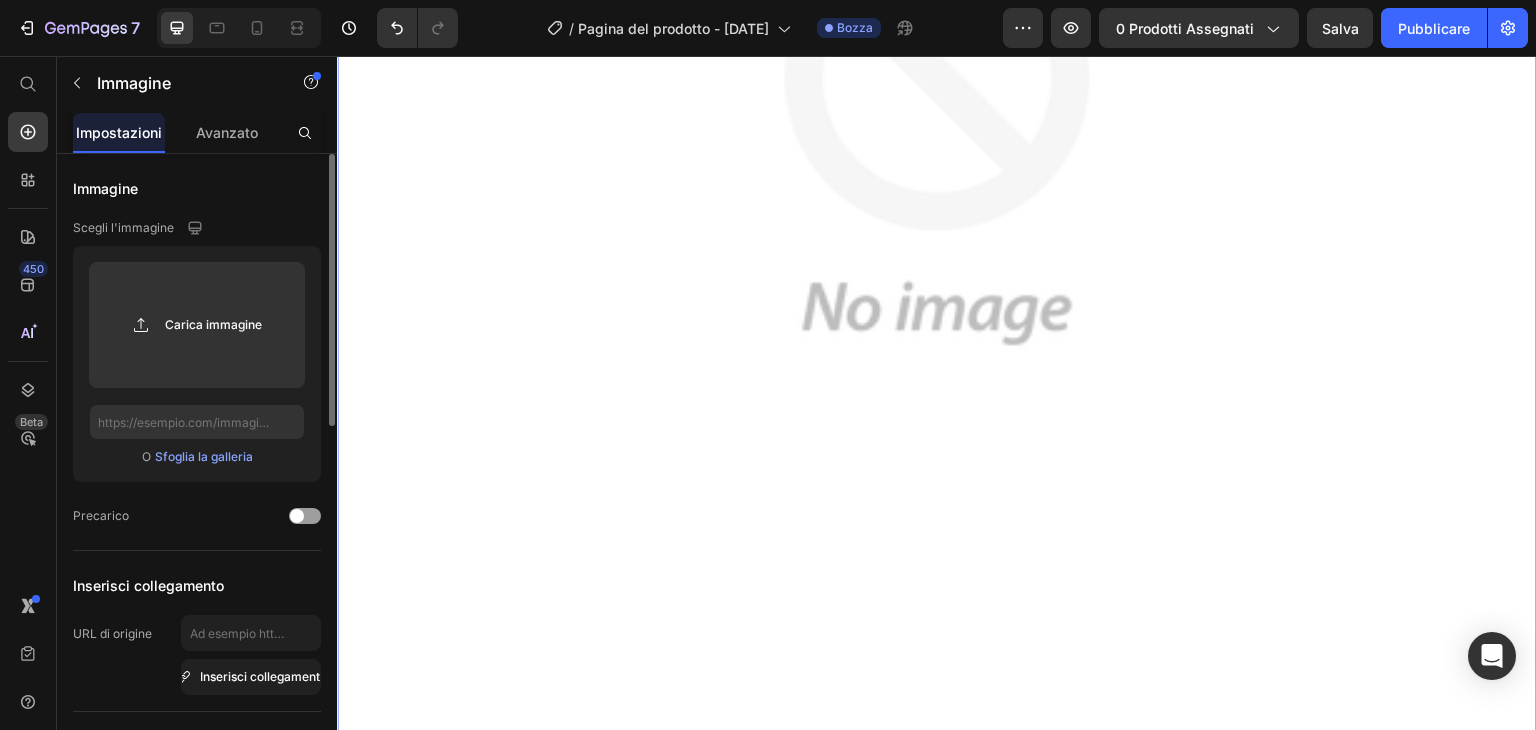 click on "Sfoglia la galleria" at bounding box center (204, 456) 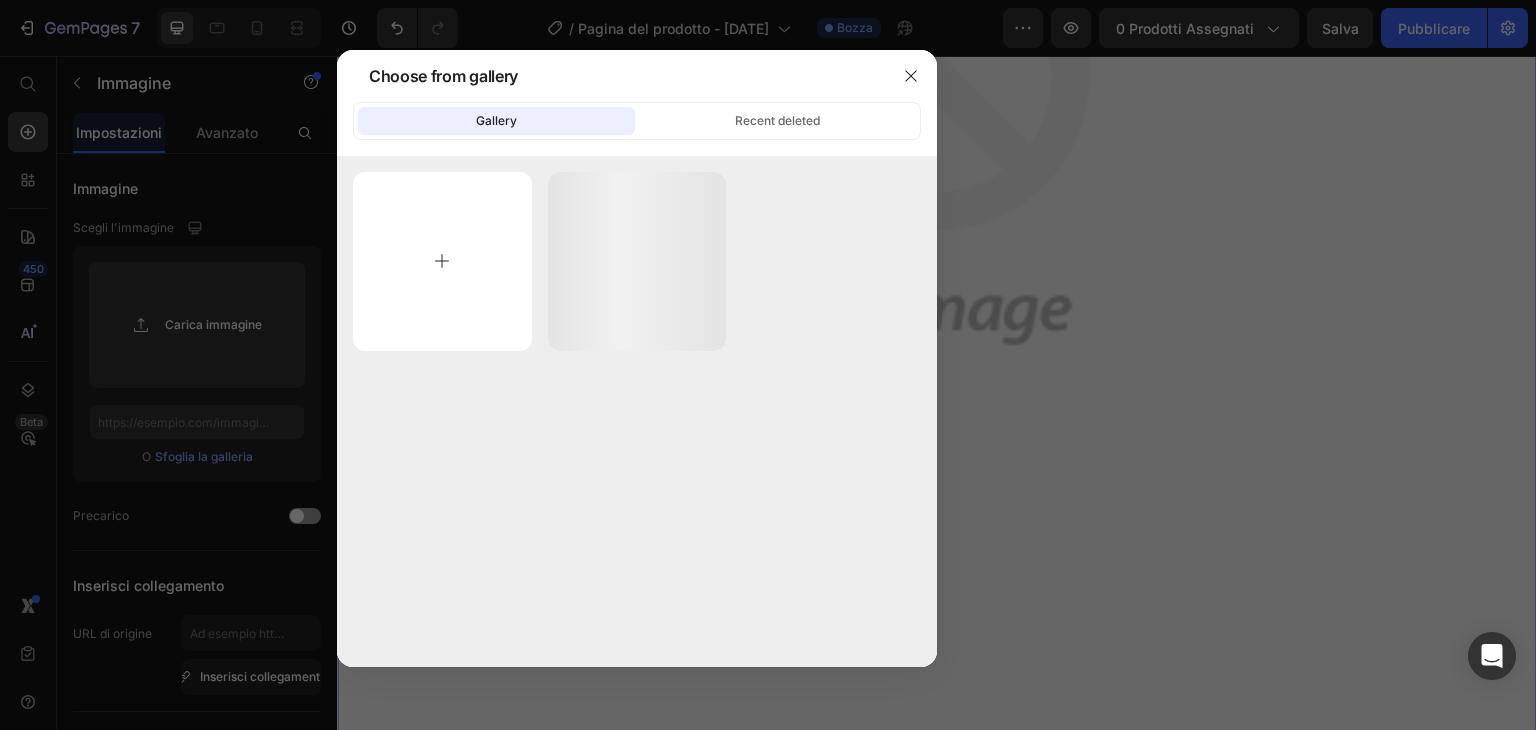 click at bounding box center (442, 261) 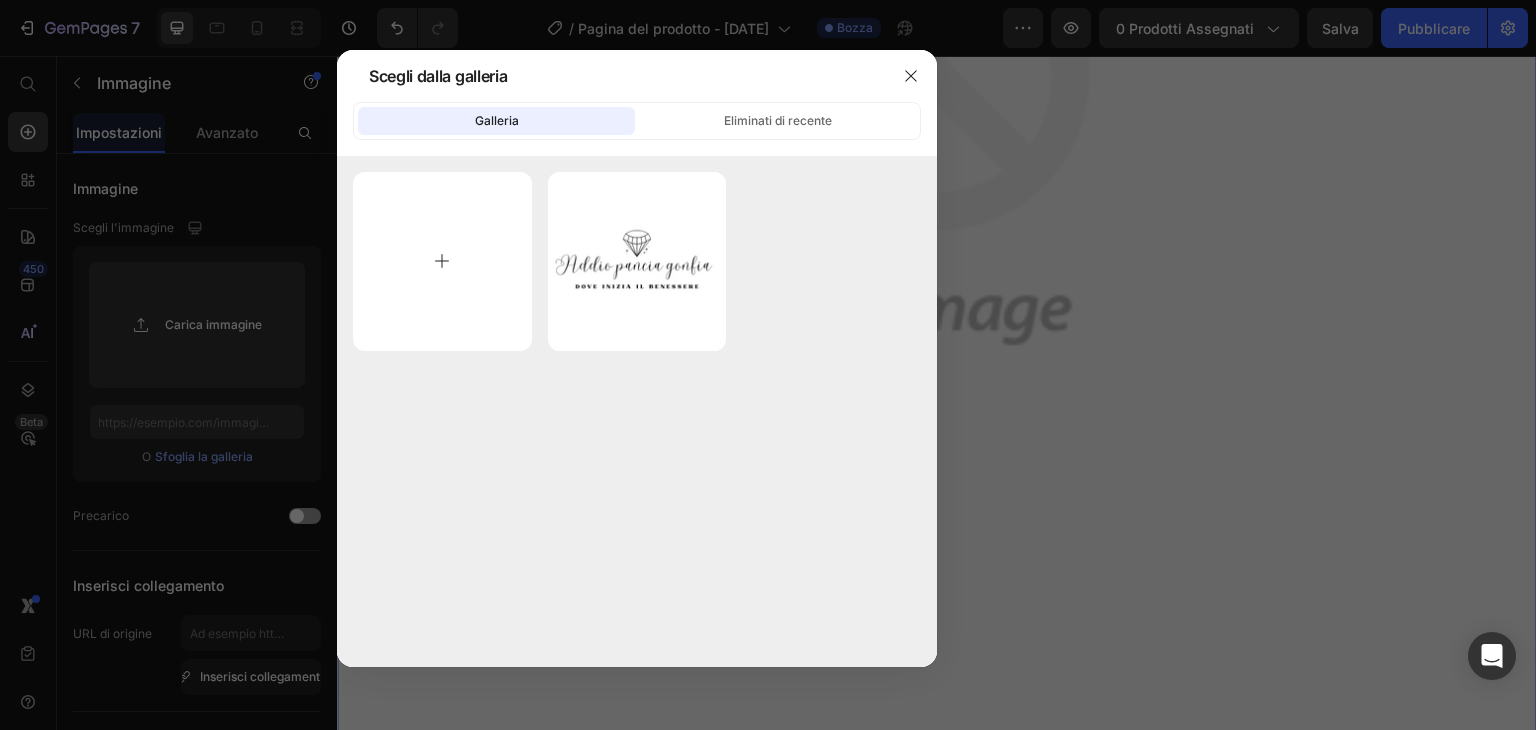 type on "C:\fakepath\COPERTINA  .jpg" 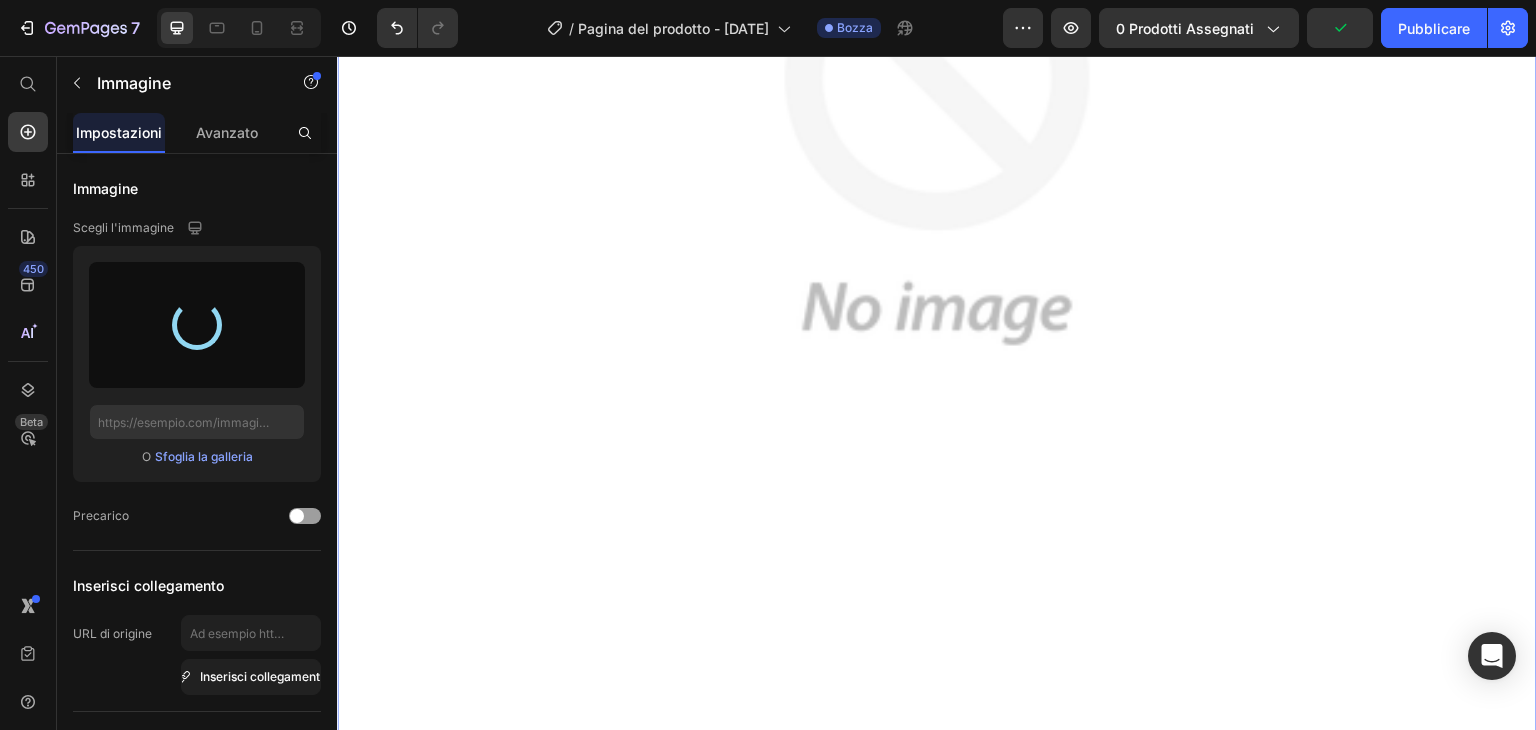 type on "https://cdn.shopify.com/s/files/1/0972/0155/3747/files/gempages_575010651840185188-8eeb4a1e-741d-4da0-8b1f-9281b30a96a9.jpg" 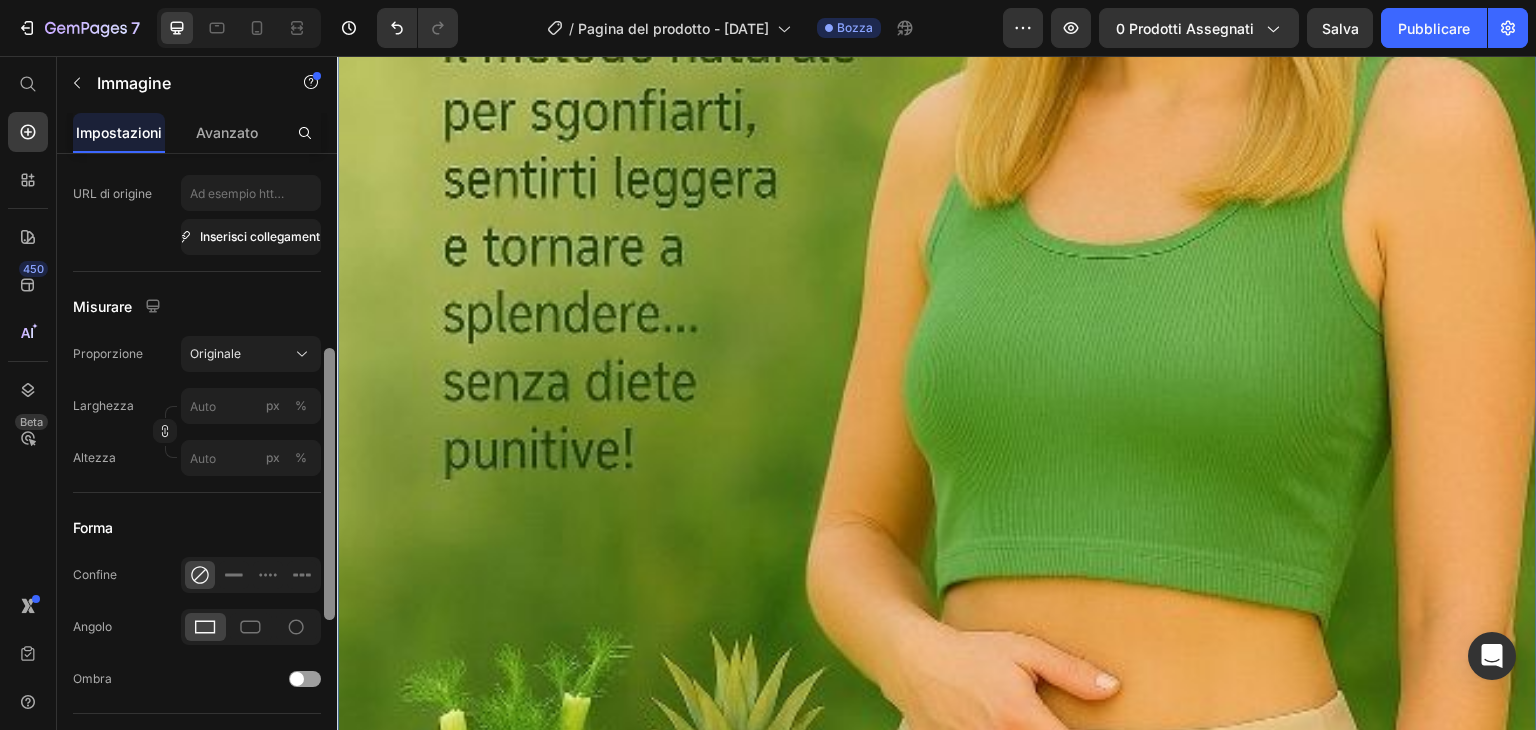 scroll, scrollTop: 443, scrollLeft: 0, axis: vertical 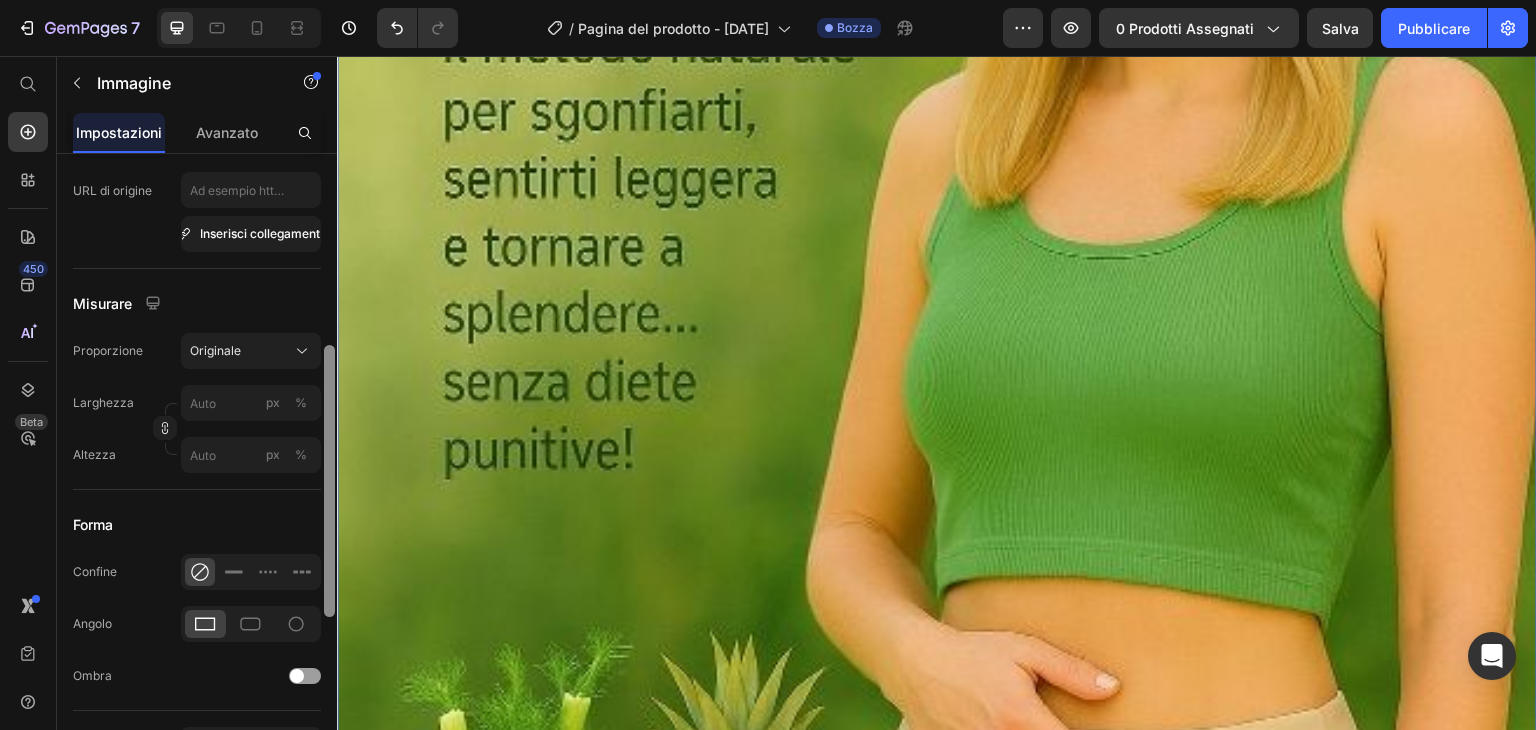 drag, startPoint x: 329, startPoint y: 409, endPoint x: 335, endPoint y: 600, distance: 191.09422 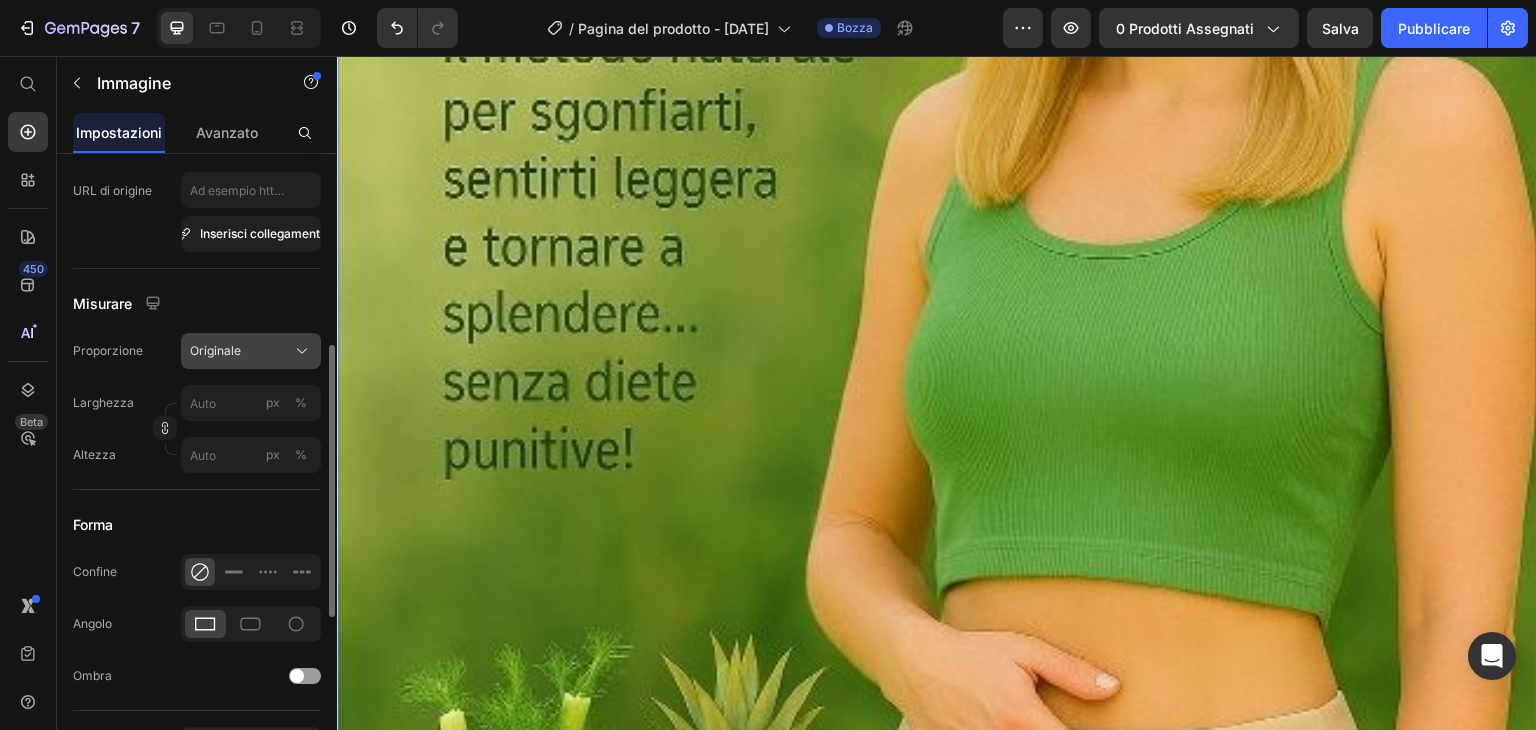 click 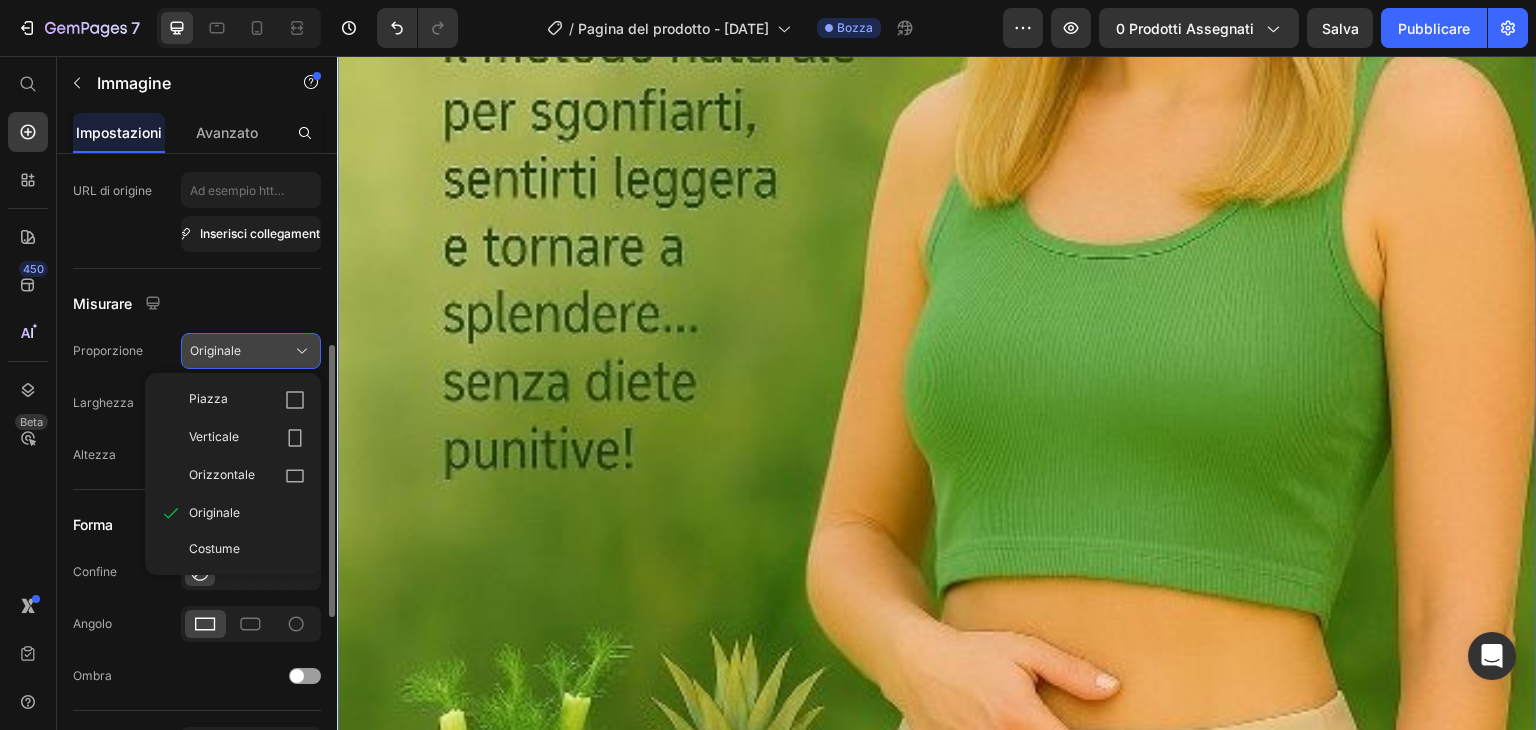 click 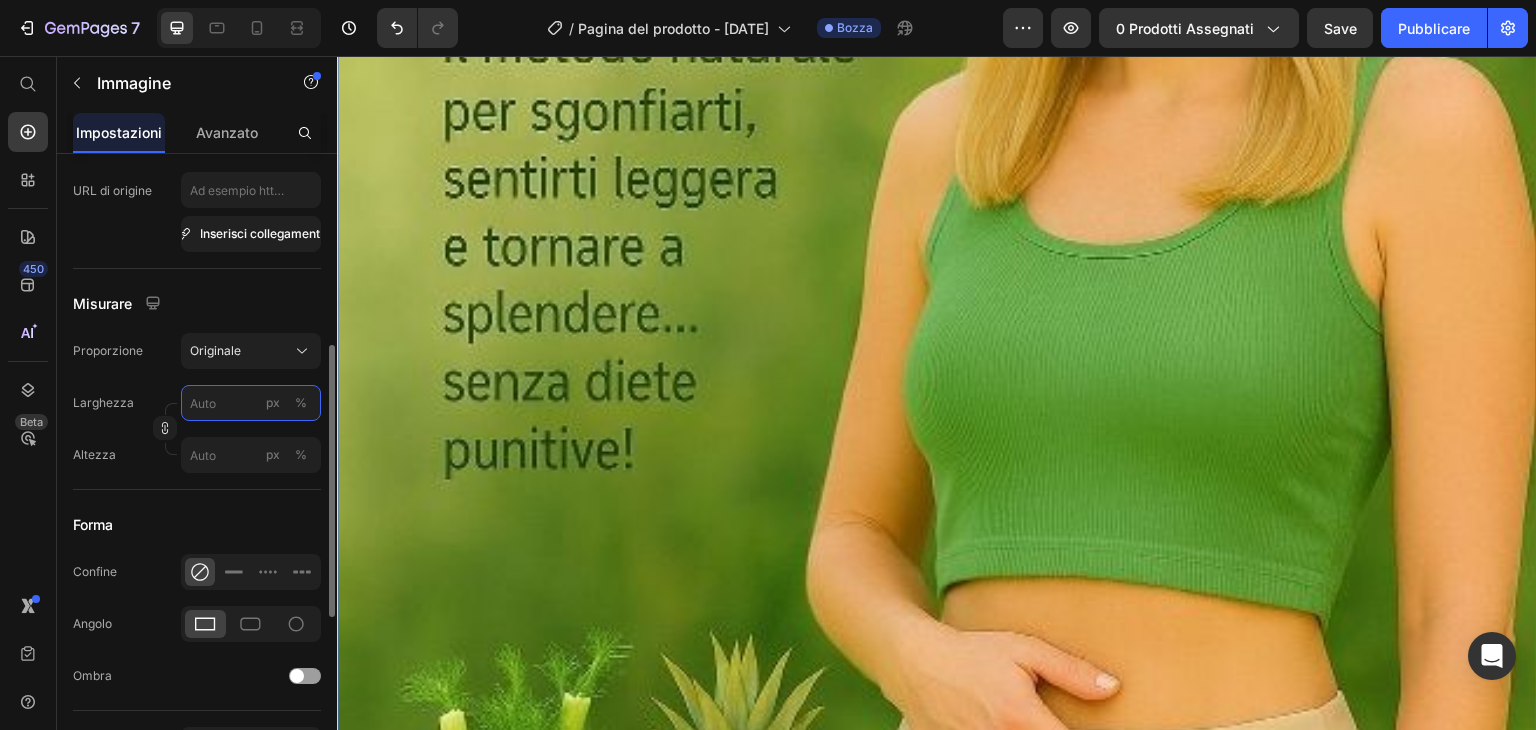 click on "px %" at bounding box center [251, 403] 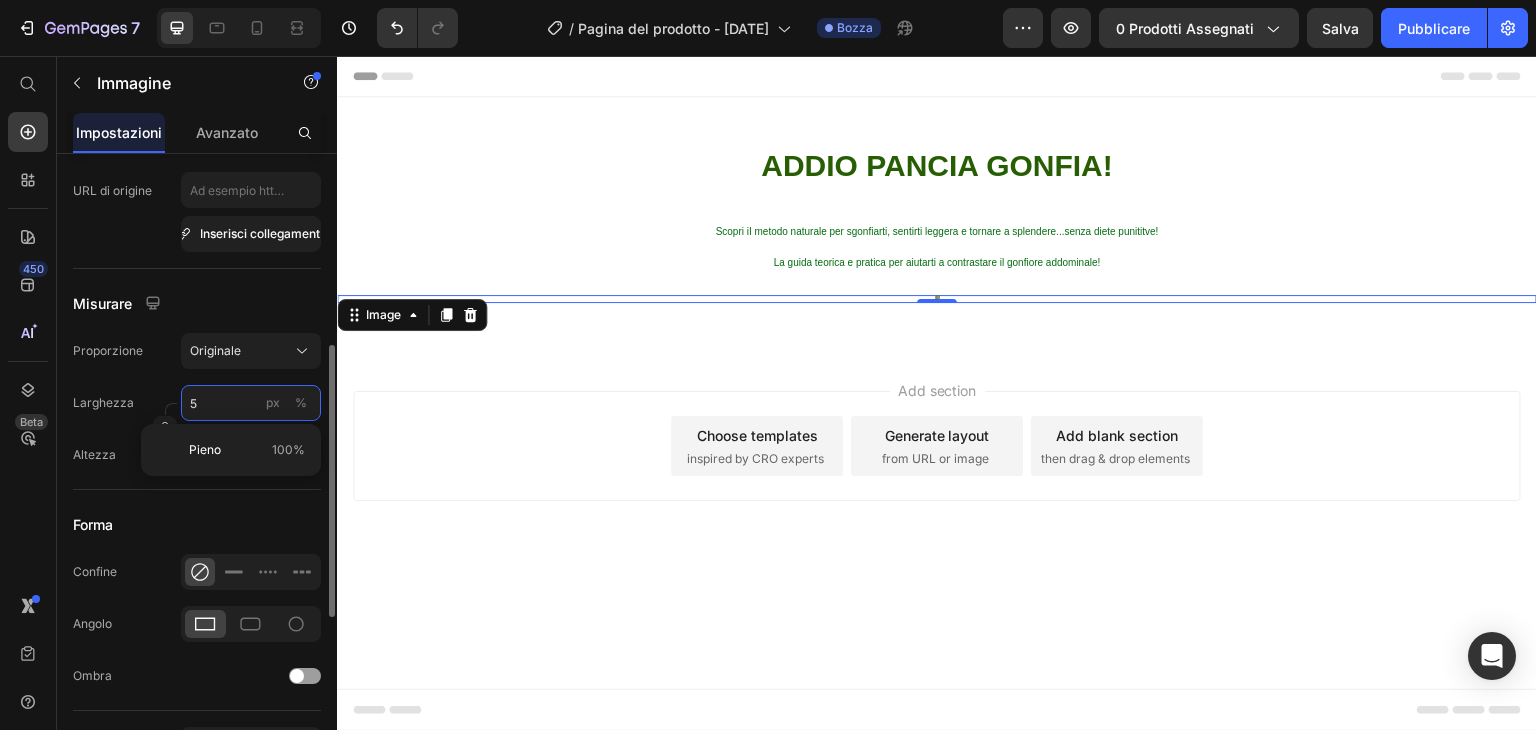 scroll, scrollTop: 0, scrollLeft: 0, axis: both 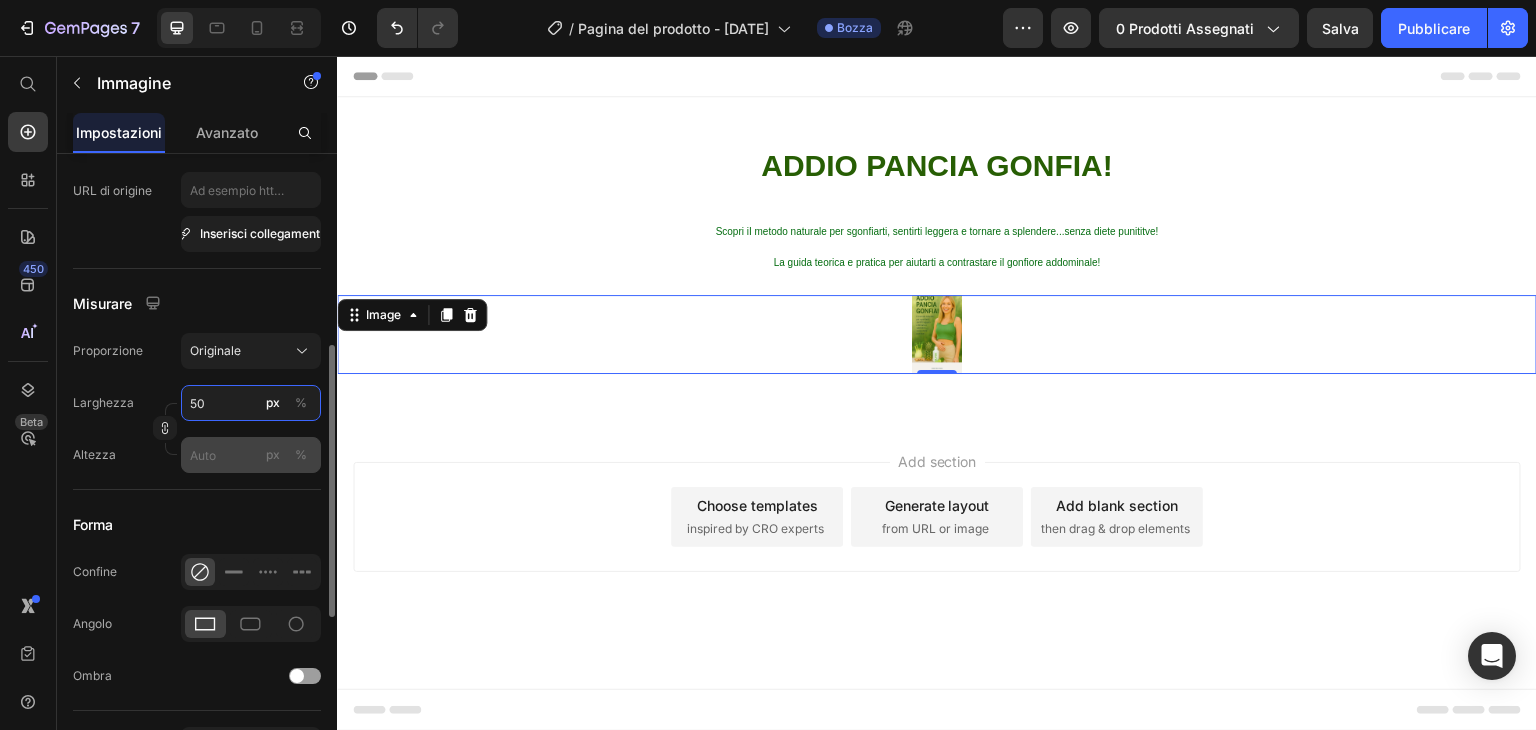 type on "50" 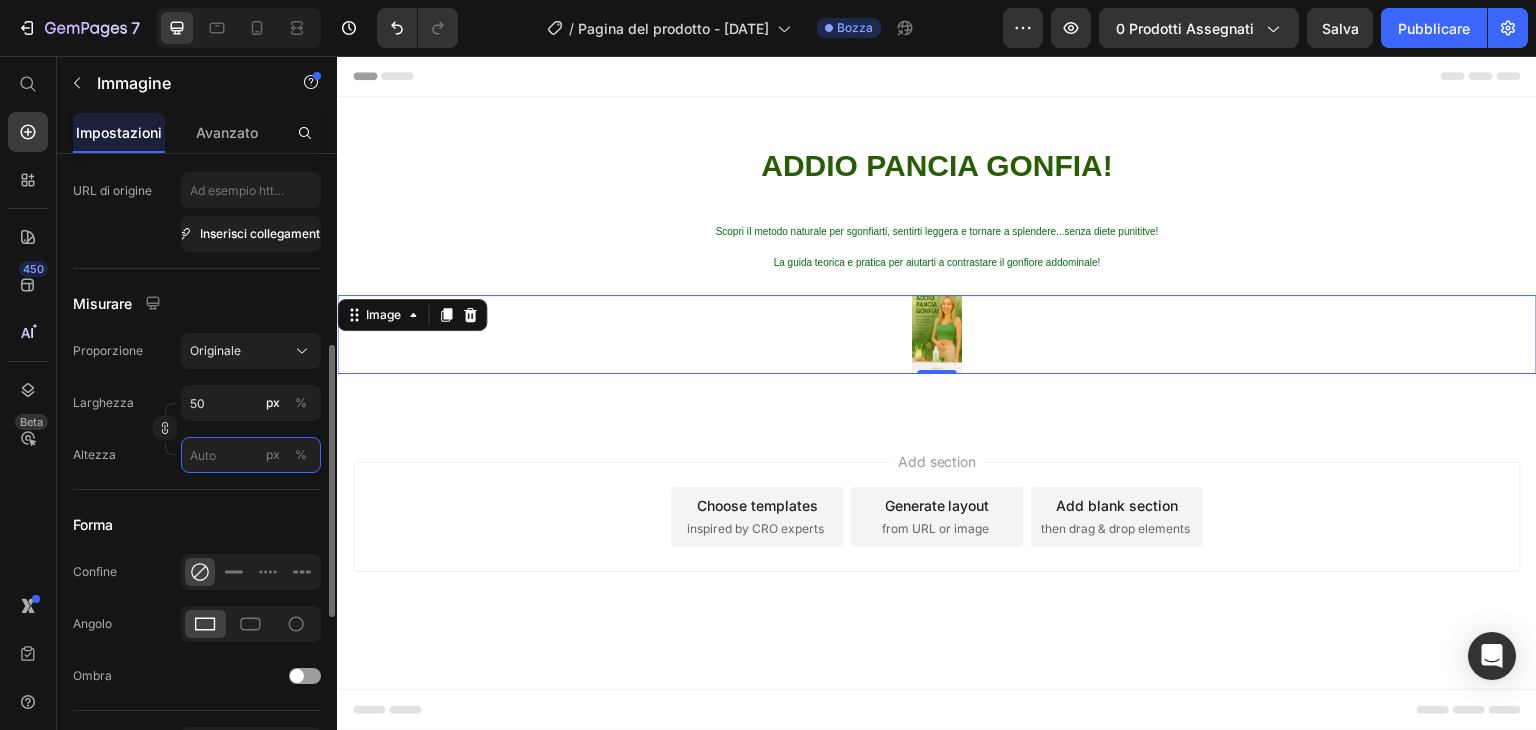 click on "px %" at bounding box center [251, 455] 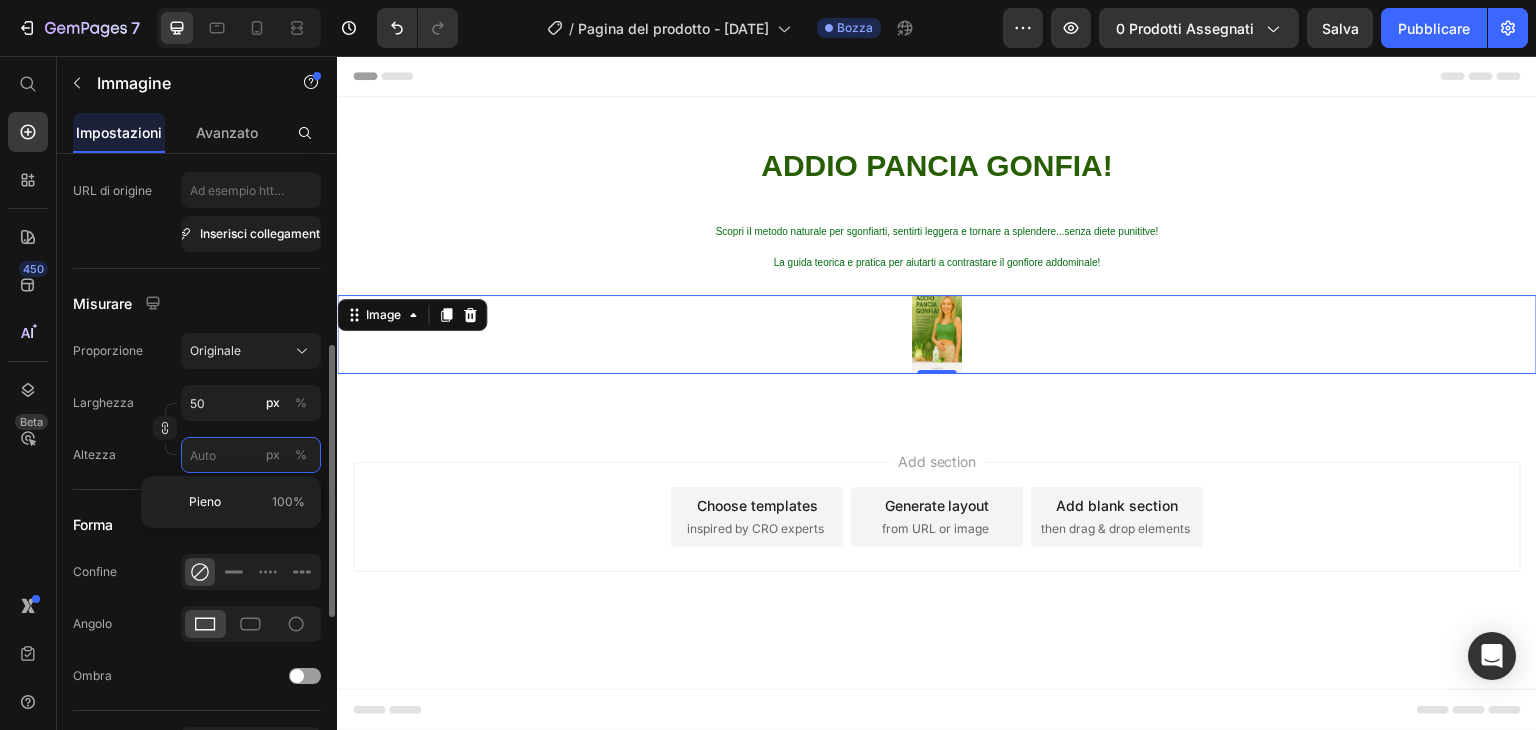 type 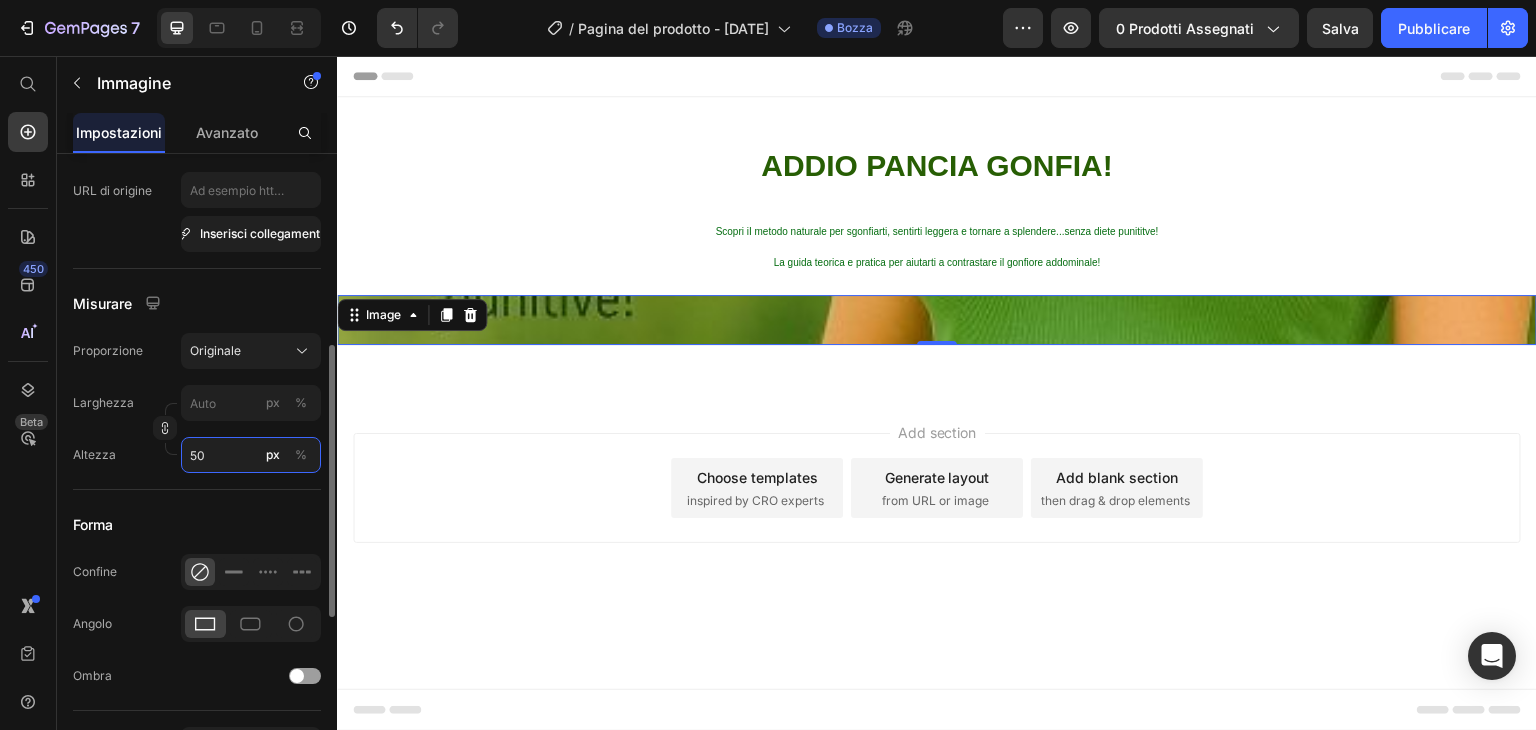 click on "50" at bounding box center [251, 455] 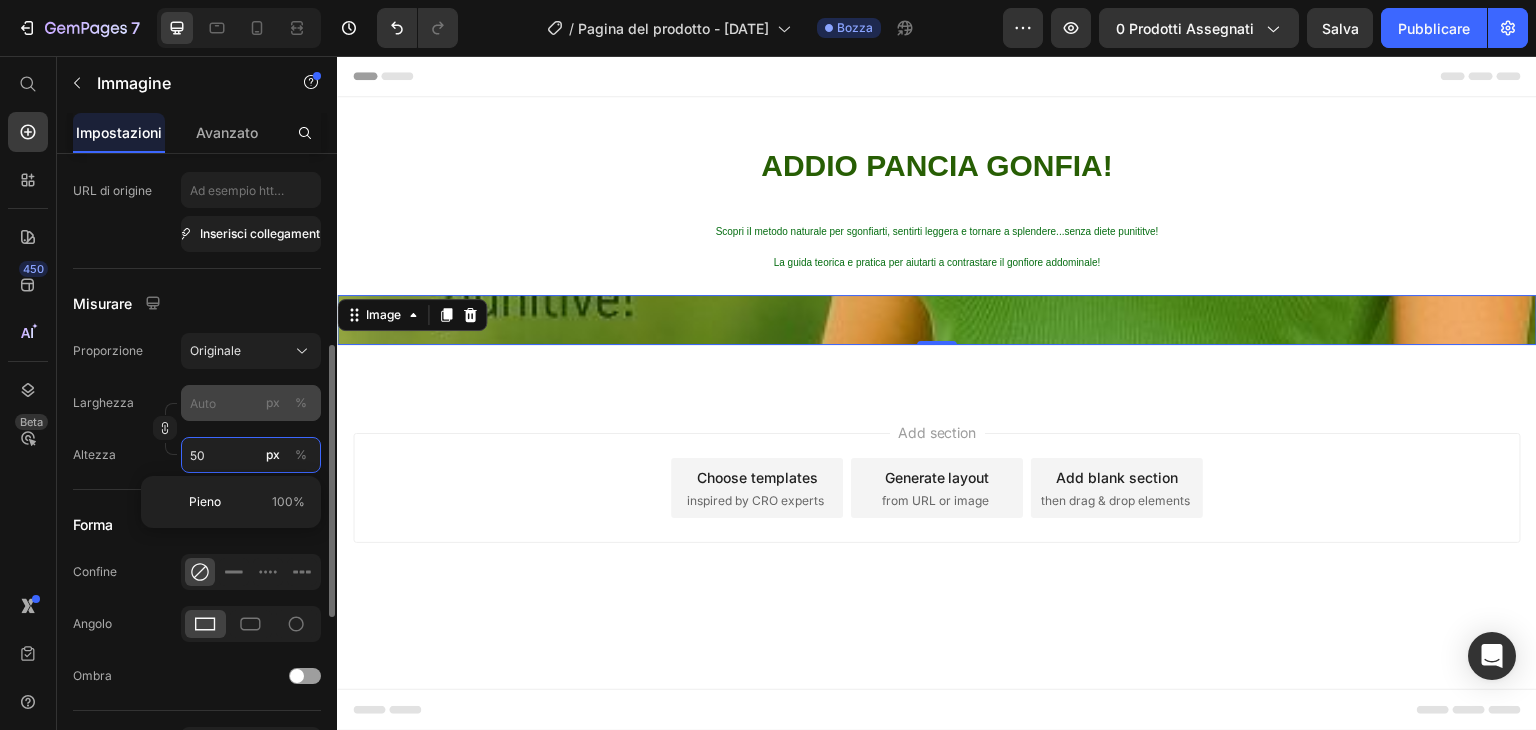 type on "50" 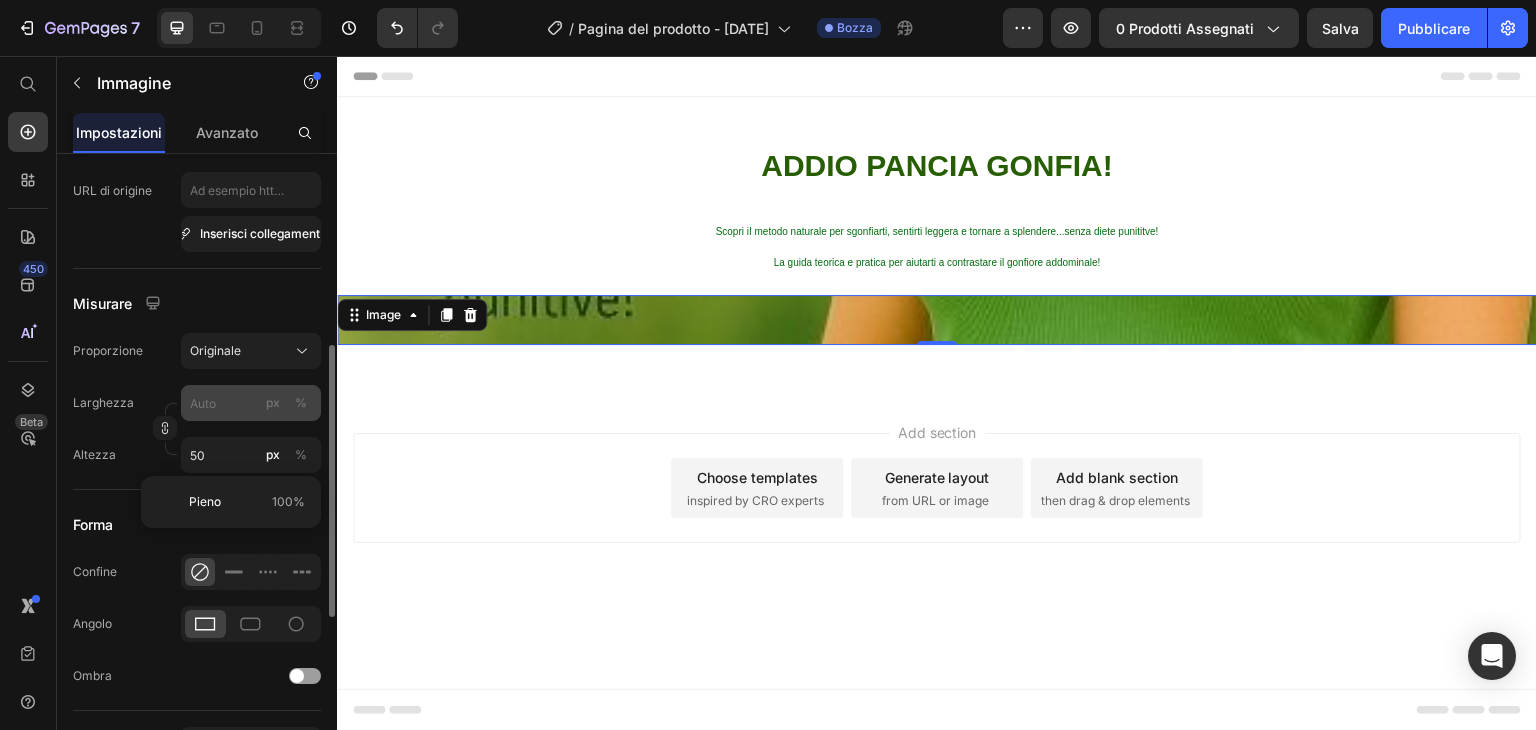 click on "%" at bounding box center (301, 402) 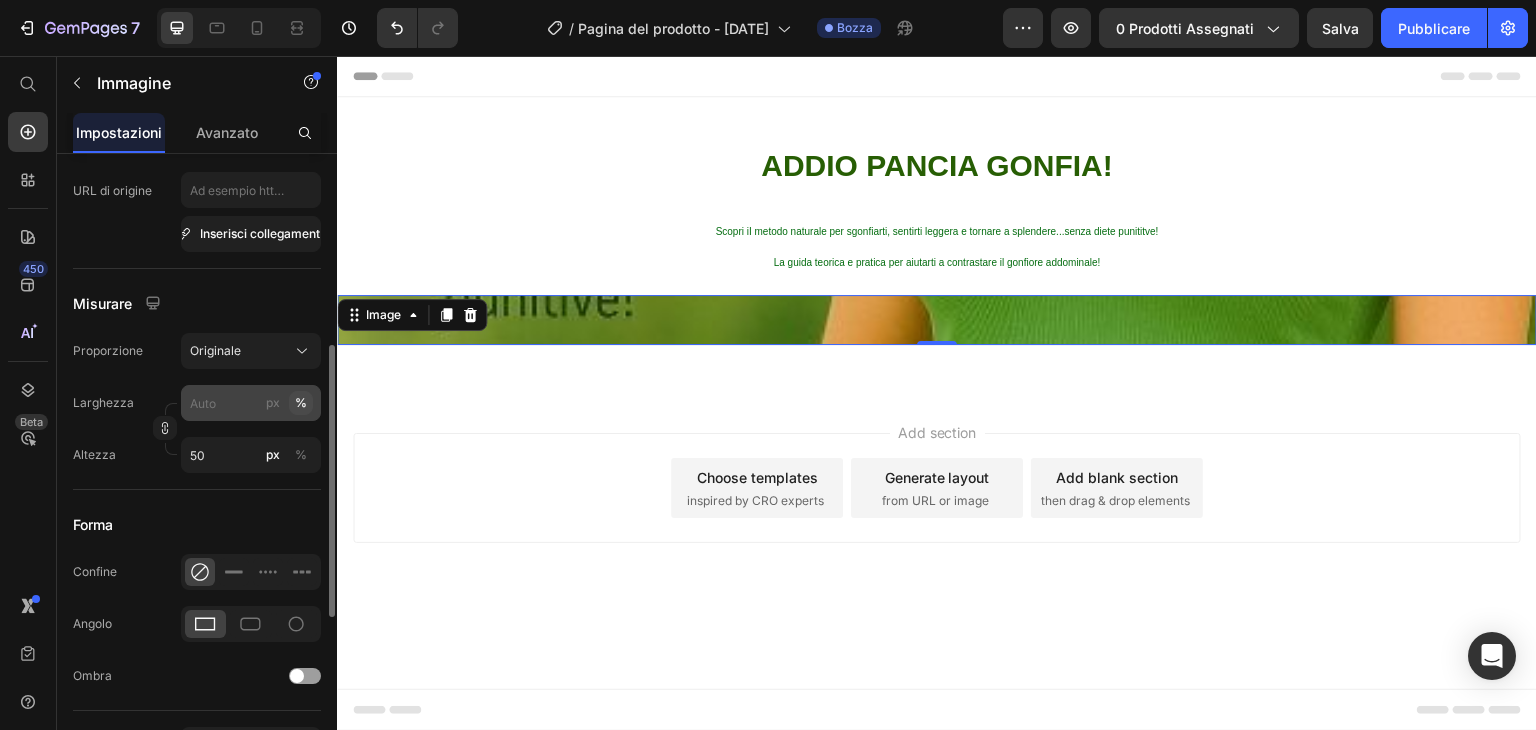 click on "%" at bounding box center (301, 402) 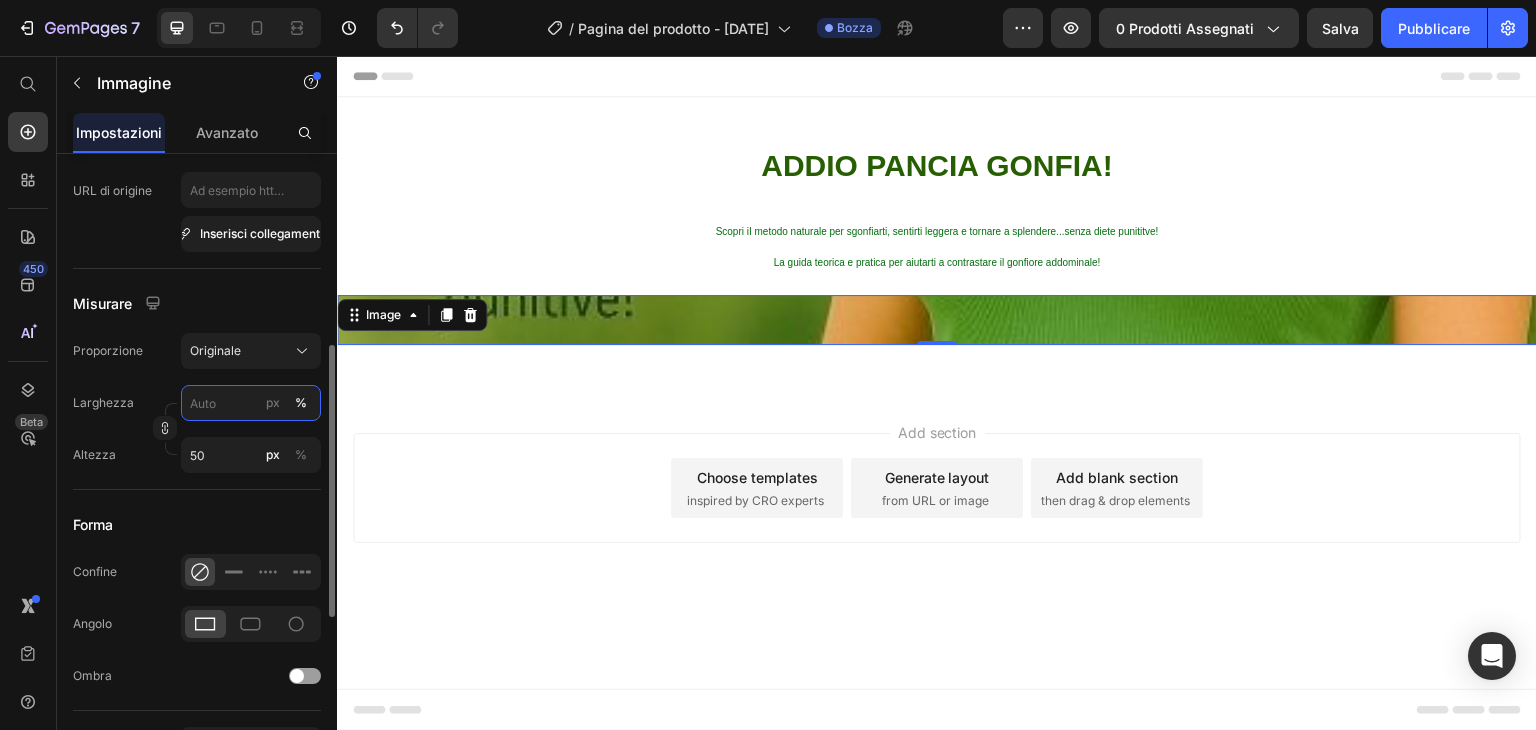 click on "px %" at bounding box center [251, 403] 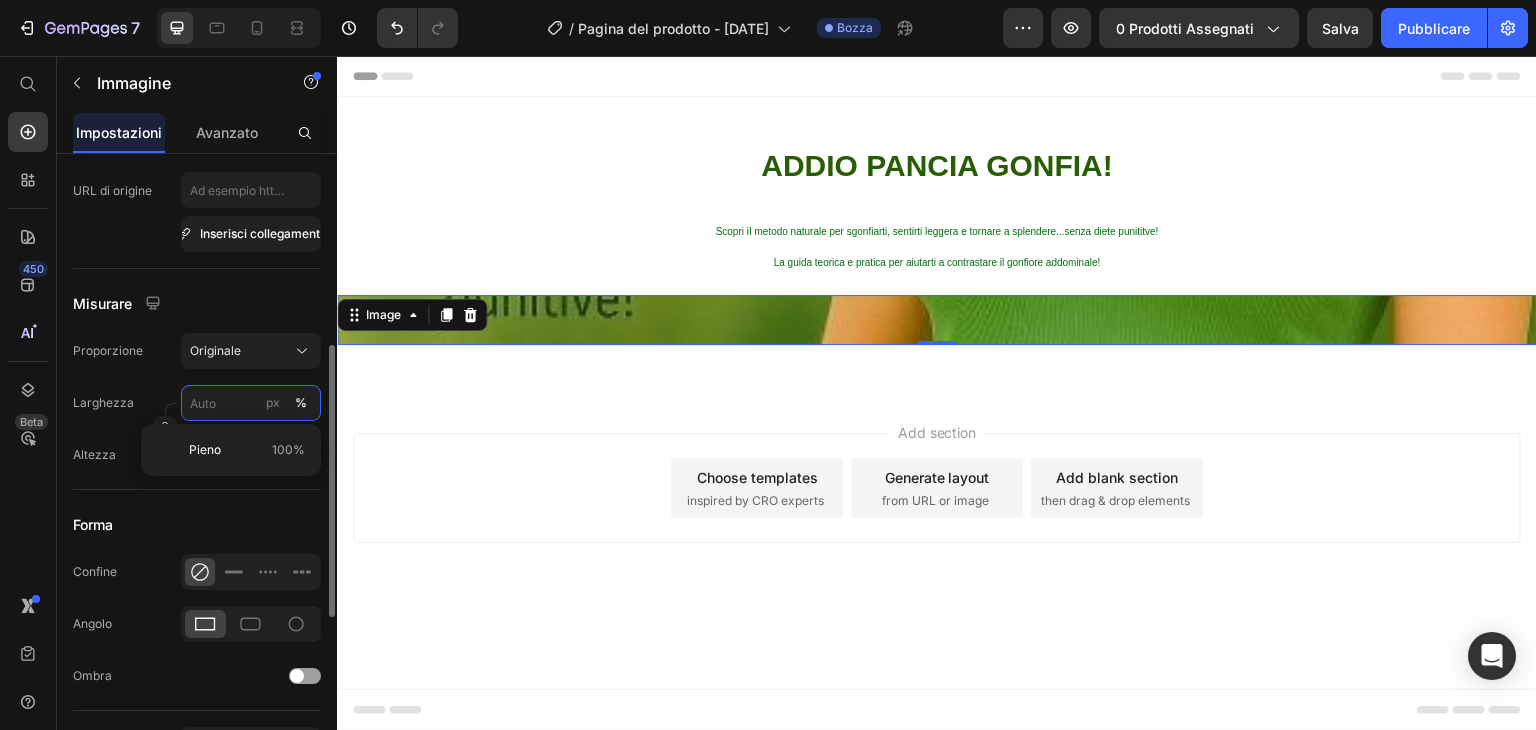 type on "5" 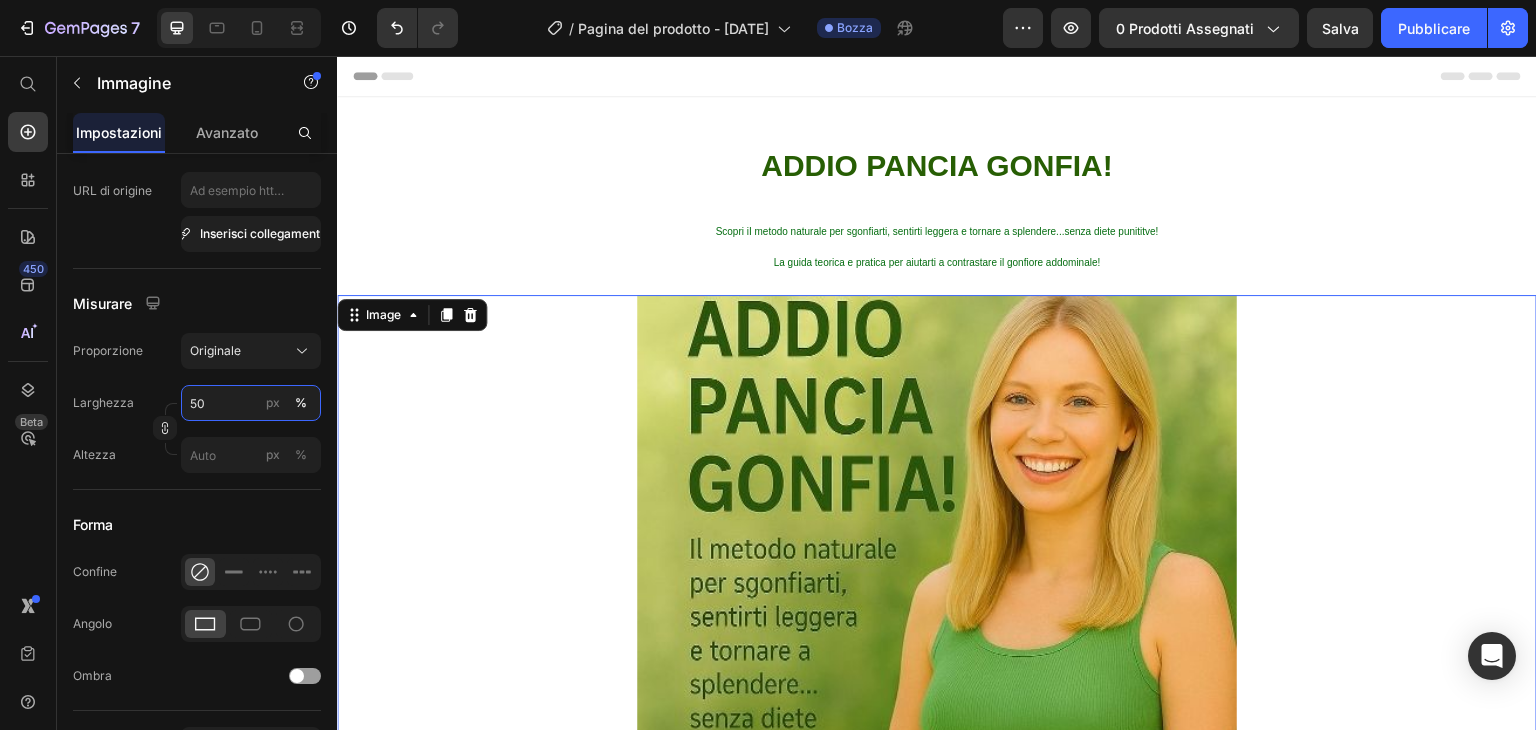 type on "50" 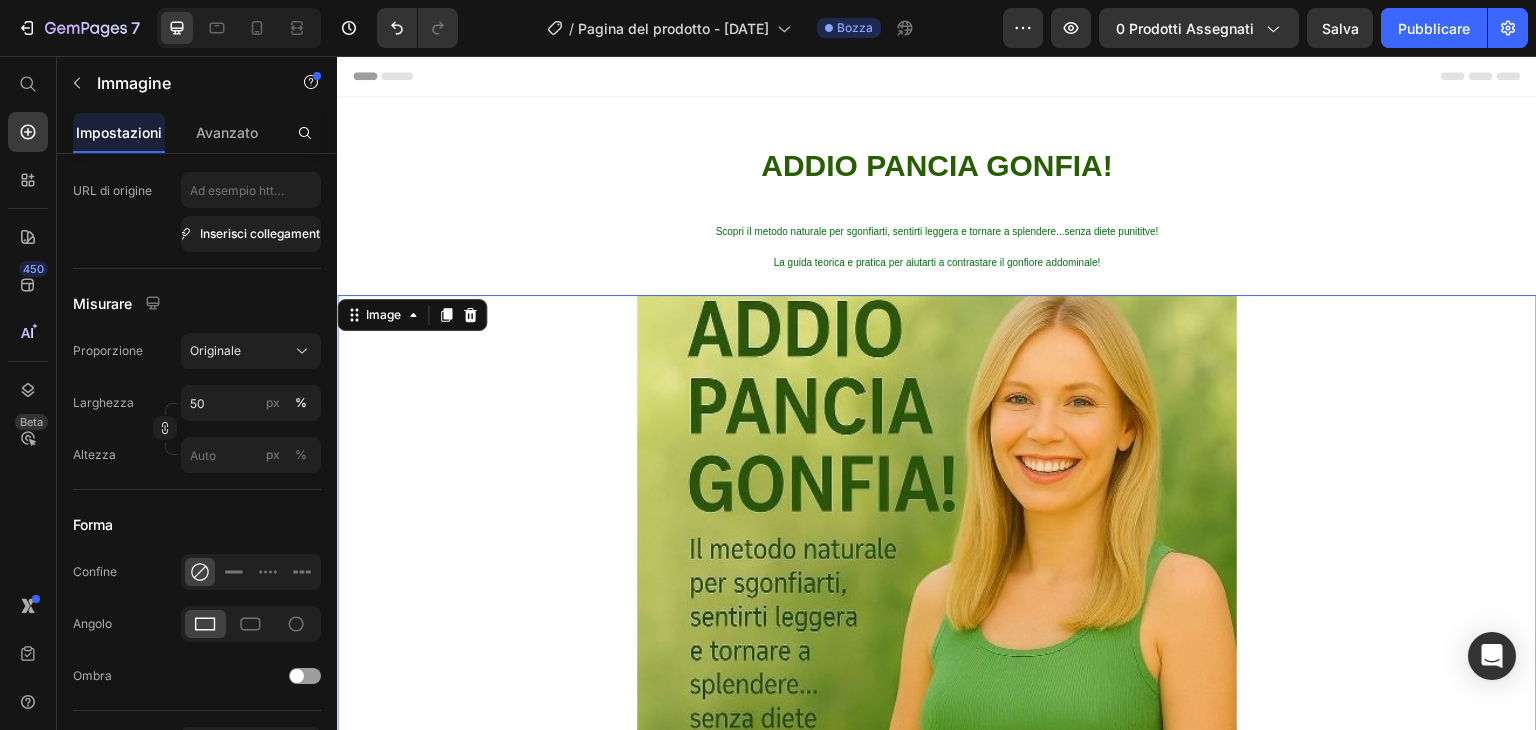 click at bounding box center (937, 764) 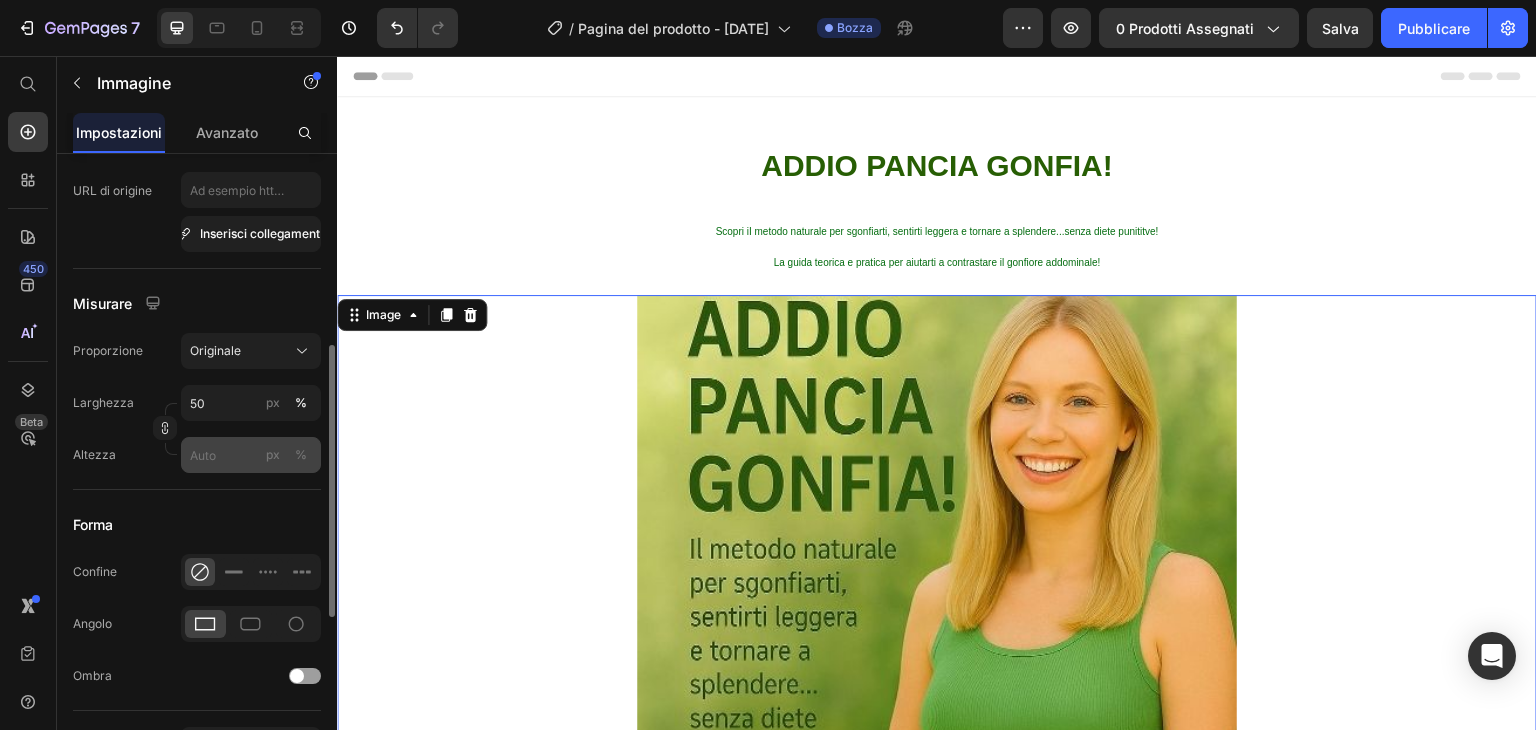 click on "%" 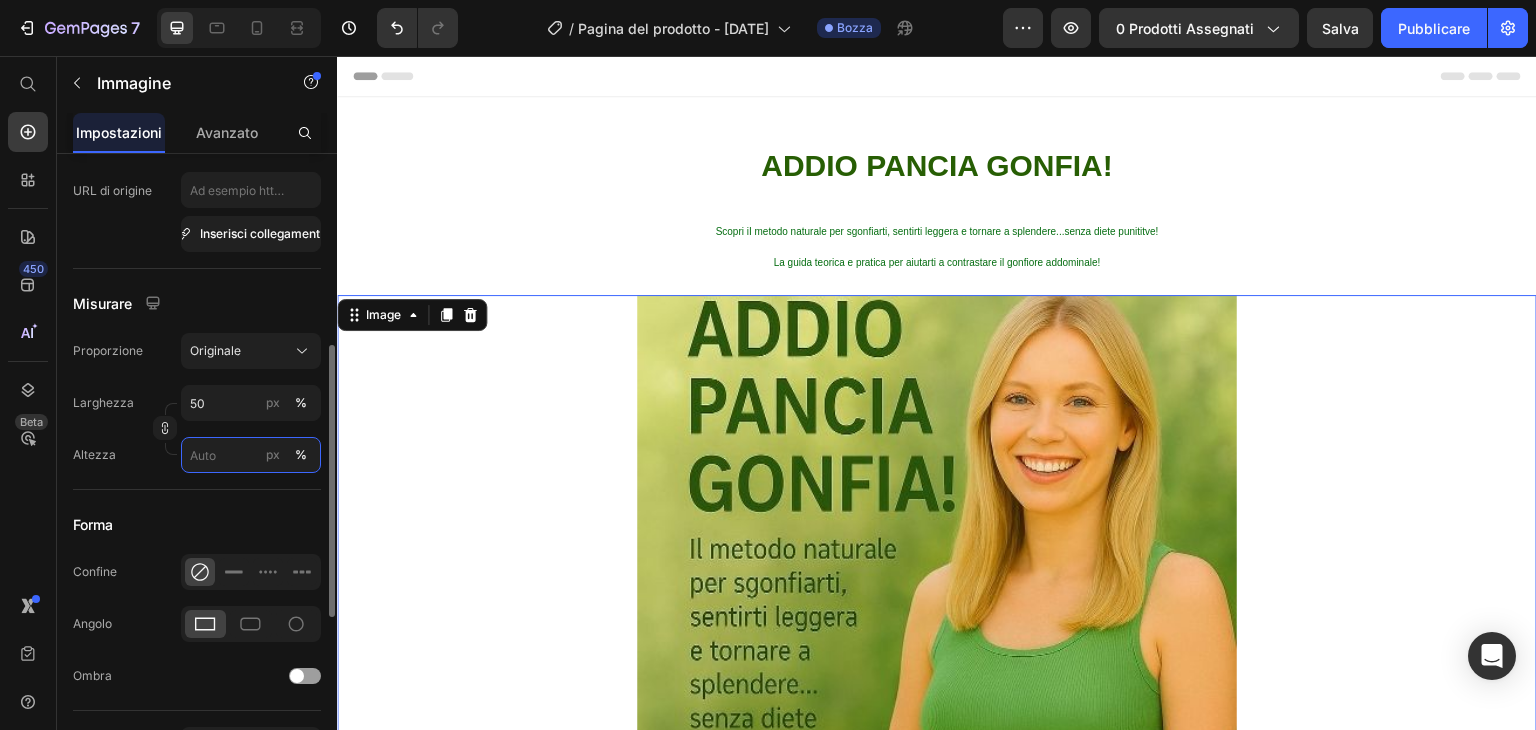 click on "px %" at bounding box center [251, 455] 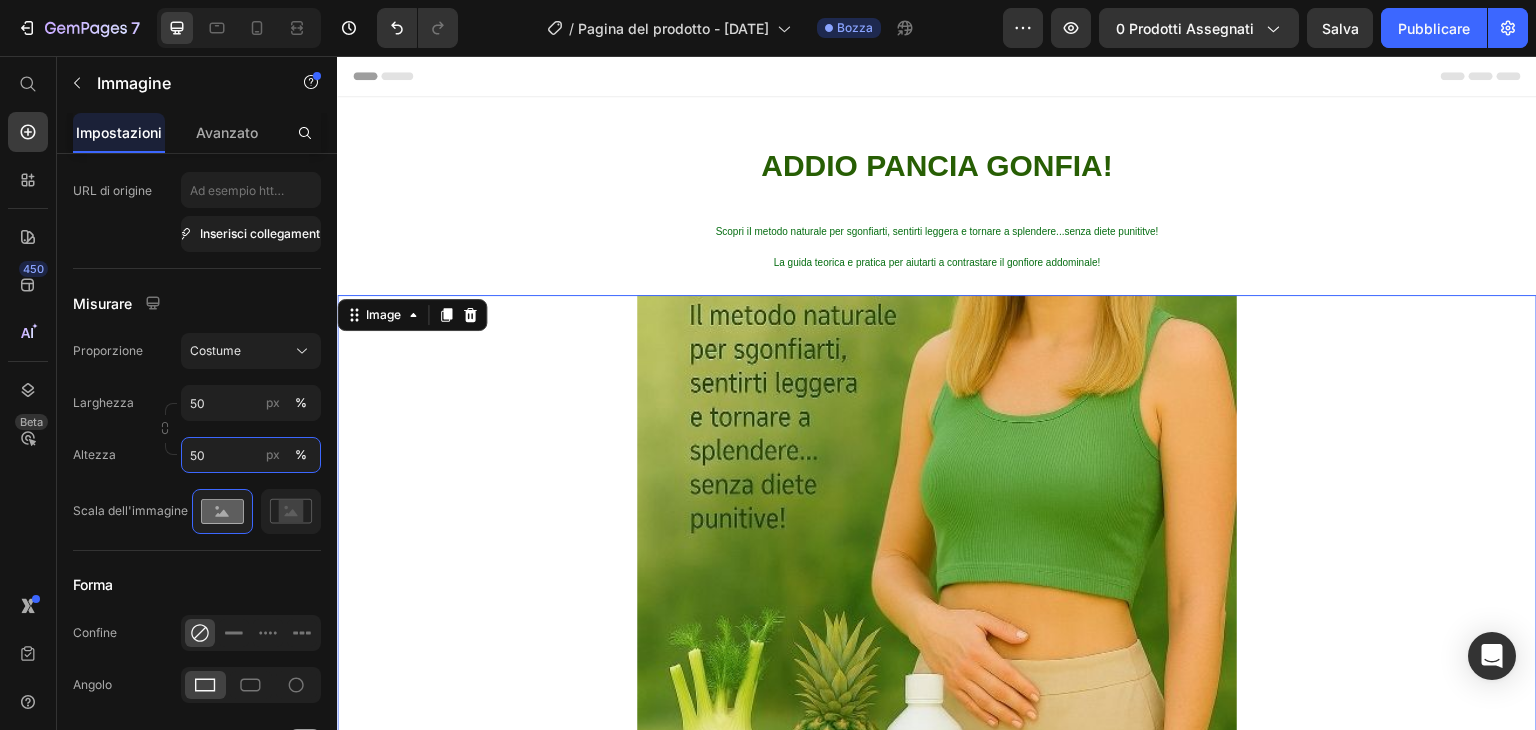 type on "50" 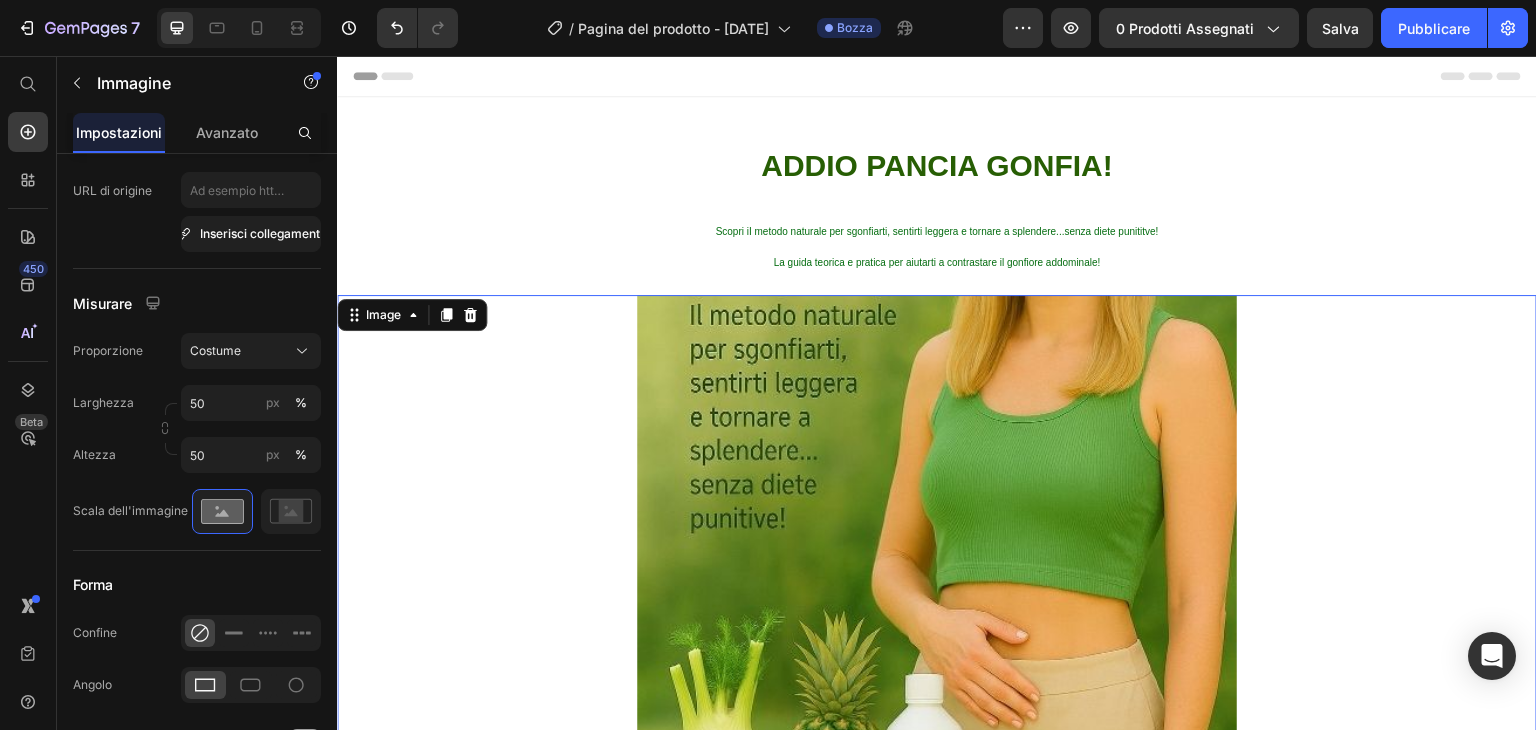 click at bounding box center [937, 764] 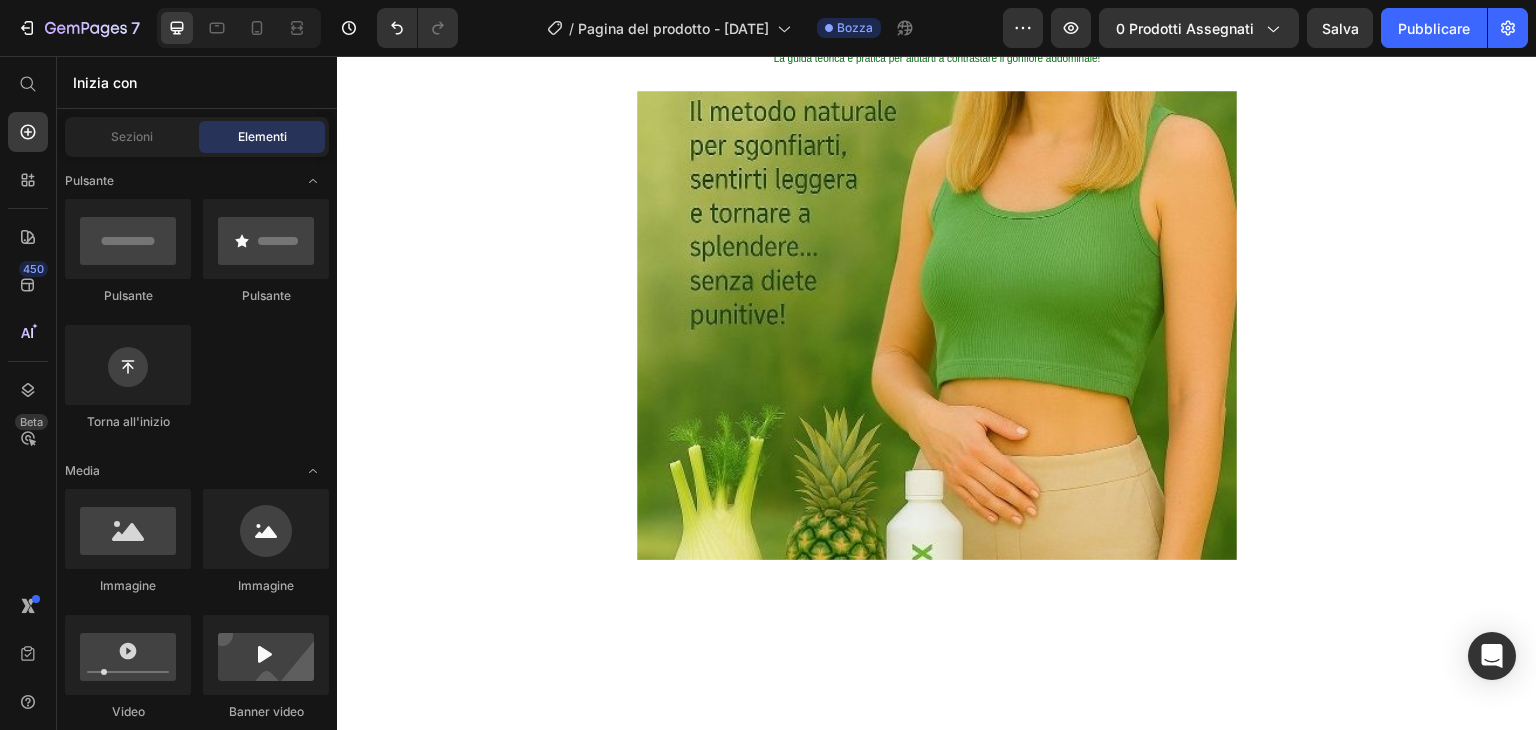 scroll, scrollTop: 203, scrollLeft: 0, axis: vertical 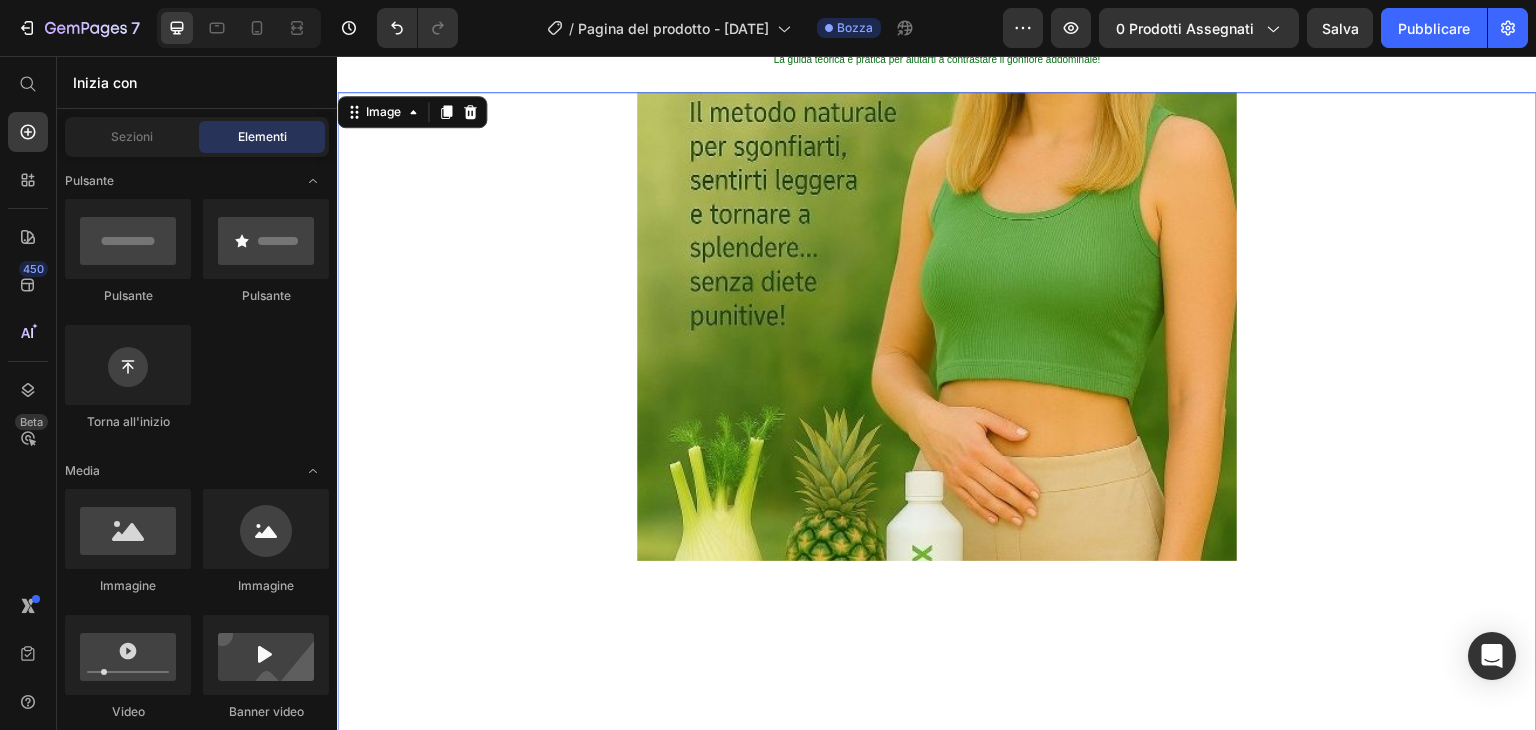 click at bounding box center [937, 561] 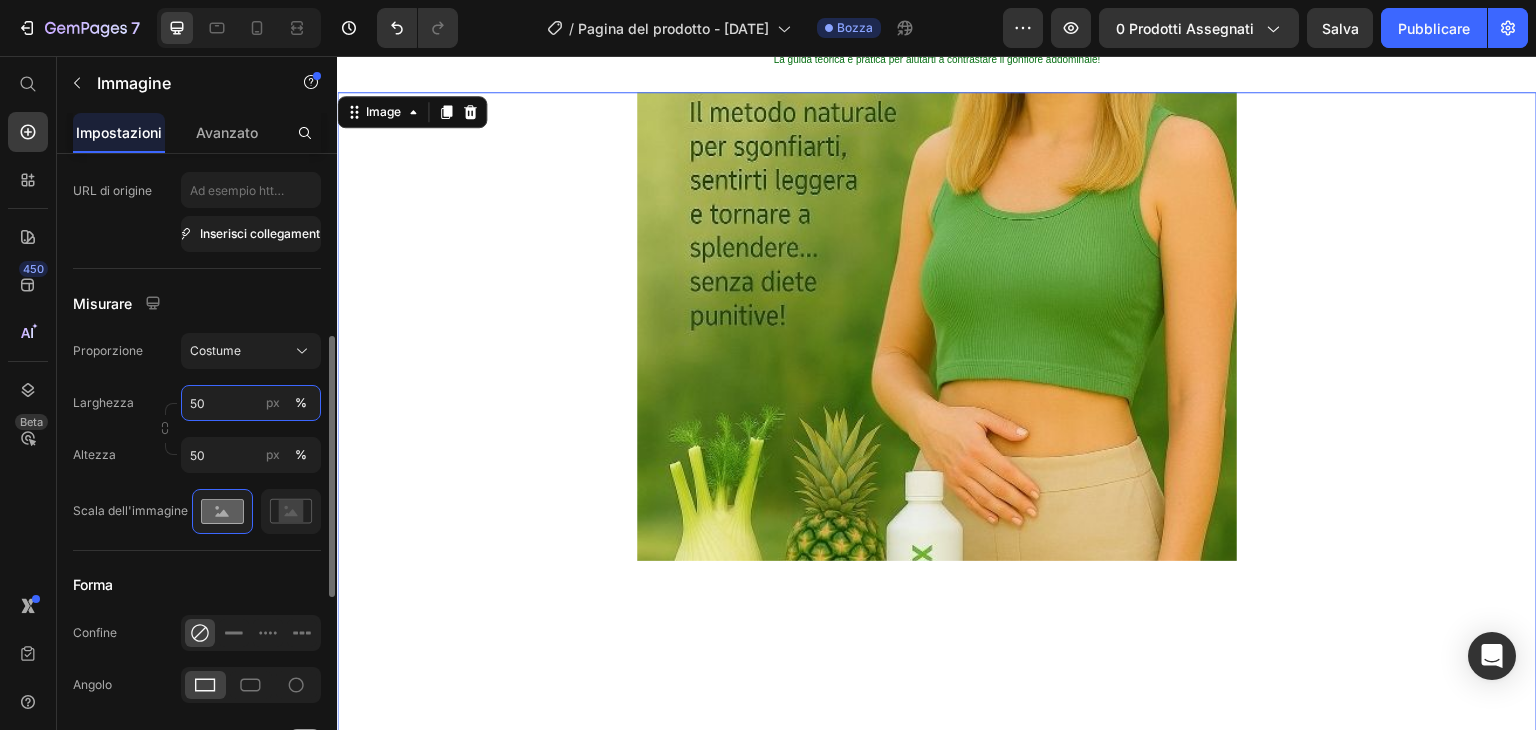 click on "50" at bounding box center (251, 403) 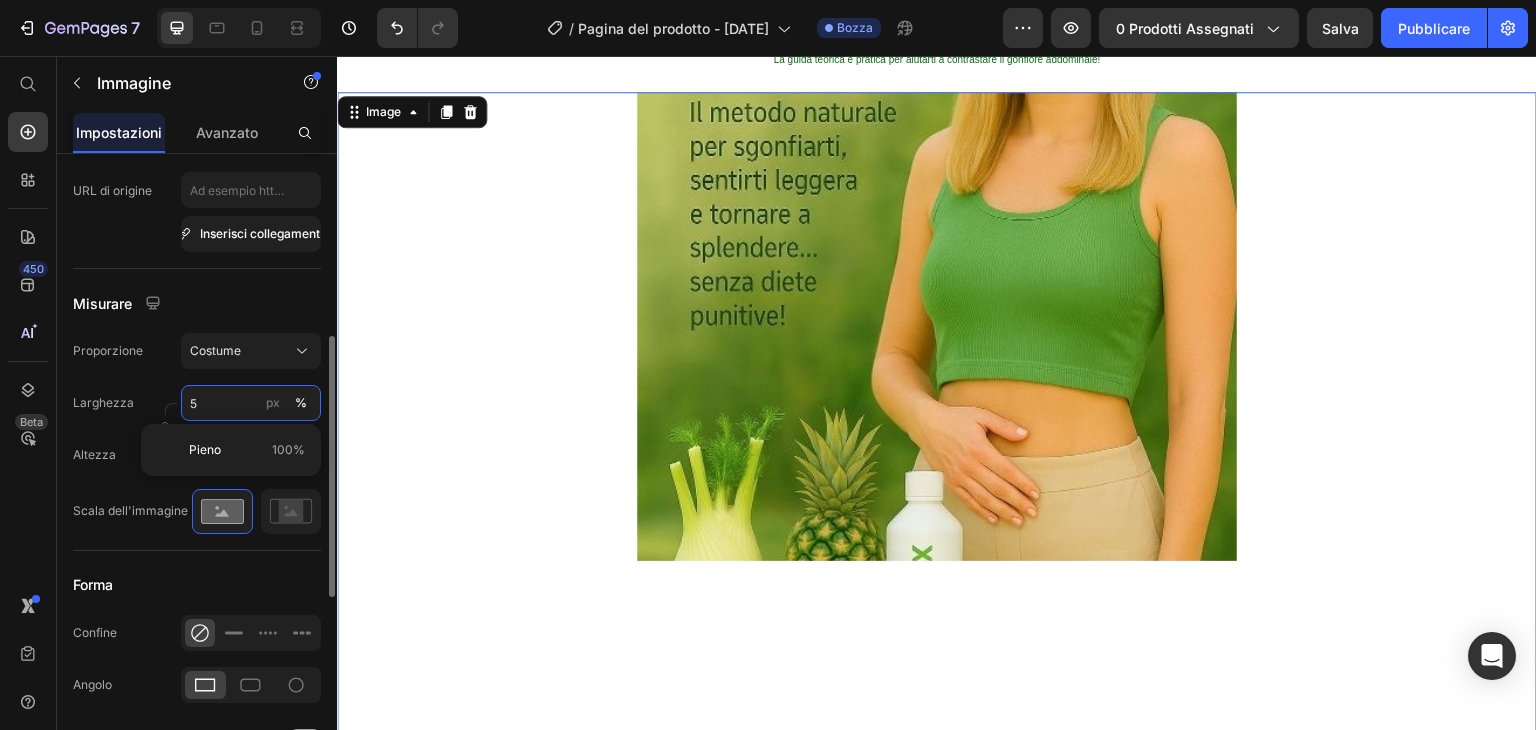 scroll, scrollTop: 0, scrollLeft: 0, axis: both 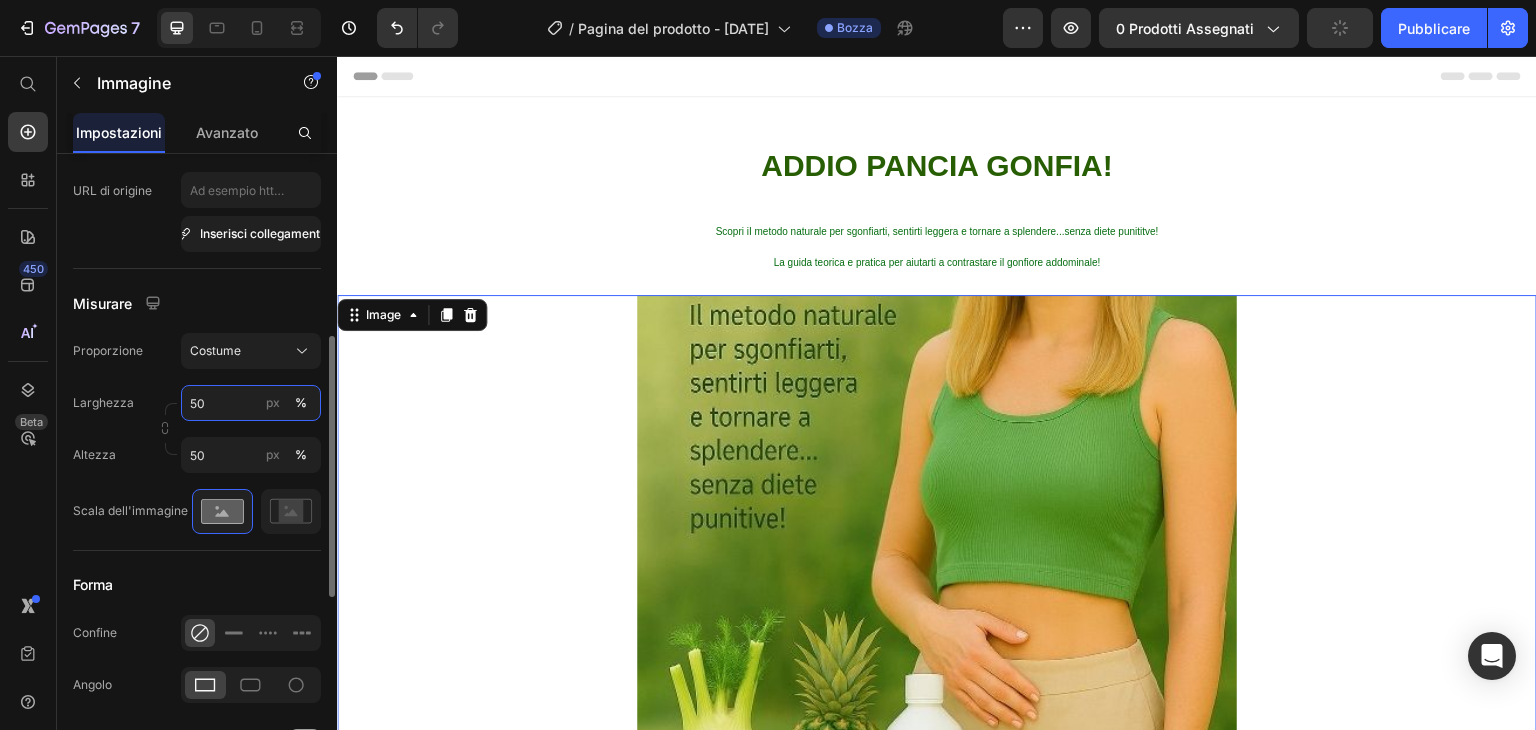 type on "5" 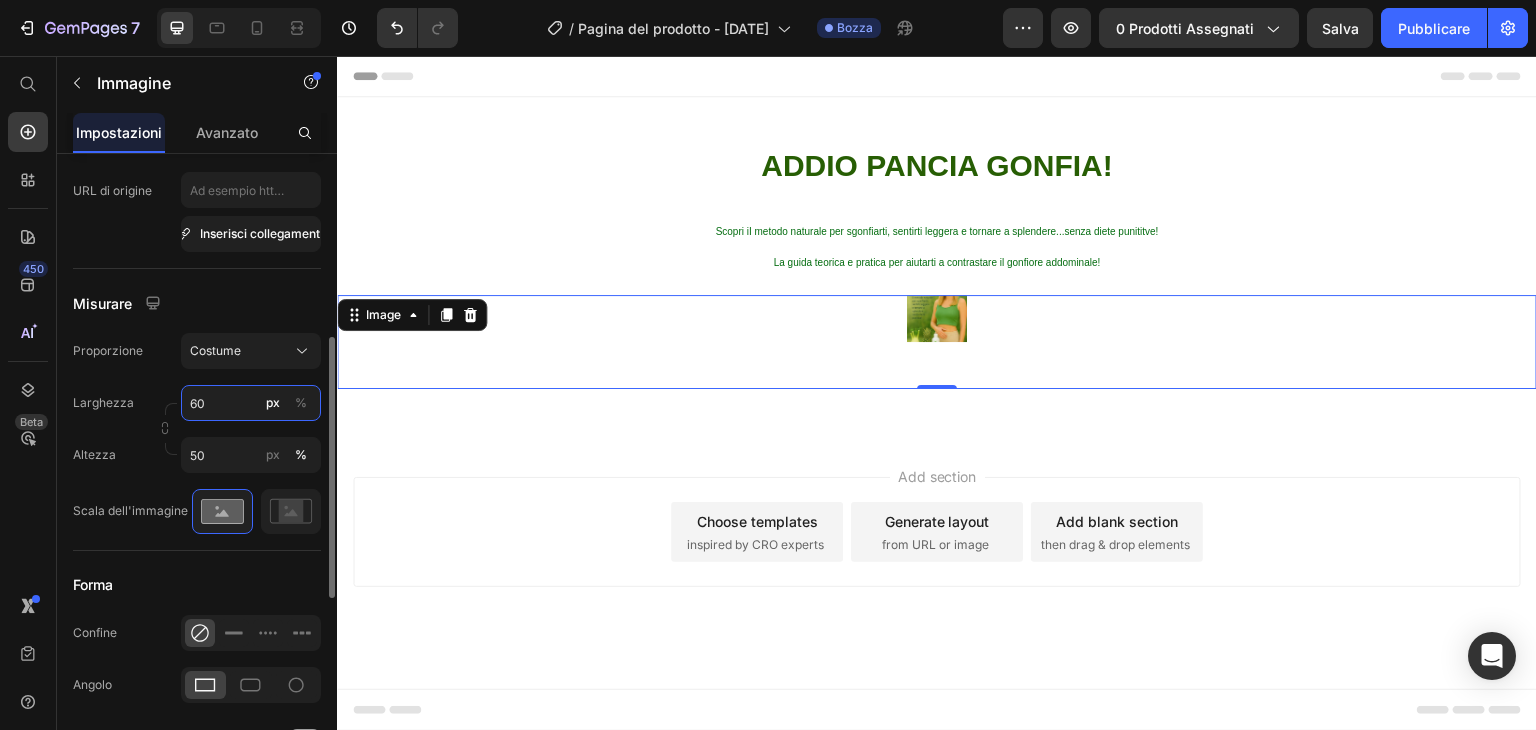 type on "6" 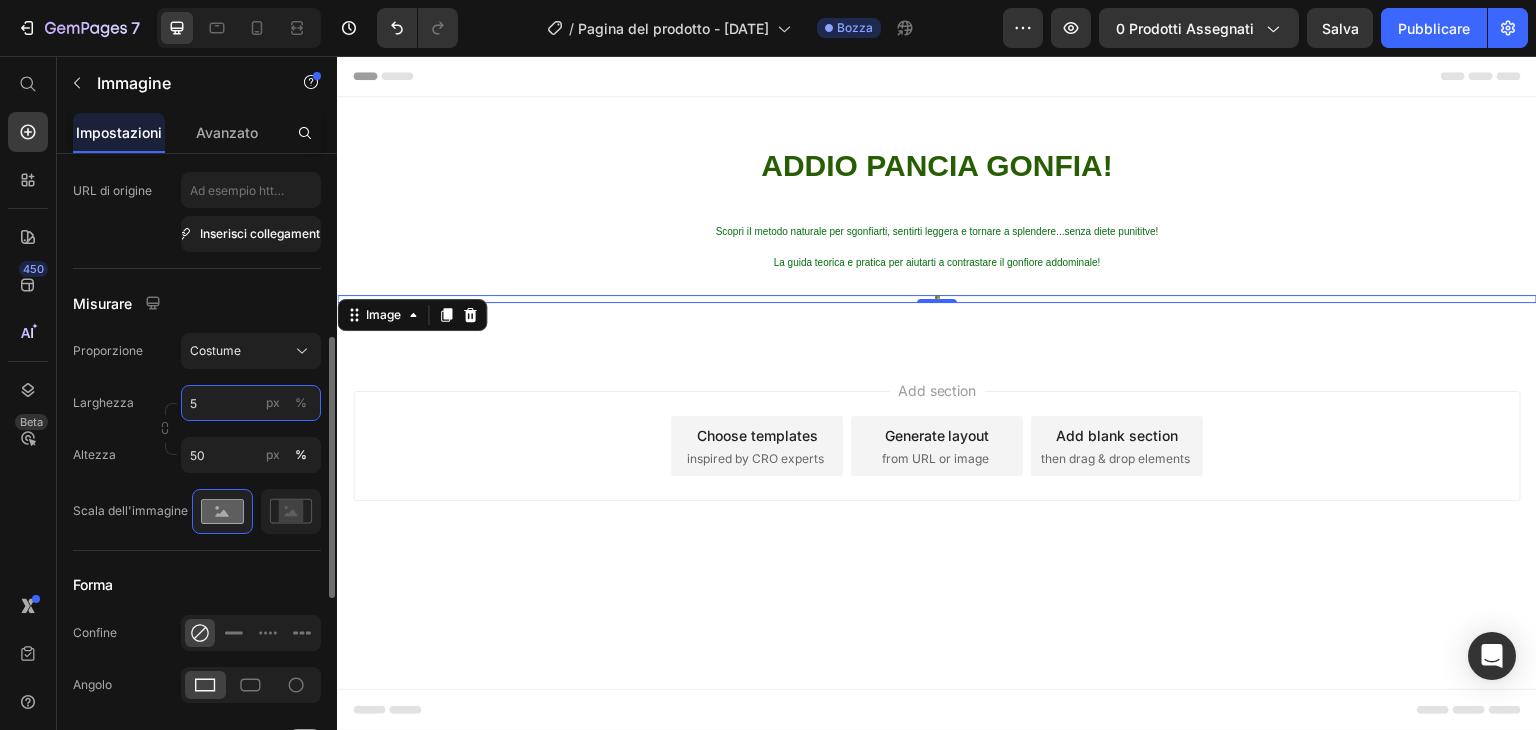 type on "50" 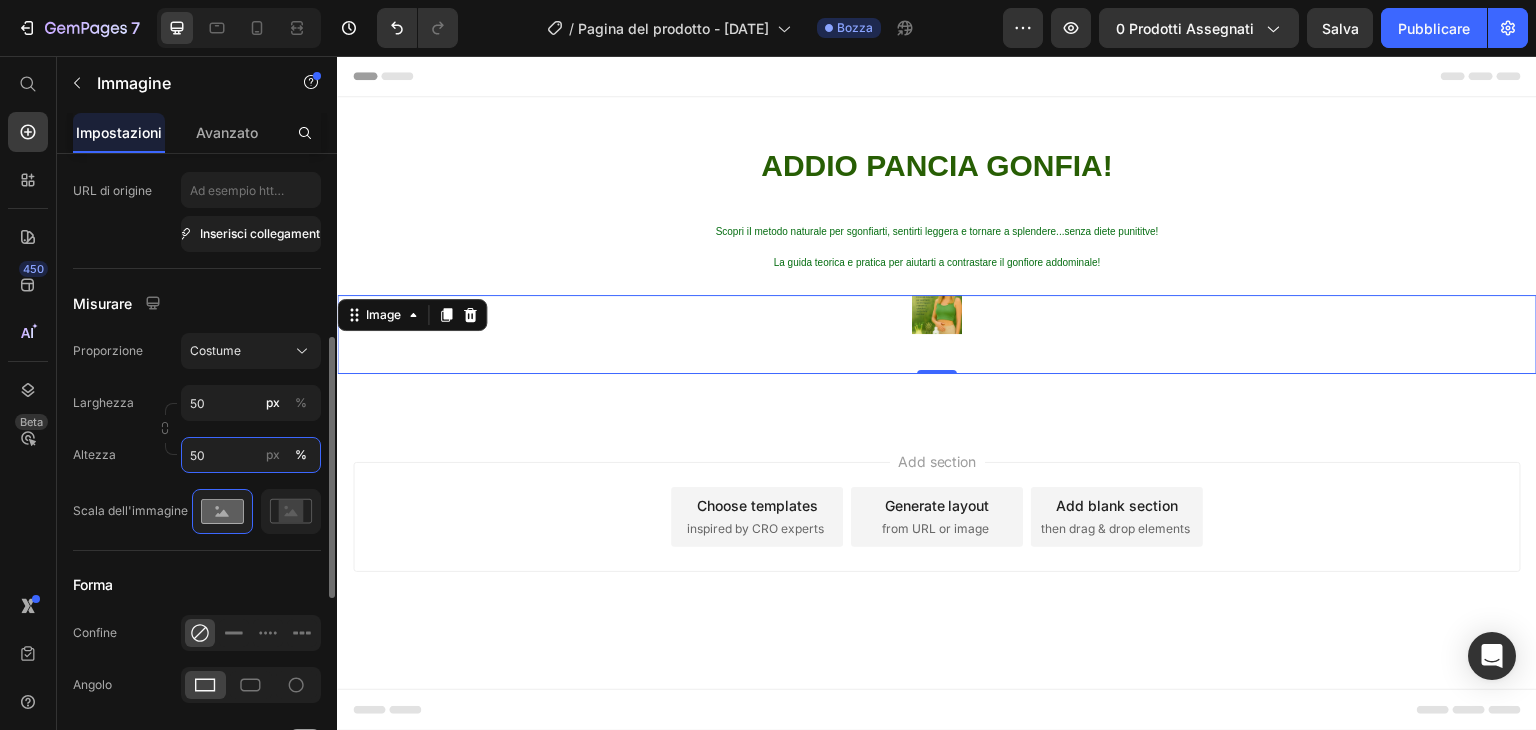 click on "50" at bounding box center (251, 455) 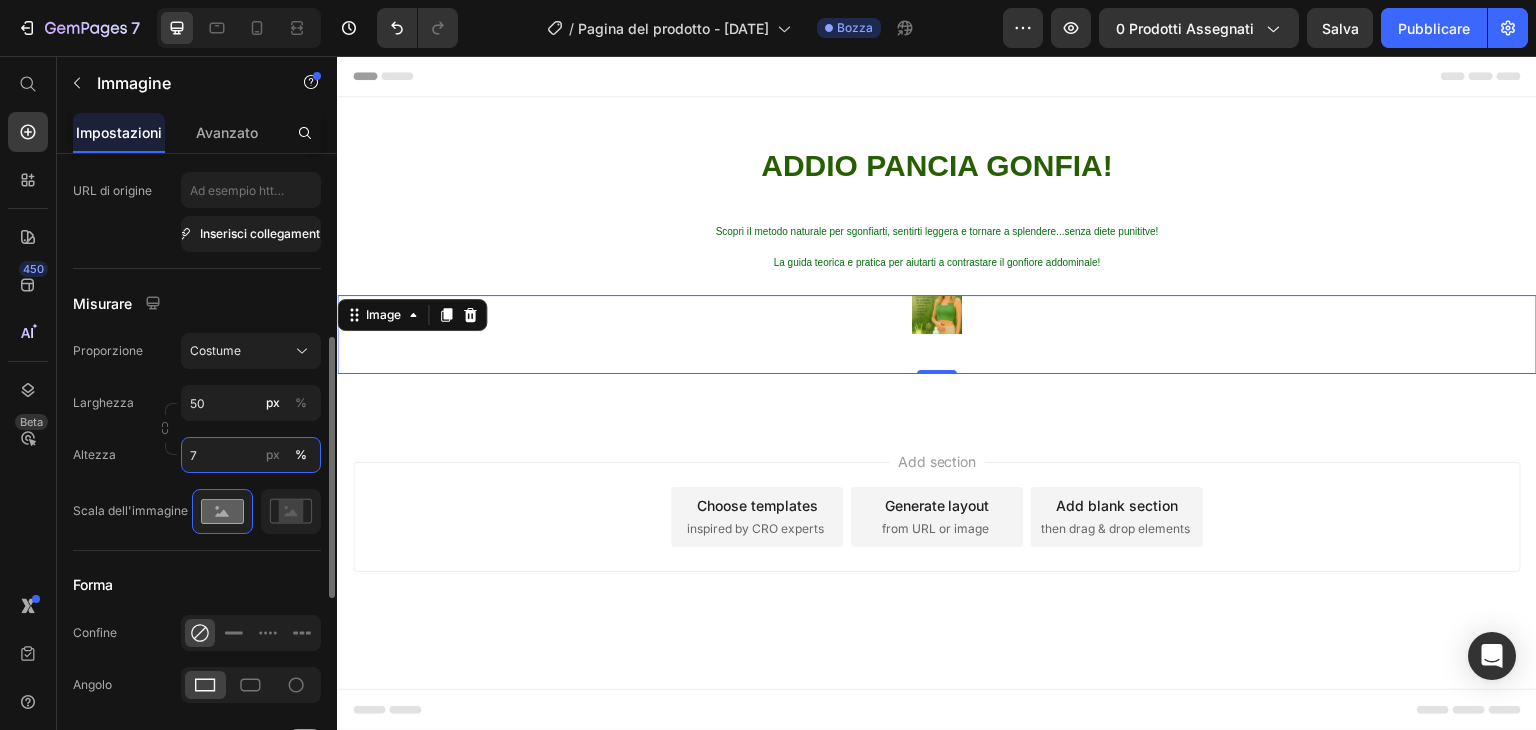 type on "70" 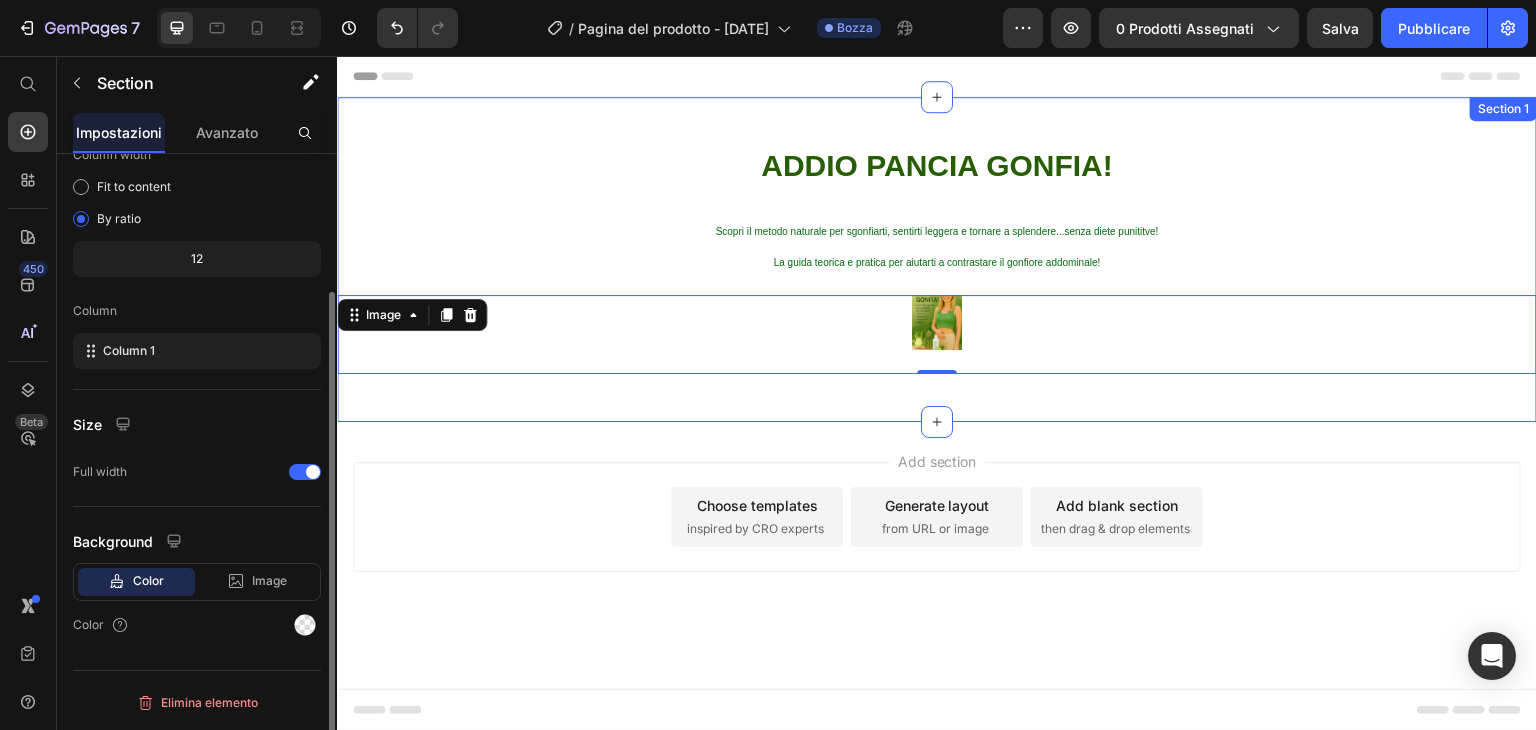 click on "⁠⁠⁠⁠⁠⁠⁠ ADDIO PANCIA GONFIA! Heading Scopri iI metodo naturale per sgonfiarti, sentirti leggera e tornare a splendere...senza diete punititve! La guida teorica e pratica per aiutarti a contrastare il gonfiore addominale! Text Block Image   0 Row Row Section 1" at bounding box center [937, 259] 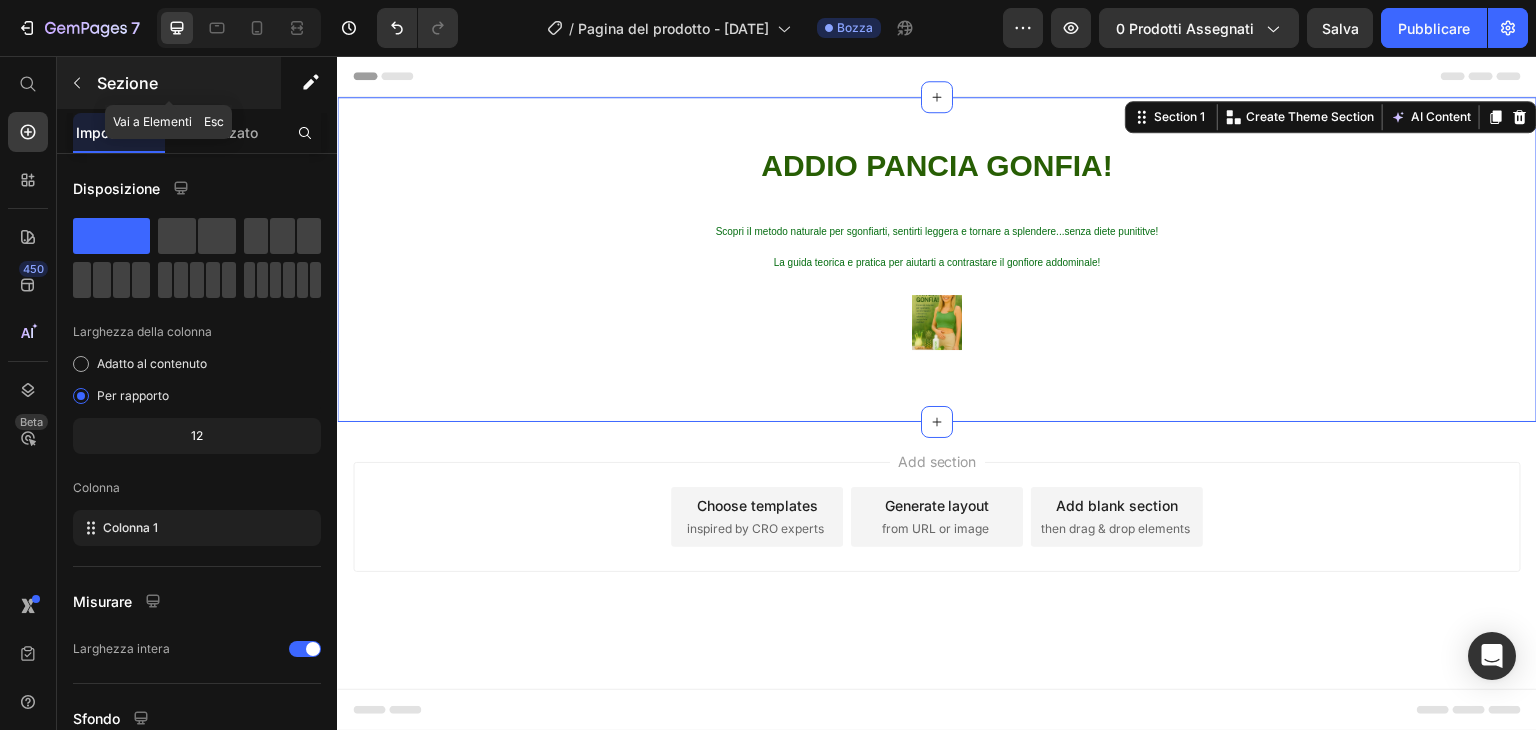 click 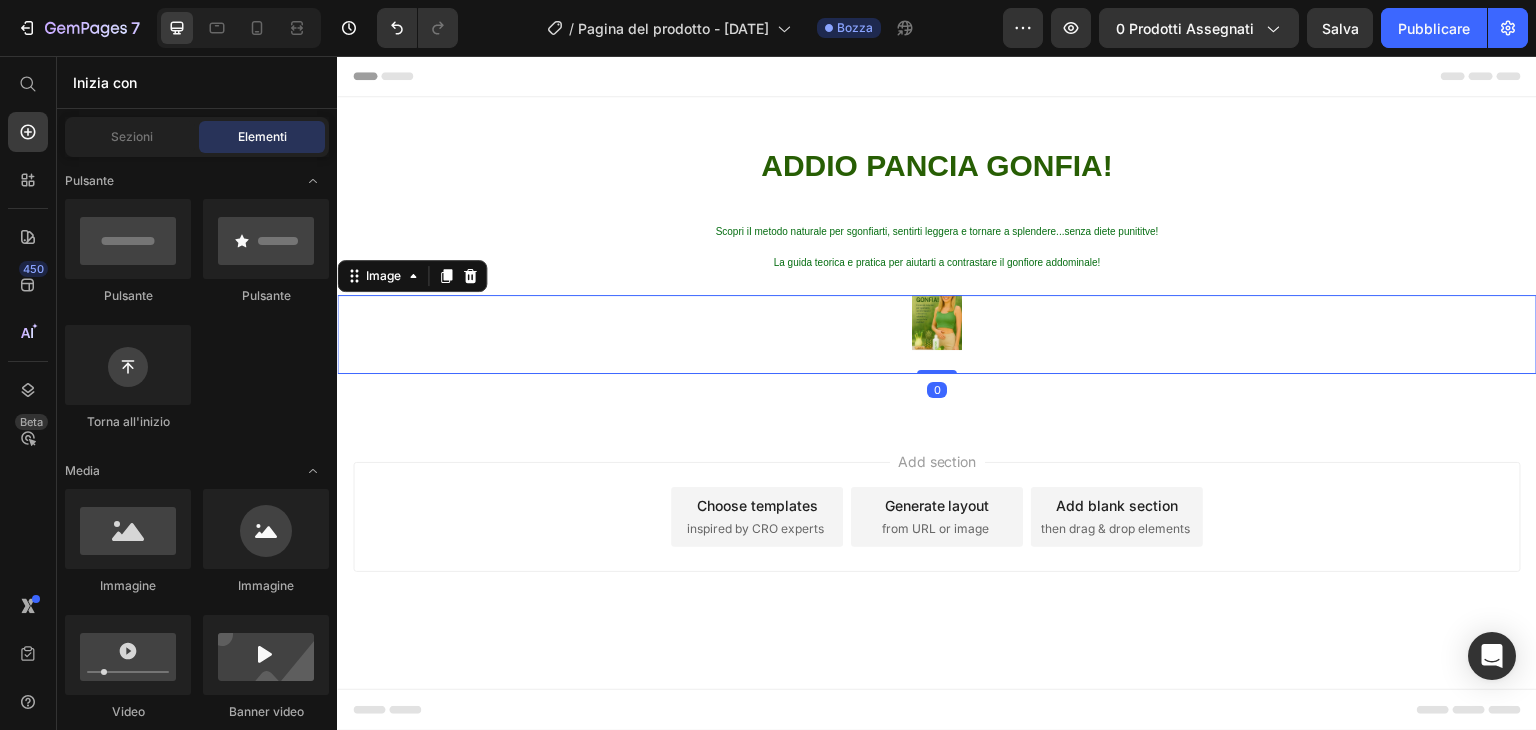 click at bounding box center (937, 334) 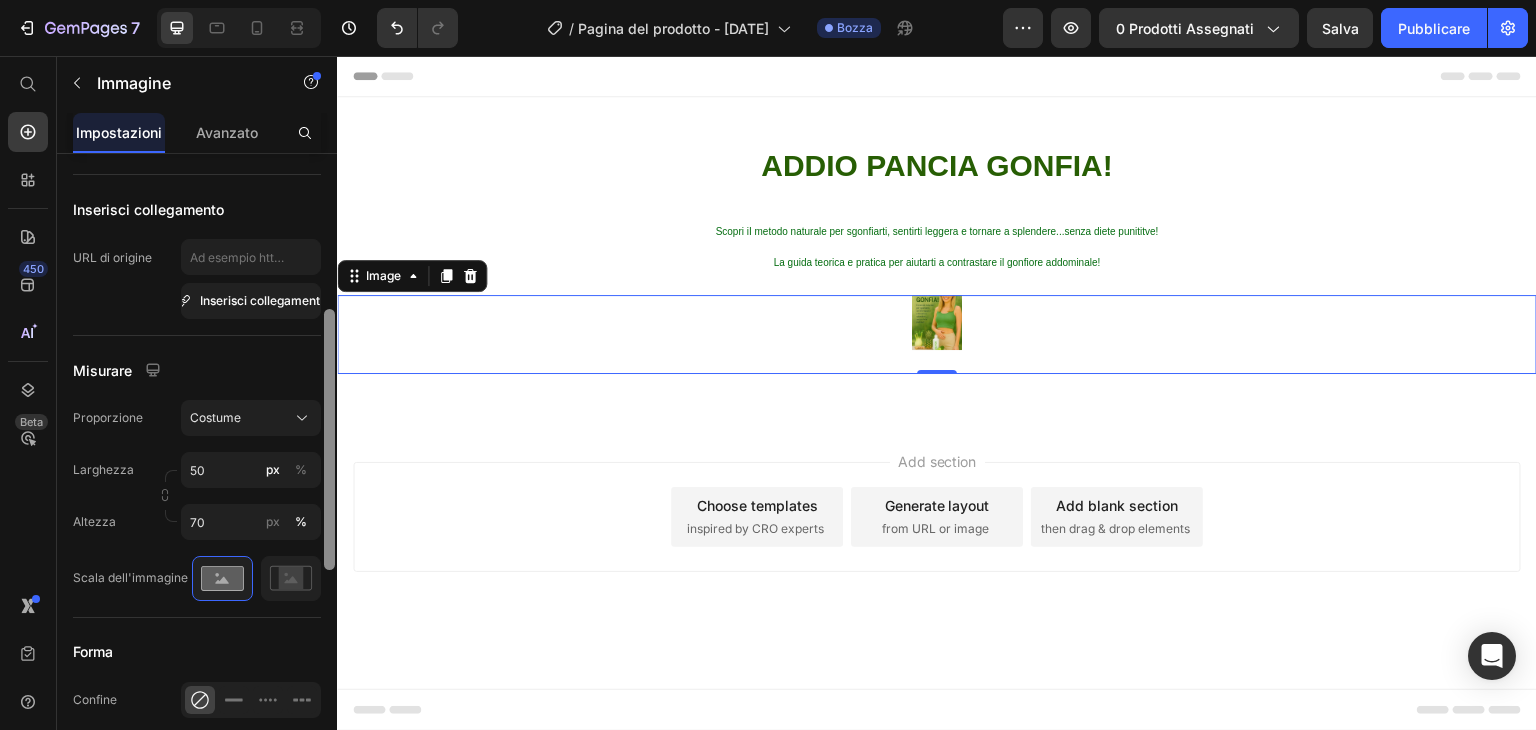 scroll, scrollTop: 372, scrollLeft: 0, axis: vertical 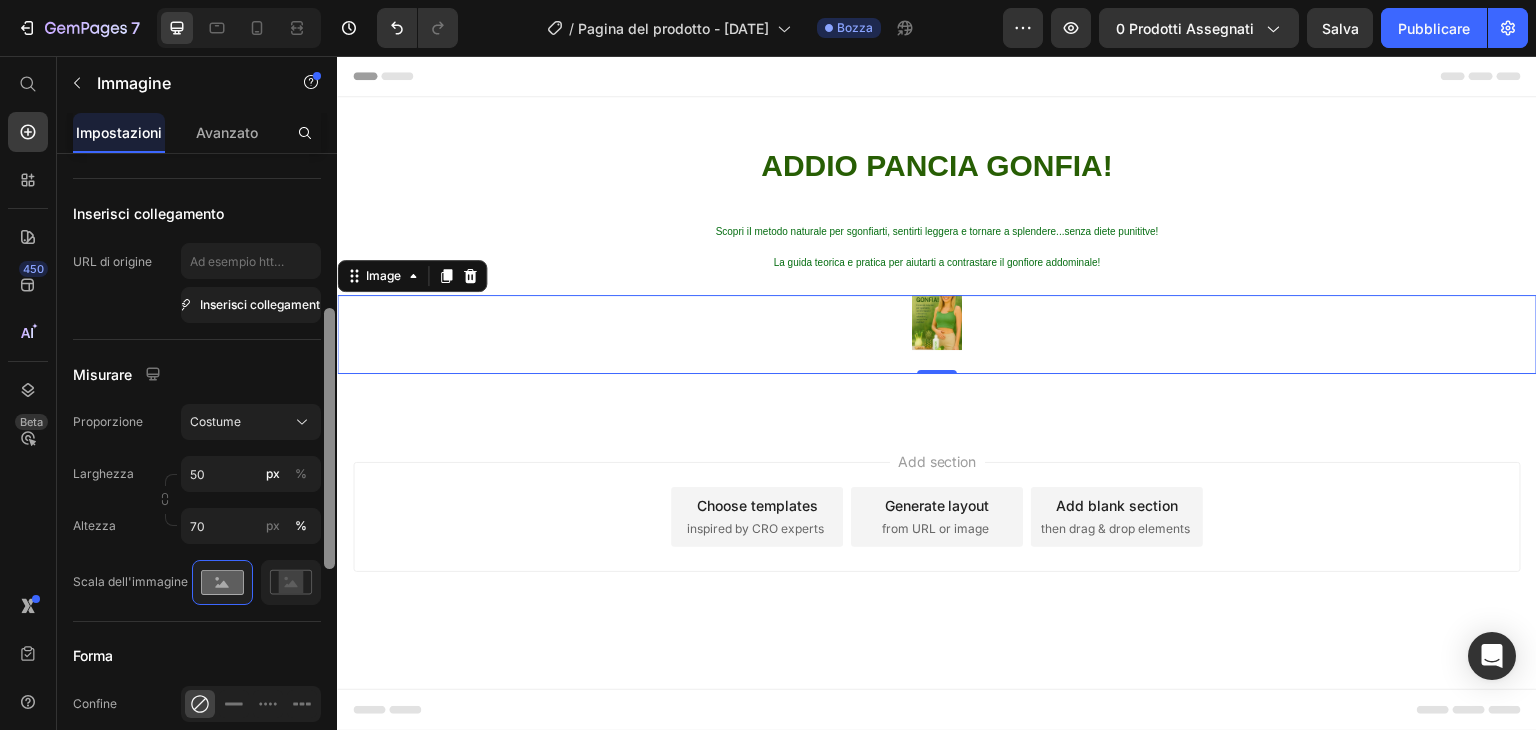 drag, startPoint x: 332, startPoint y: 398, endPoint x: 325, endPoint y: 552, distance: 154.15901 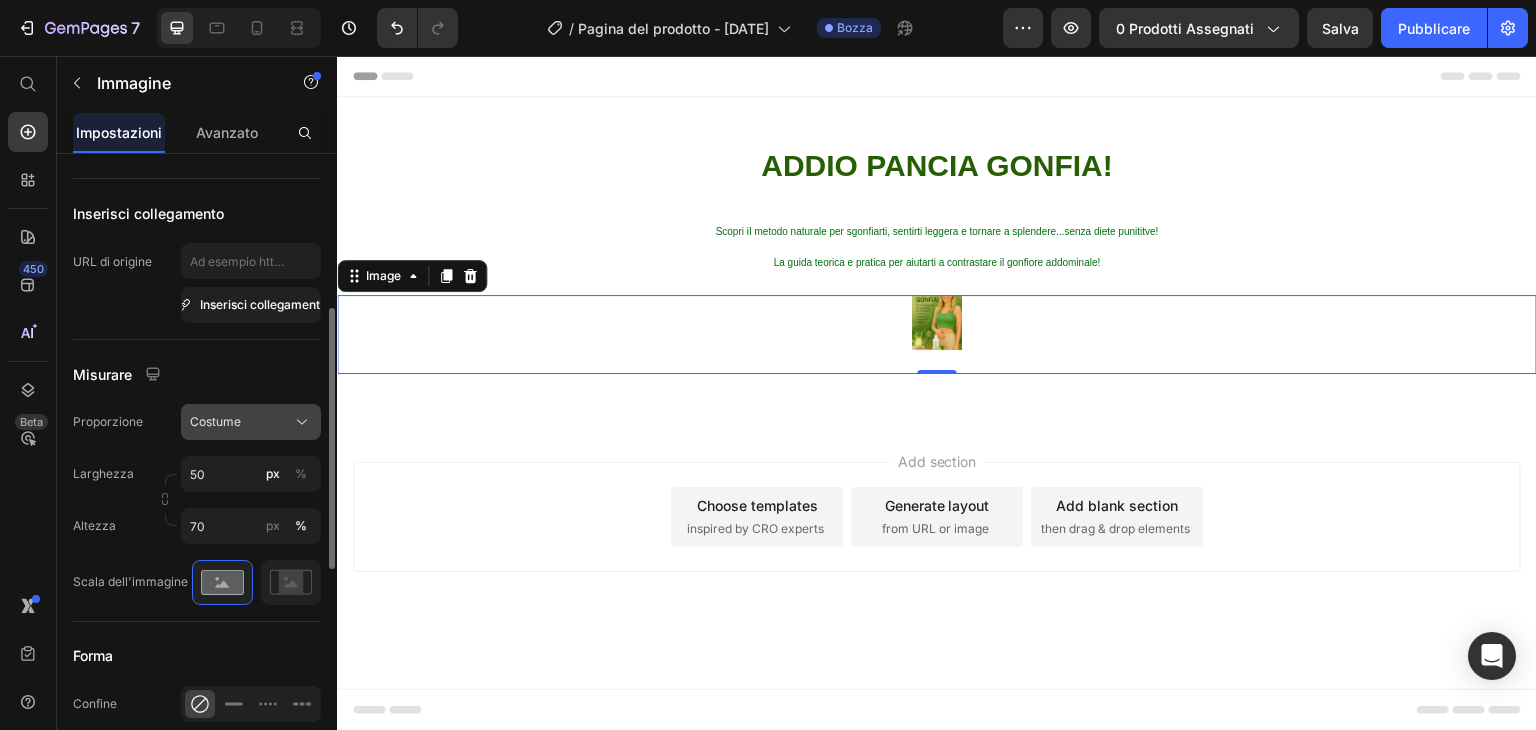 click 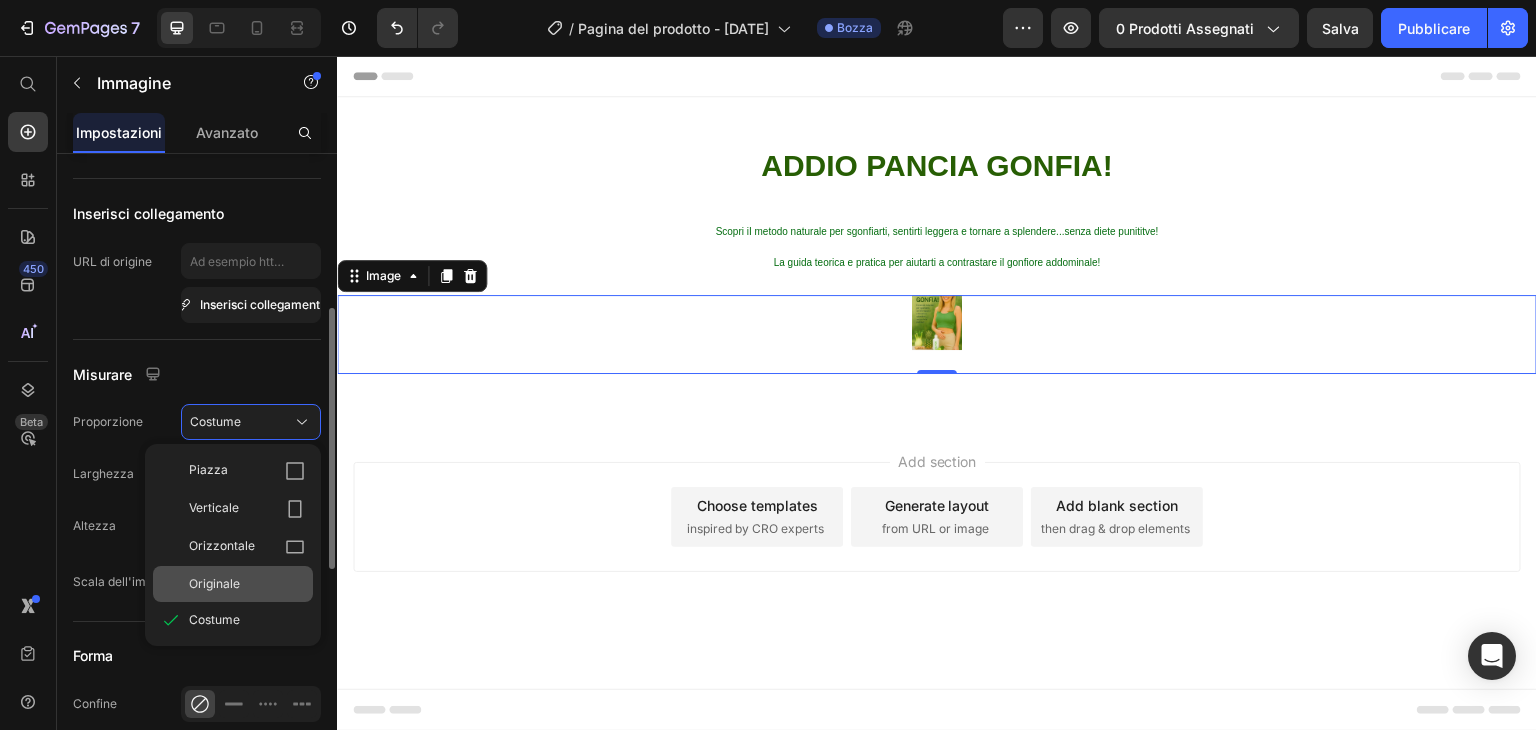 click on "Originale" at bounding box center [247, 584] 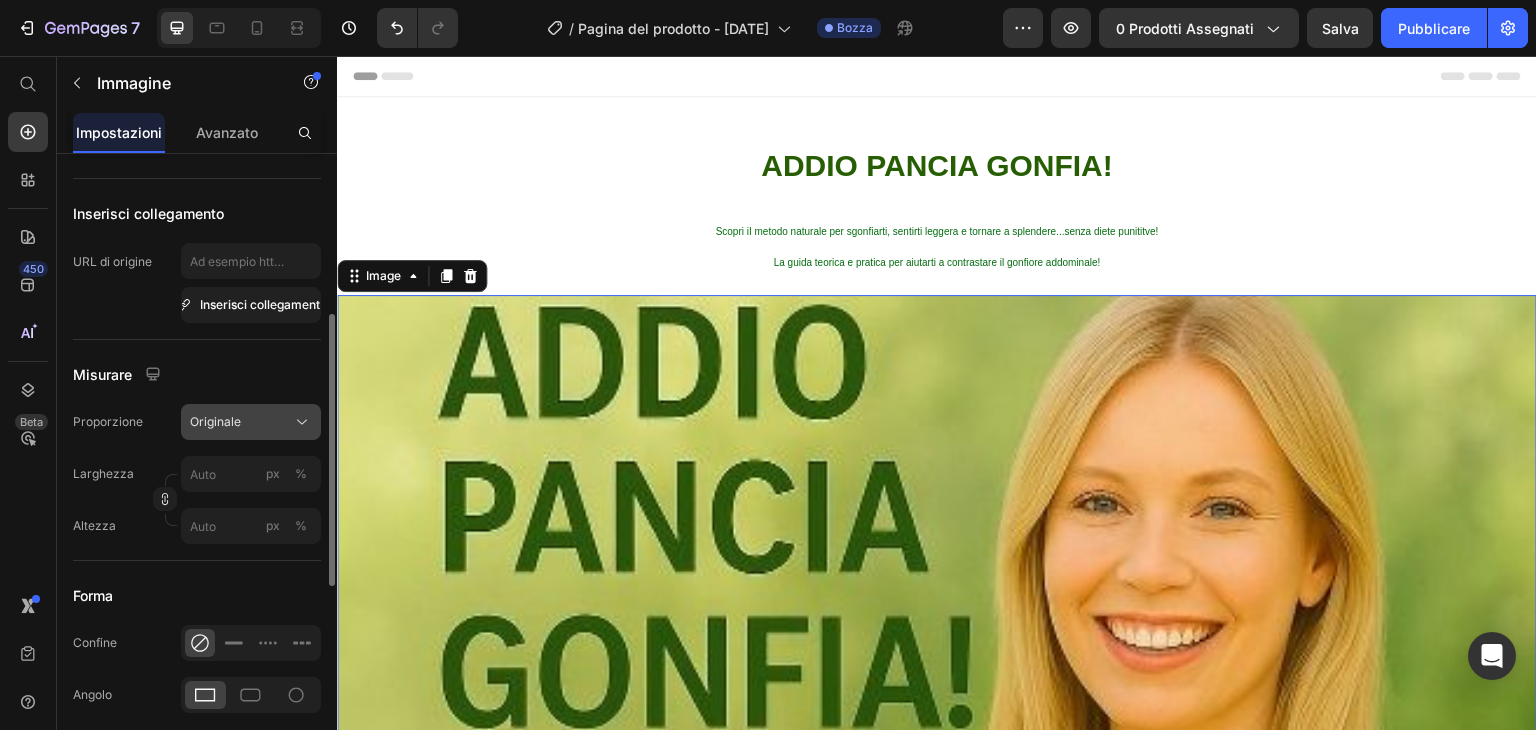 click on "Originale" at bounding box center (251, 422) 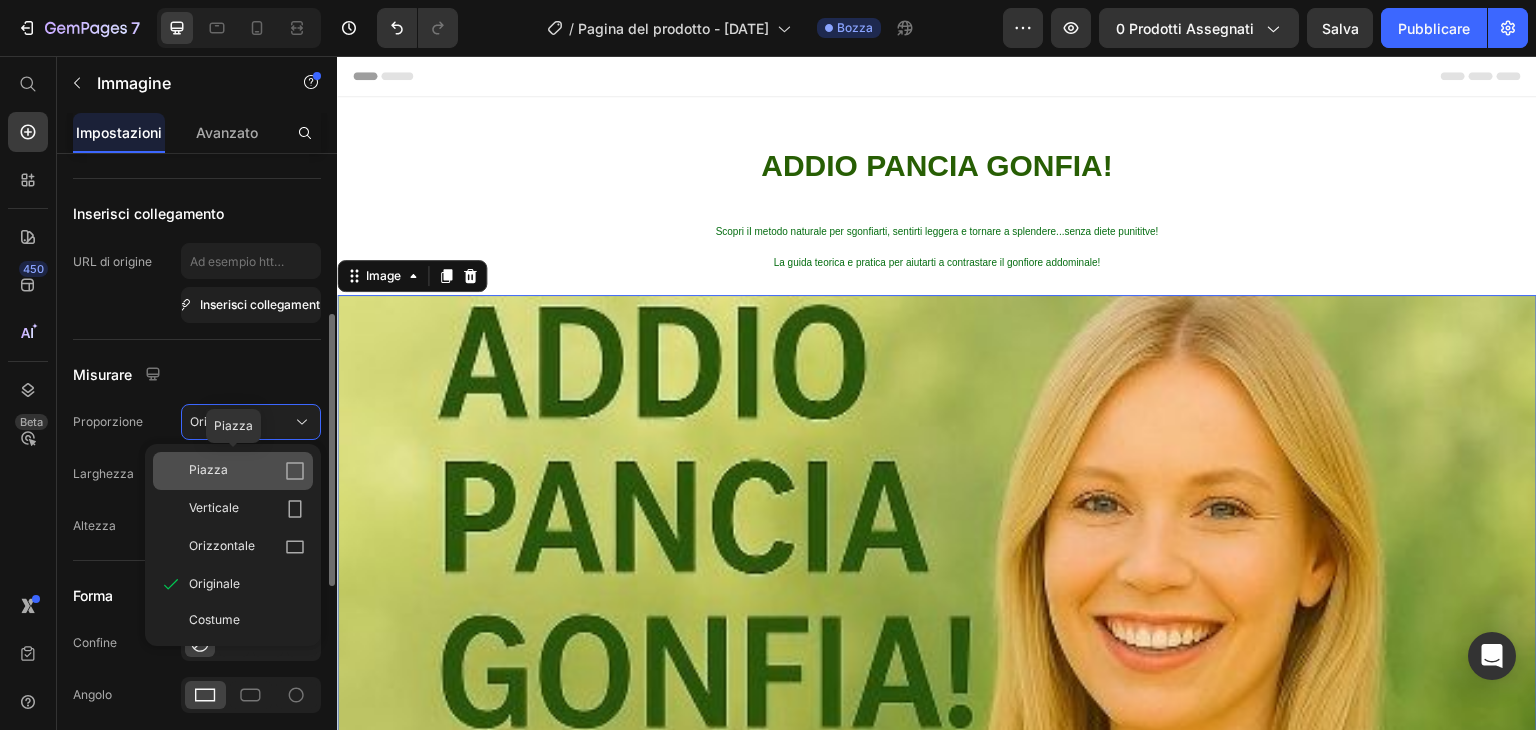 click on "Piazza" at bounding box center (247, 471) 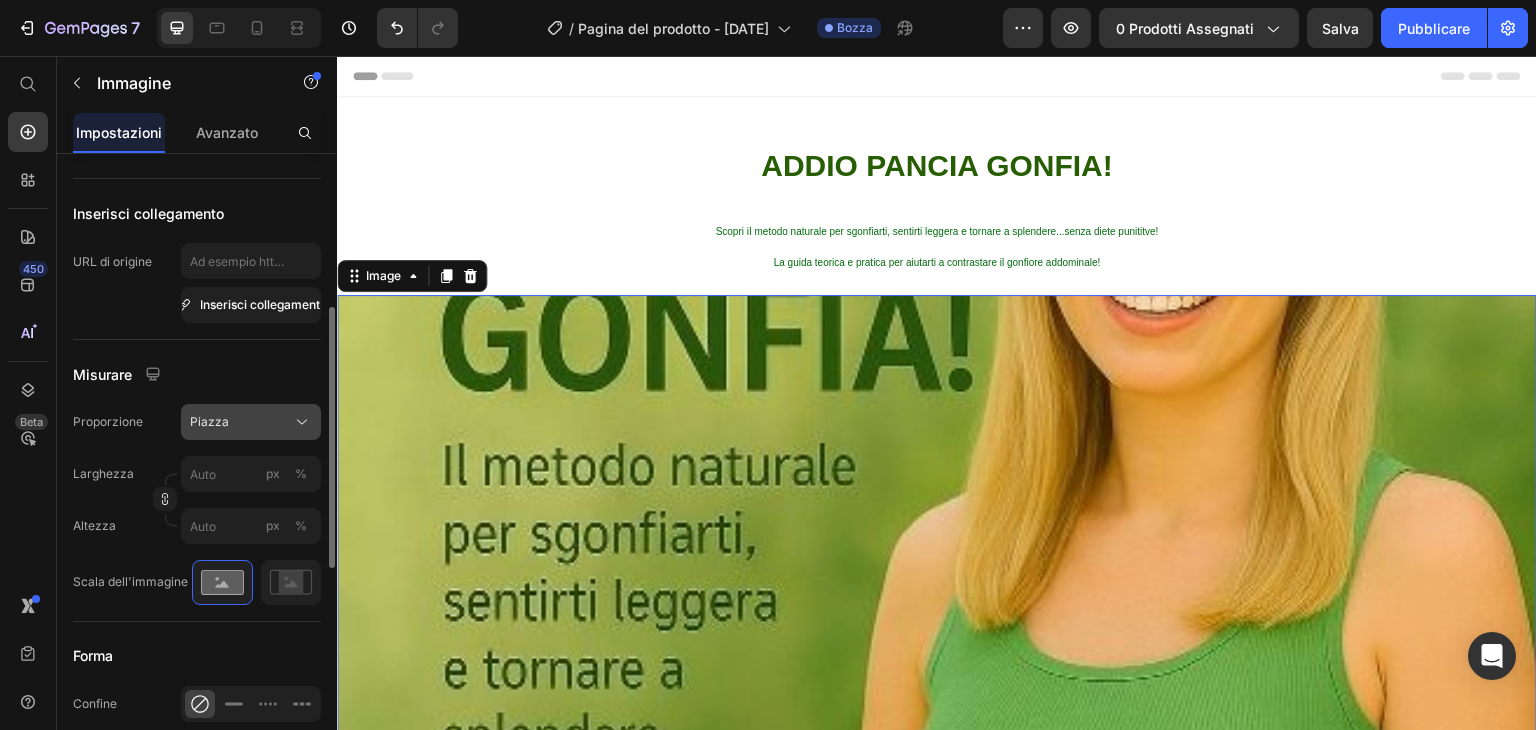 click on "Piazza" at bounding box center [251, 422] 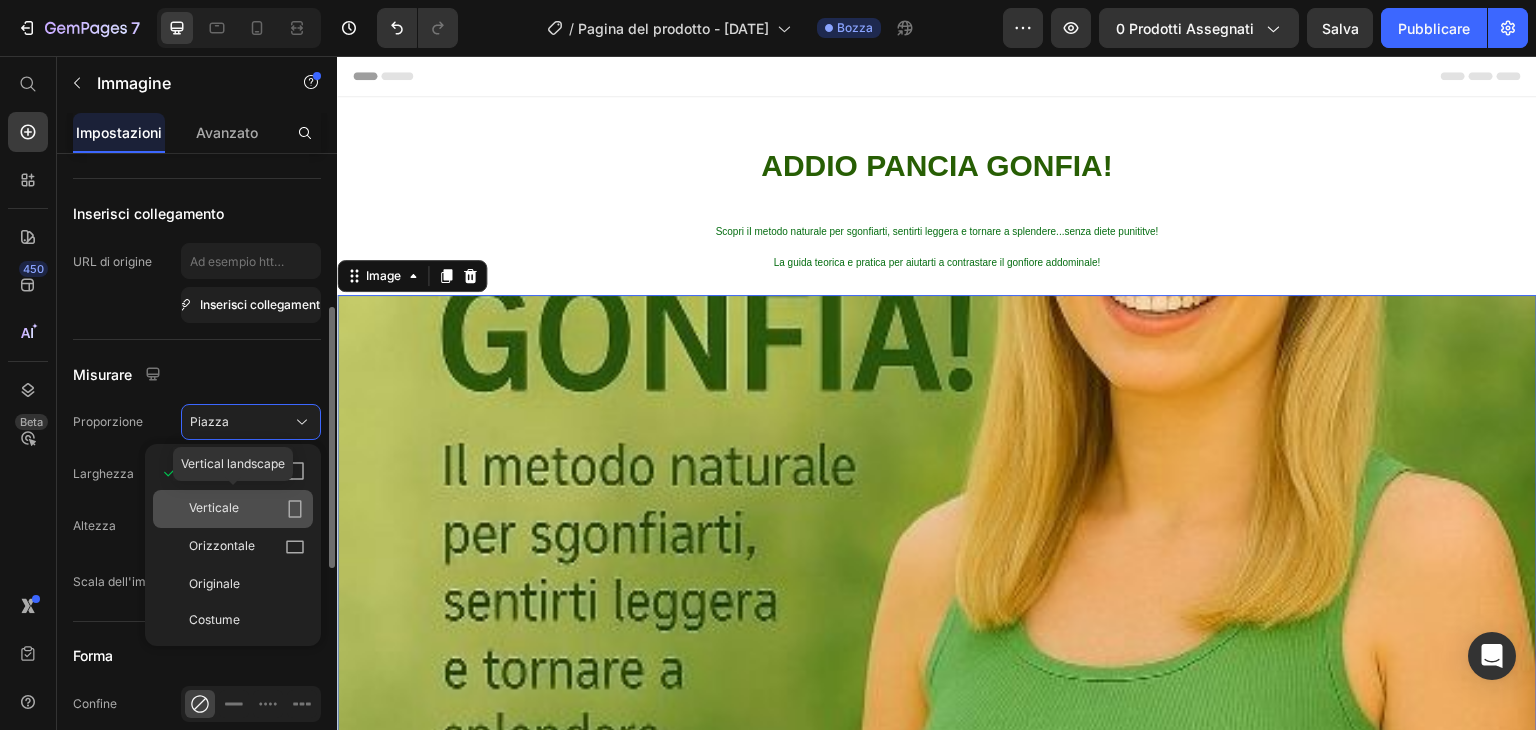 click on "Verticale" at bounding box center [247, 509] 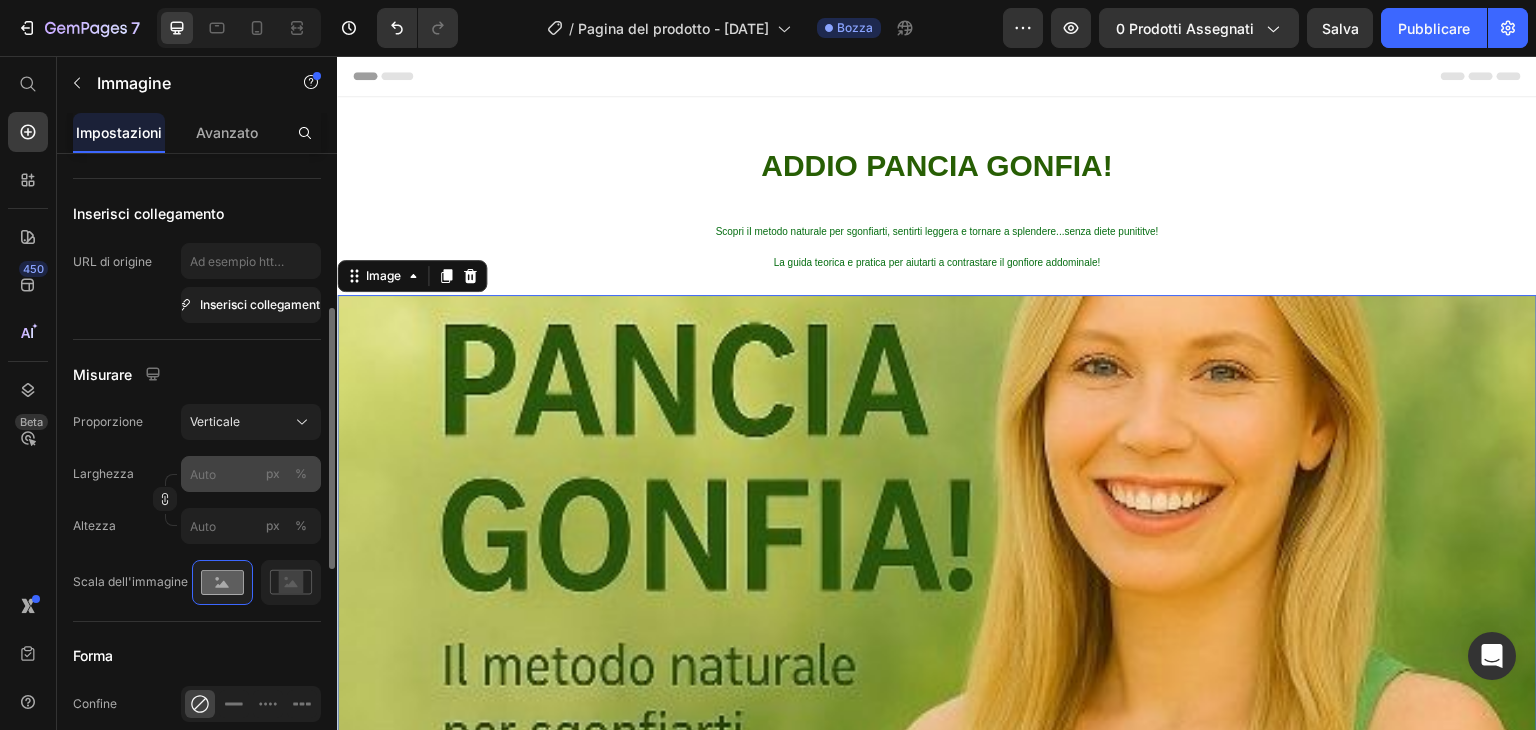 click on "%" at bounding box center (301, 473) 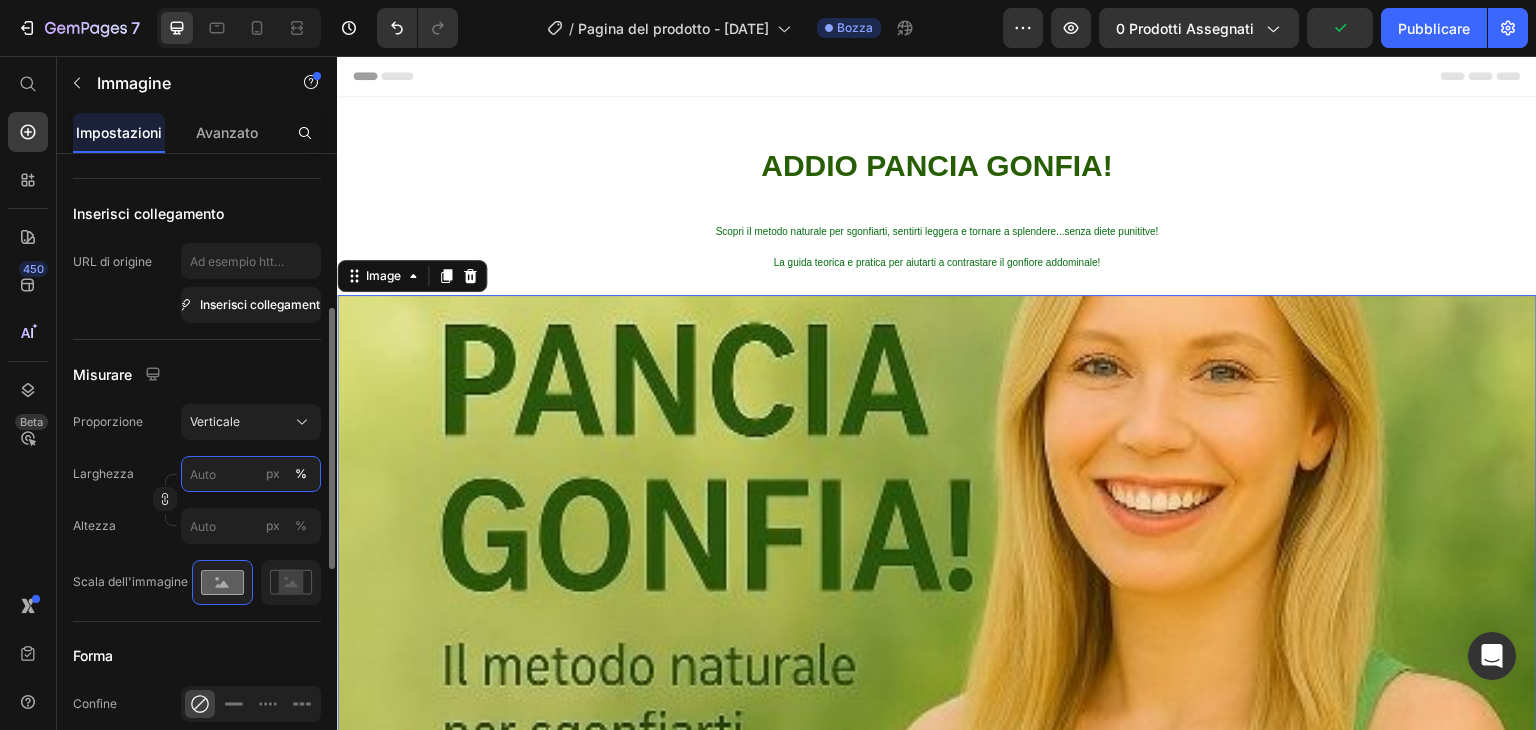 click on "px %" at bounding box center [251, 474] 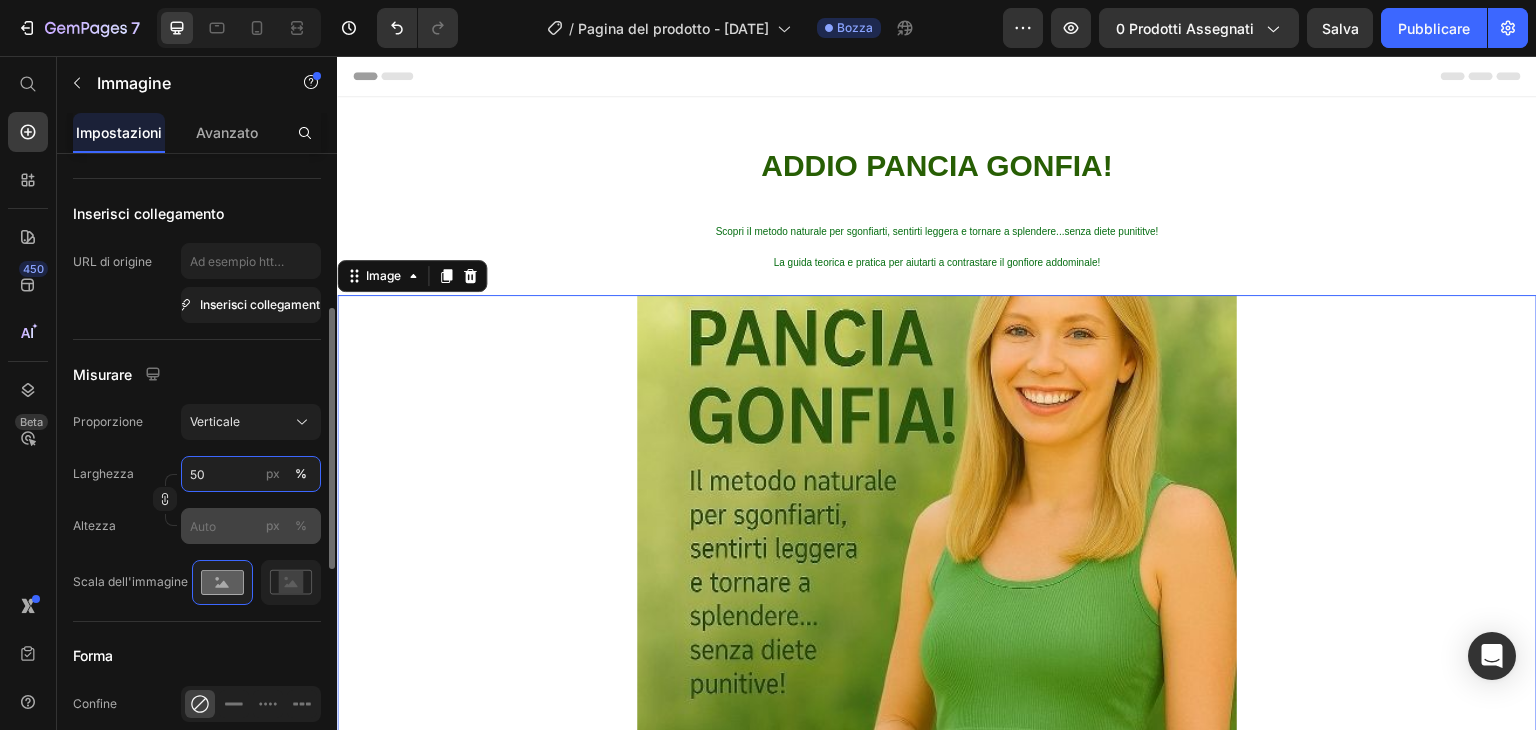 type on "50" 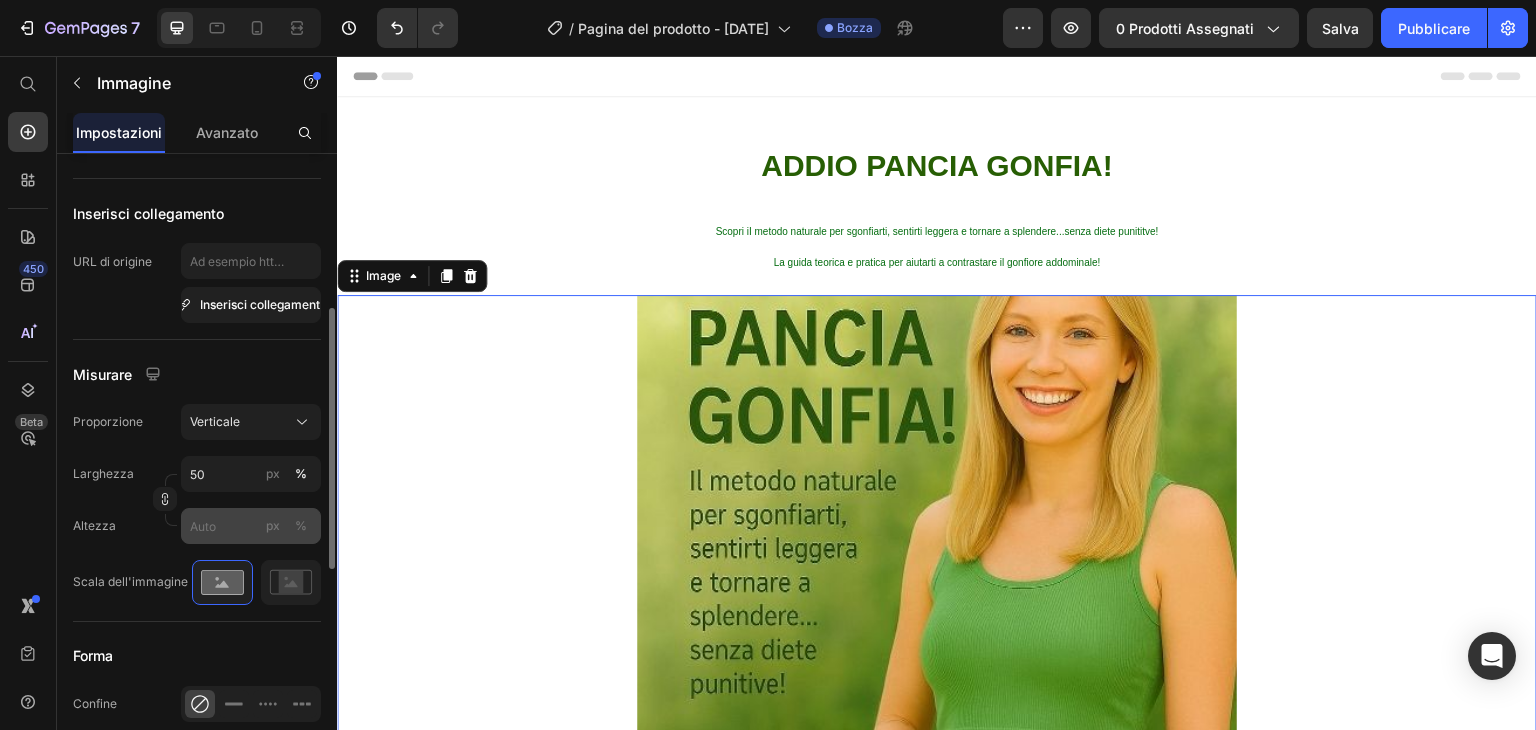 click on "%" at bounding box center [301, 525] 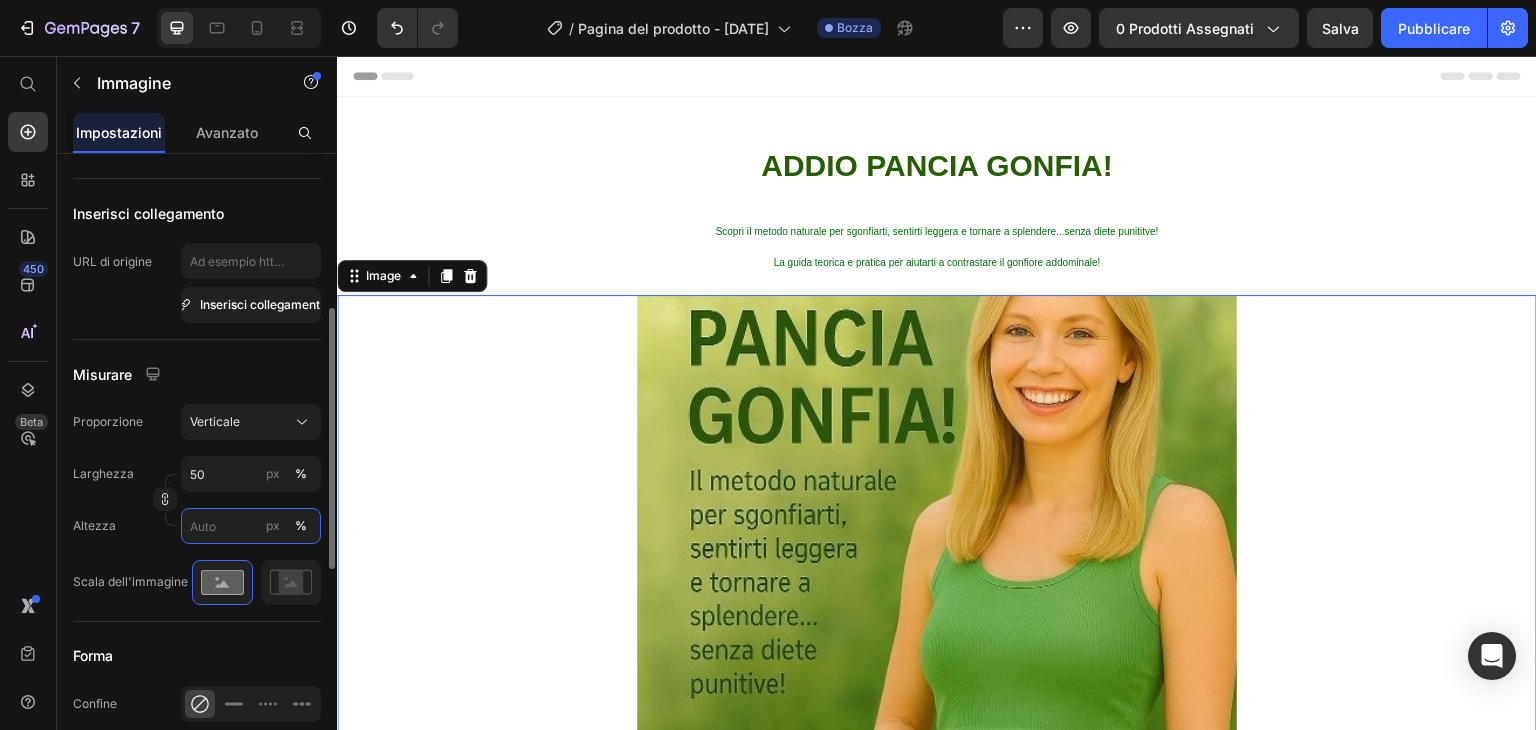 click on "px %" at bounding box center [251, 526] 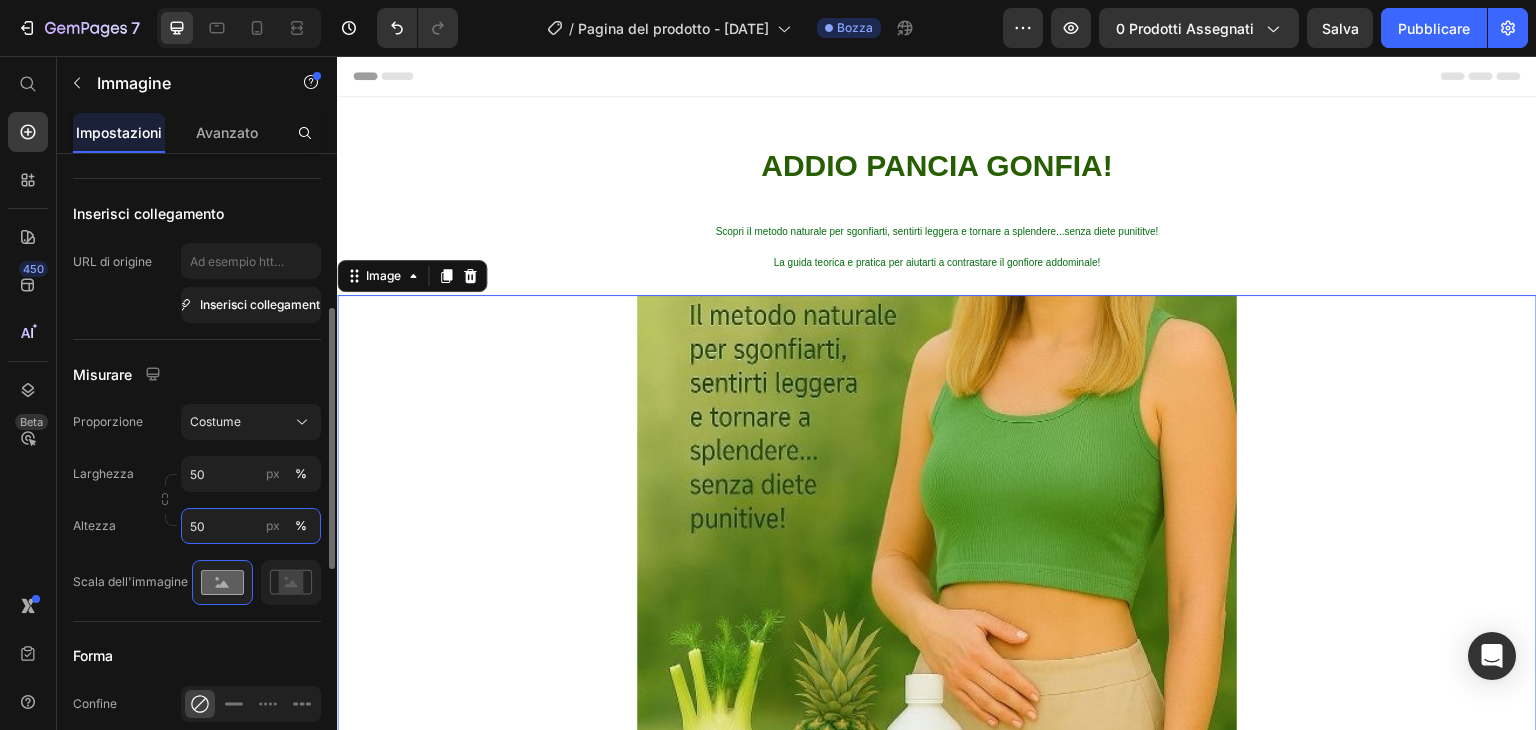 type on "5" 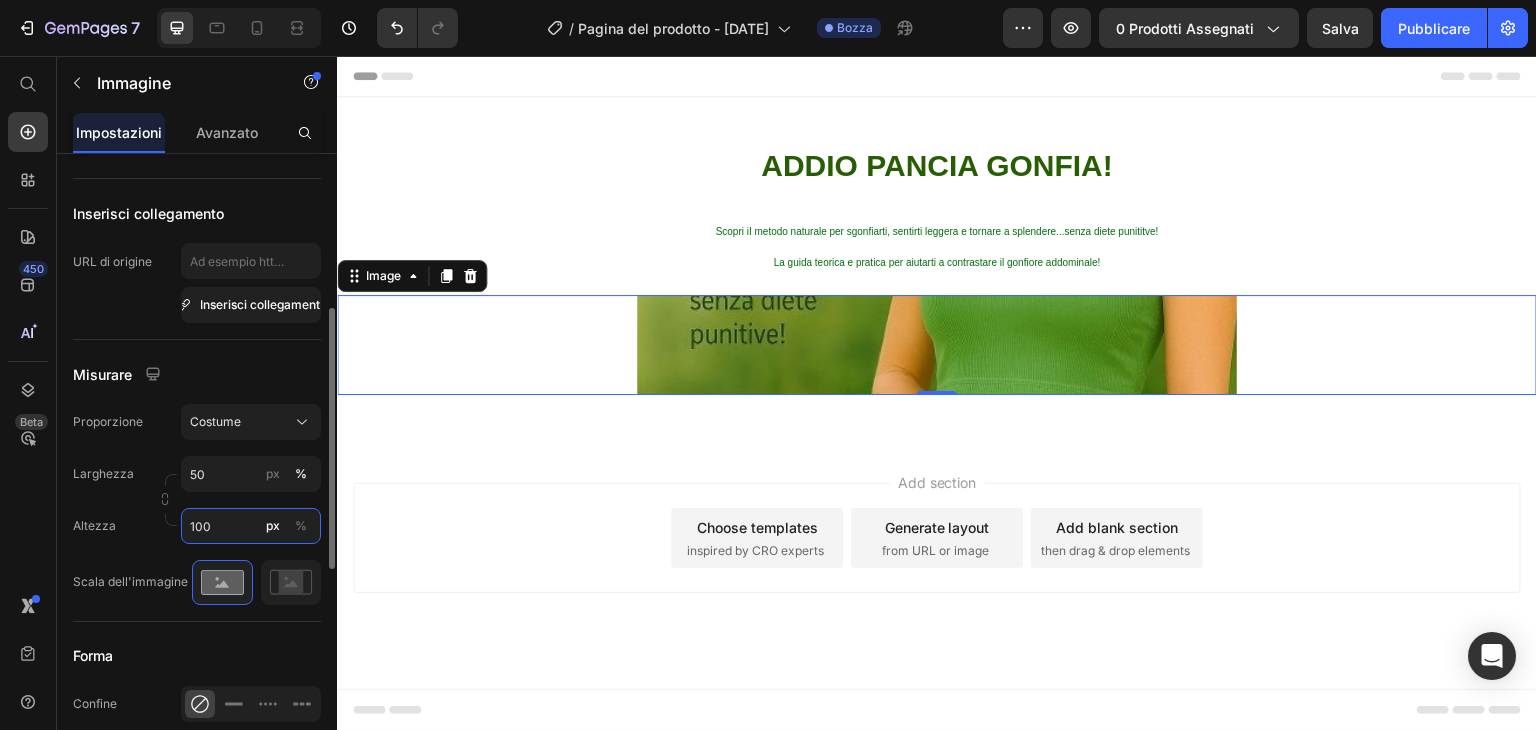 type on "100" 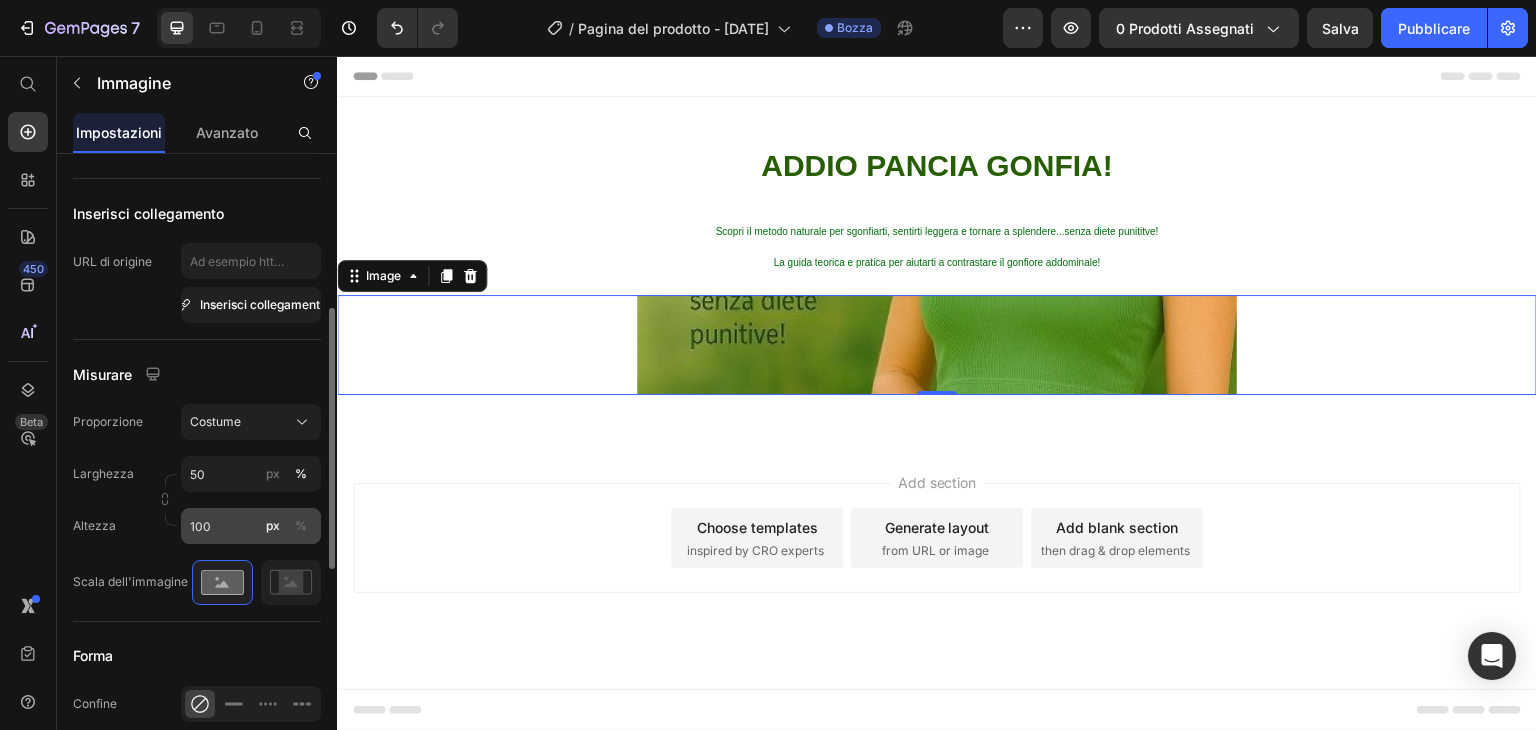 click on "%" at bounding box center [301, 525] 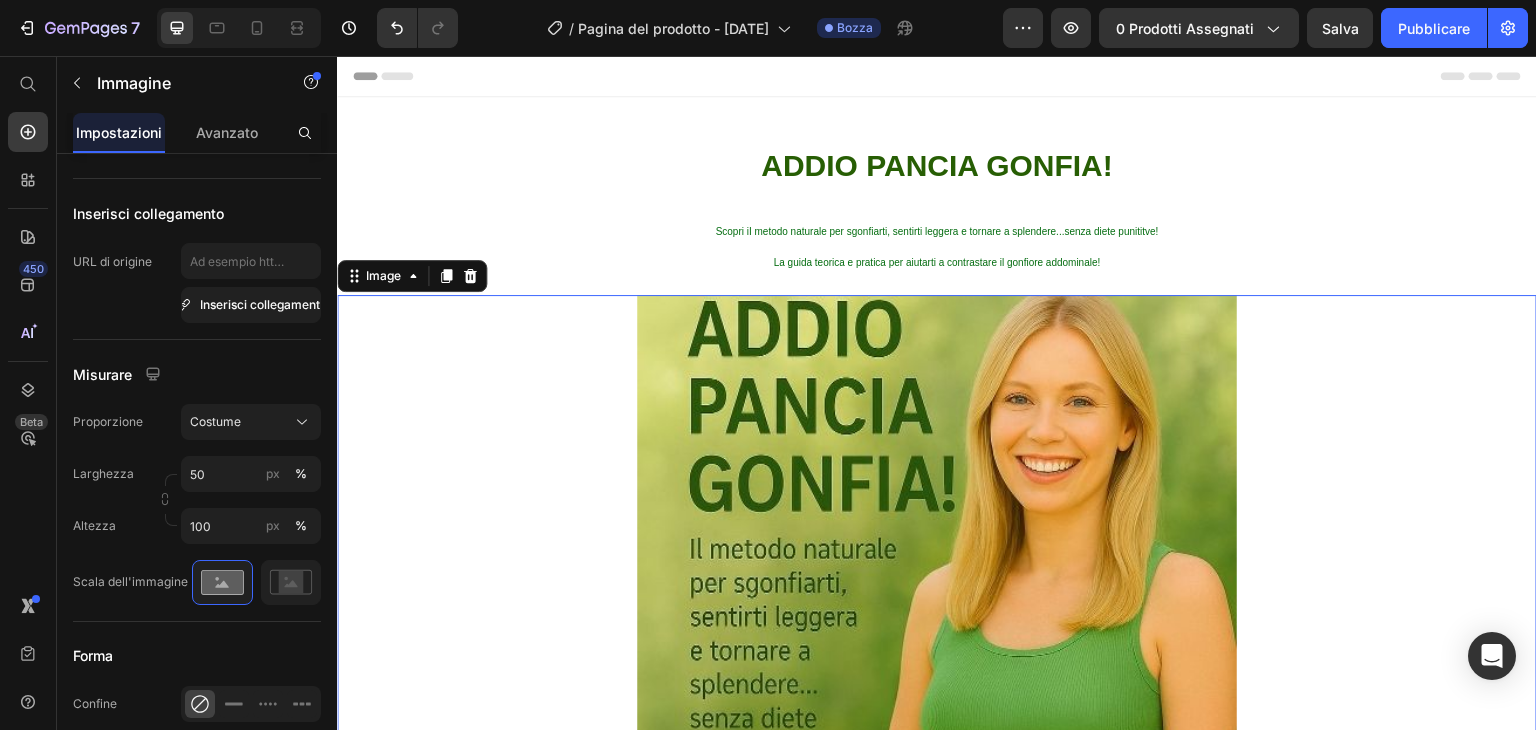 click at bounding box center (937, 764) 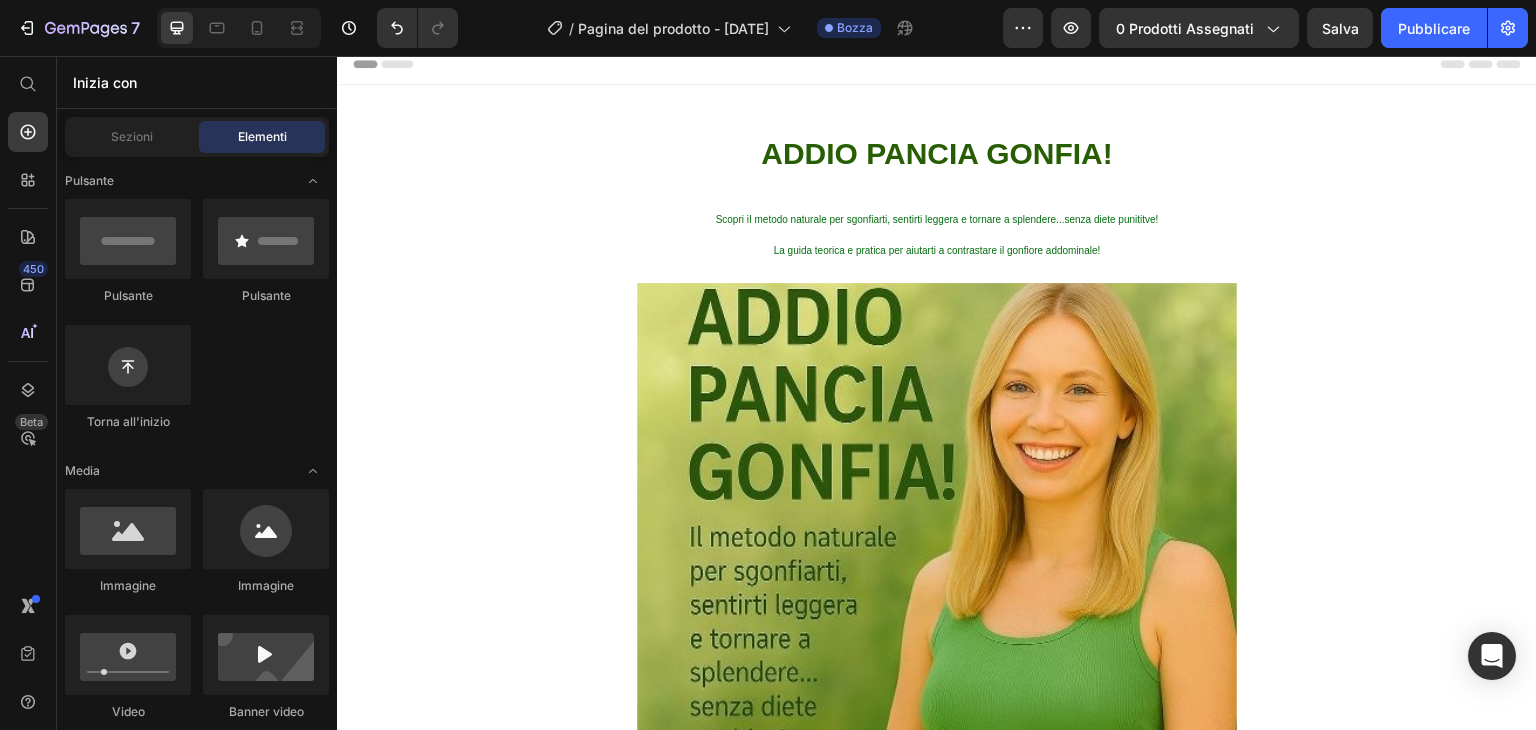 scroll, scrollTop: 8, scrollLeft: 0, axis: vertical 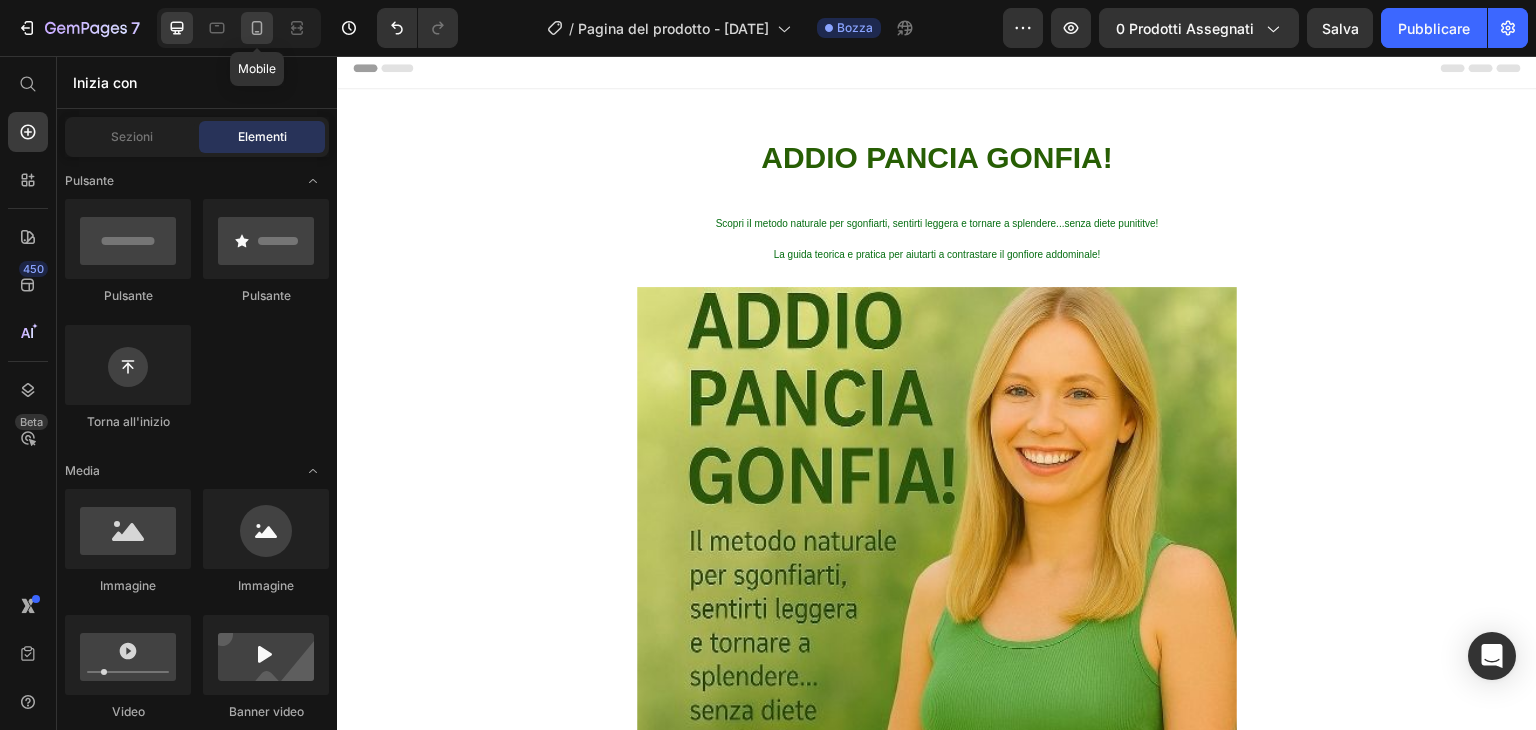 click 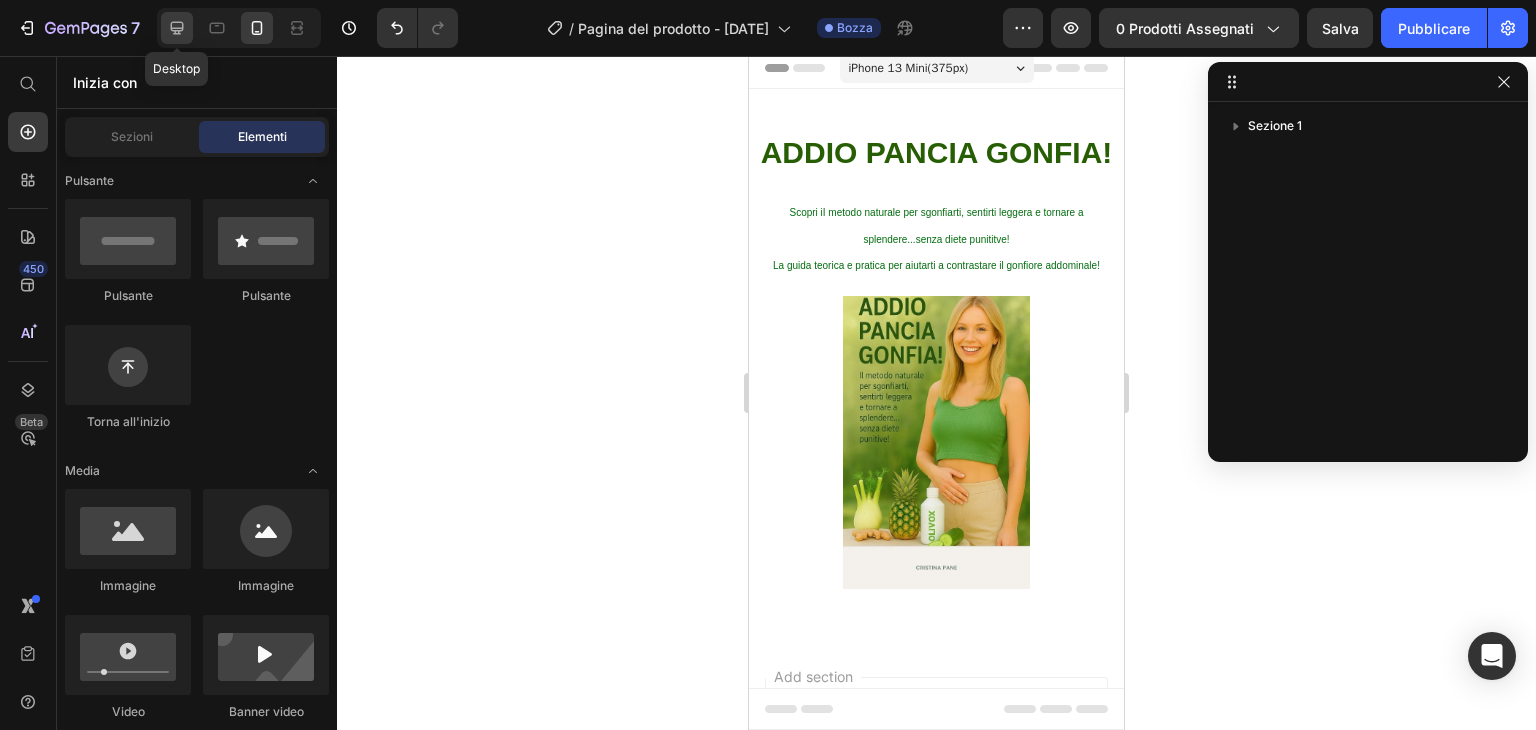 click 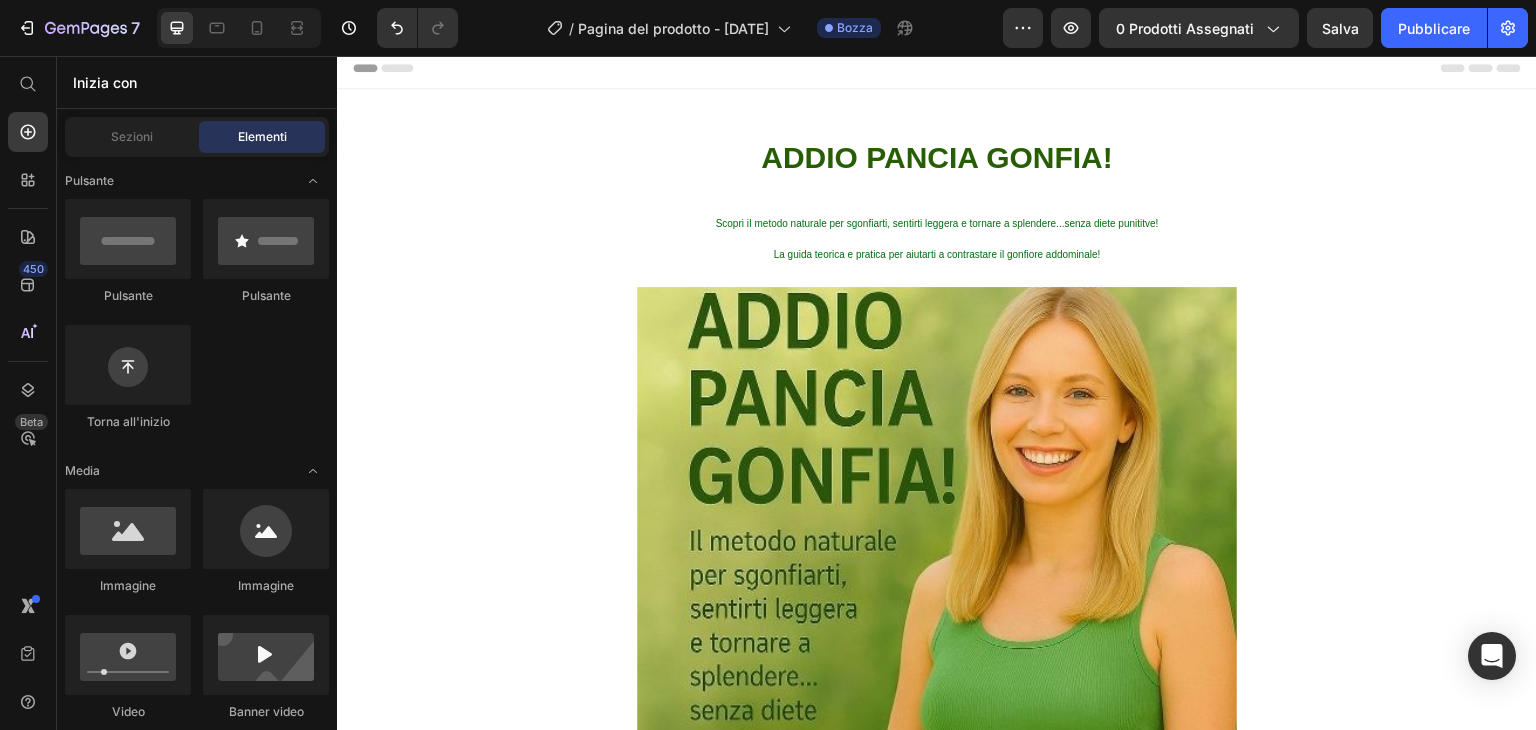click on "Pulsante
Pulsante
Torna all'inizio" 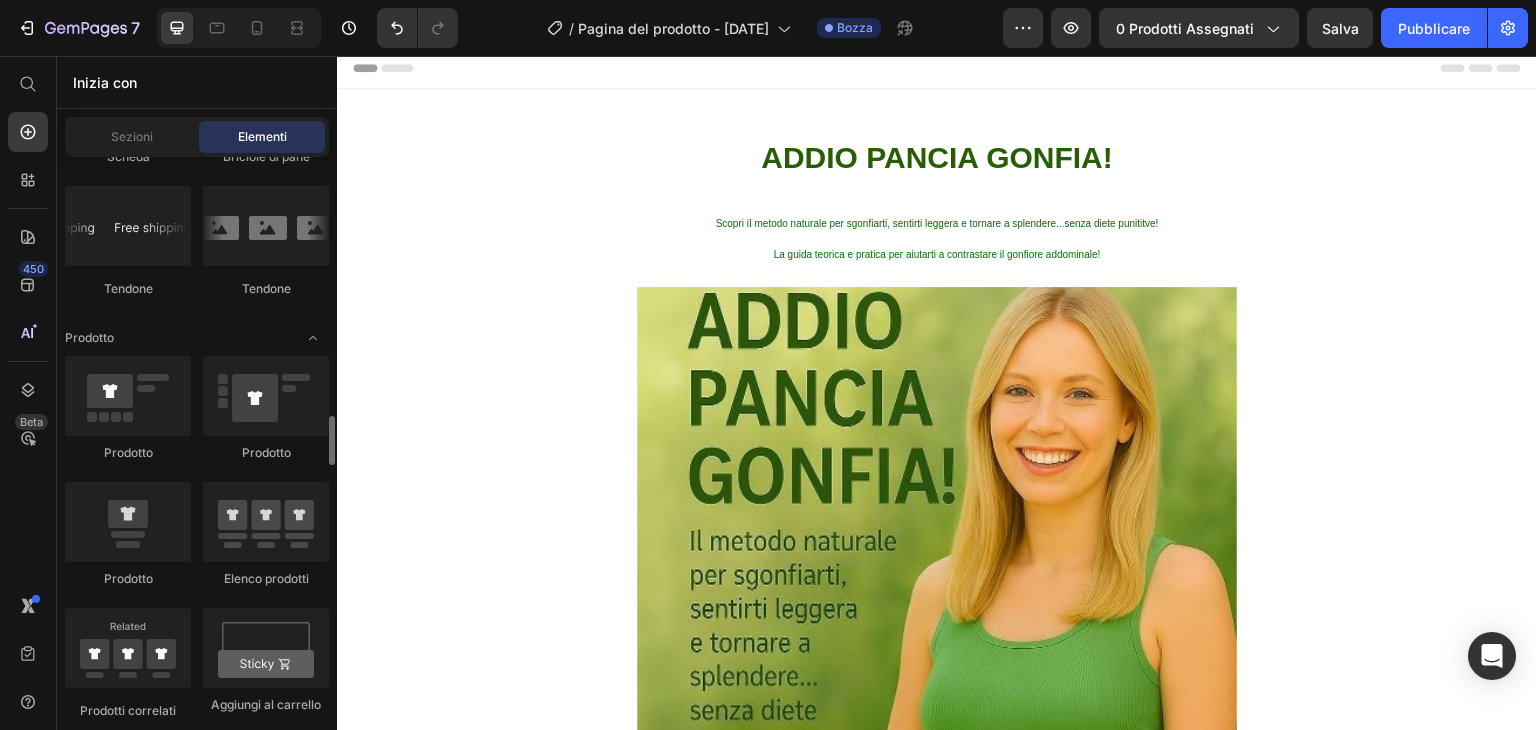scroll, scrollTop: 2584, scrollLeft: 0, axis: vertical 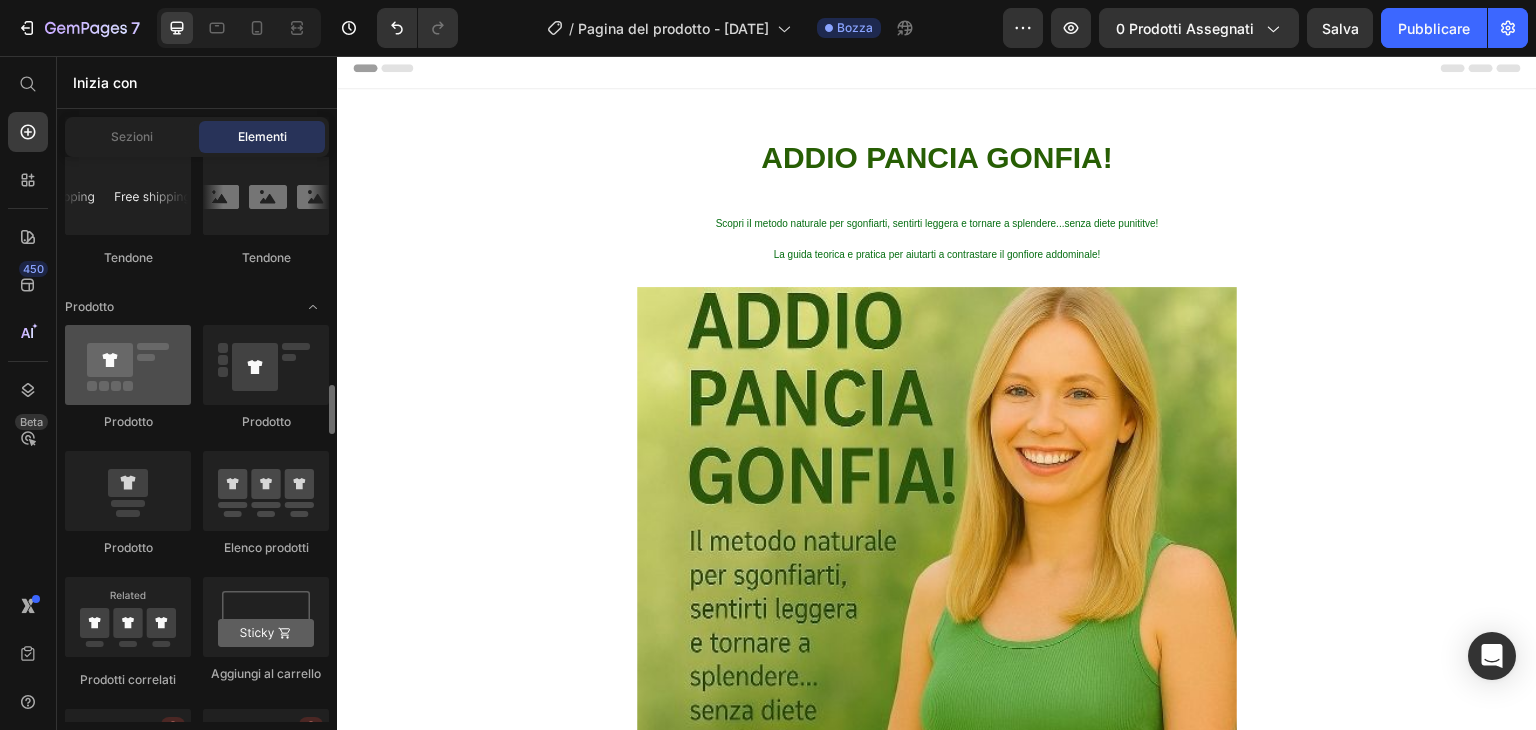 click at bounding box center [128, 365] 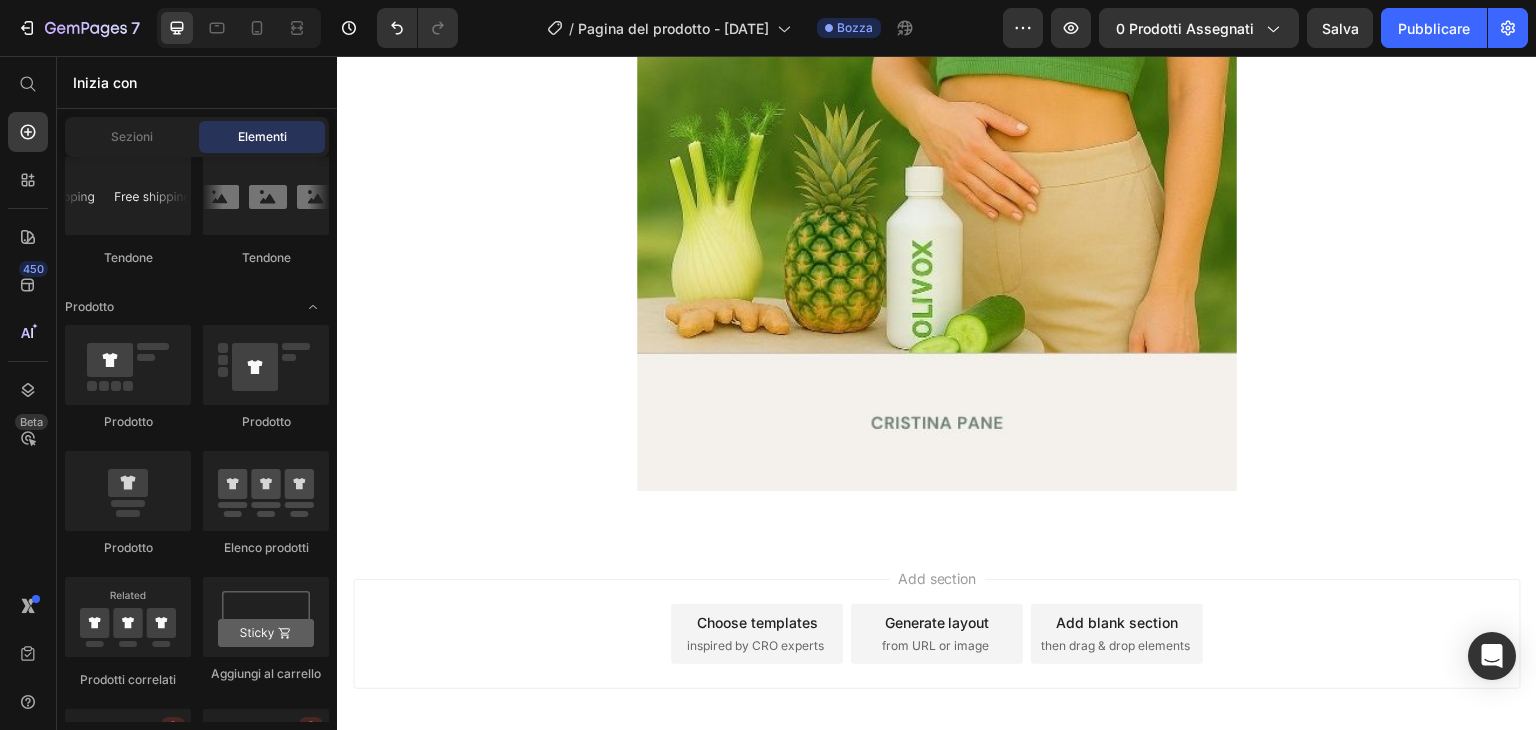 scroll, scrollTop: 748, scrollLeft: 0, axis: vertical 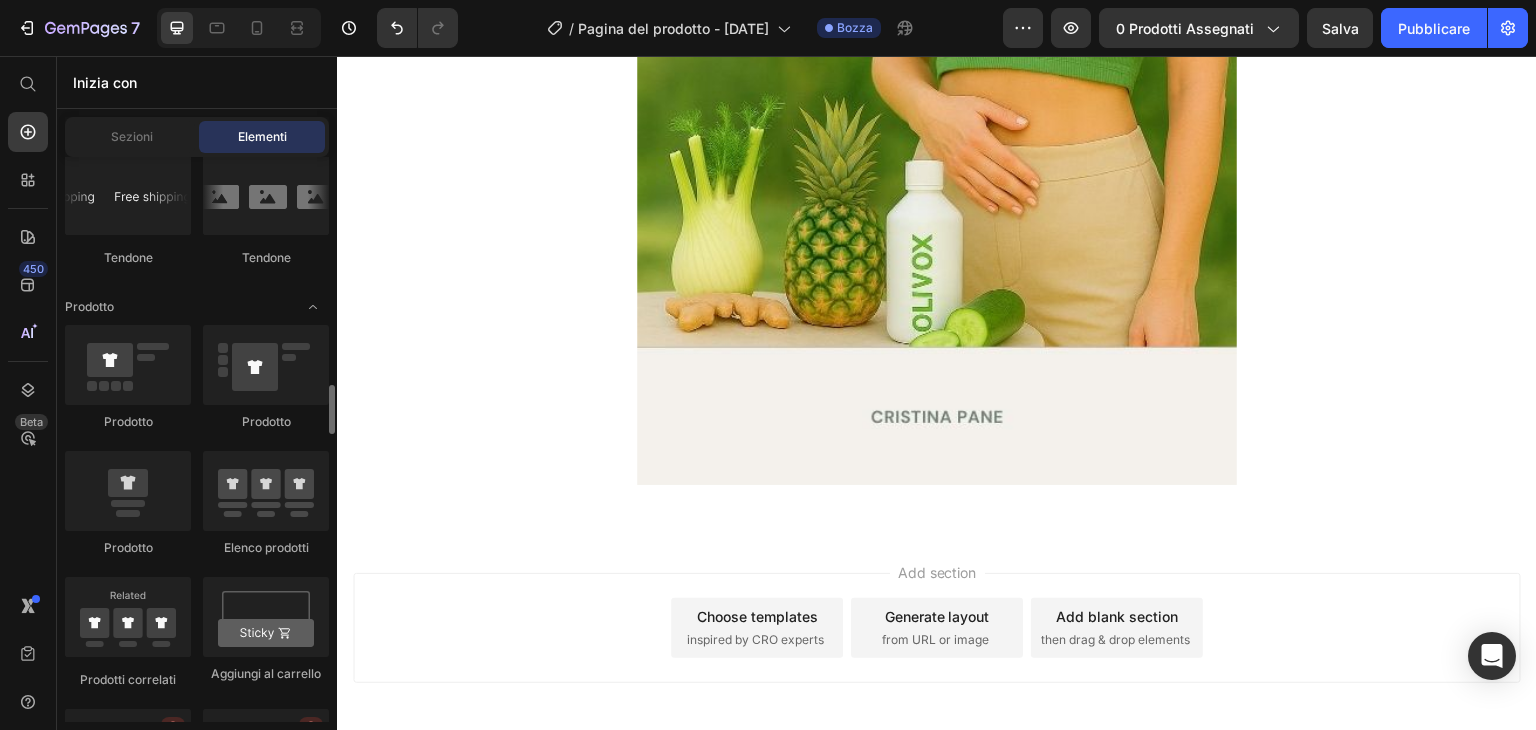 click on "Disposizione
Riga
Riga
Riga
Riga Testo
Intestazione
Blocco di testo Pulsante
Pulsante
Pulsante
Torna all'inizio Media
Immagine
Immagine
Video
Banner video" at bounding box center (197, 755) 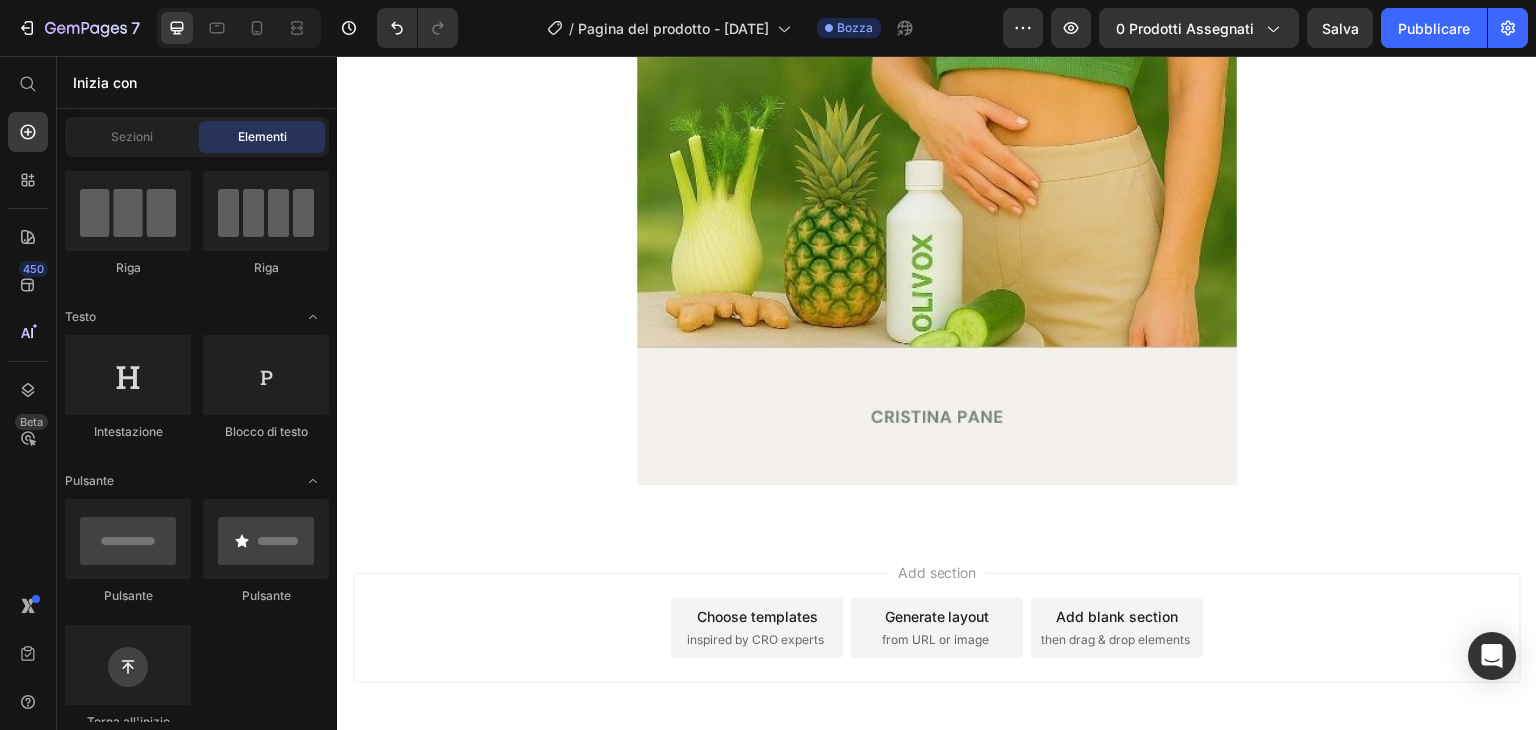 scroll, scrollTop: 0, scrollLeft: 0, axis: both 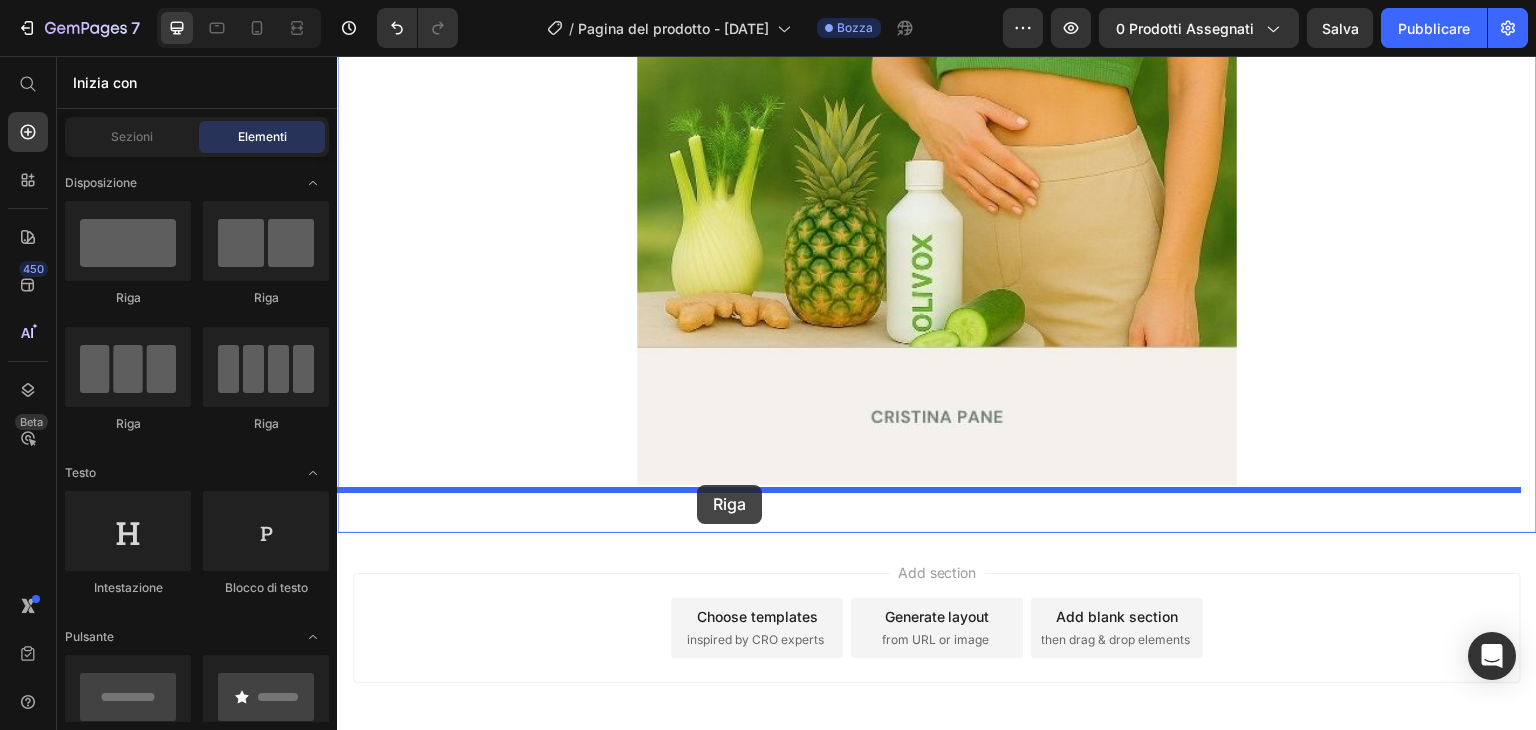 drag, startPoint x: 445, startPoint y: 302, endPoint x: 697, endPoint y: 485, distance: 311.43698 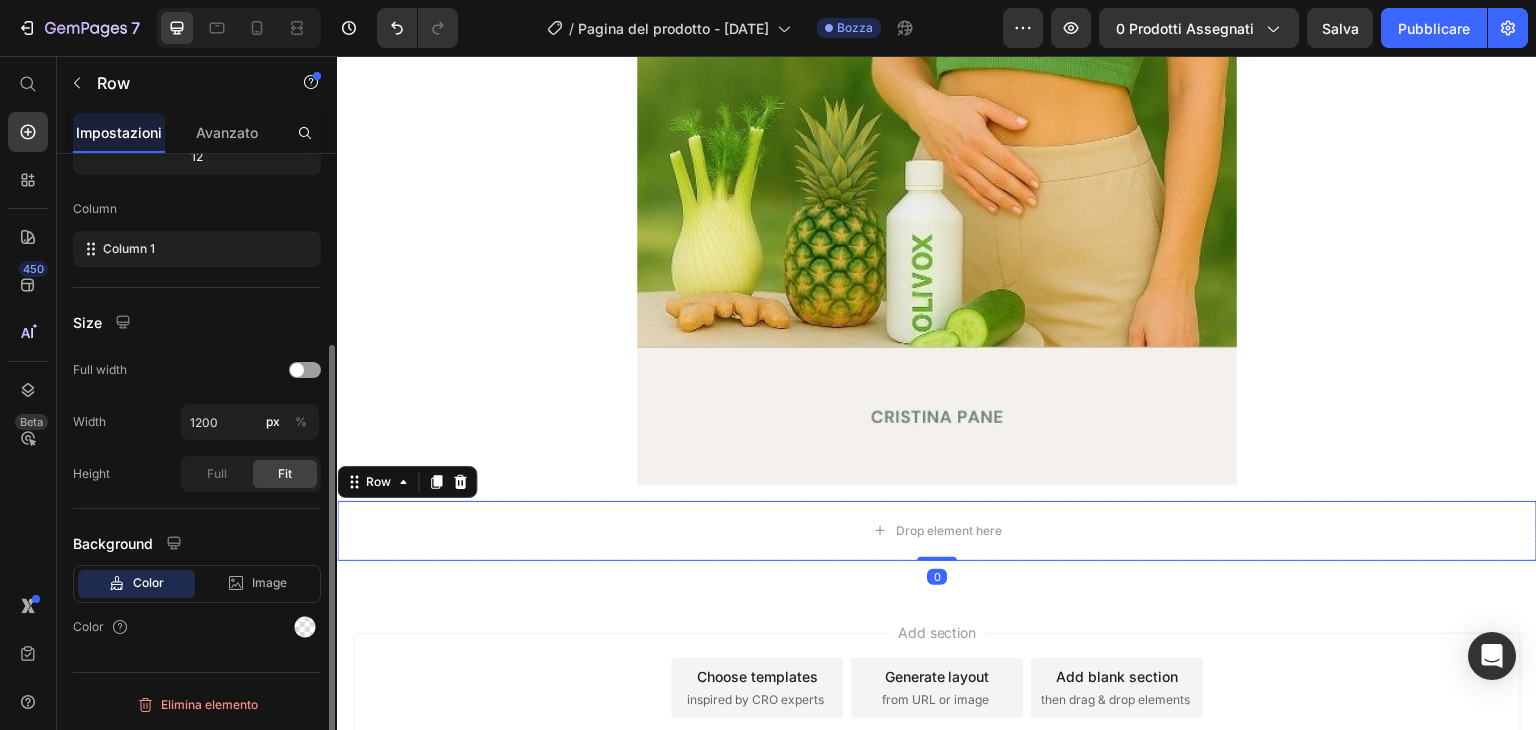 scroll, scrollTop: 0, scrollLeft: 0, axis: both 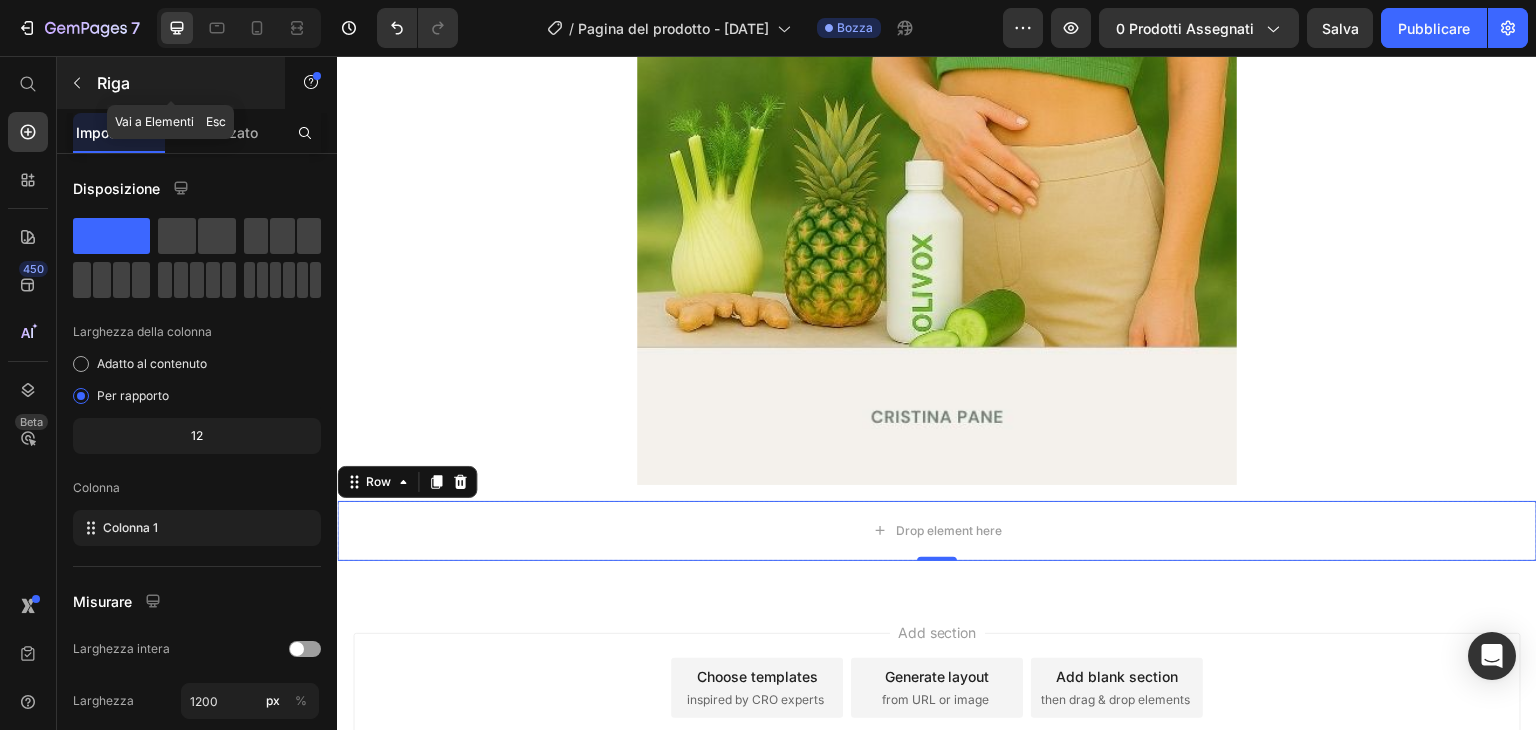 click at bounding box center (77, 83) 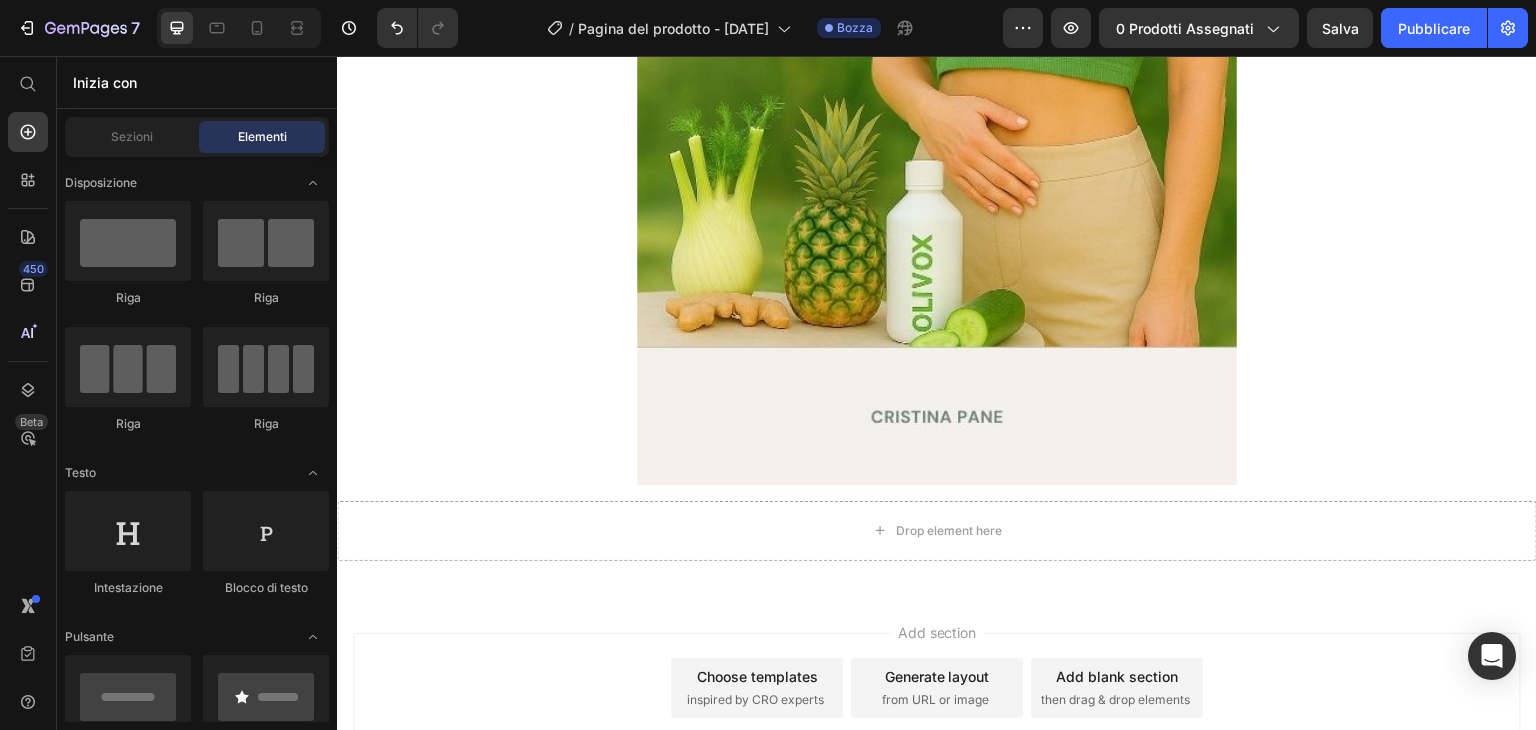 click on "Disposizione
Riga
Riga
Riga
Riga Testo
Intestazione
Blocco di testo Pulsante
Pulsante
Pulsante
Torna all'inizio Media
Immagine
Immagine
Video
Banner video" at bounding box center [197, 3339] 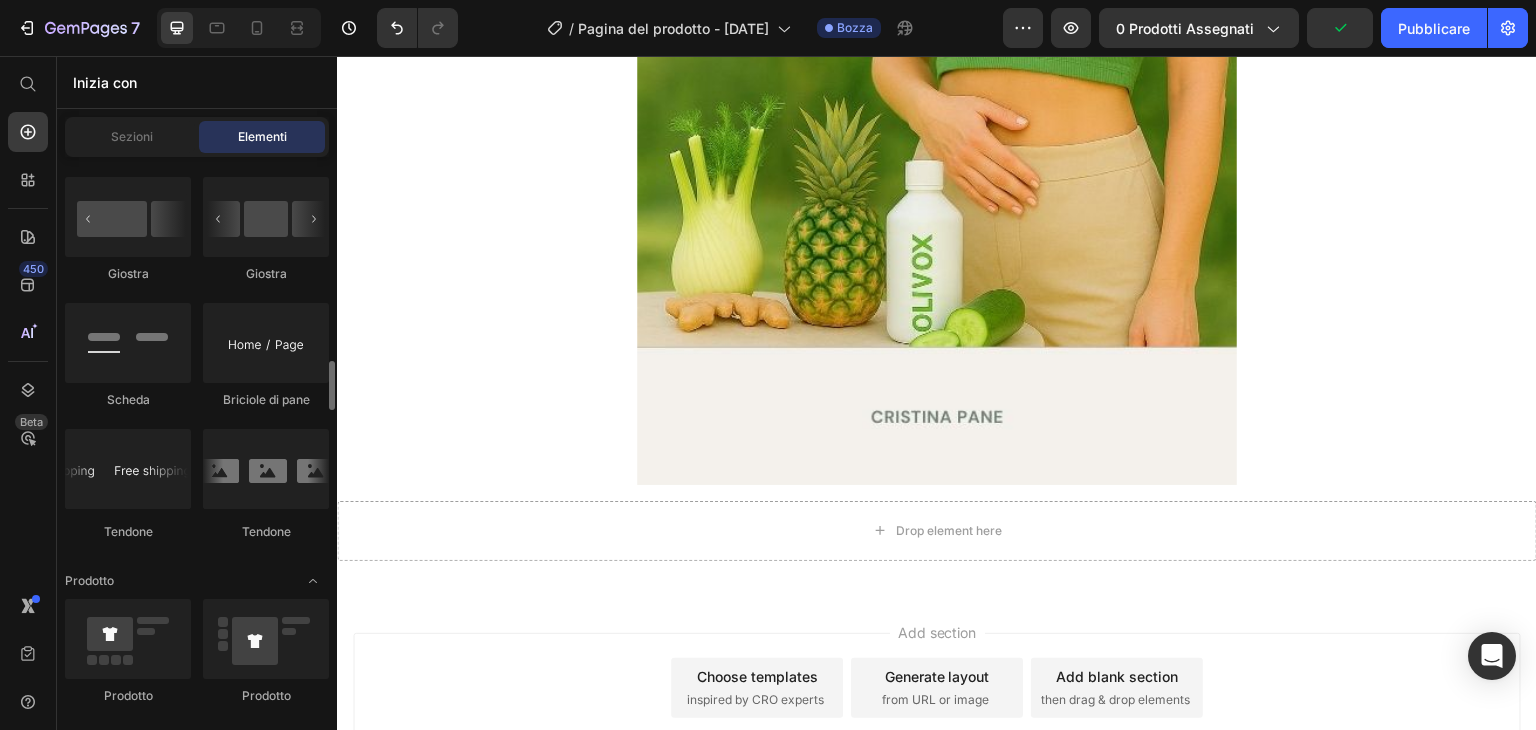 scroll, scrollTop: 2432, scrollLeft: 0, axis: vertical 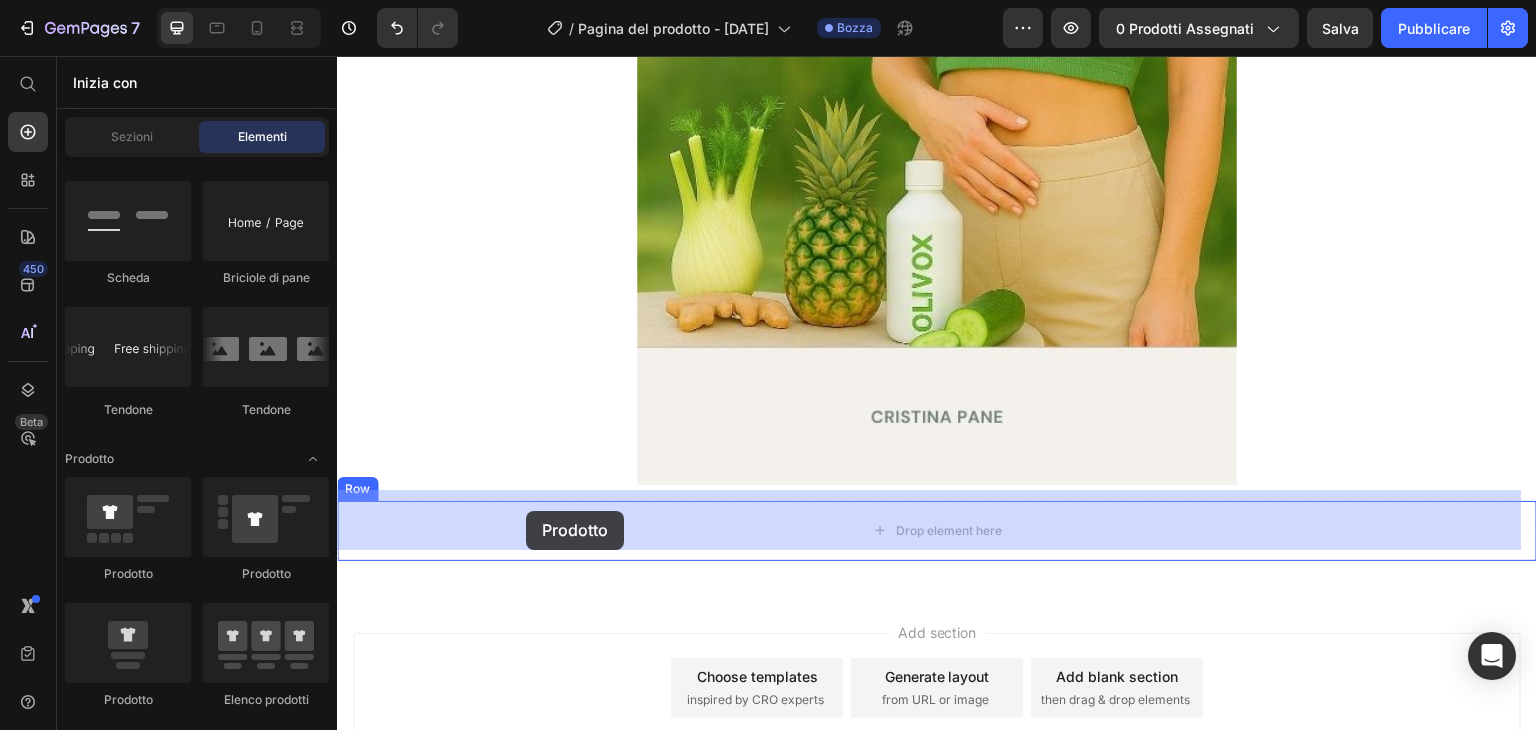 drag, startPoint x: 454, startPoint y: 565, endPoint x: 526, endPoint y: 511, distance: 90 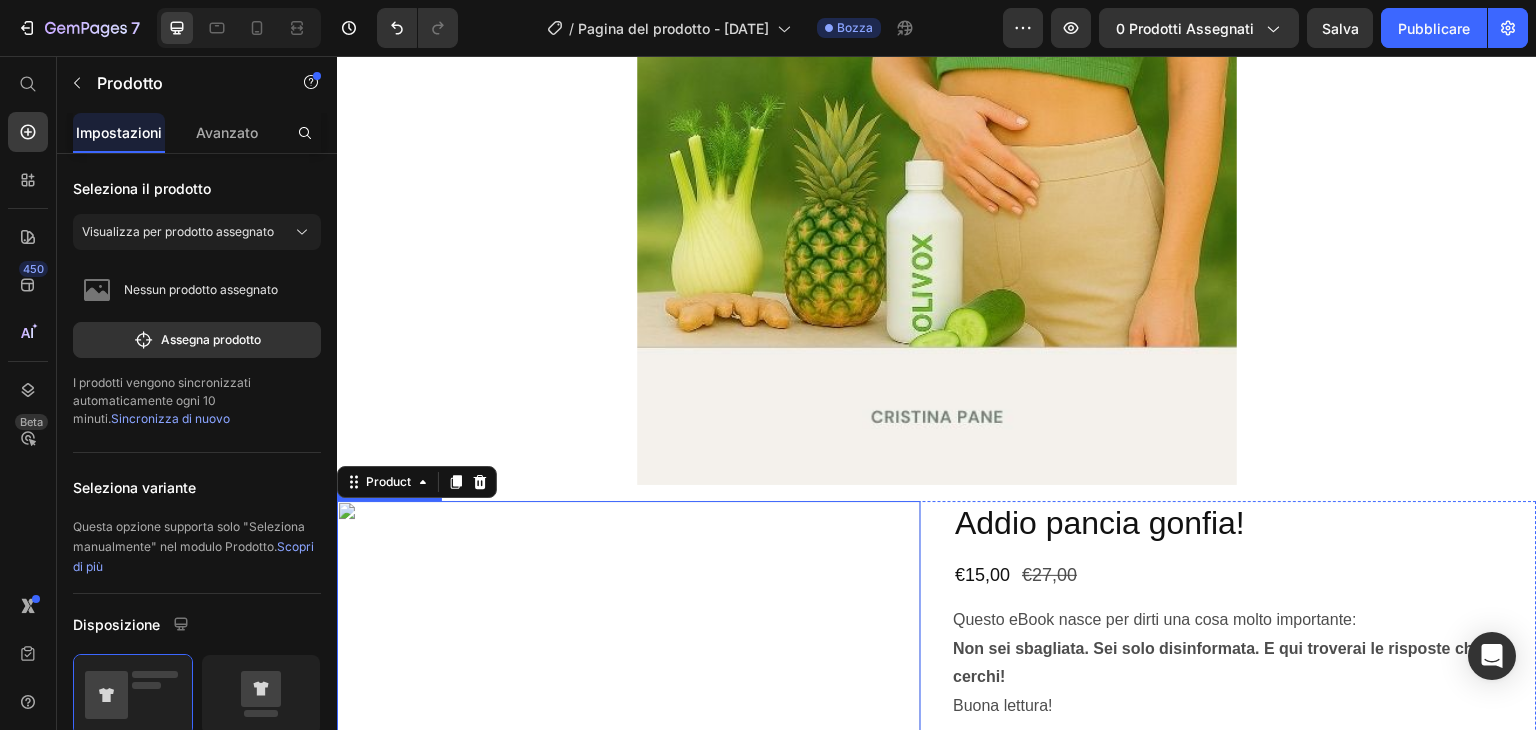 click at bounding box center (629, 793) 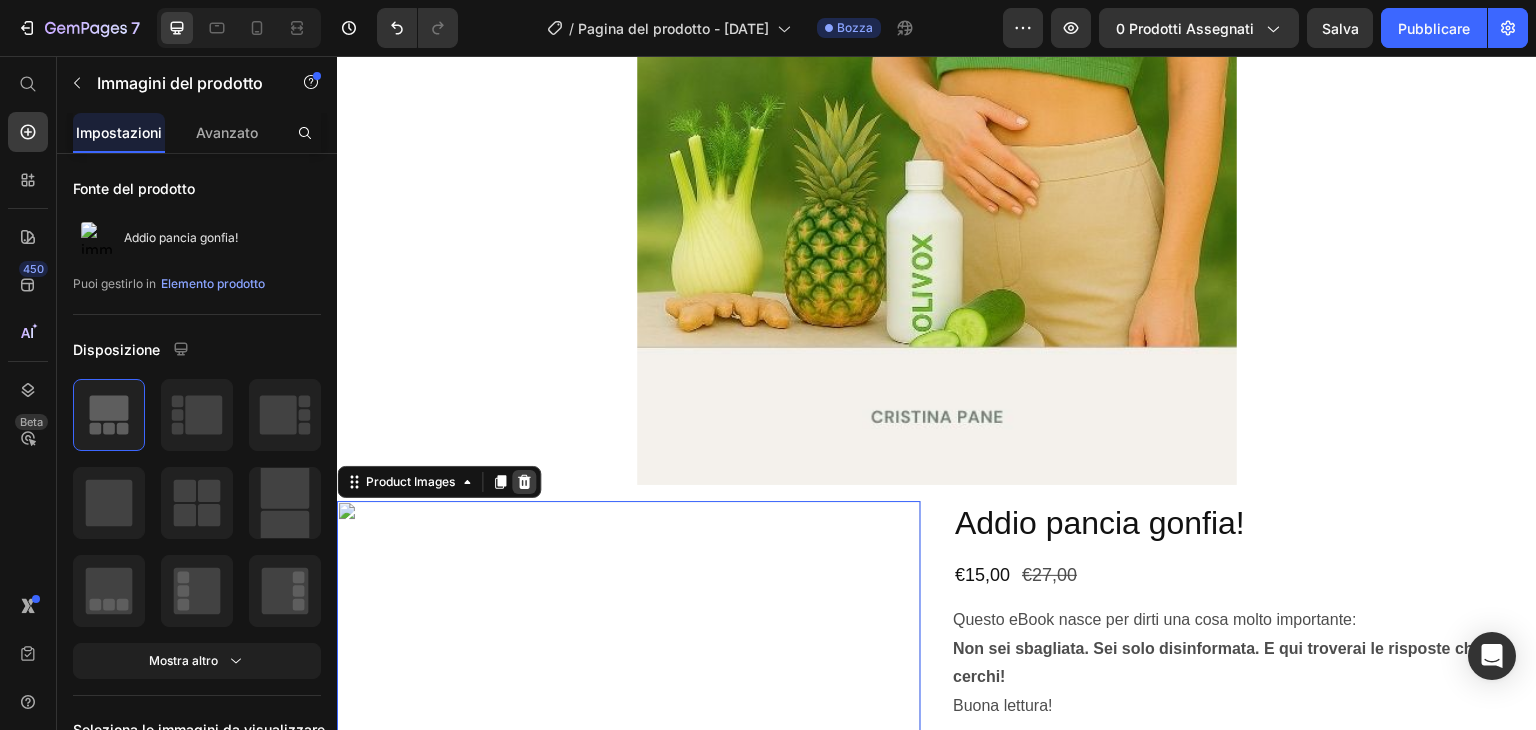 click 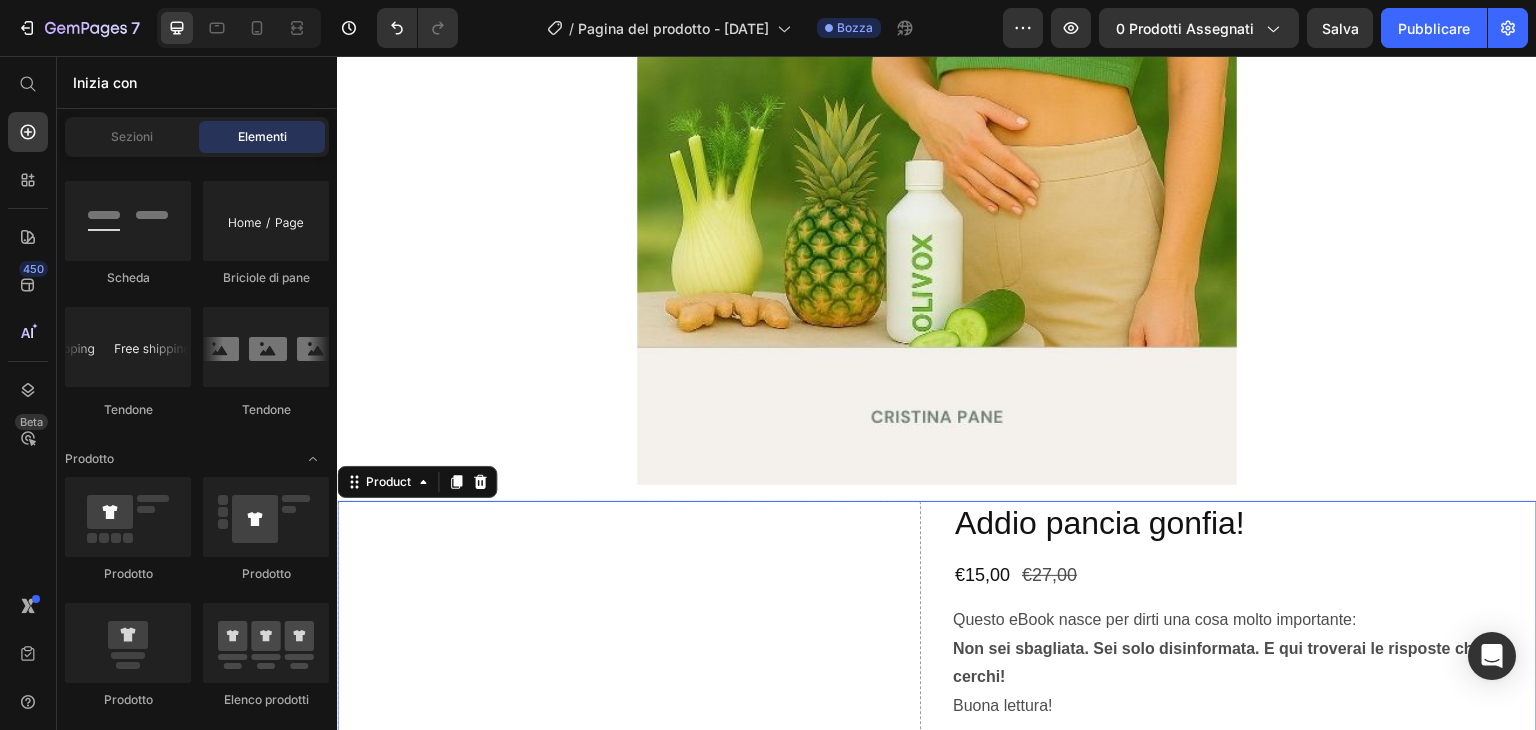 click on "Drop element here" at bounding box center [629, 761] 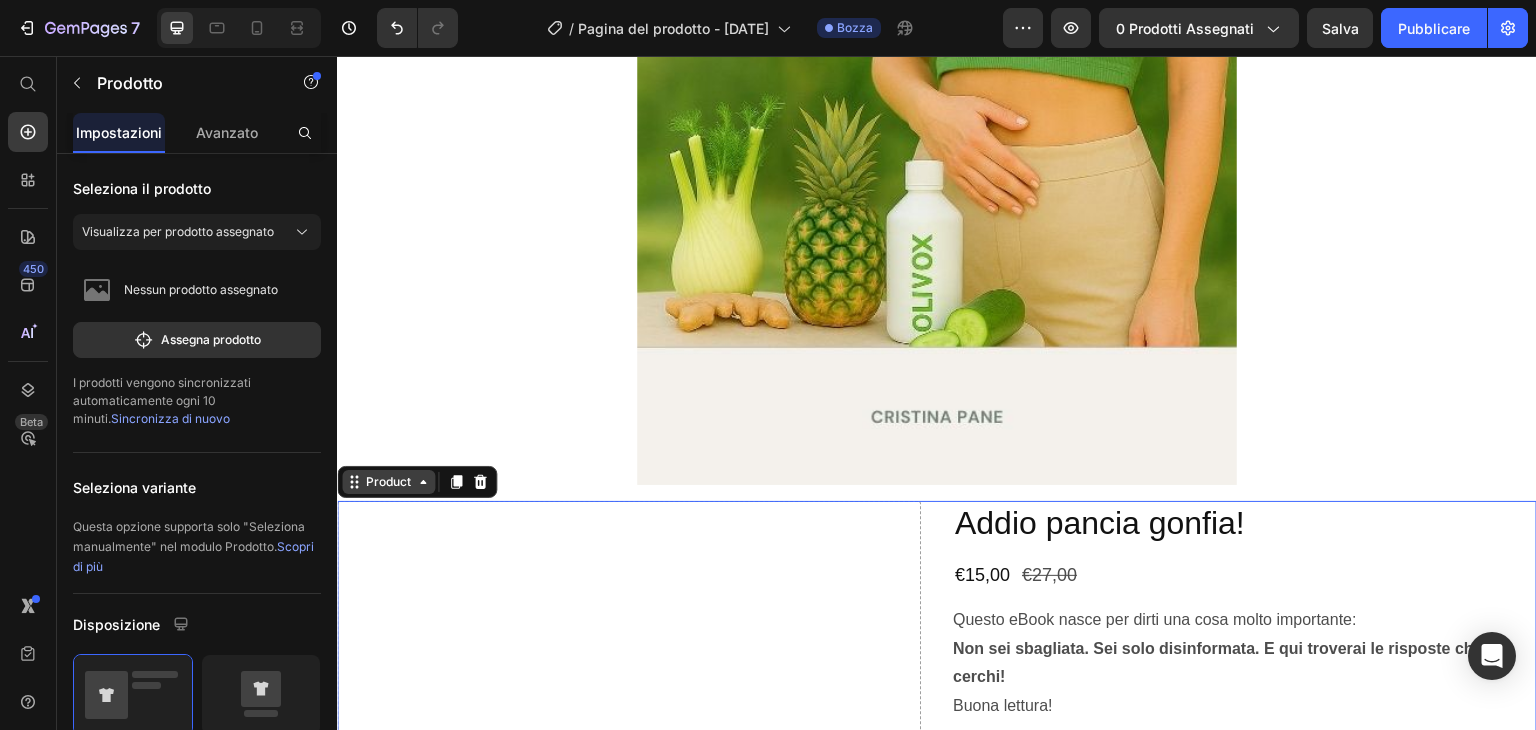 click 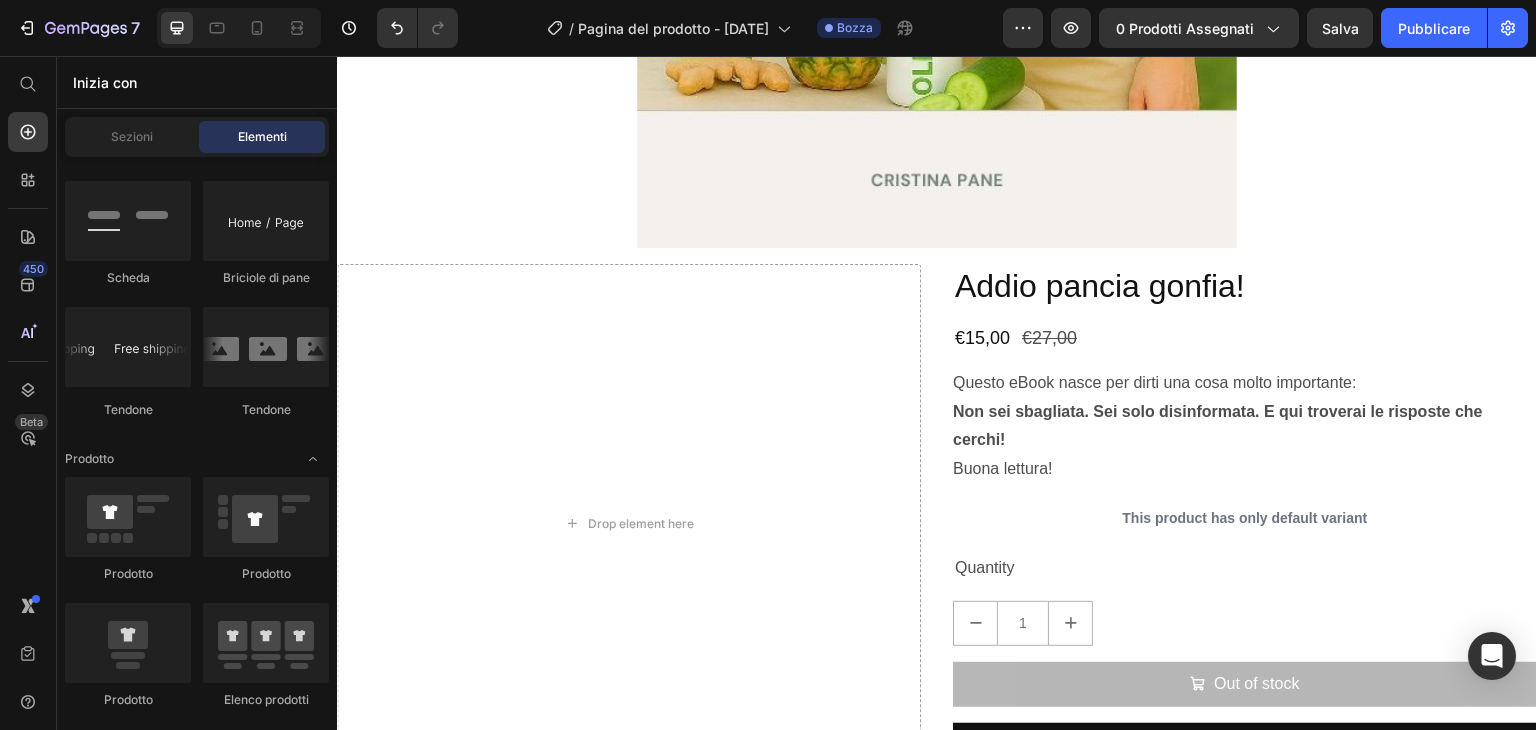 scroll, scrollTop: 996, scrollLeft: 0, axis: vertical 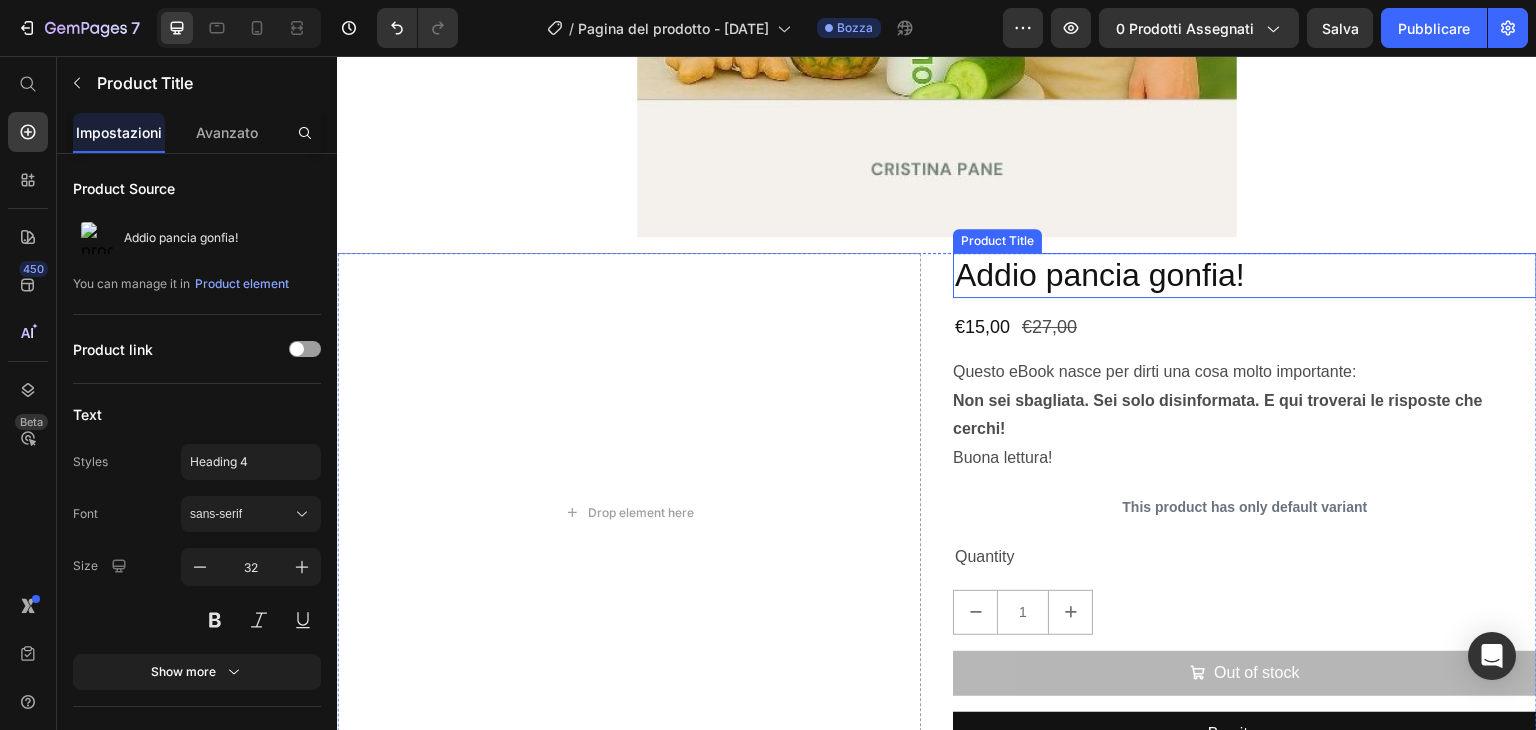 click on "Addio pancia gonfia!" at bounding box center (1245, 276) 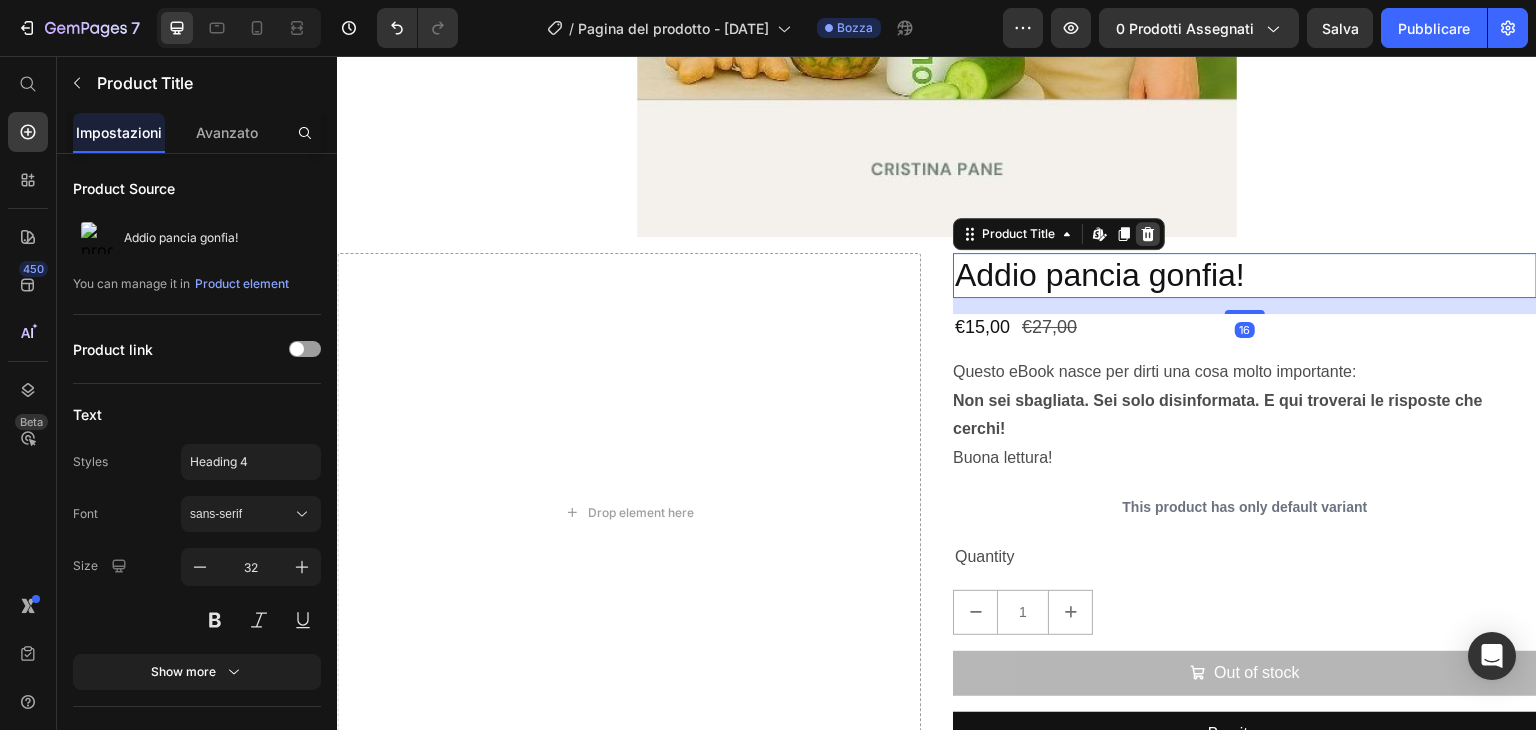 click 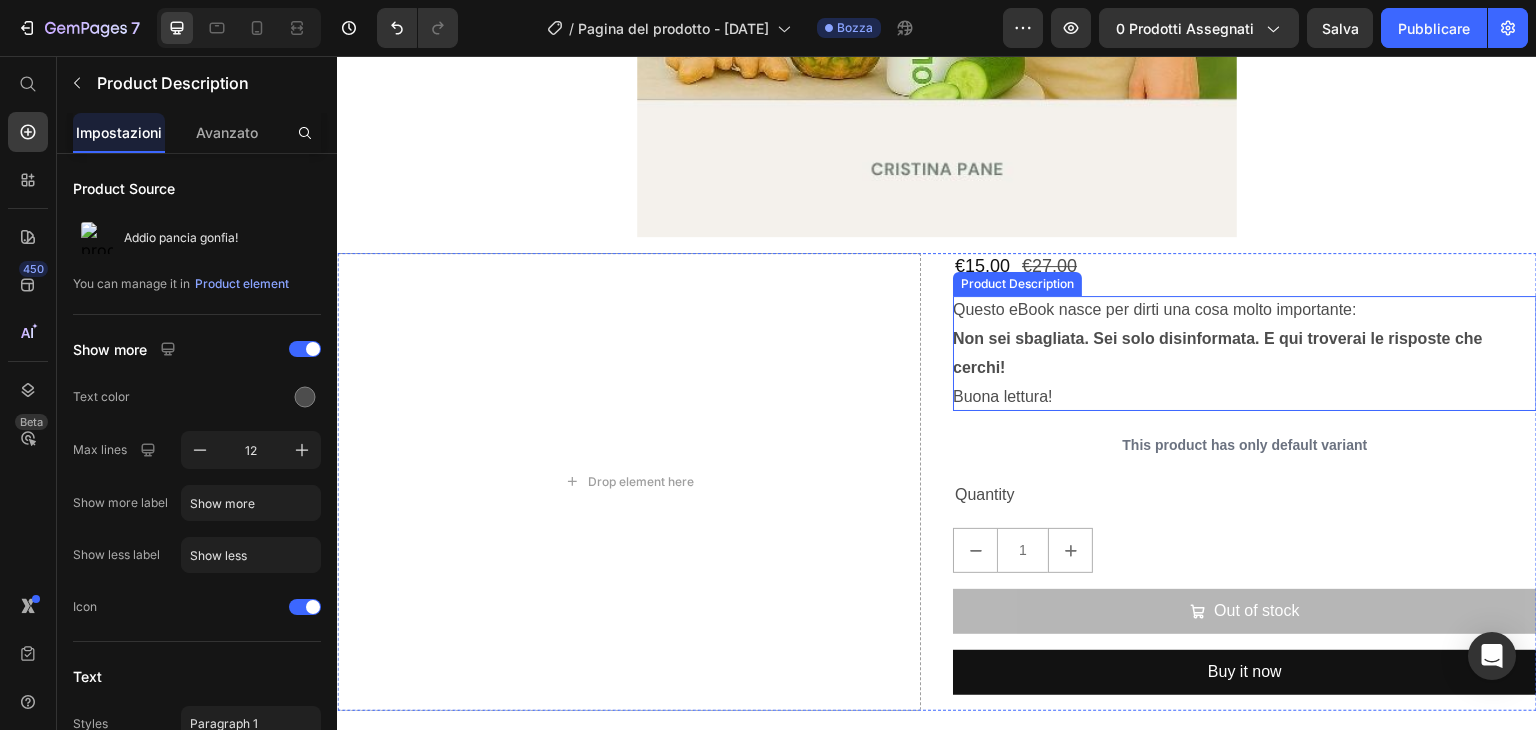 click on "Questo eBook nasce per dirti una cosa molto importante:
Non sei sbagliata. Sei solo disinformata. E qui troverai le risposte che cerchi!
Buona lettura!" at bounding box center [1245, 353] 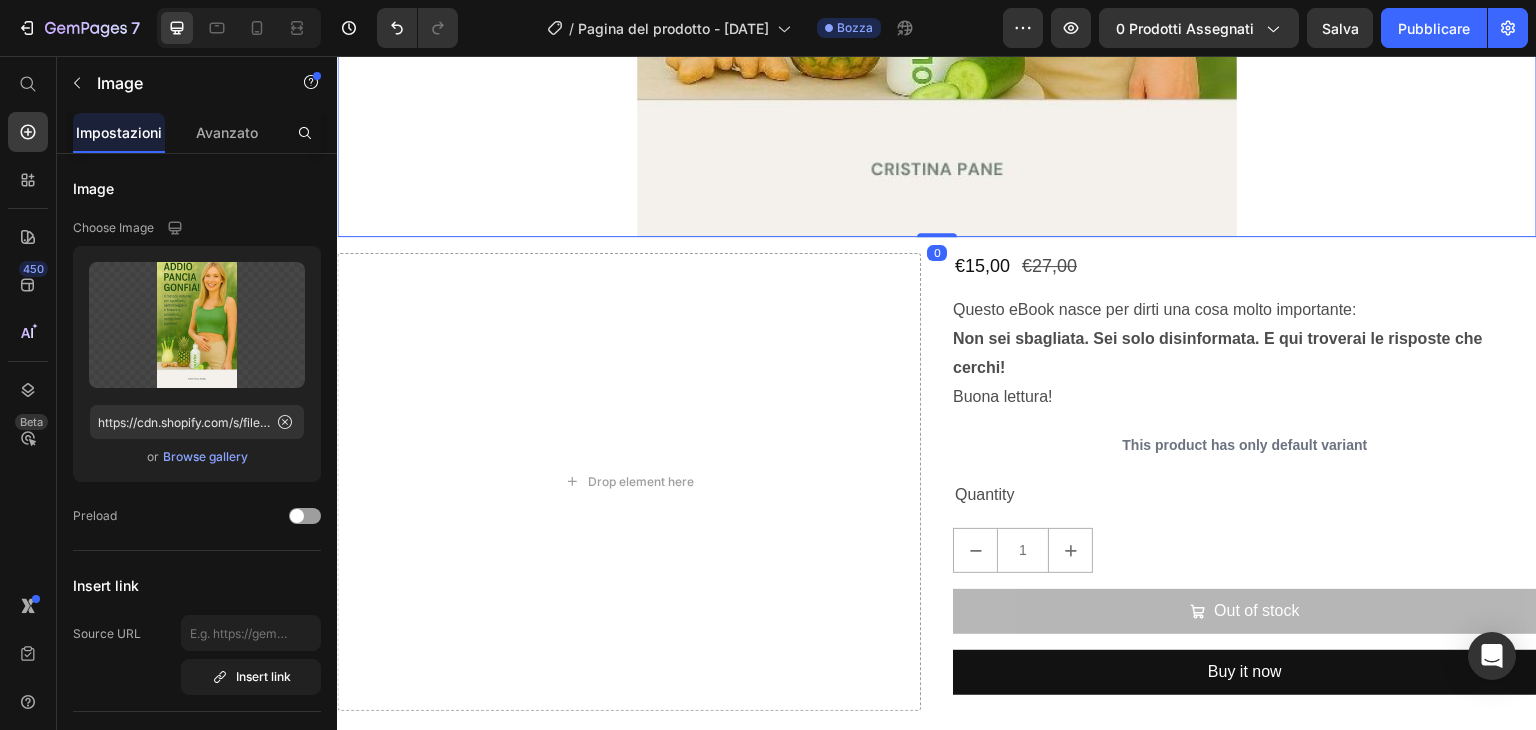 click at bounding box center [937, -232] 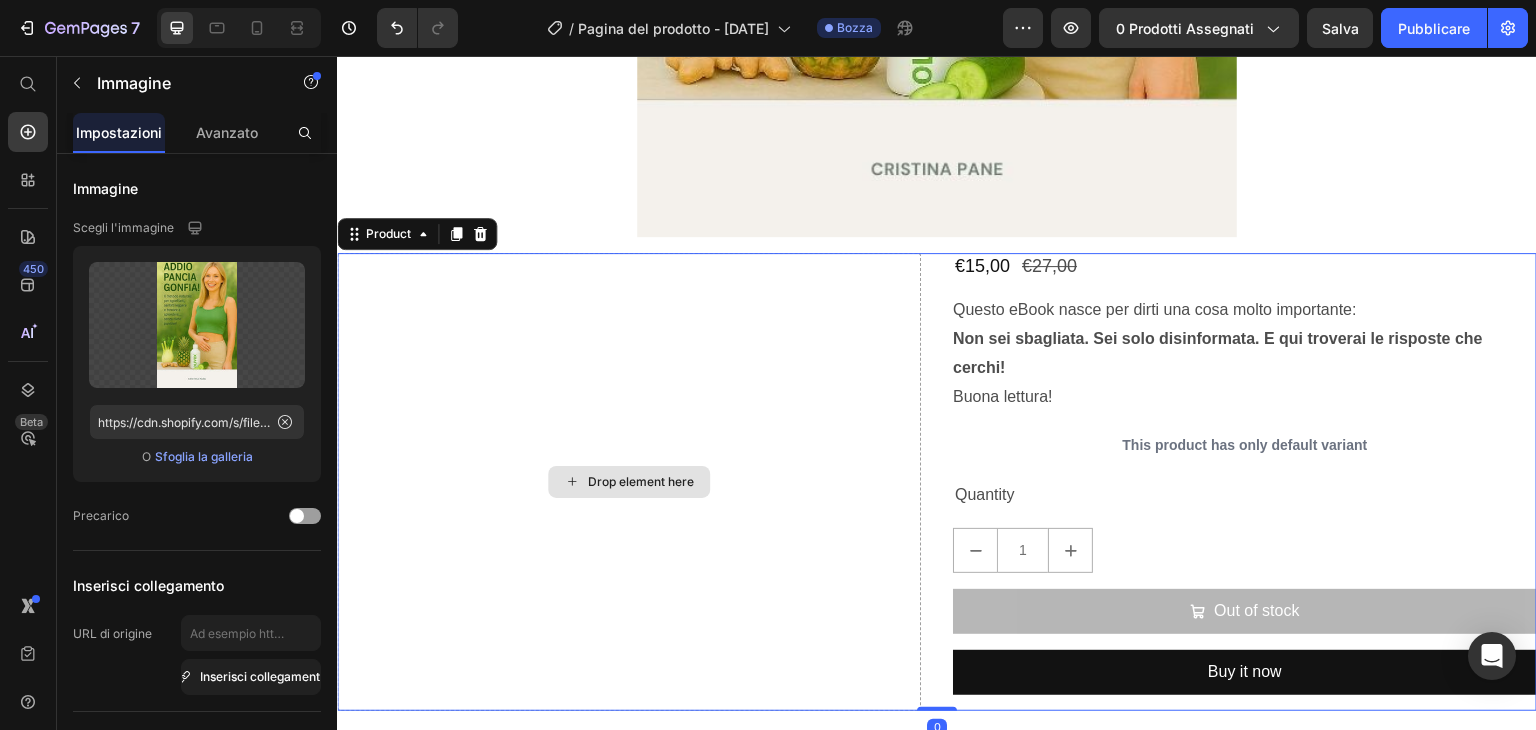 click on "Drop element here" at bounding box center (629, 482) 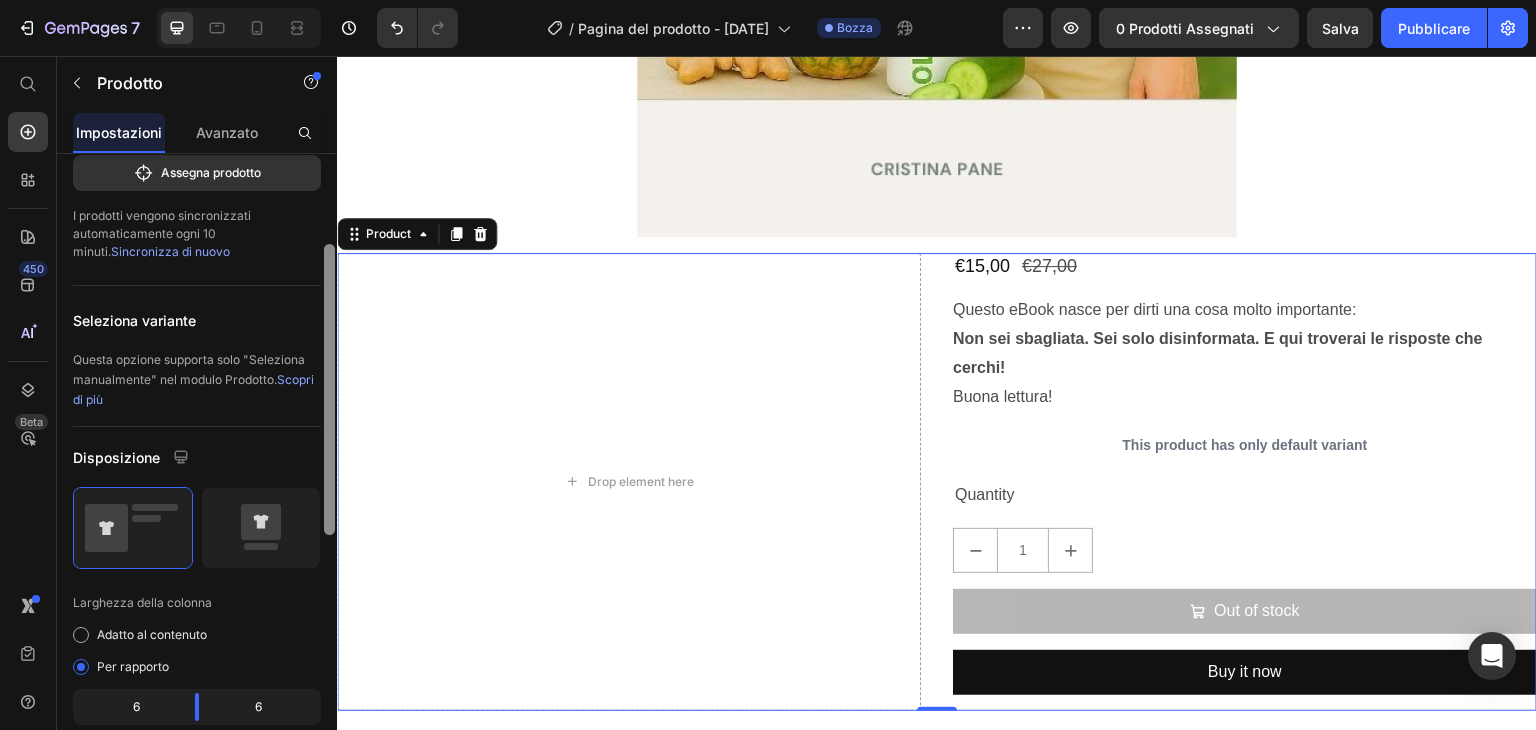 scroll, scrollTop: 176, scrollLeft: 0, axis: vertical 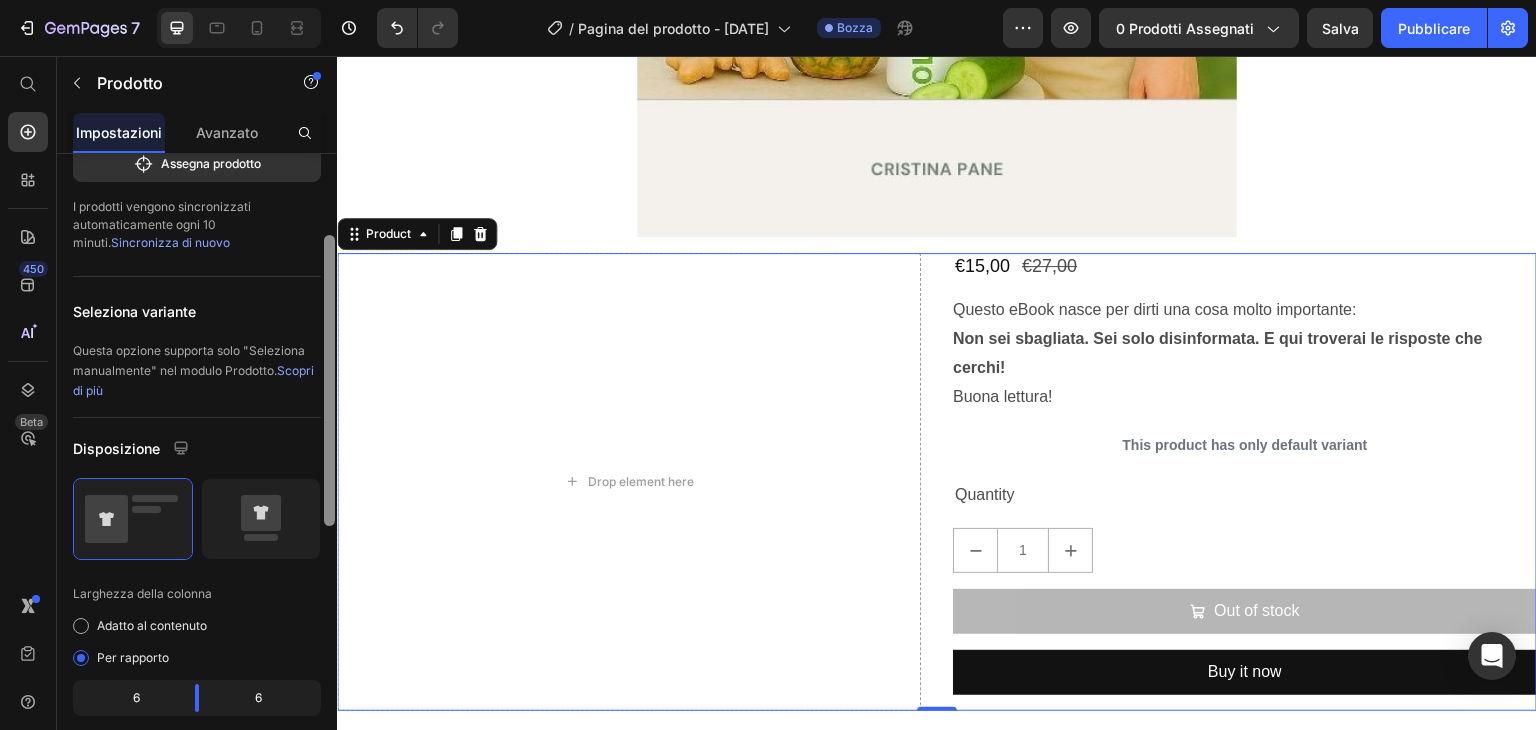 drag, startPoint x: 327, startPoint y: 440, endPoint x: 332, endPoint y: 521, distance: 81.154175 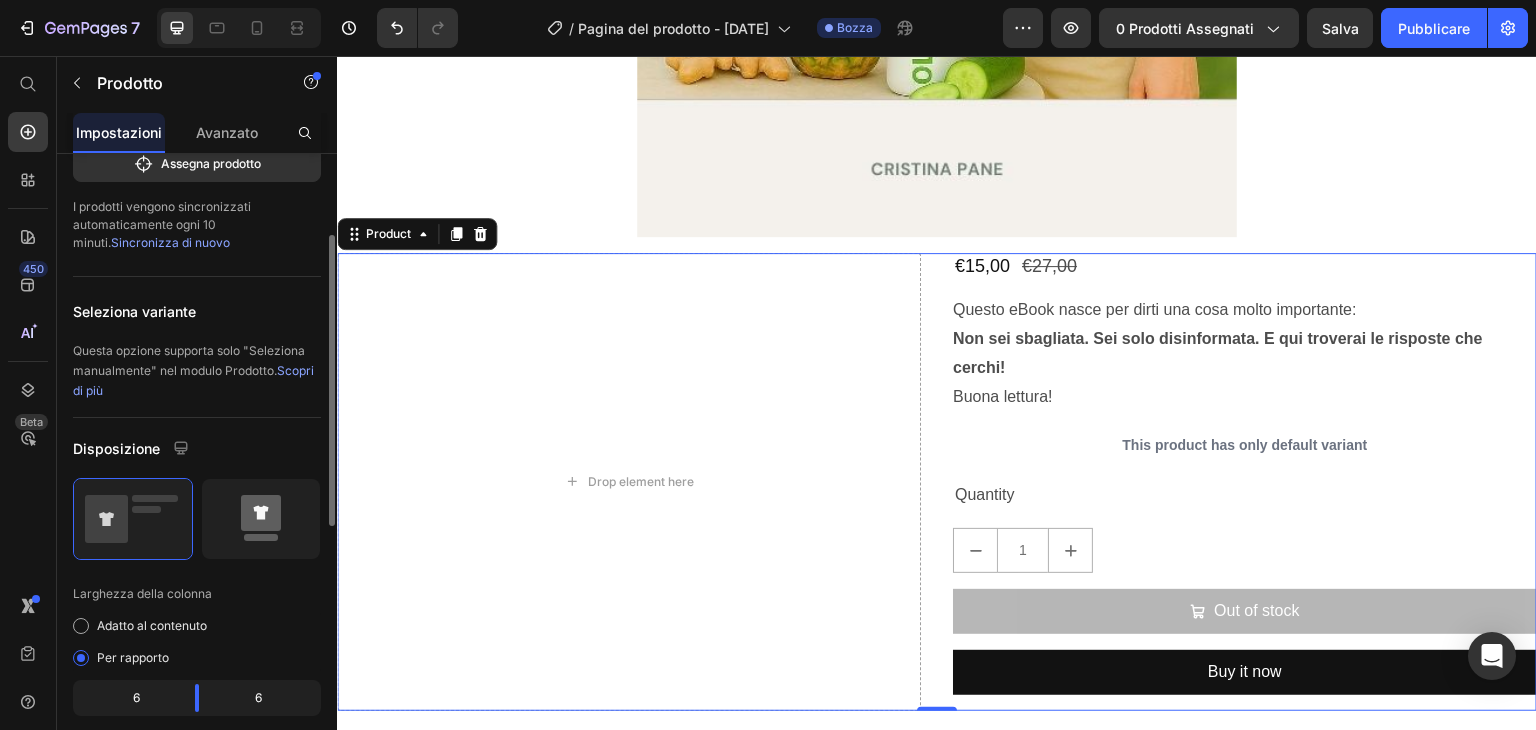 click 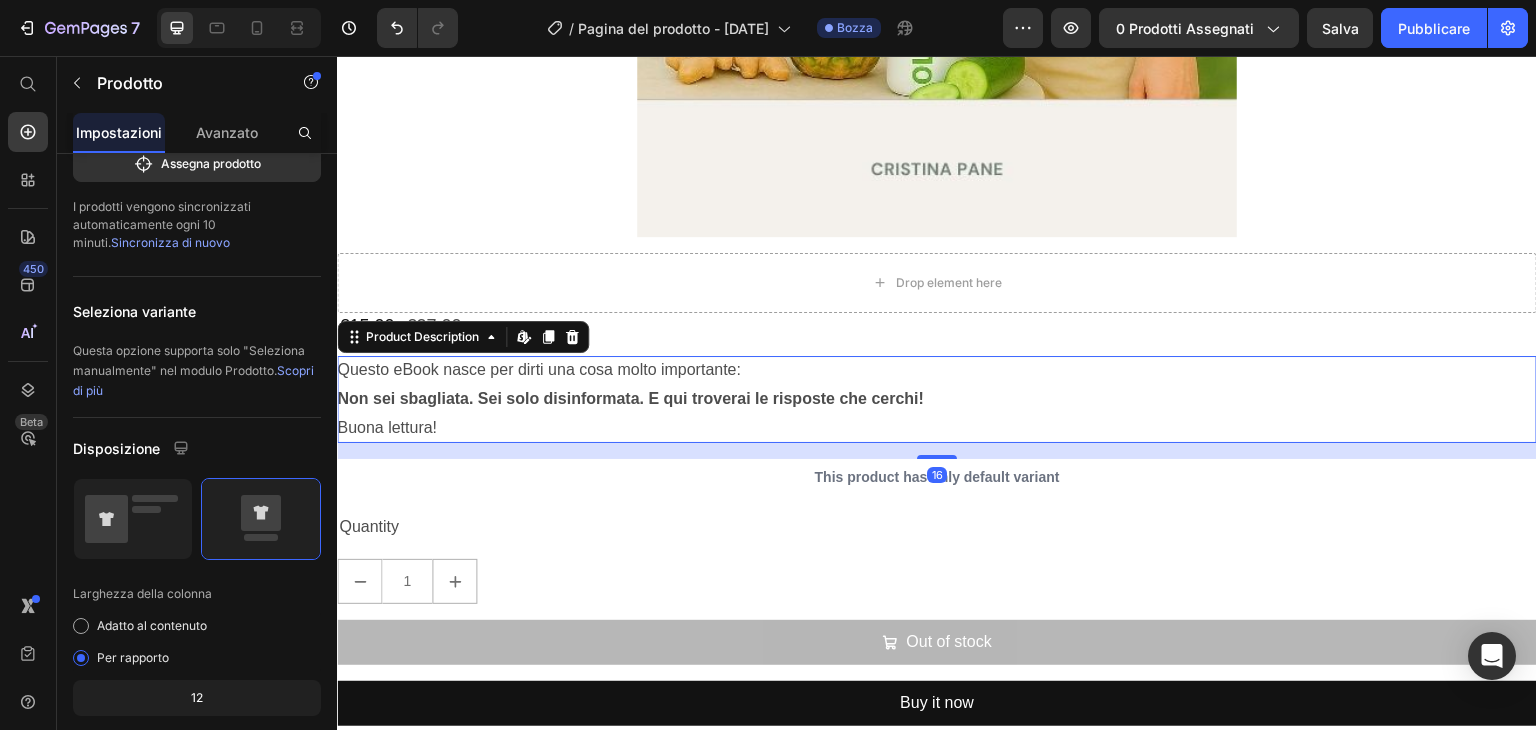 click on "Non sei sbagliata. Sei solo disinformata. E qui troverai le risposte che cerchi!" at bounding box center [630, 398] 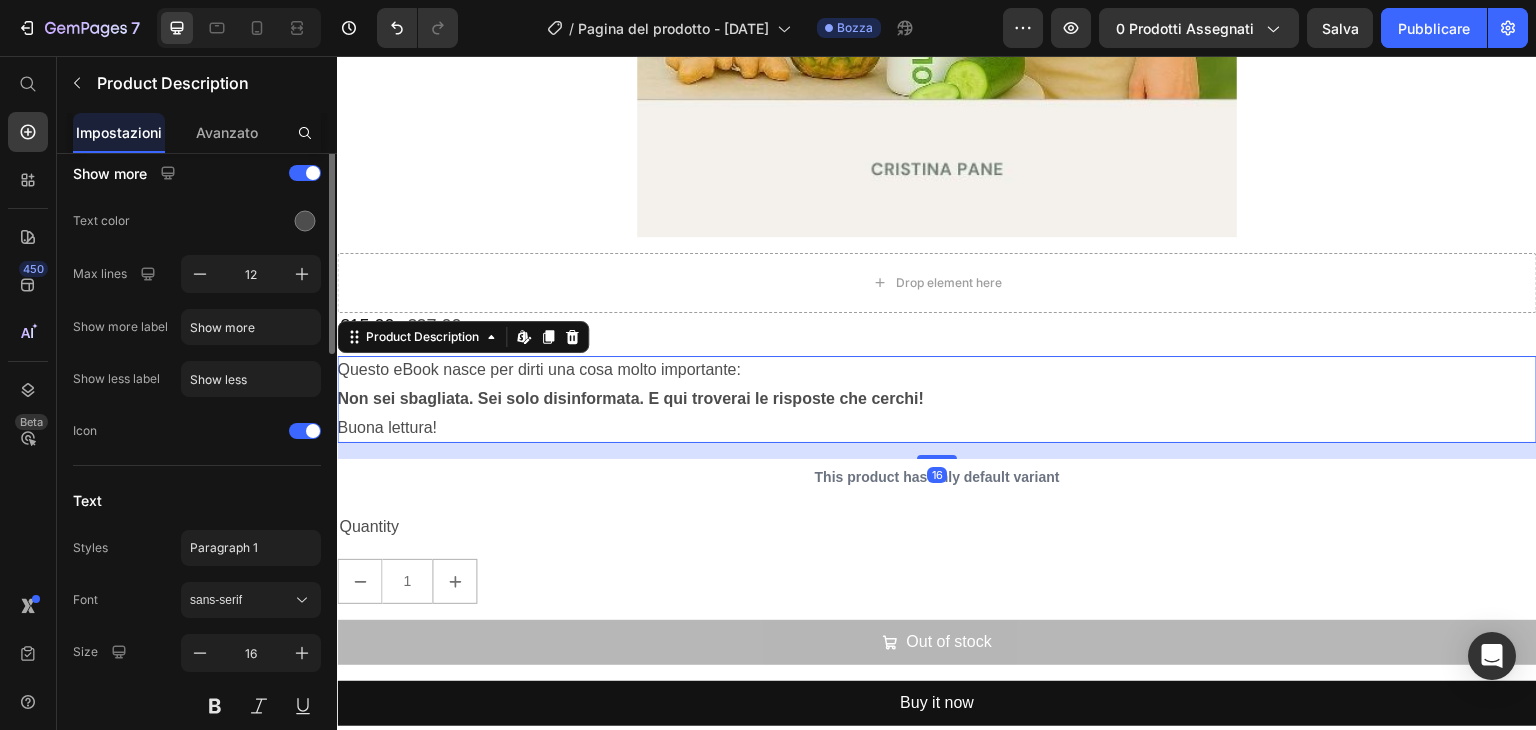 scroll, scrollTop: 0, scrollLeft: 0, axis: both 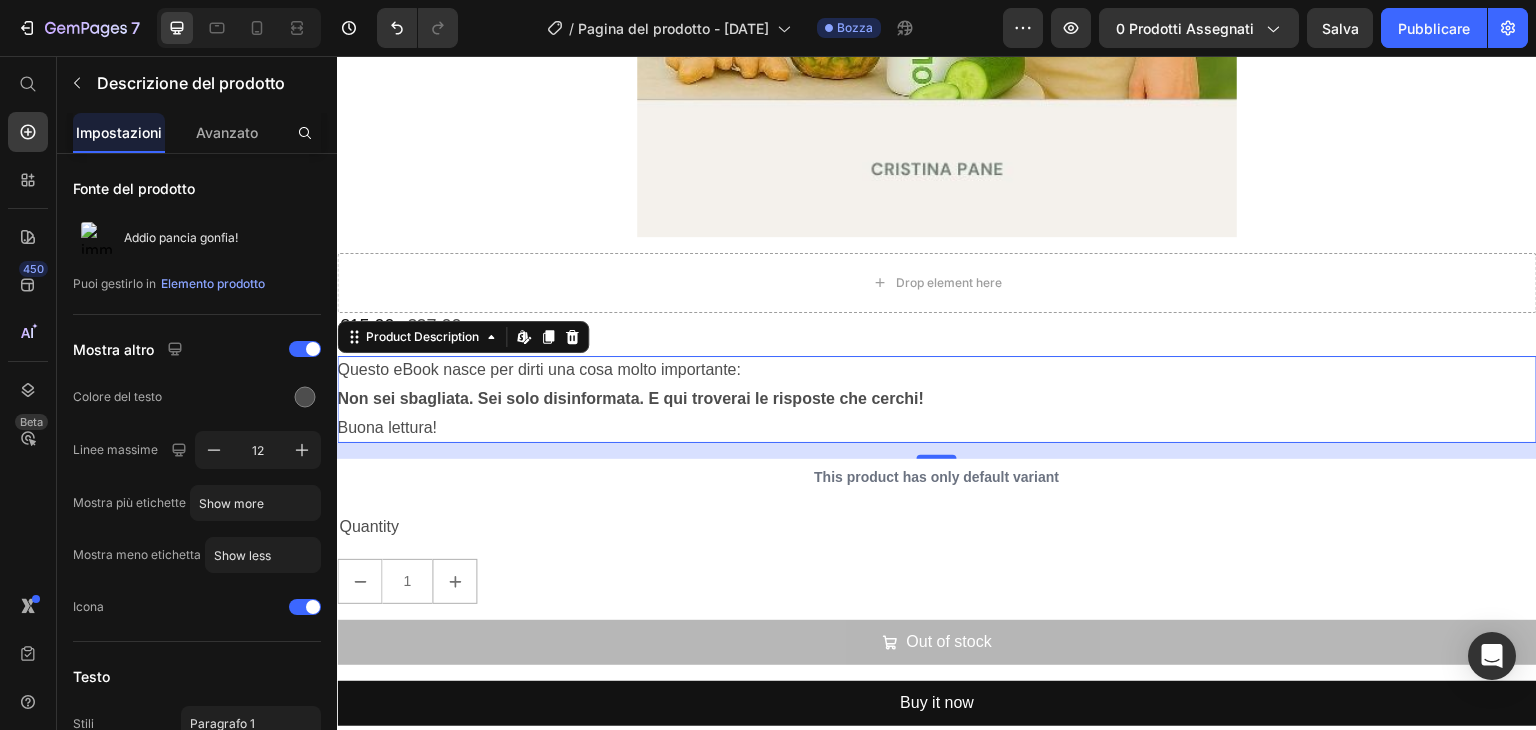 click on "Questo eBook nasce per dirti una cosa molto importante:
Non sei sbagliata. Sei solo disinformata. E qui troverai le risposte che cerchi!
Buona lettura!" at bounding box center [937, 399] 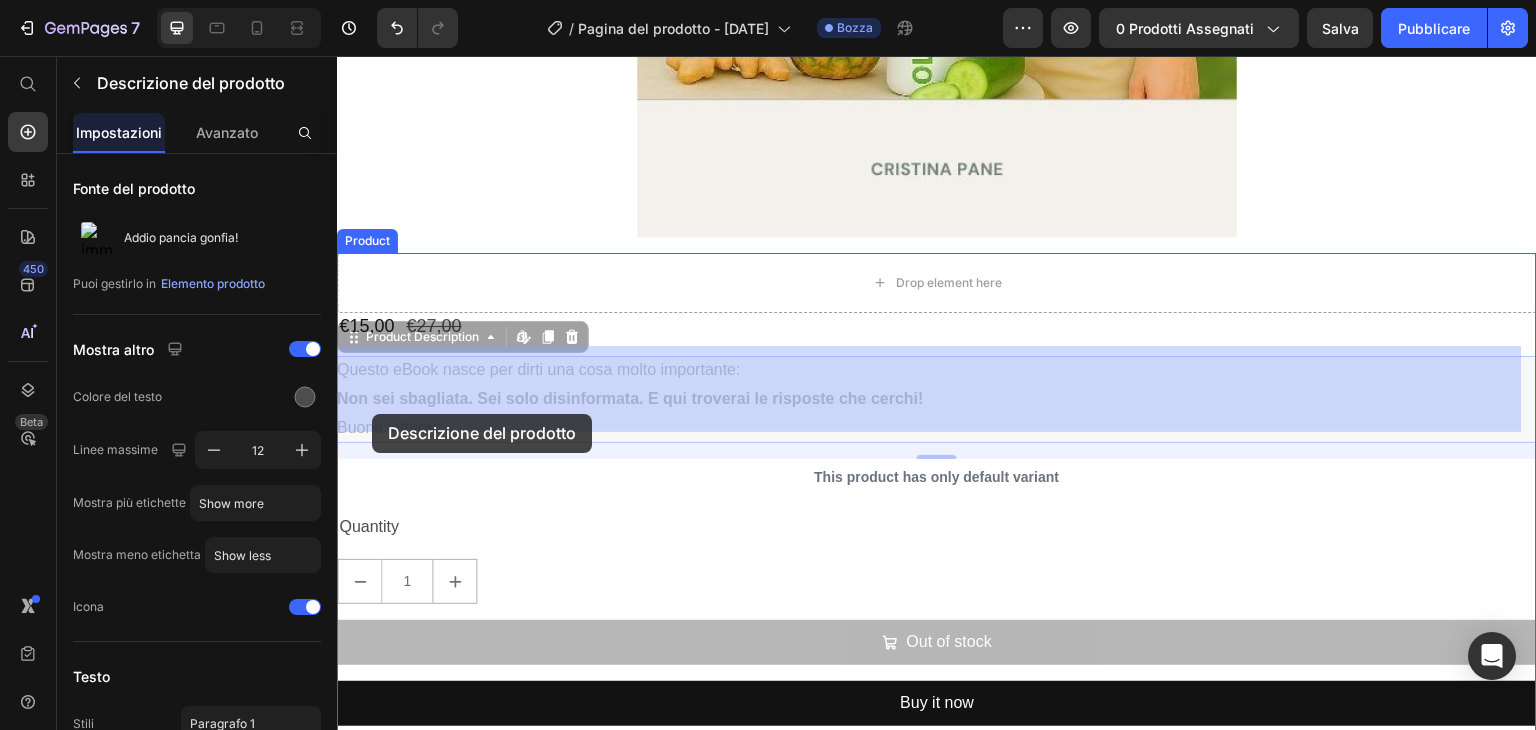 drag, startPoint x: 462, startPoint y: 422, endPoint x: 372, endPoint y: 414, distance: 90.35486 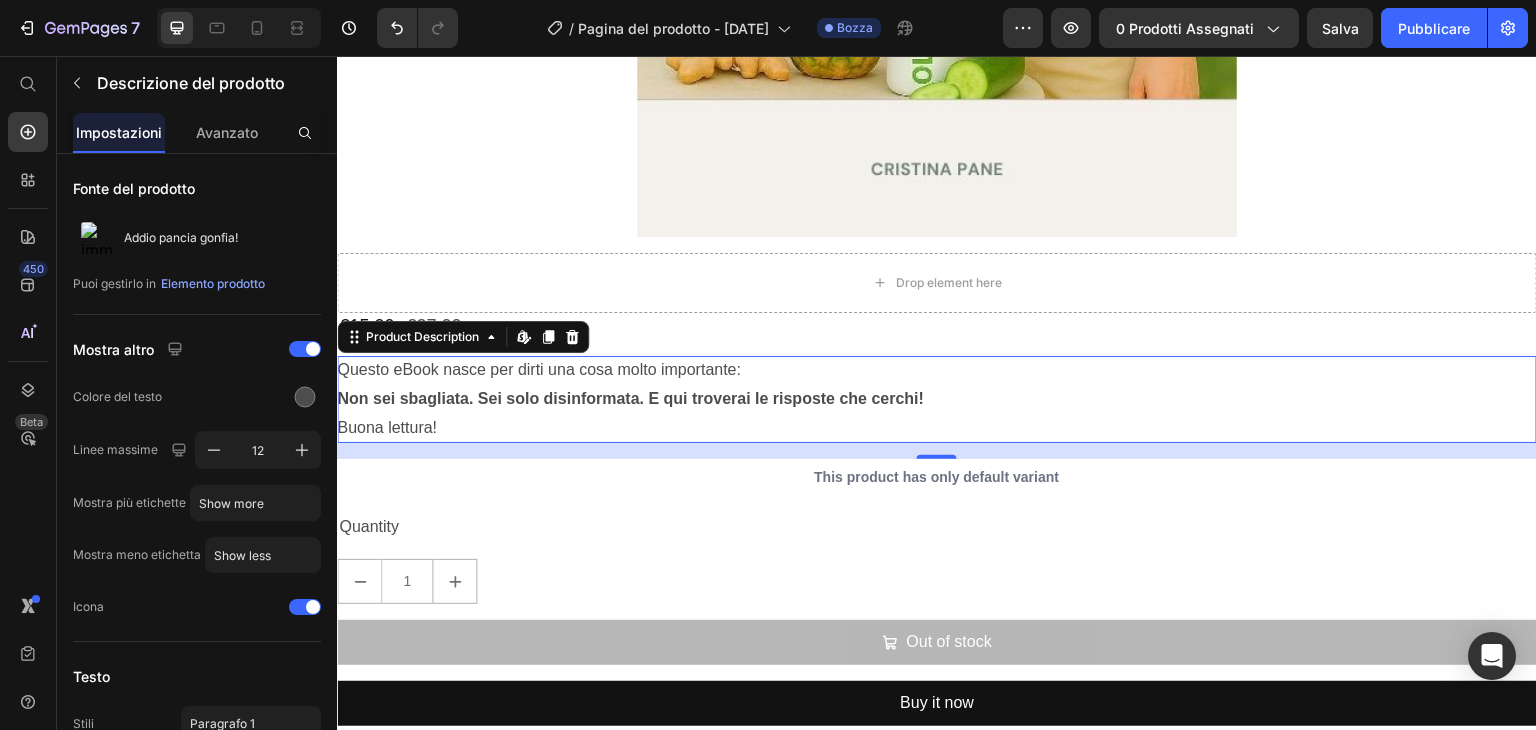 click on "Questo eBook nasce per dirti una cosa molto importante:
Non sei sbagliata. Sei solo disinformata. E qui troverai le risposte che cerchi!
Buona lettura!" at bounding box center (937, 399) 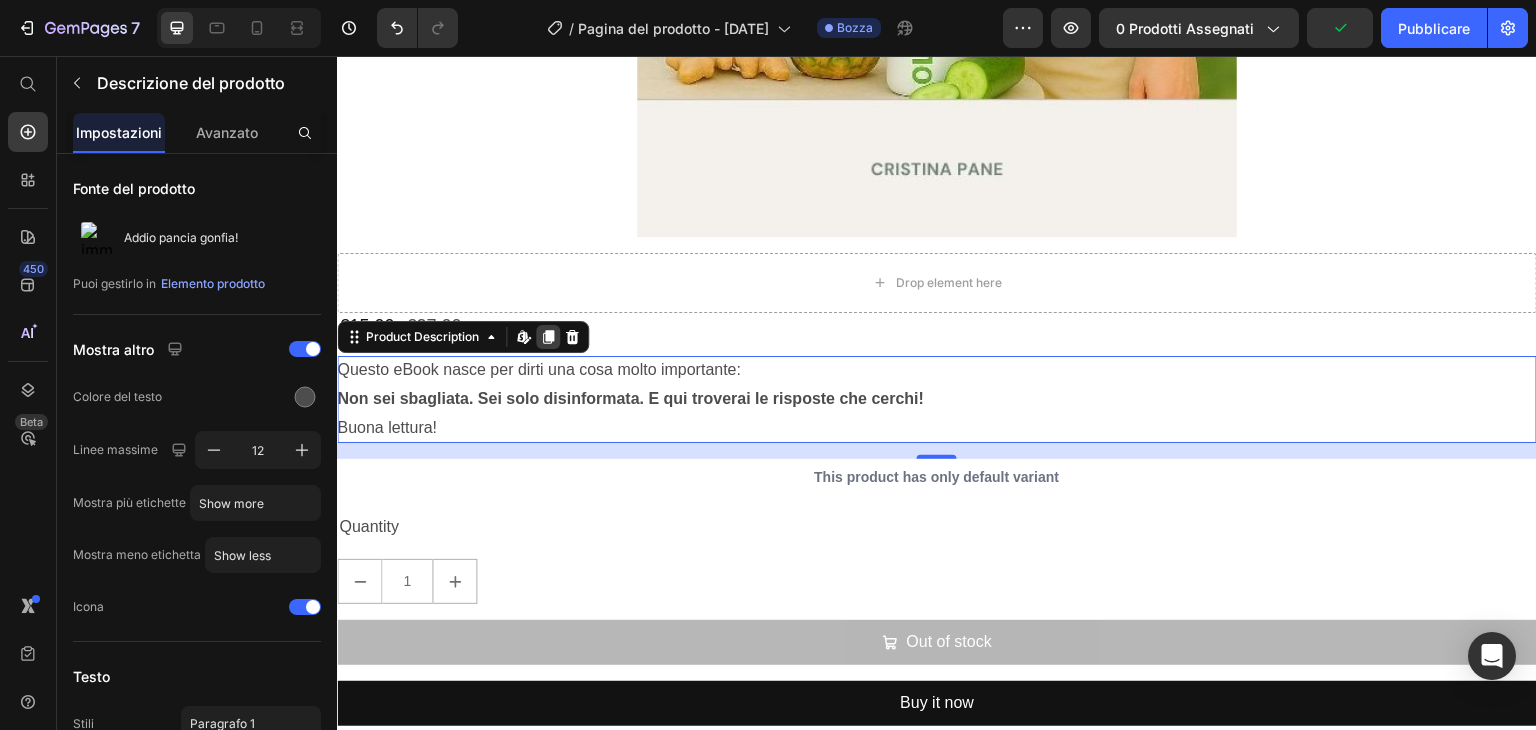 click 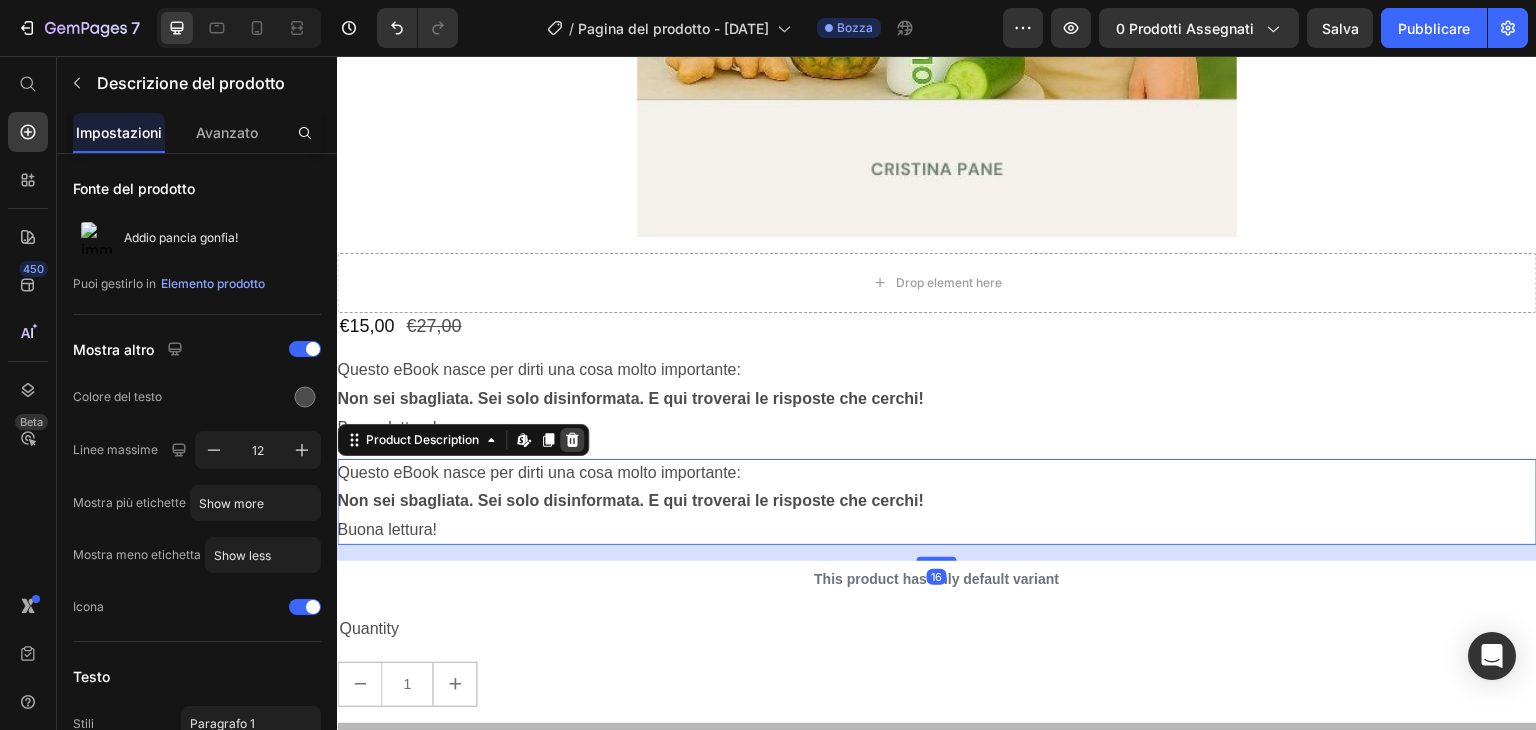 click 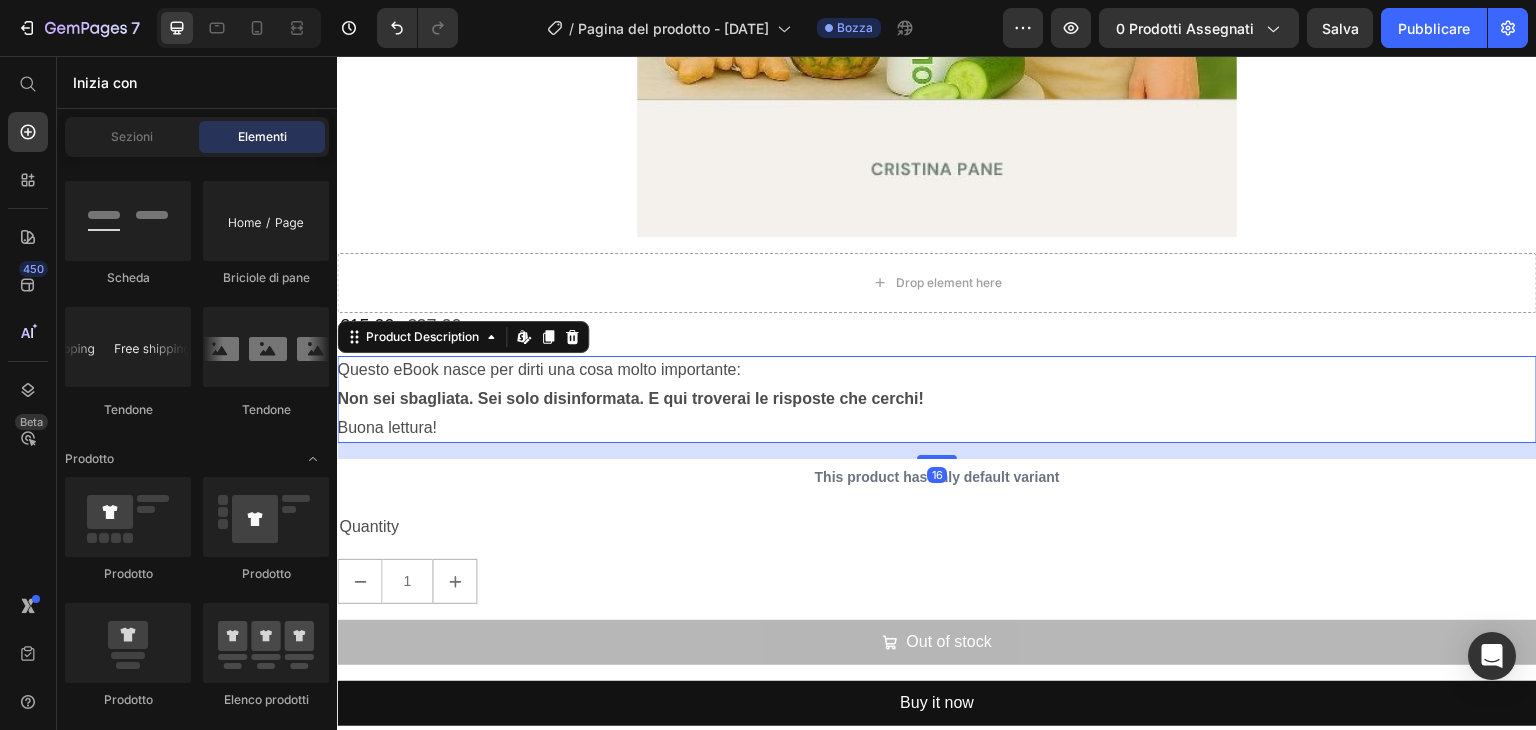 click on "Non sei sbagliata. Sei solo disinformata. E qui troverai le risposte che cerchi!" at bounding box center [630, 398] 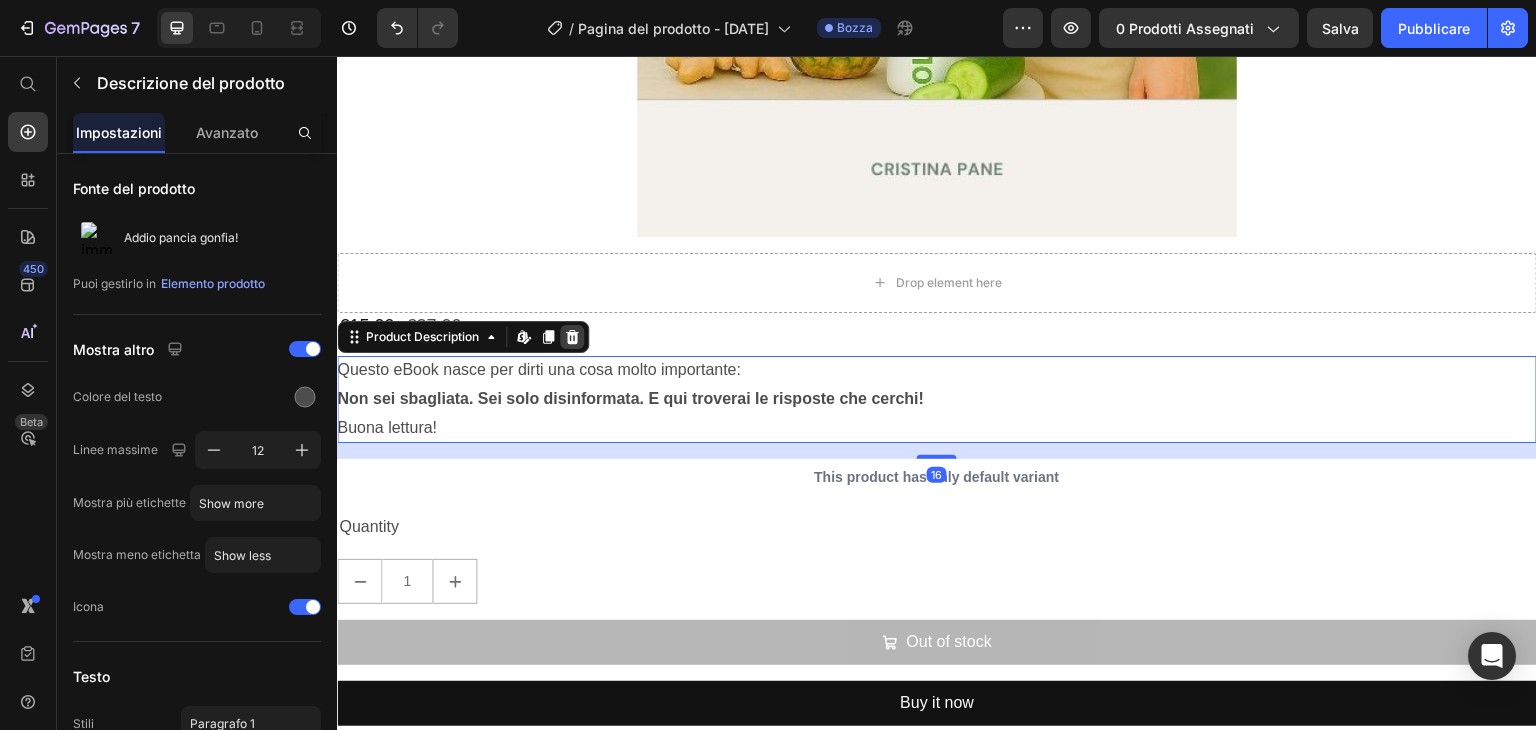 click 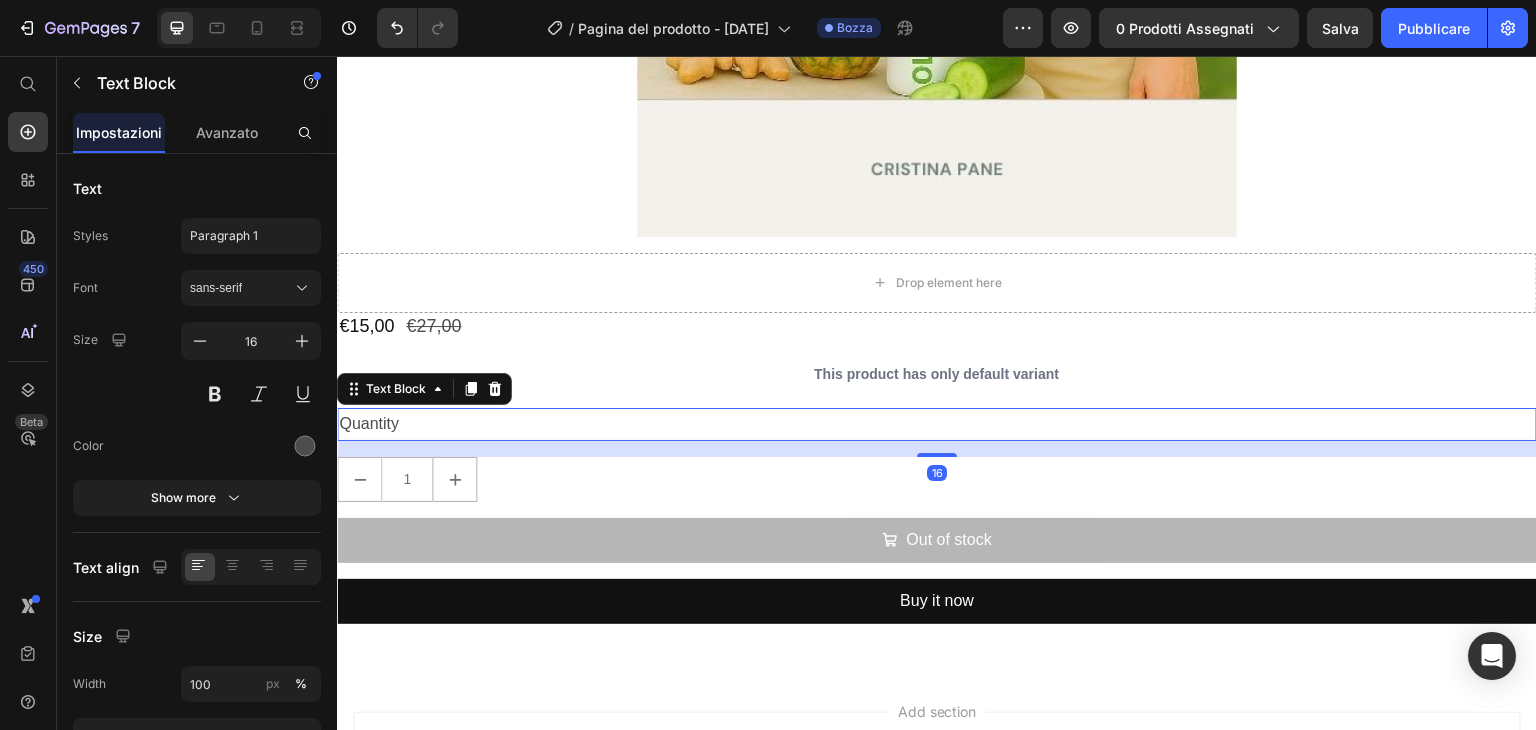 click on "Quantity" at bounding box center [937, 424] 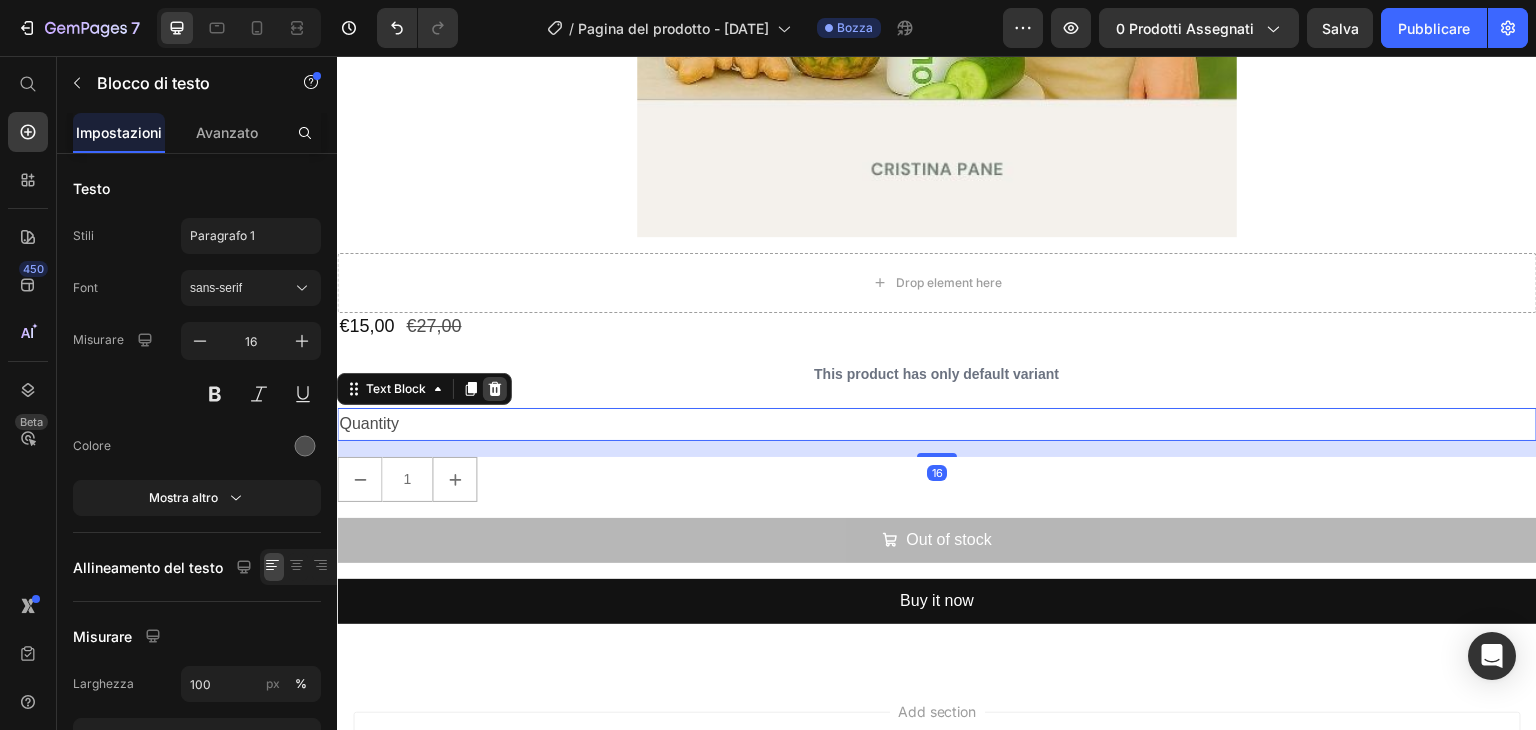 click 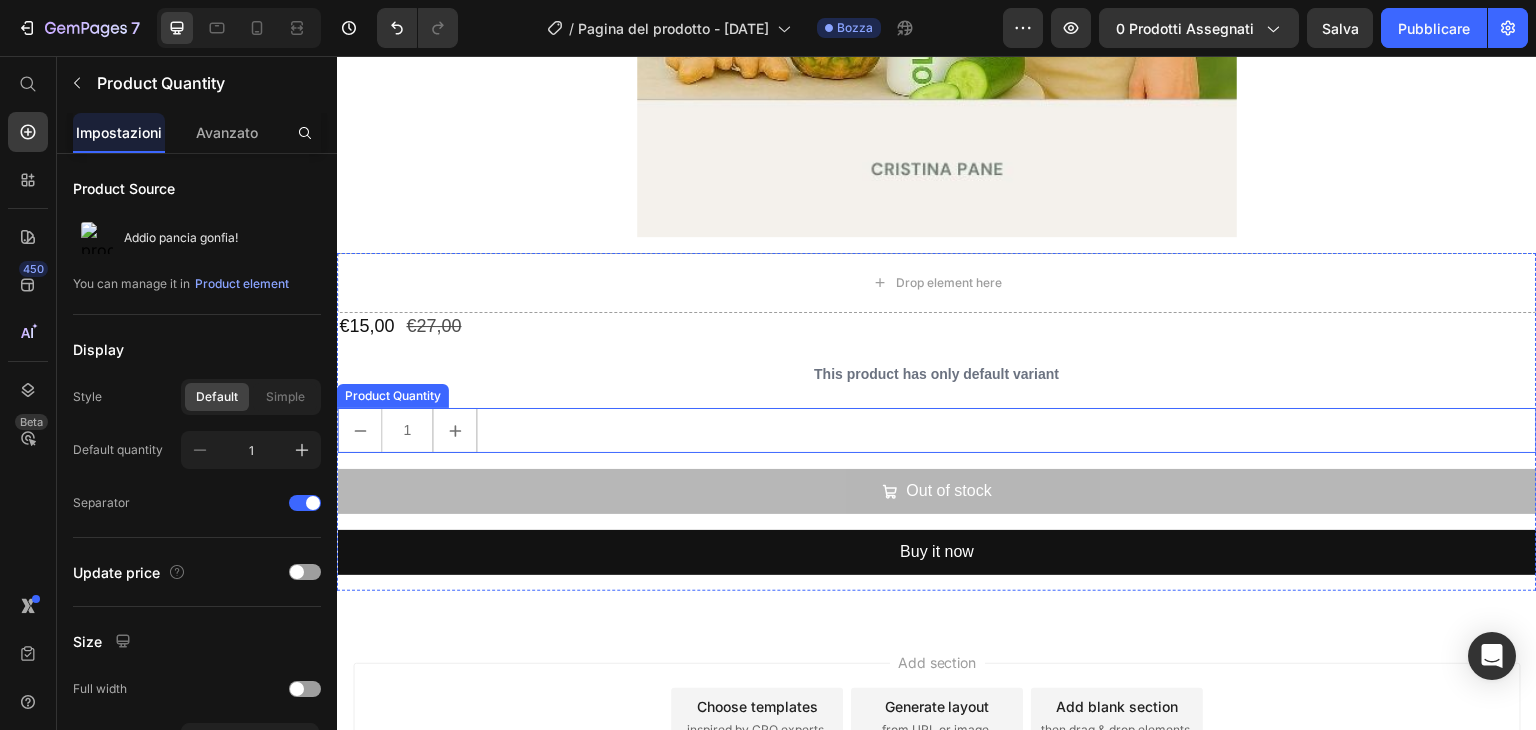 click on "1" at bounding box center [937, 430] 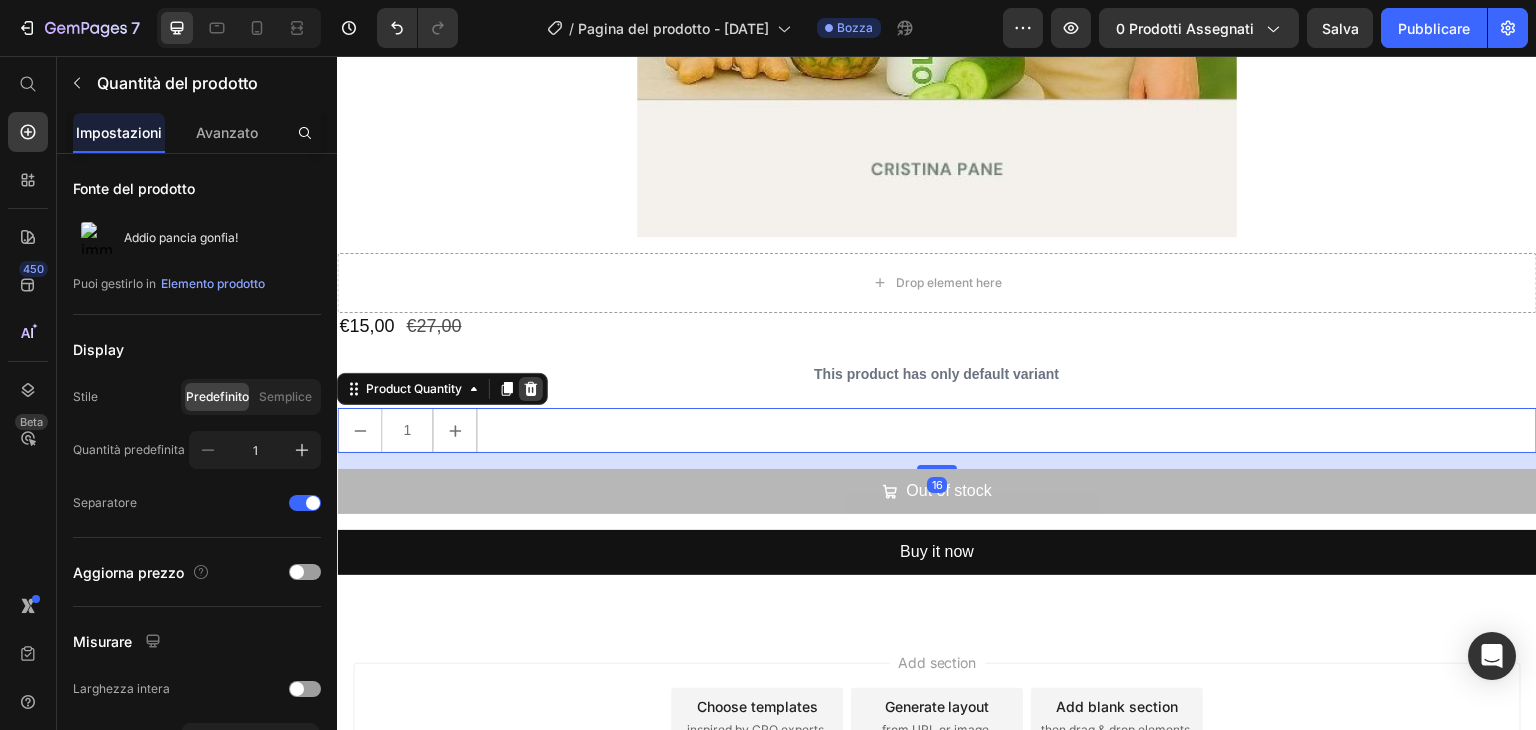 click 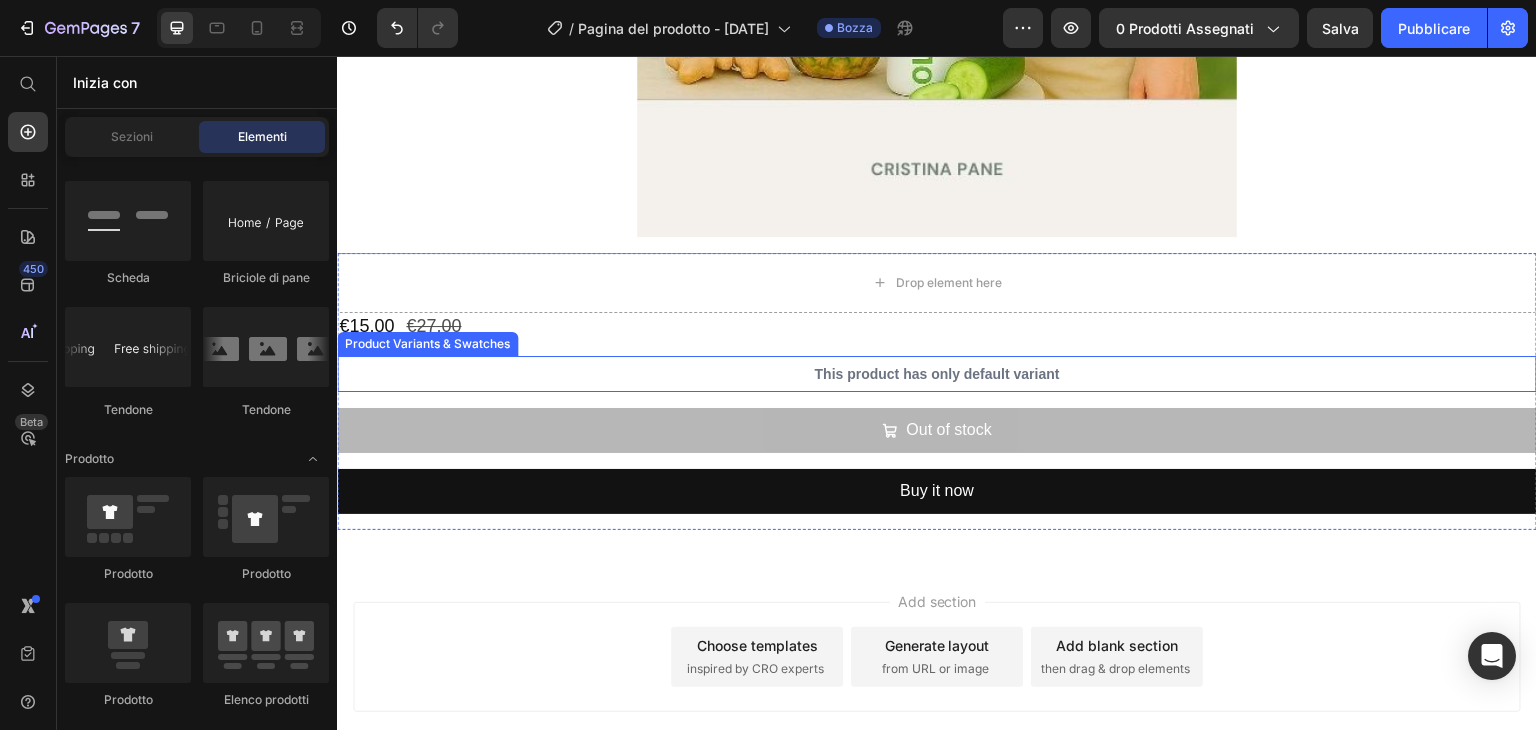 click on "This product has only default variant" at bounding box center (937, 374) 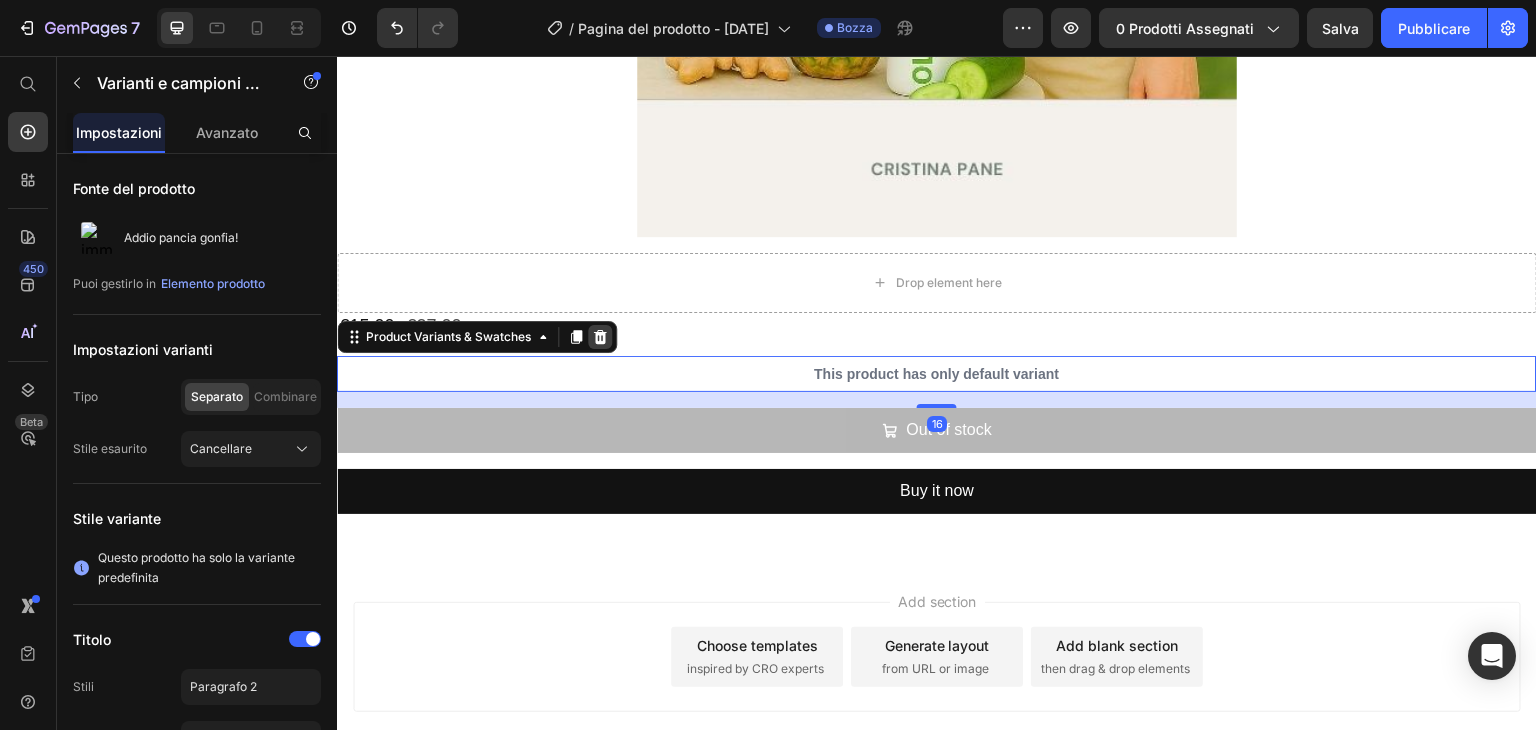 click 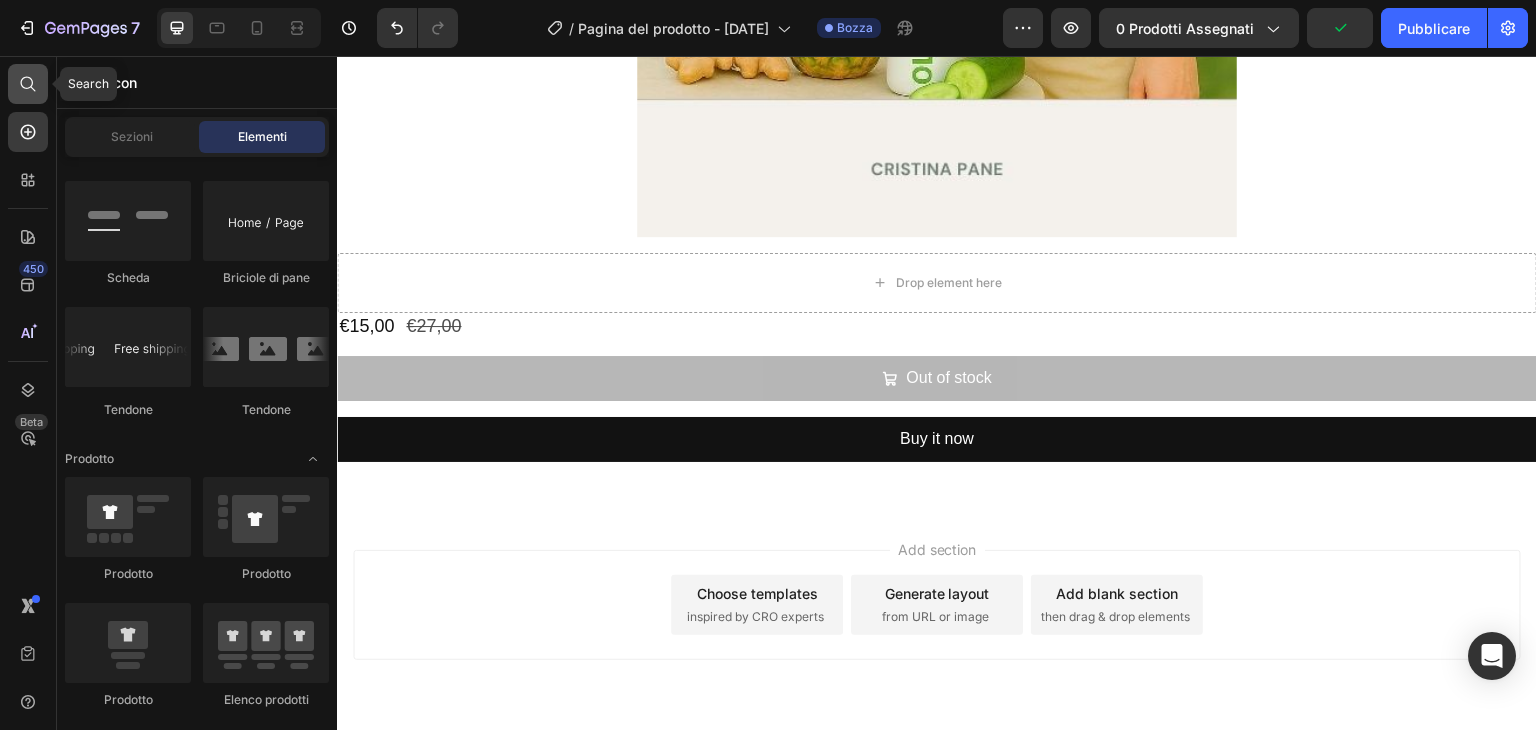 click 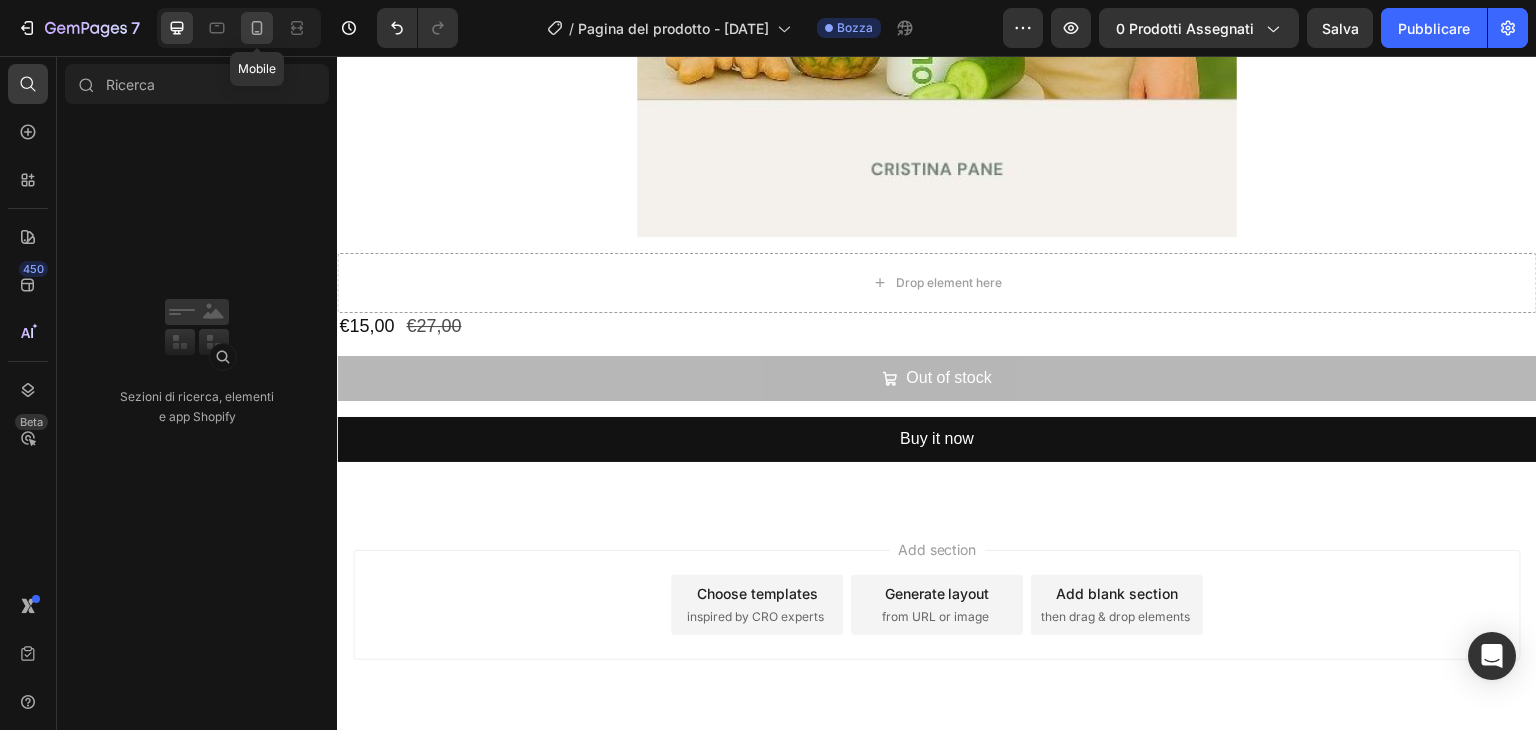 click 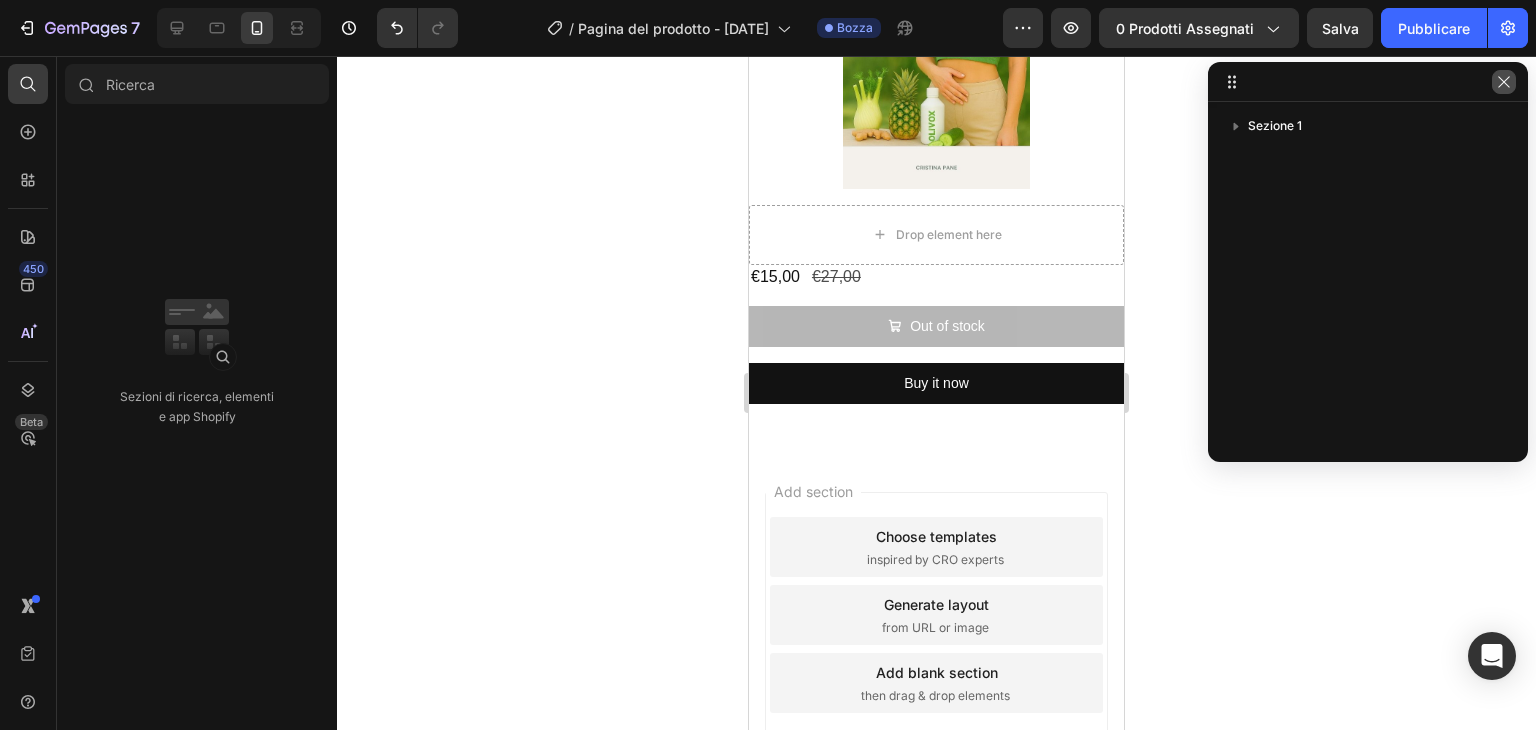 click 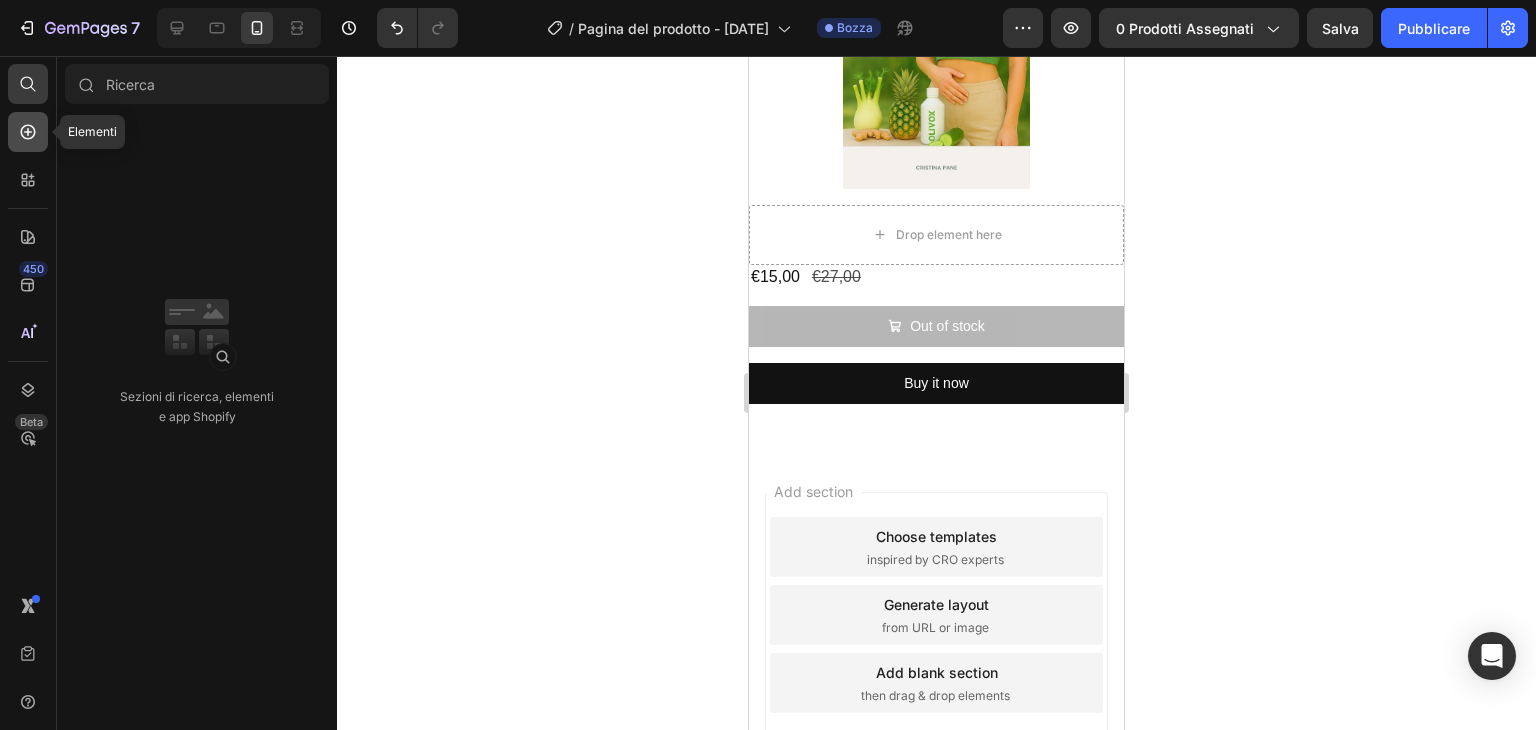 click 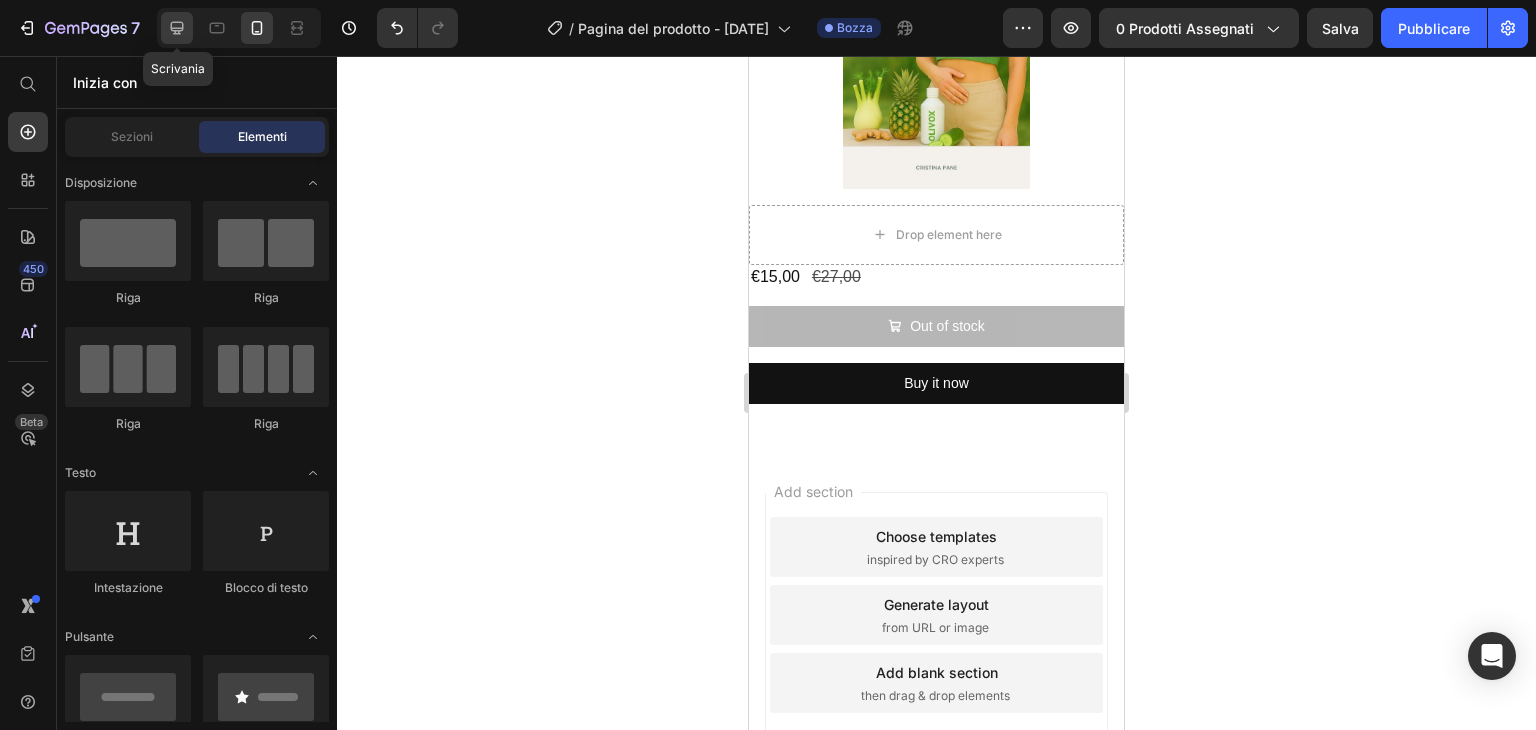 click 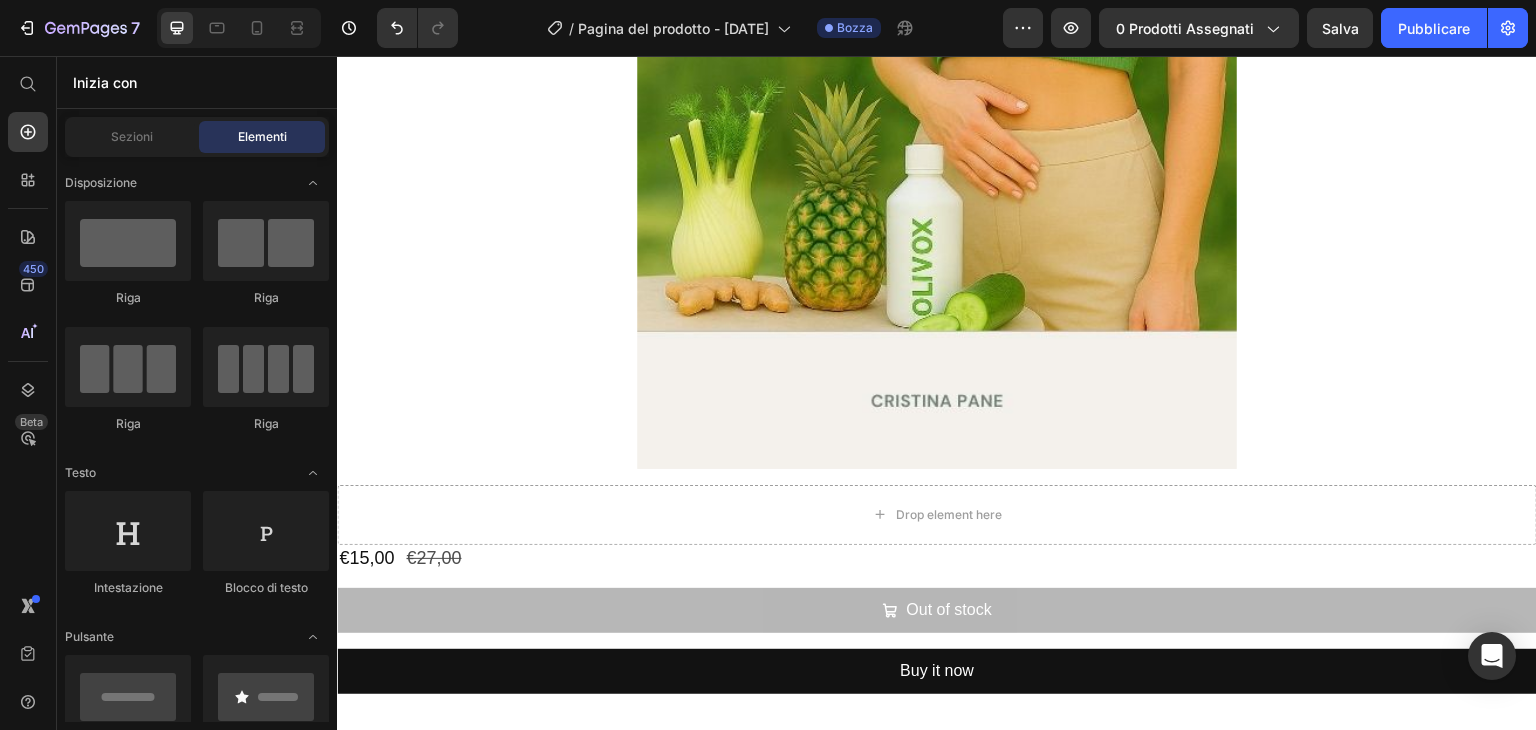 scroll, scrollTop: 770, scrollLeft: 0, axis: vertical 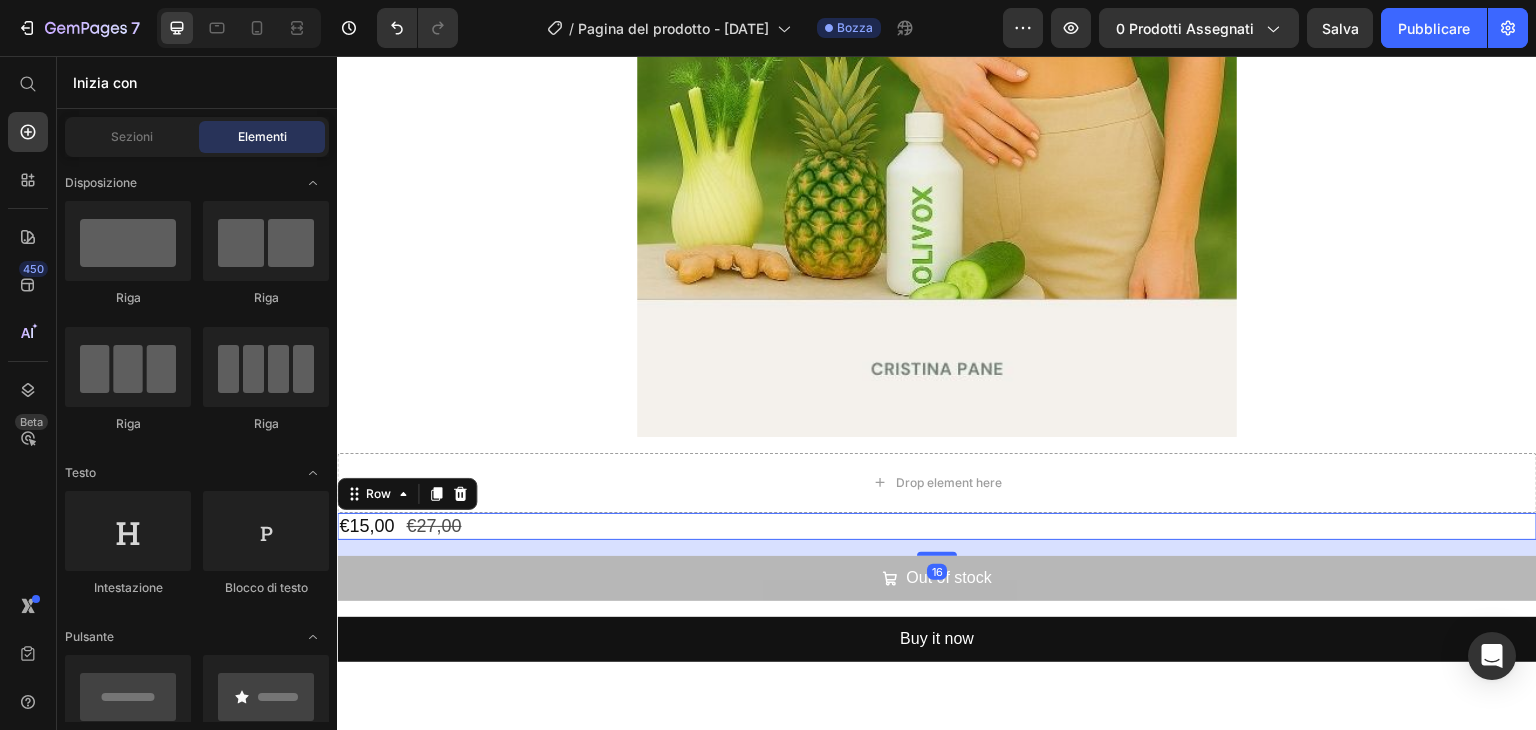 click on "[PRICE] Product Price [PRICE] Product Price Row [NUMBER]" at bounding box center (937, 526) 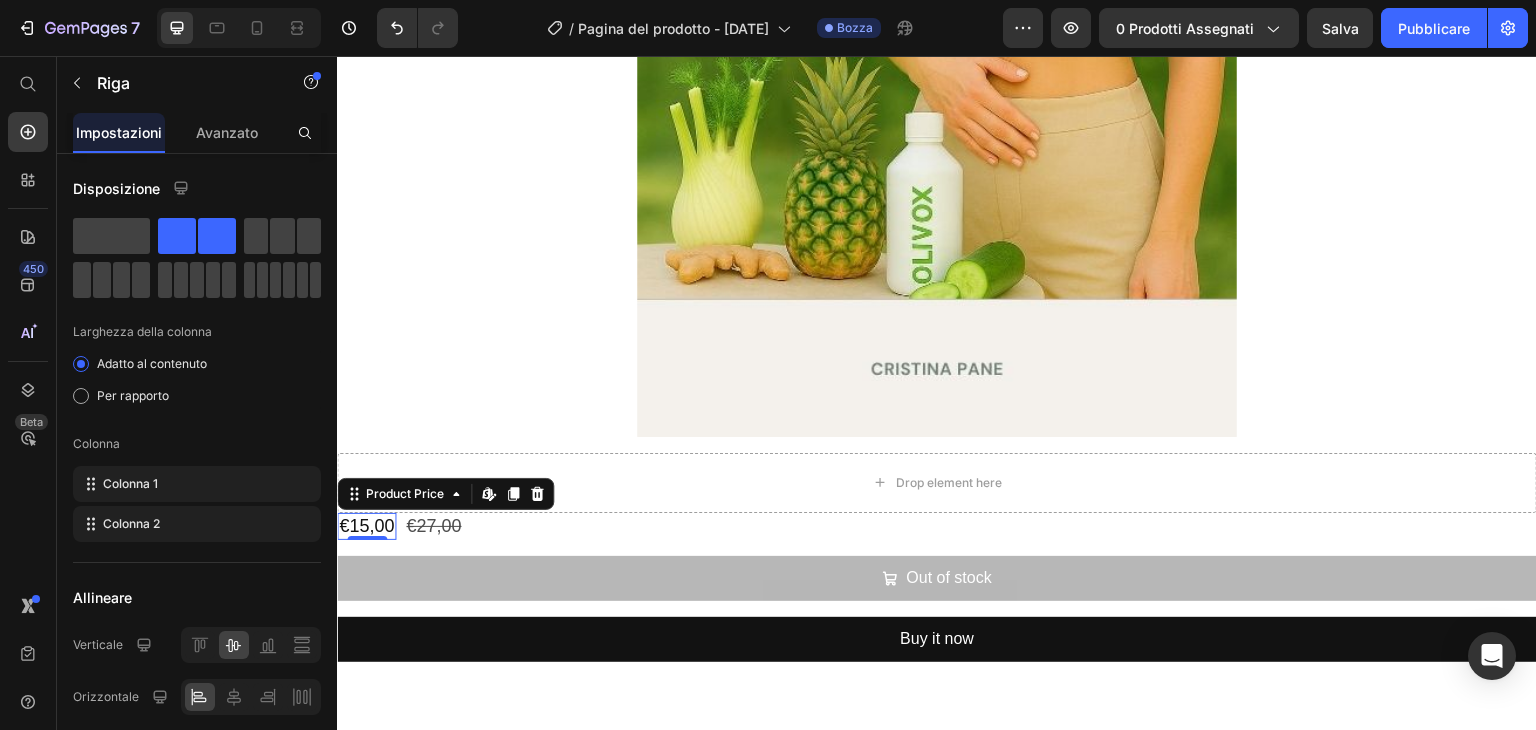 click on "€15,00" at bounding box center (366, 526) 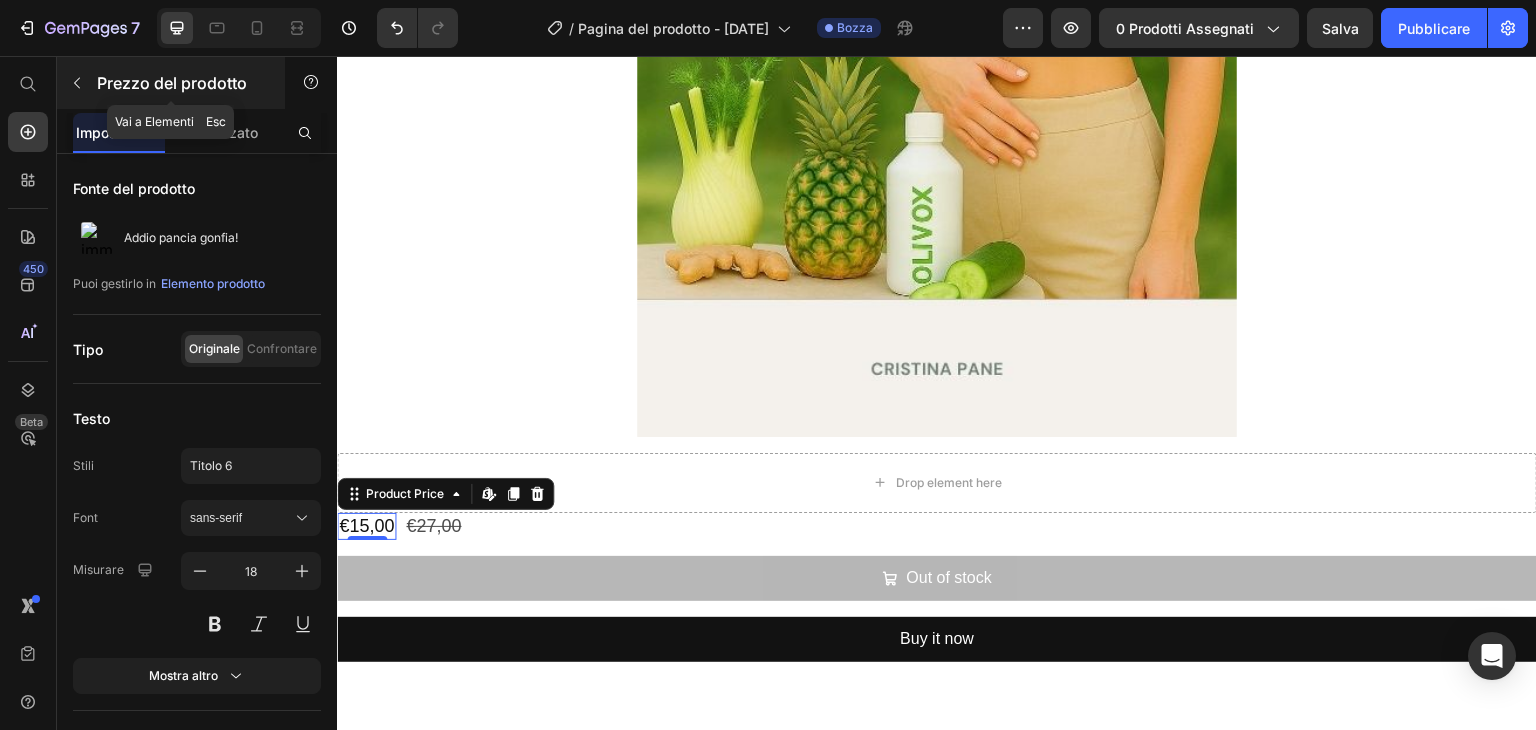 click 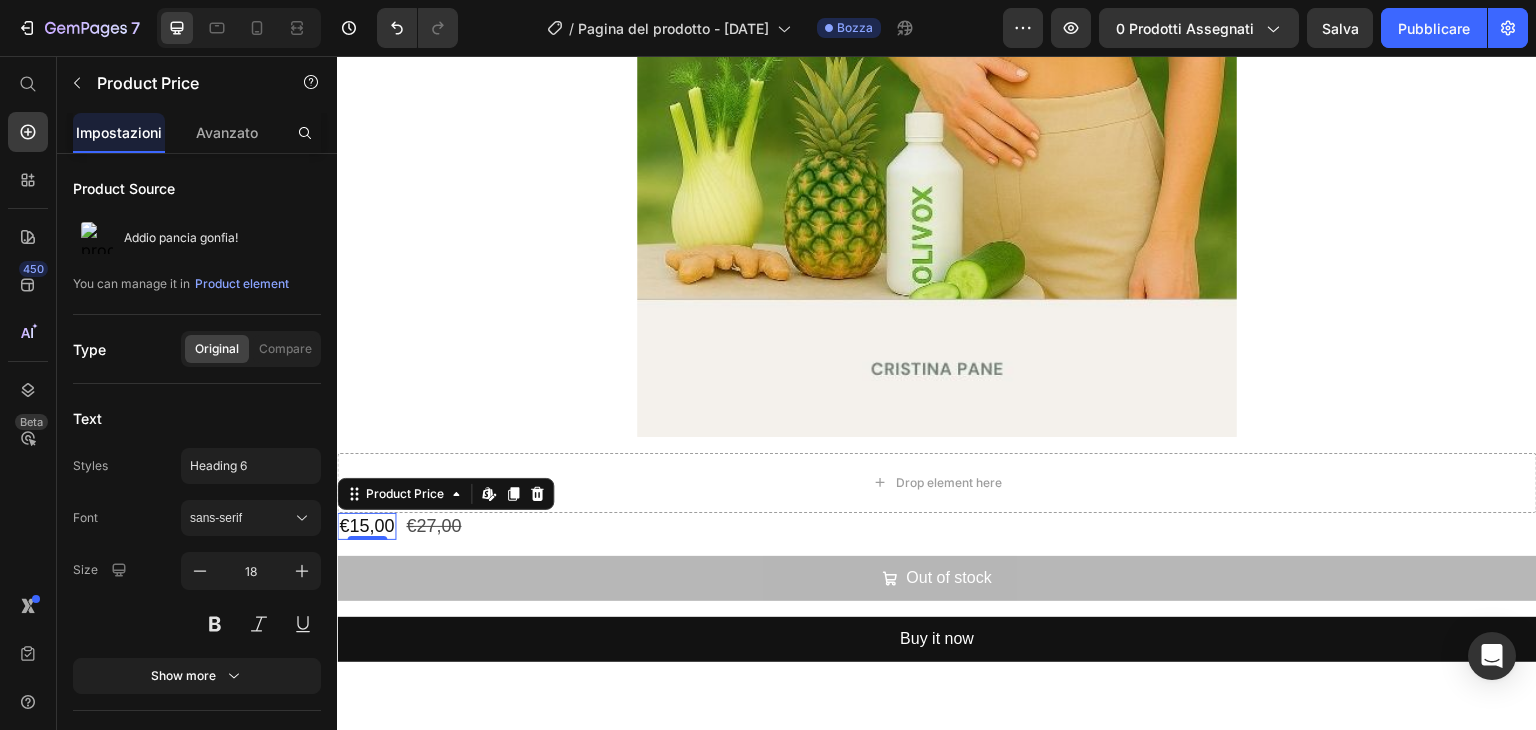 click on "€15,00" at bounding box center [366, 526] 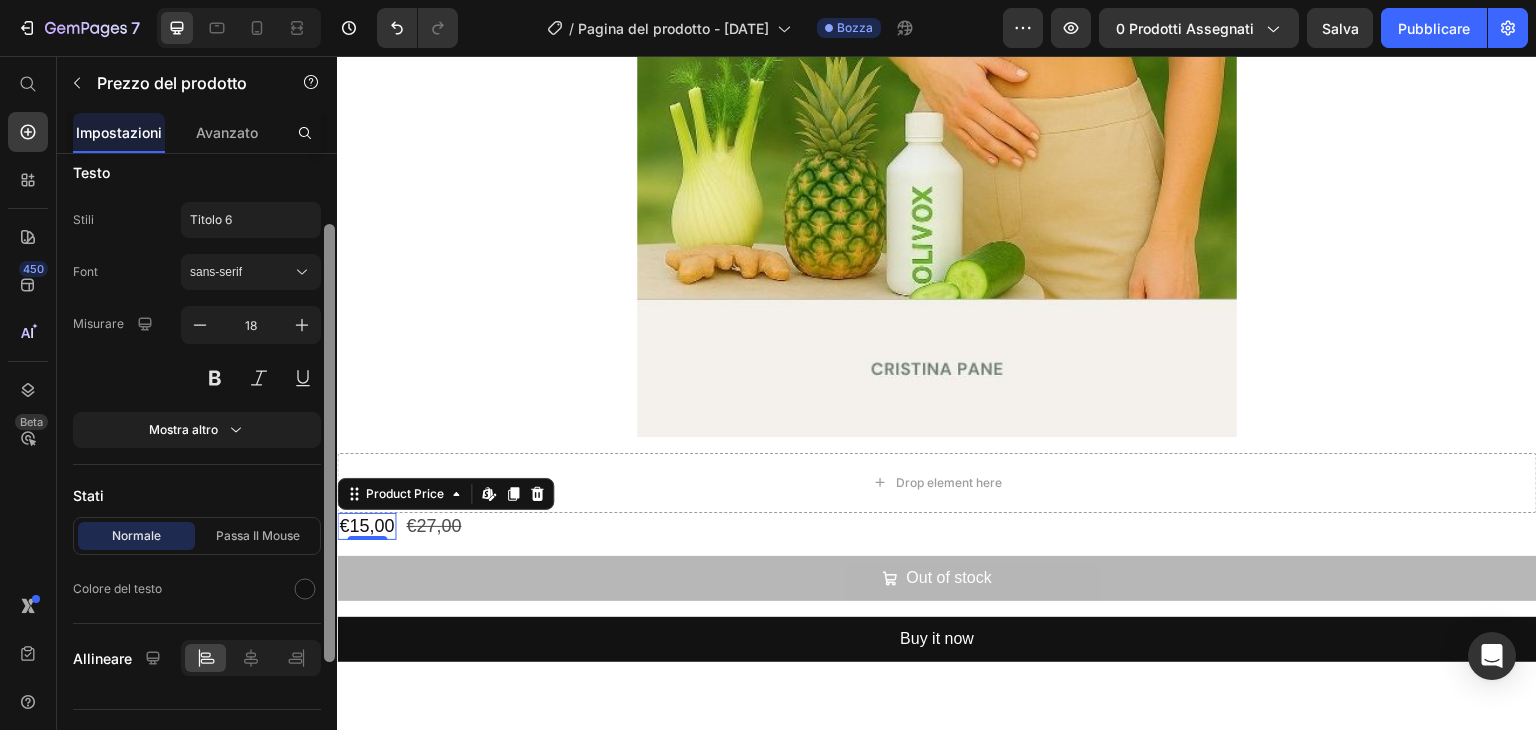 scroll, scrollTop: 281, scrollLeft: 0, axis: vertical 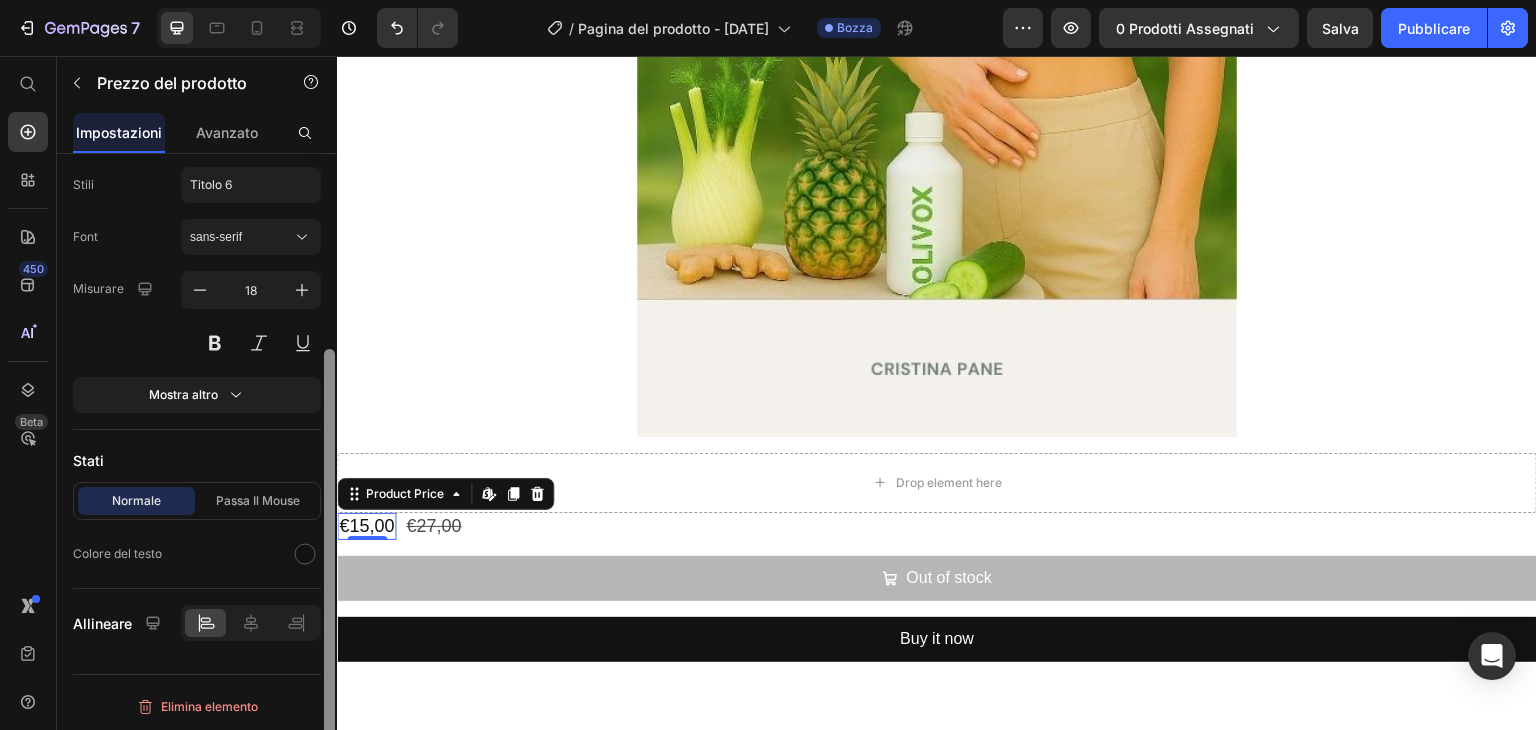 drag, startPoint x: 331, startPoint y: 375, endPoint x: 323, endPoint y: 662, distance: 287.11148 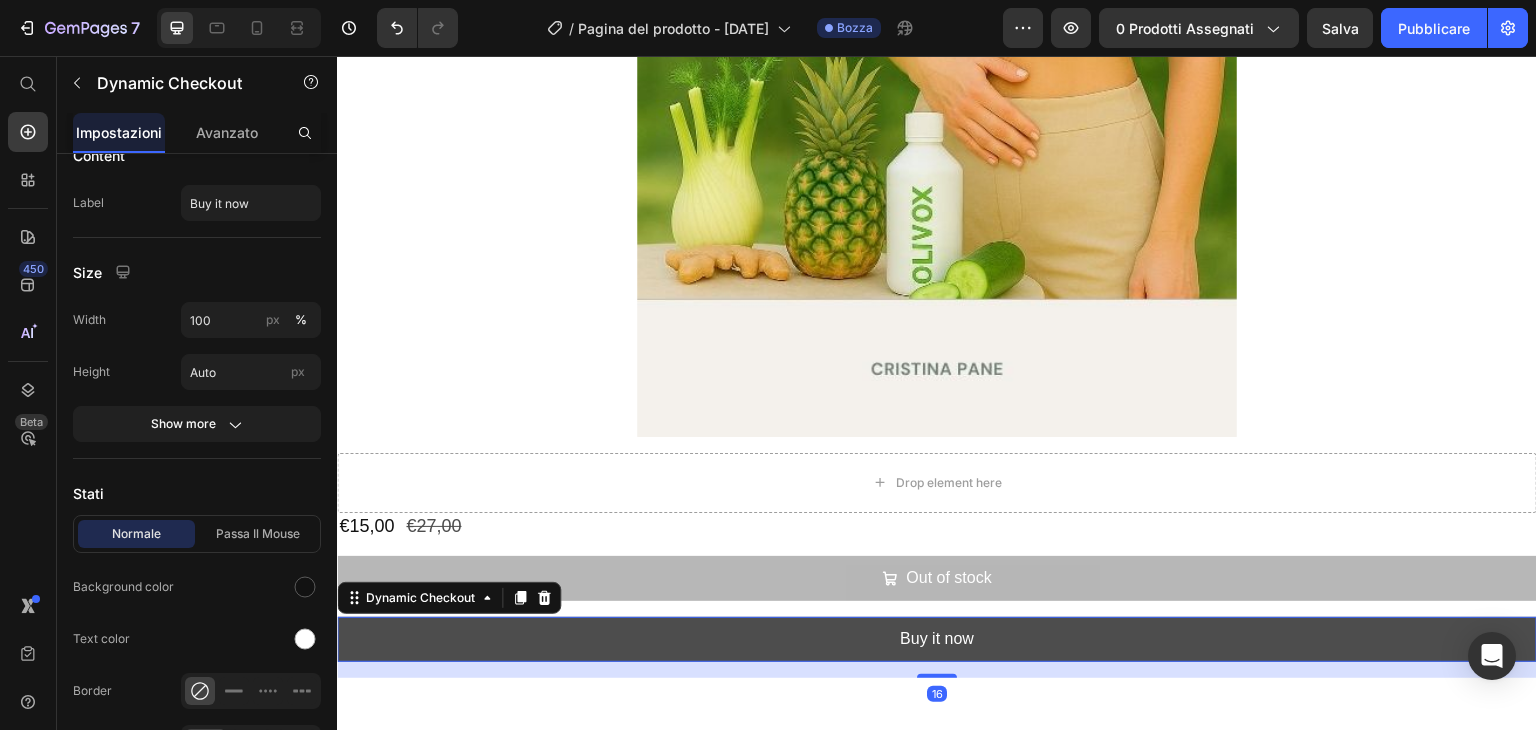 click on "Buy it now" at bounding box center (937, 639) 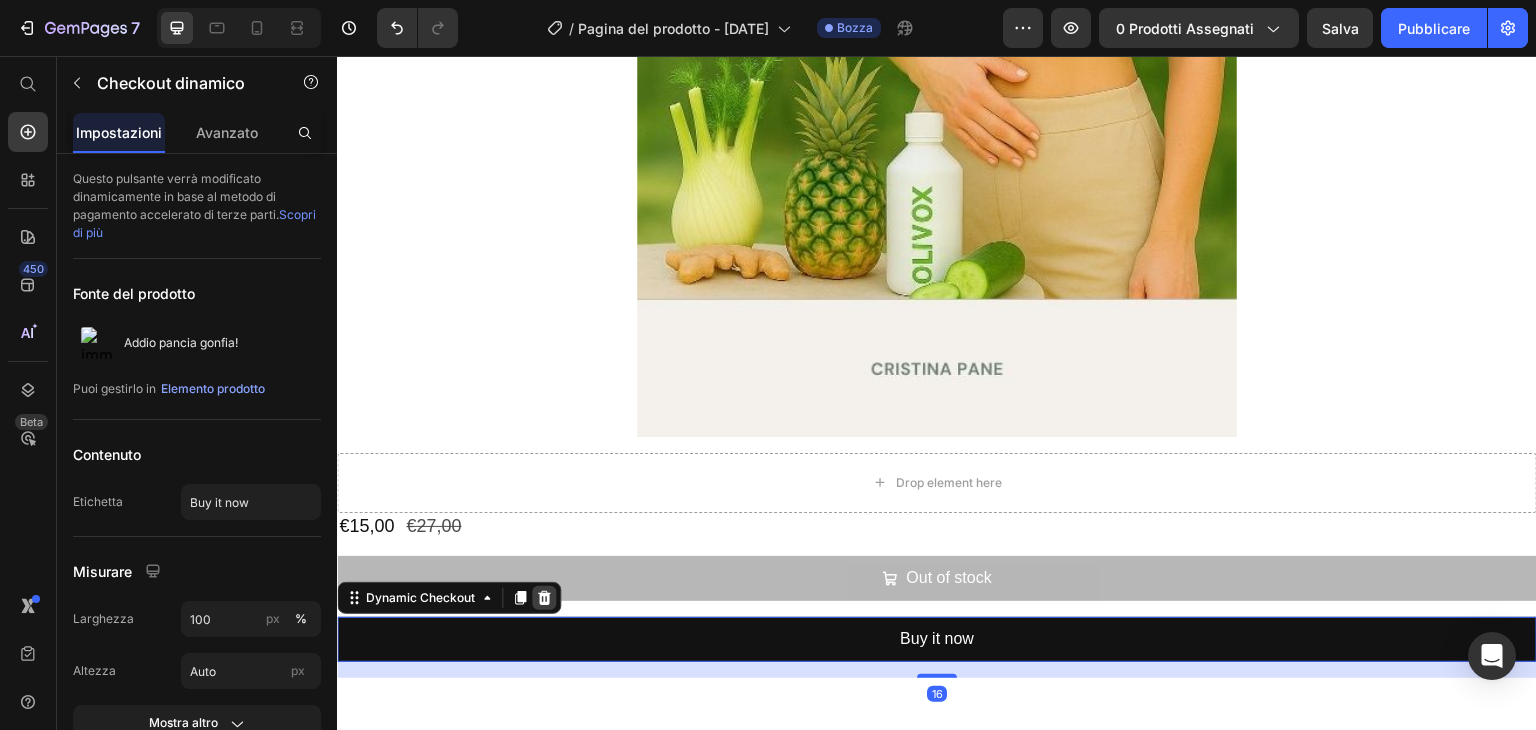 click 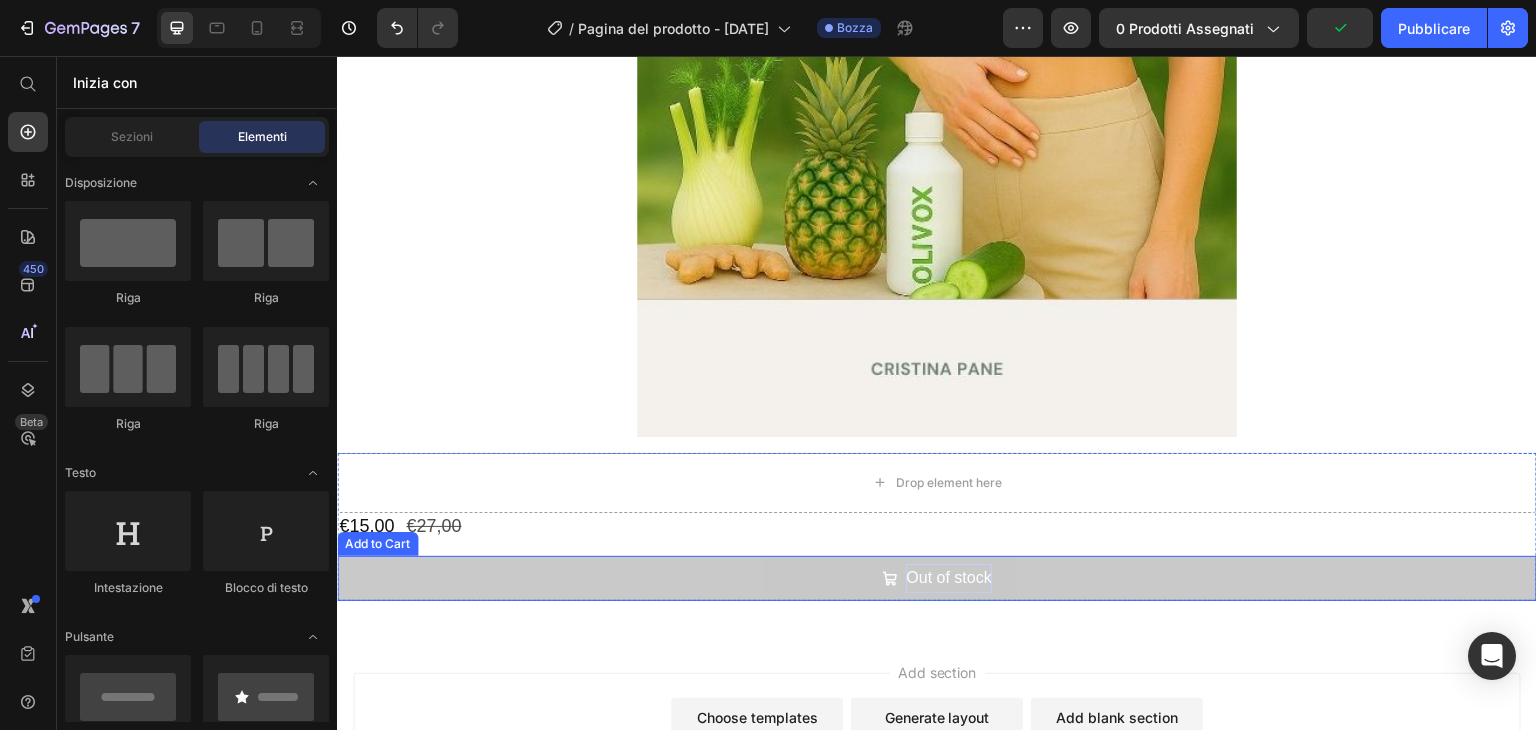 click on "Out of stock" at bounding box center [948, 578] 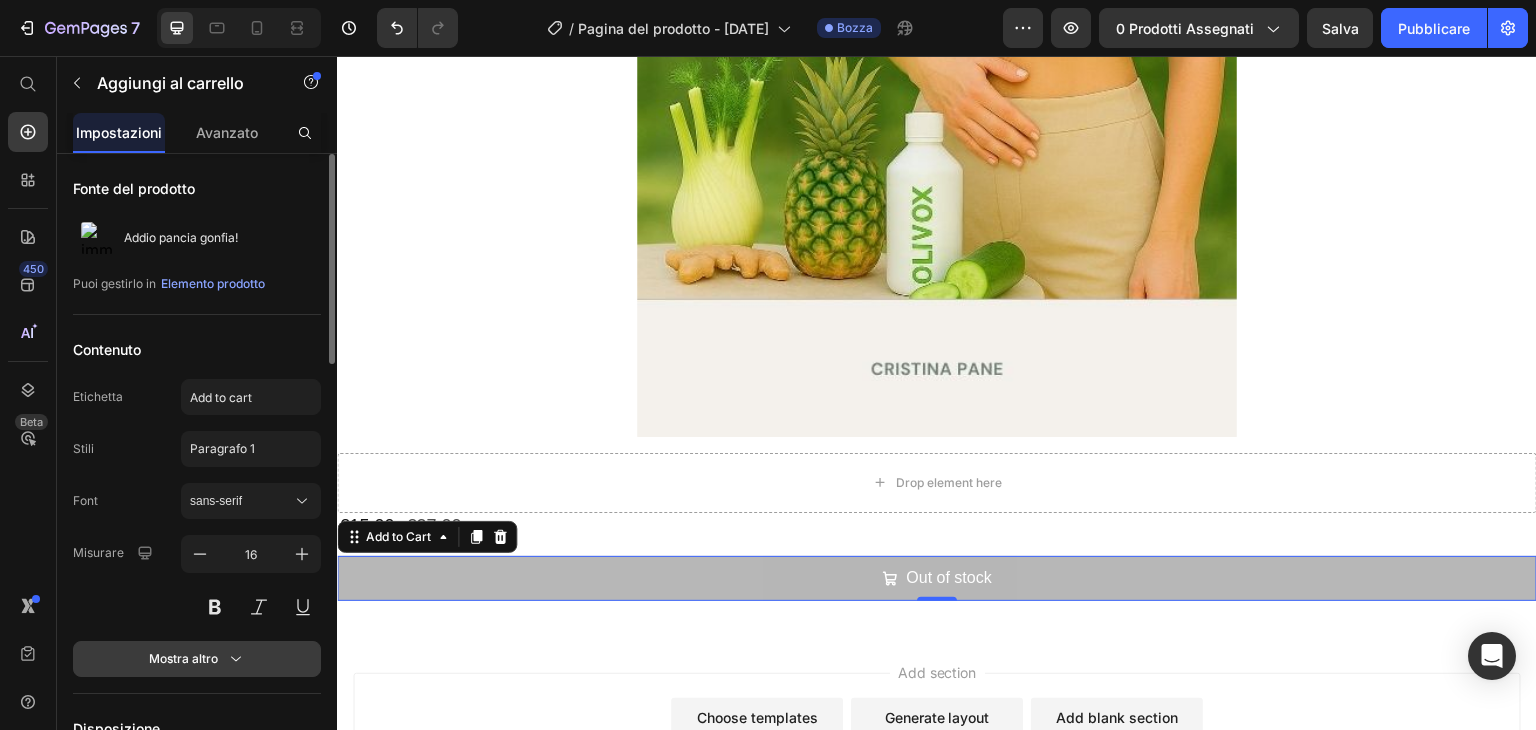 click on "Mostra altro" at bounding box center [197, 659] 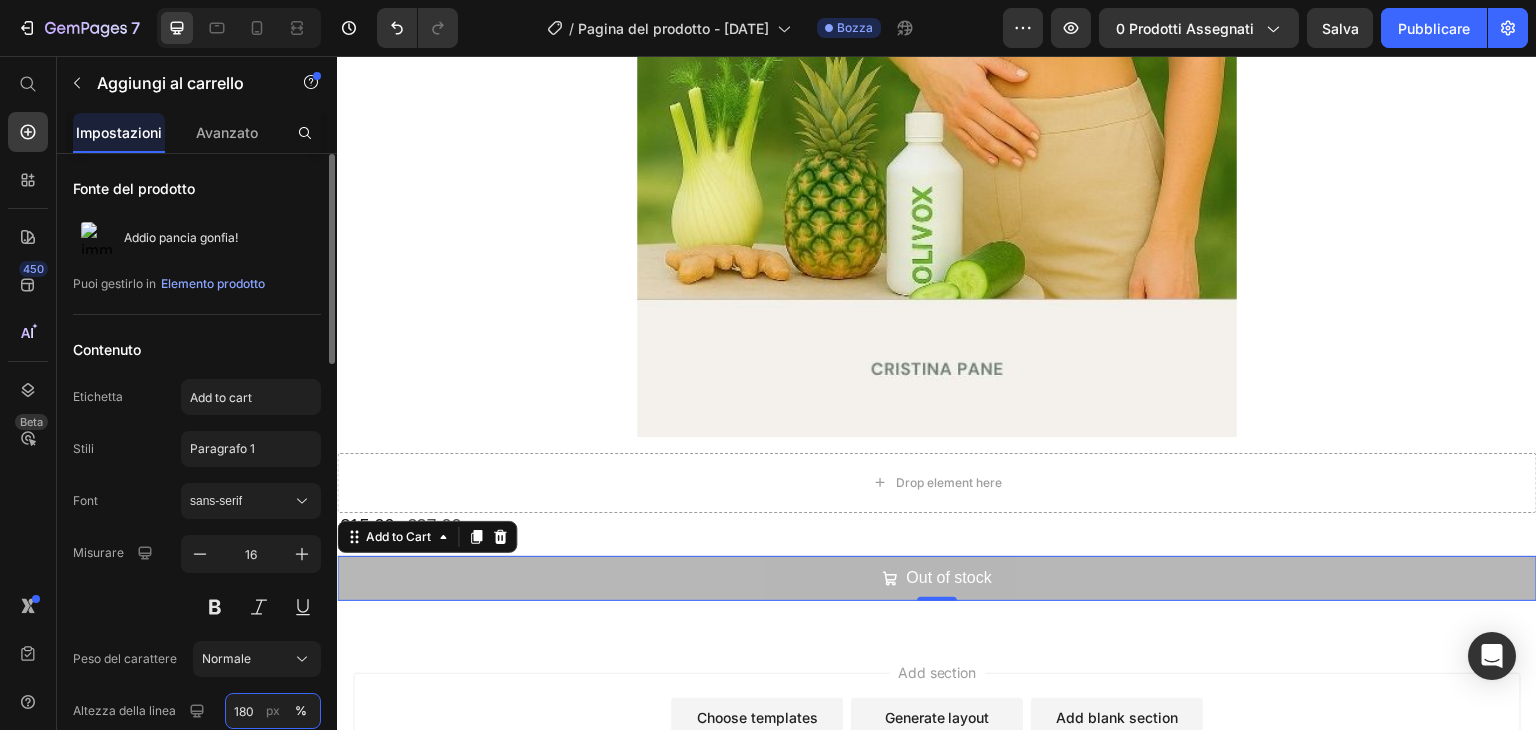 click on "180" at bounding box center (273, 711) 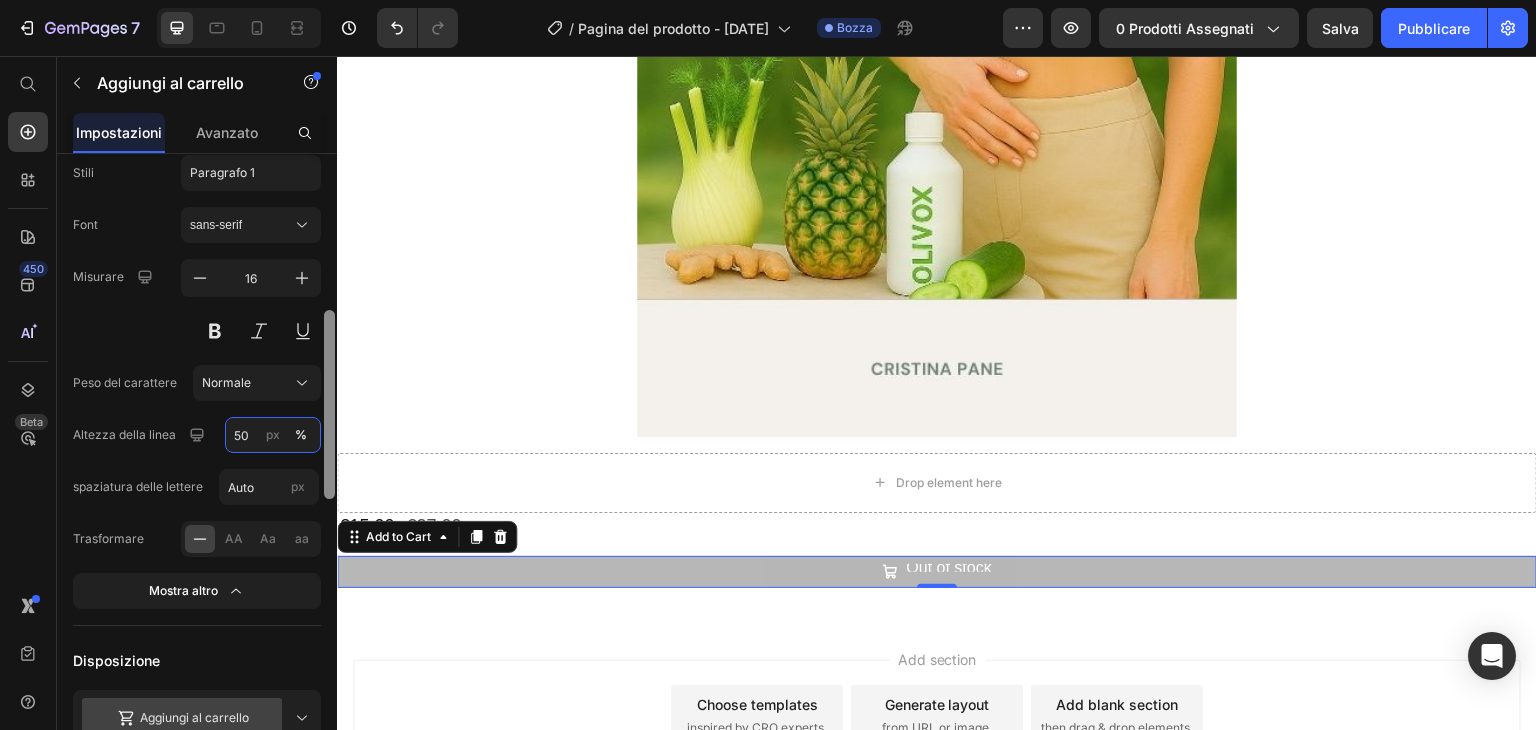 scroll, scrollTop: 333, scrollLeft: 0, axis: vertical 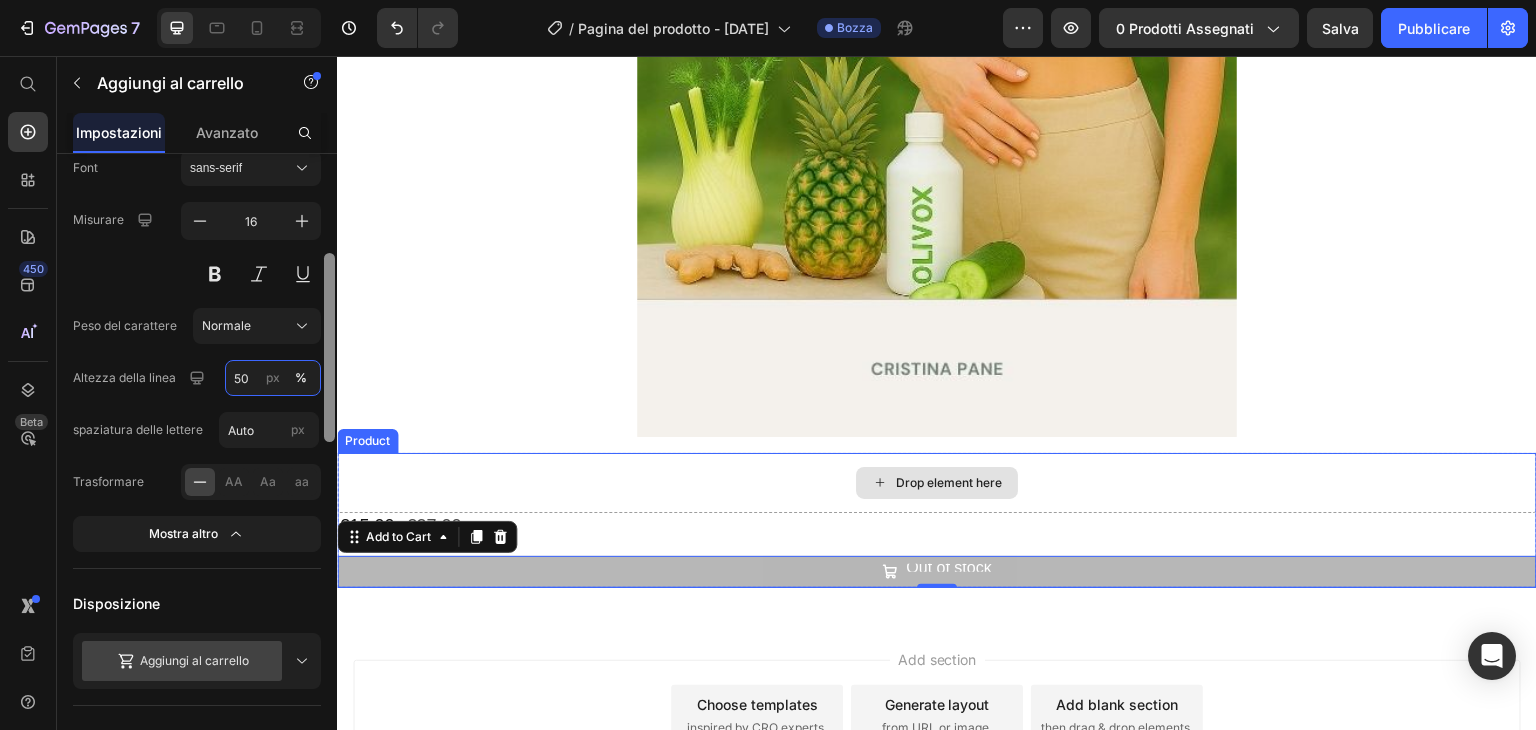 drag, startPoint x: 669, startPoint y: 411, endPoint x: 339, endPoint y: 478, distance: 336.73282 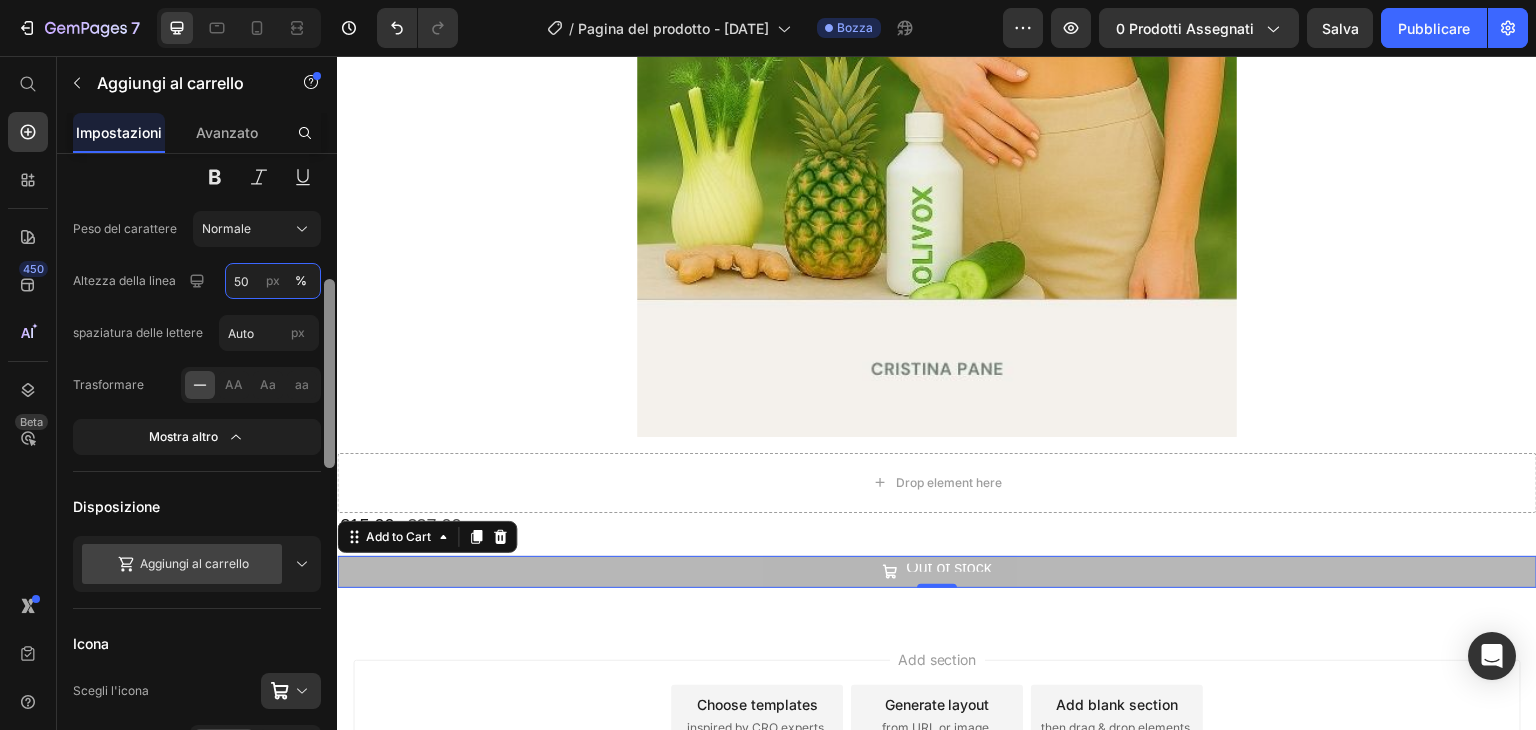 scroll, scrollTop: 427, scrollLeft: 0, axis: vertical 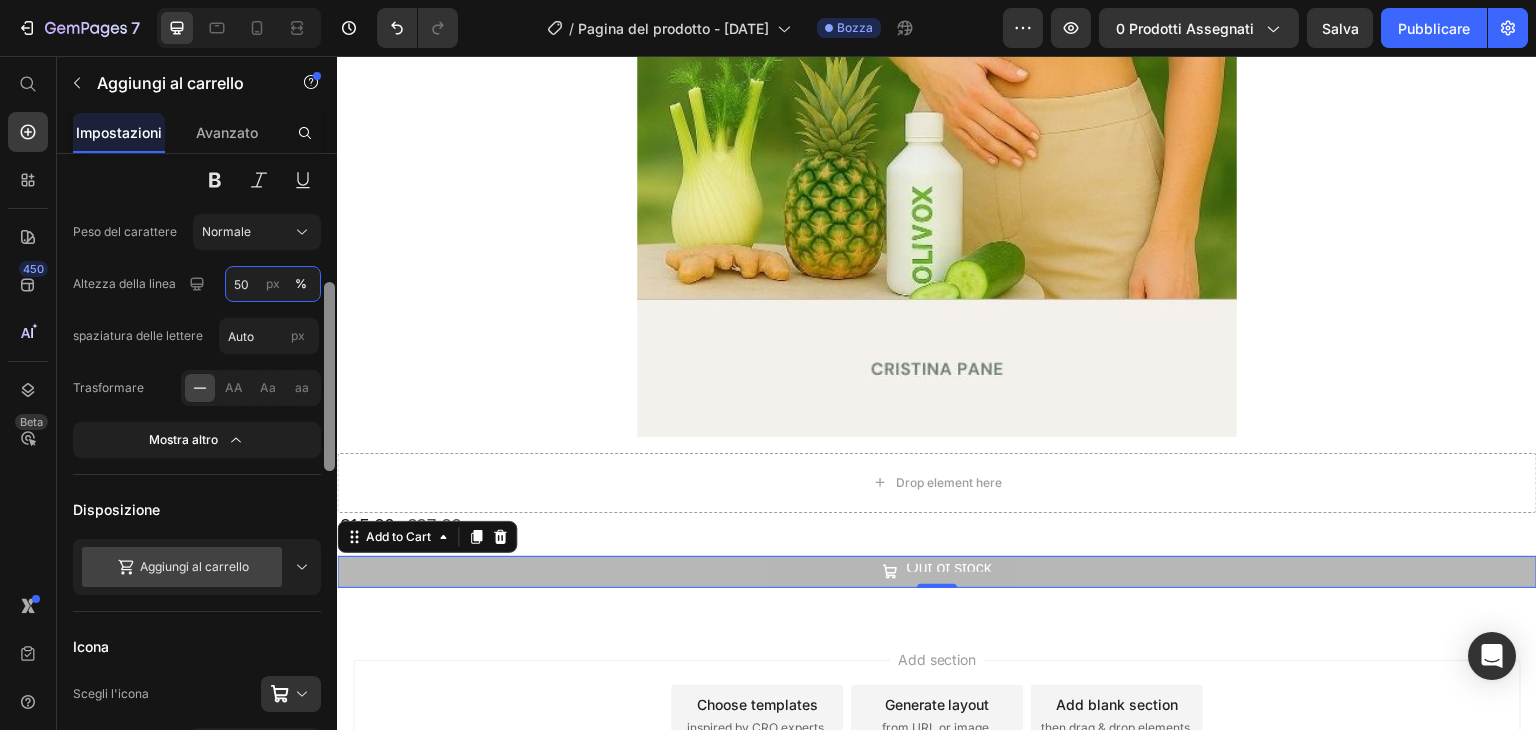 type on "50" 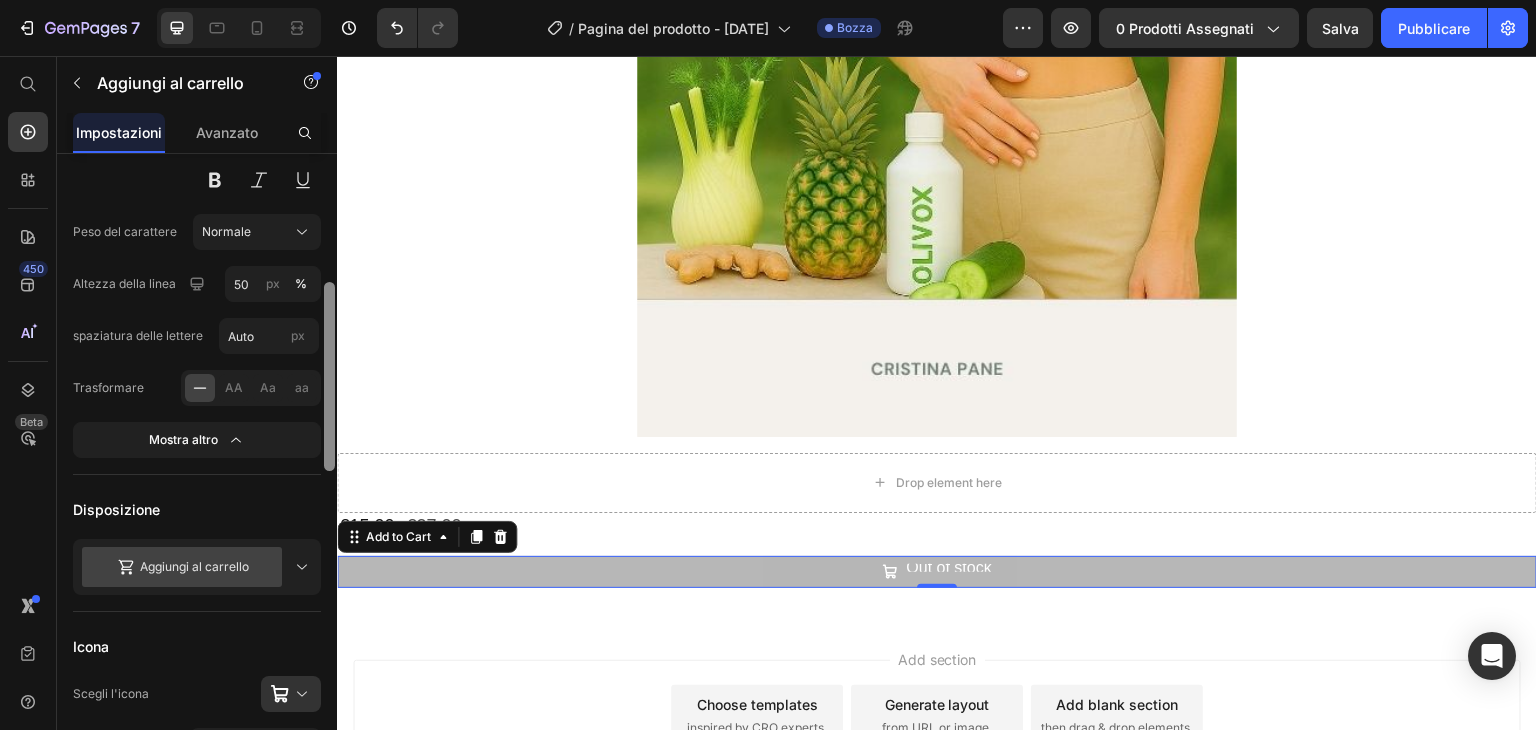 click on "Disposizione" at bounding box center (197, 509) 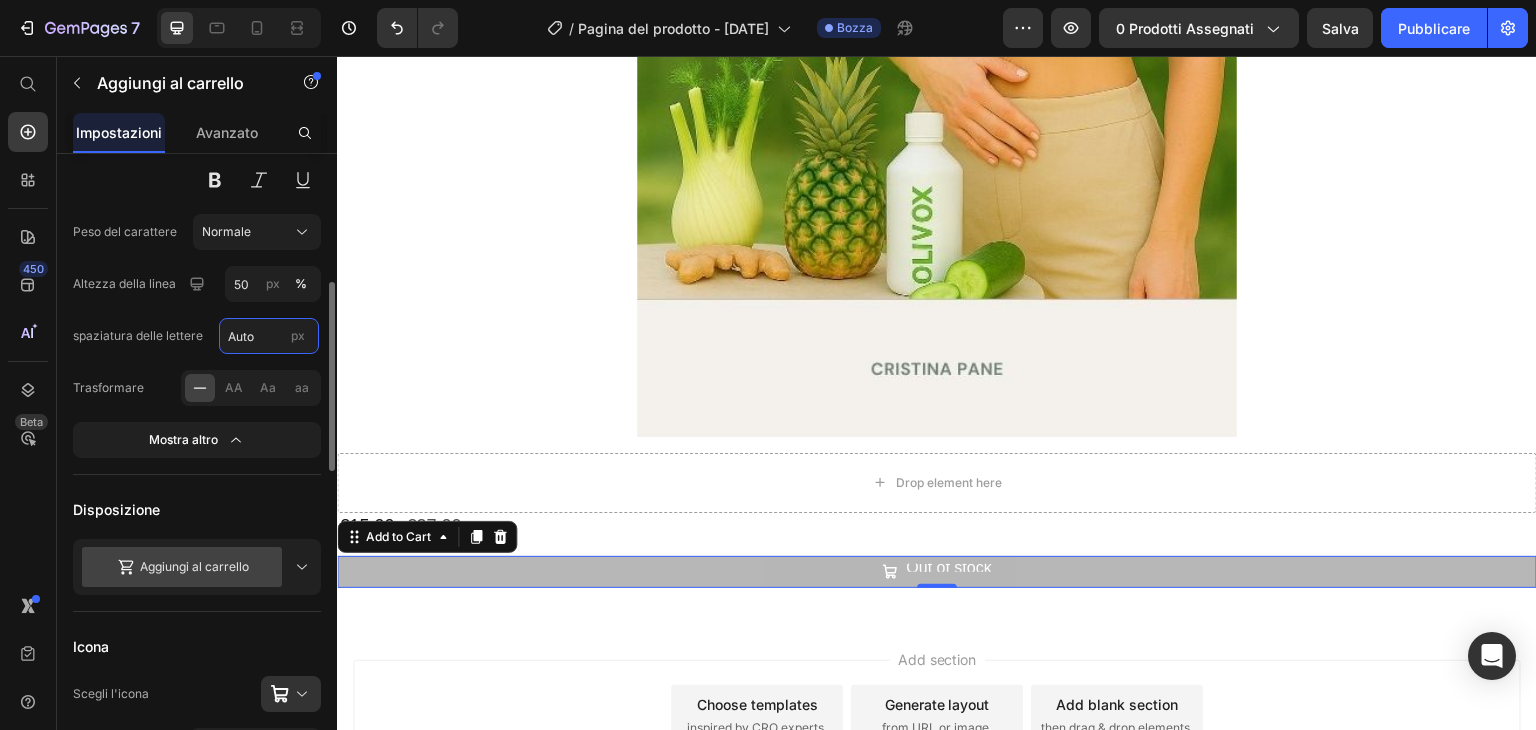 click on "Auto" at bounding box center (269, 336) 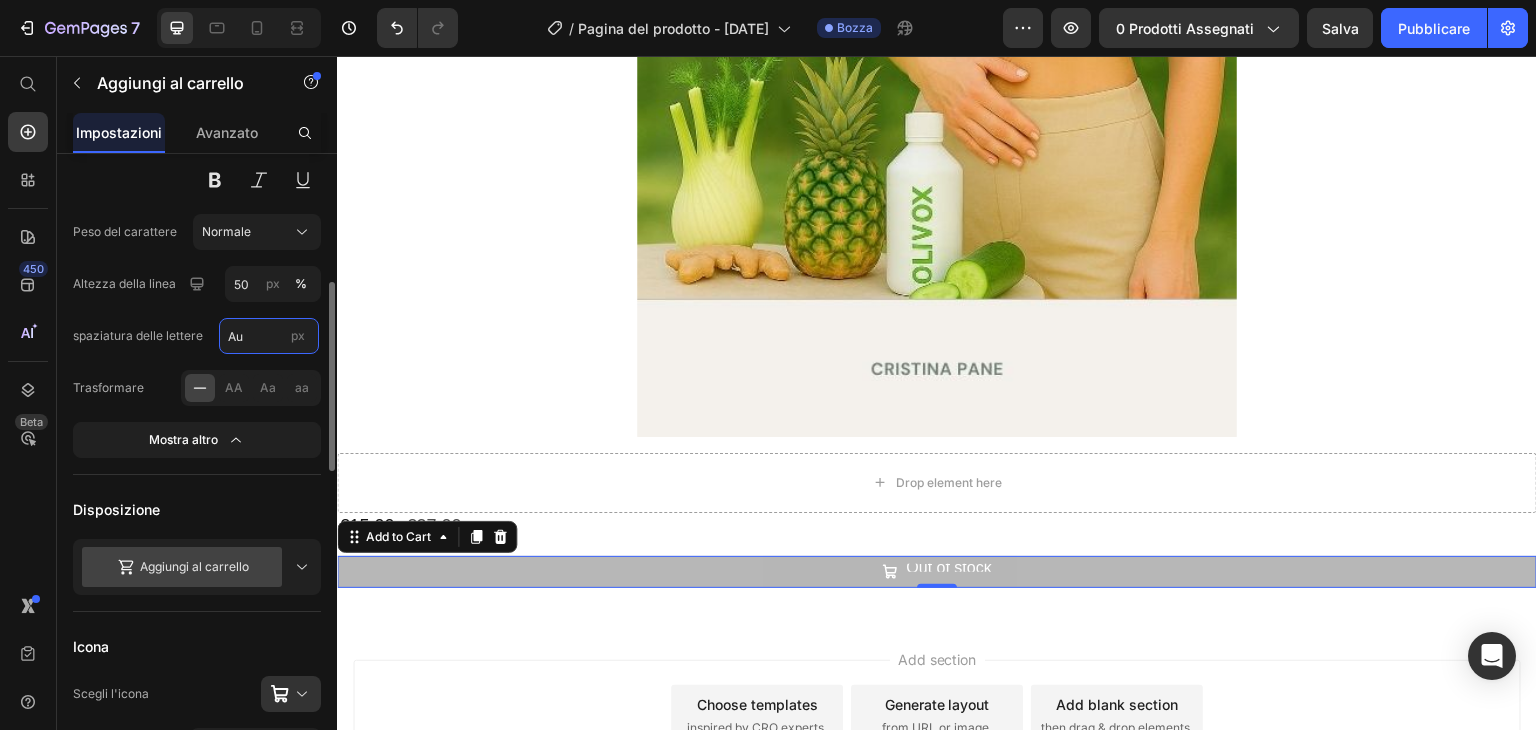 type on "A" 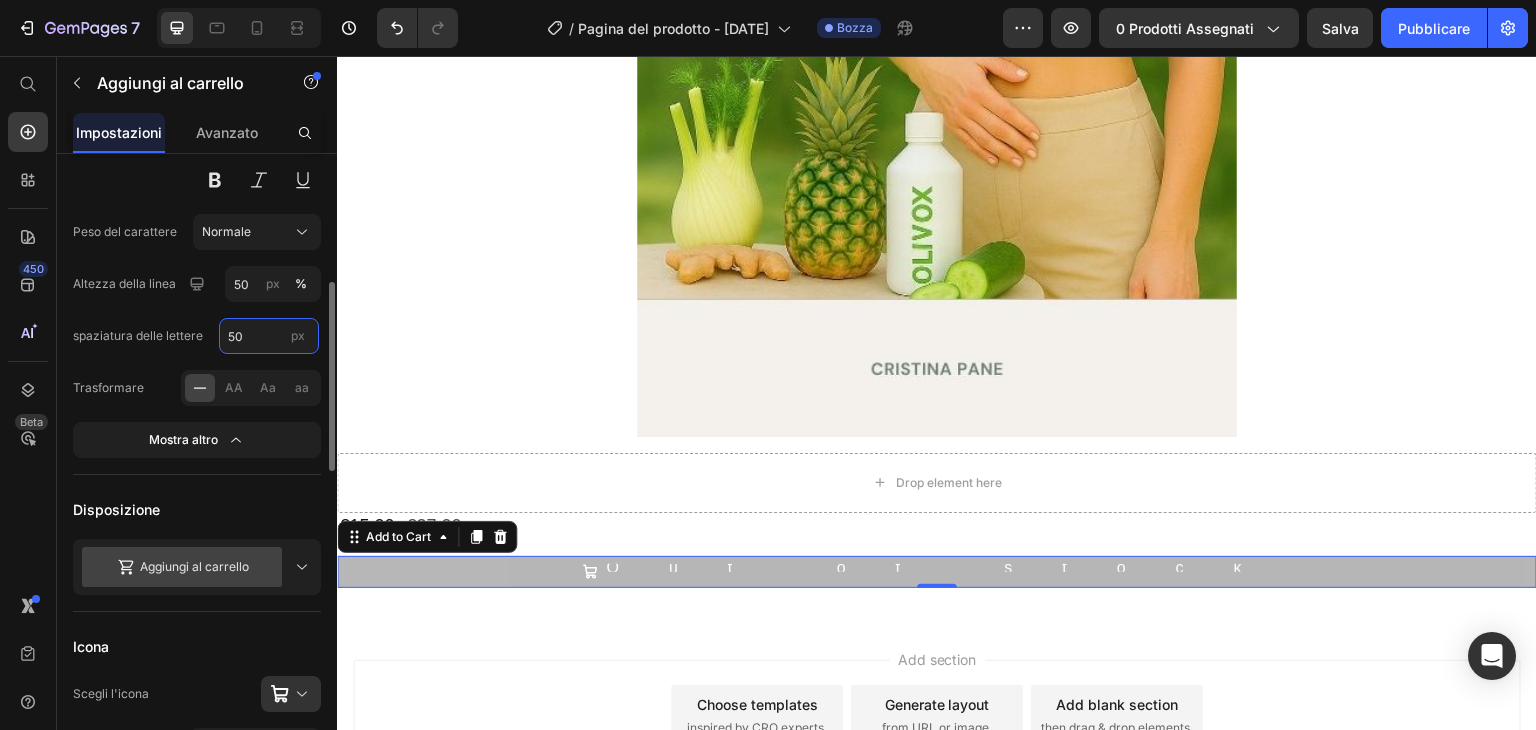 type on "5" 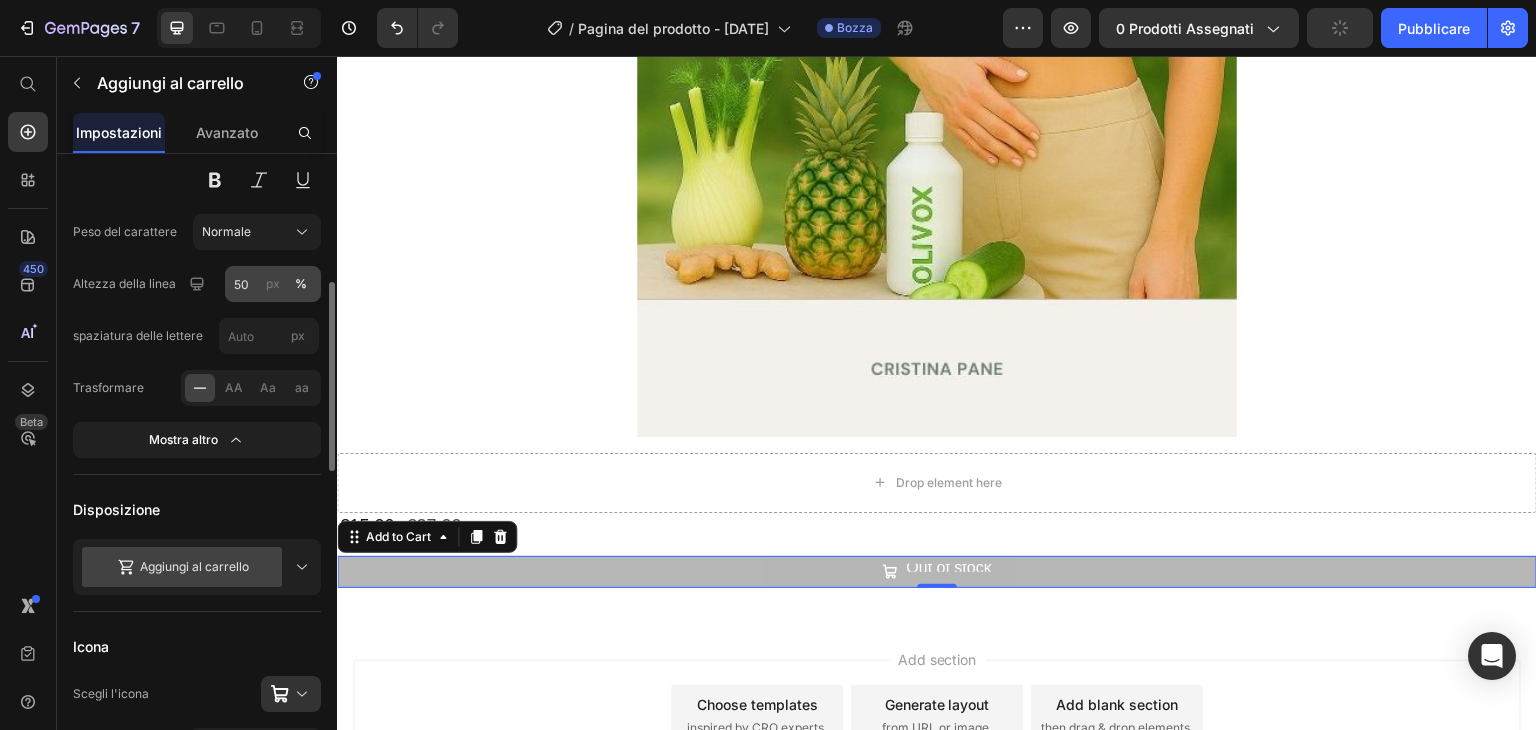 type on "Auto" 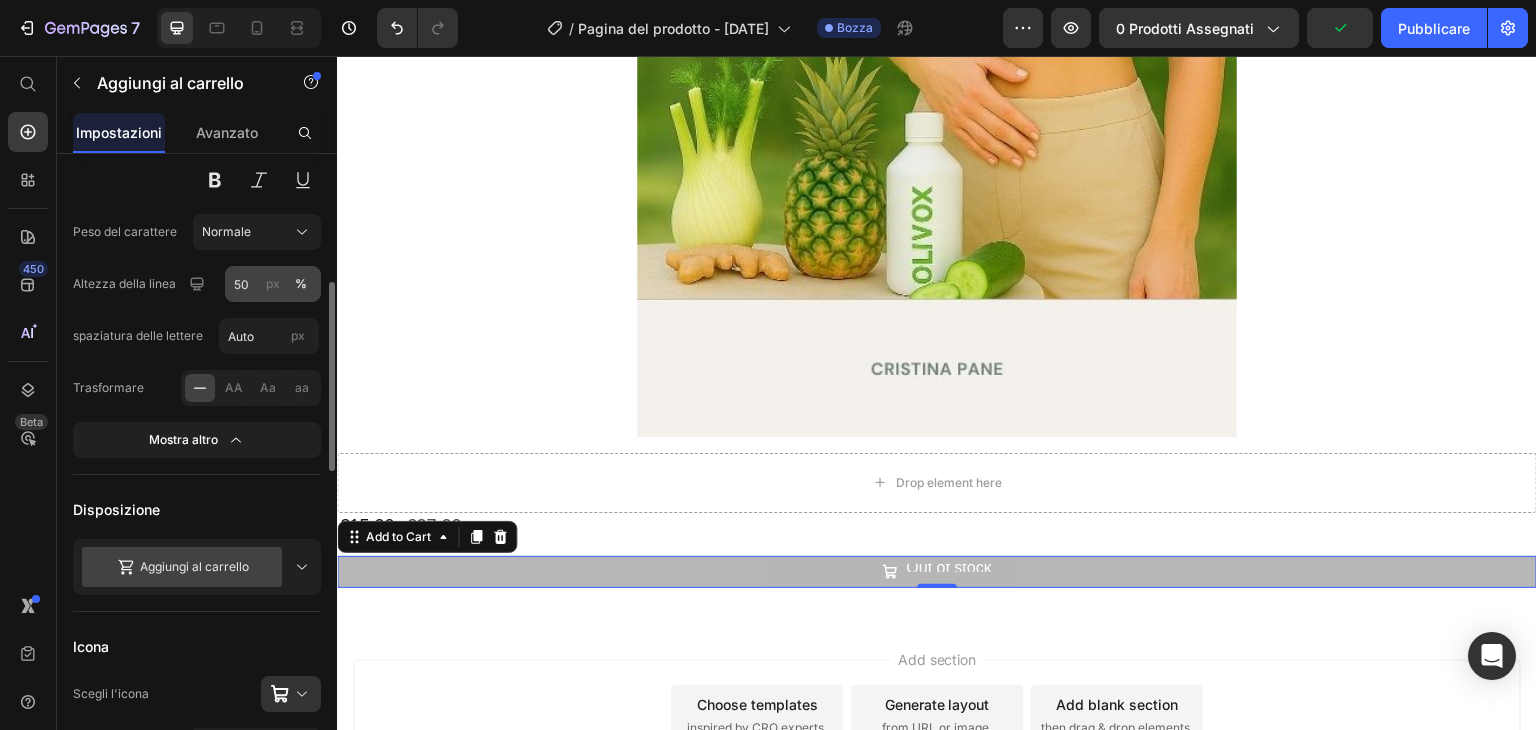 click on "px" at bounding box center [273, 283] 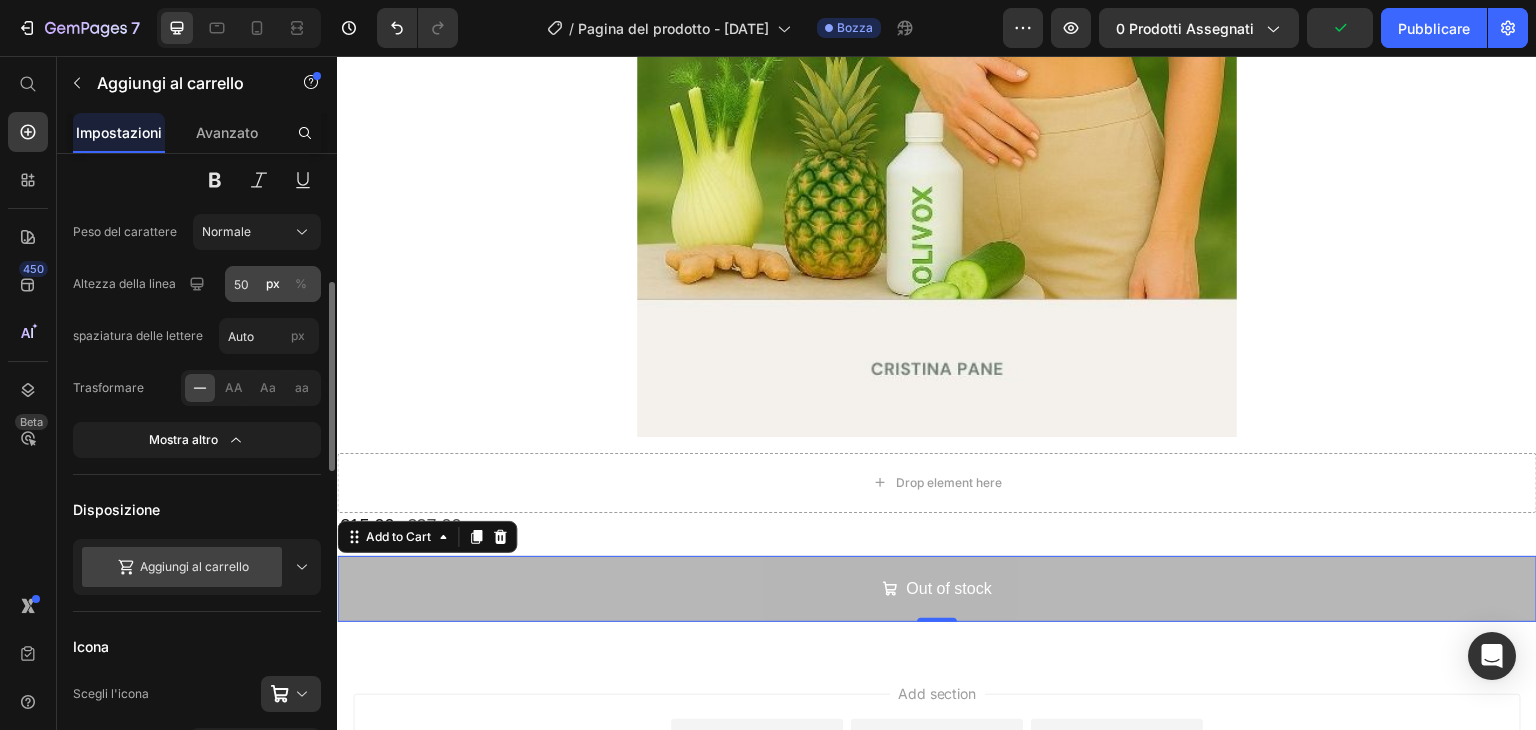 click on "%" at bounding box center (301, 283) 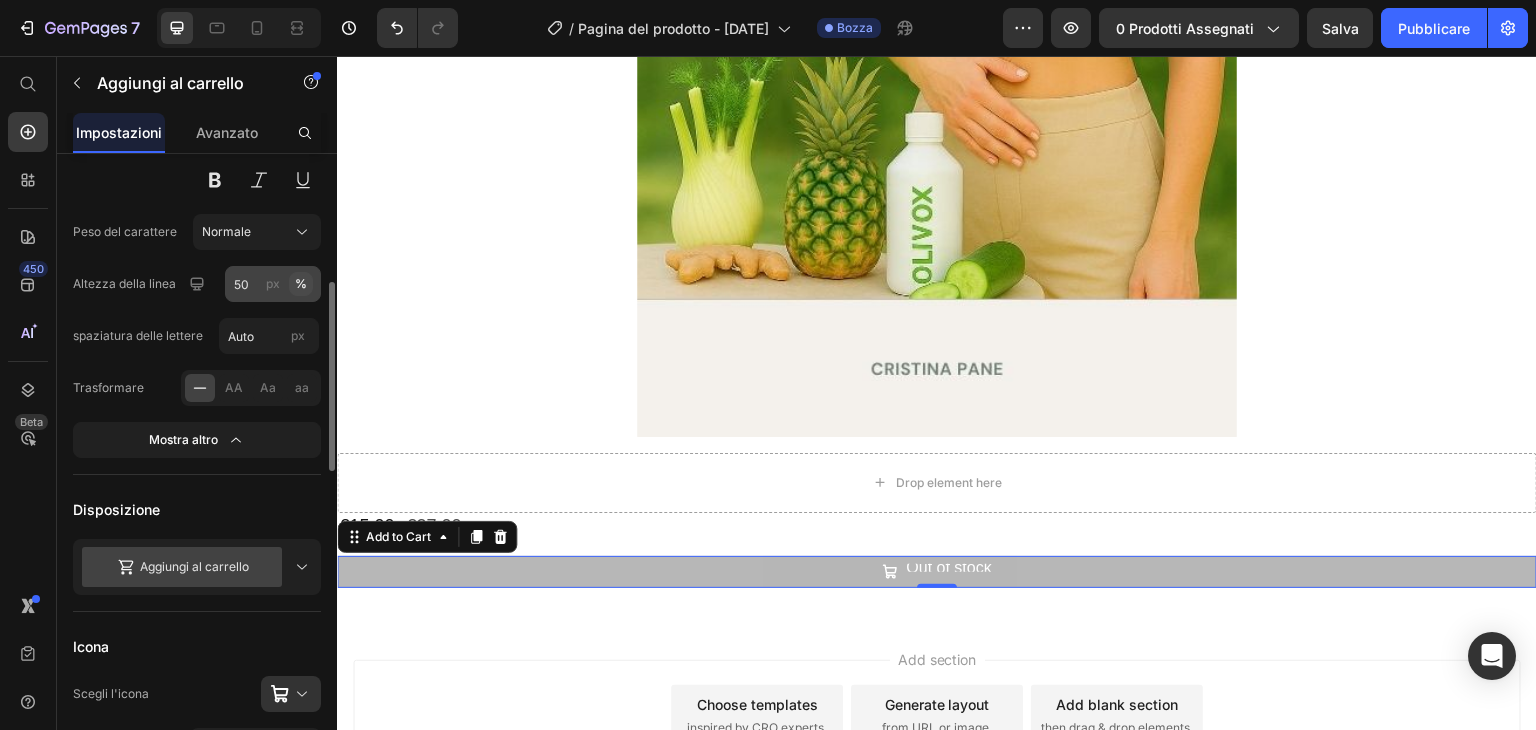 click on "%" at bounding box center [301, 283] 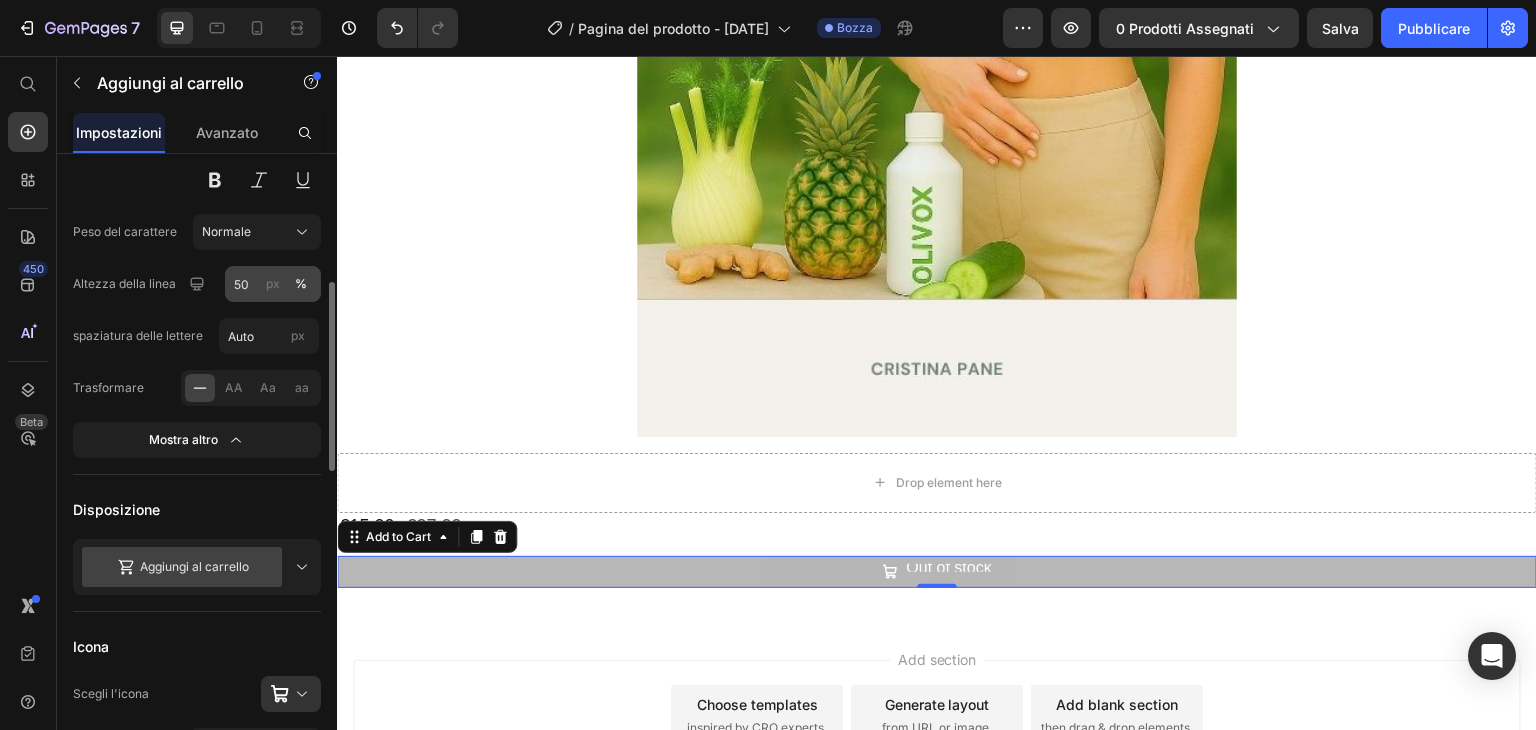 click on "px" 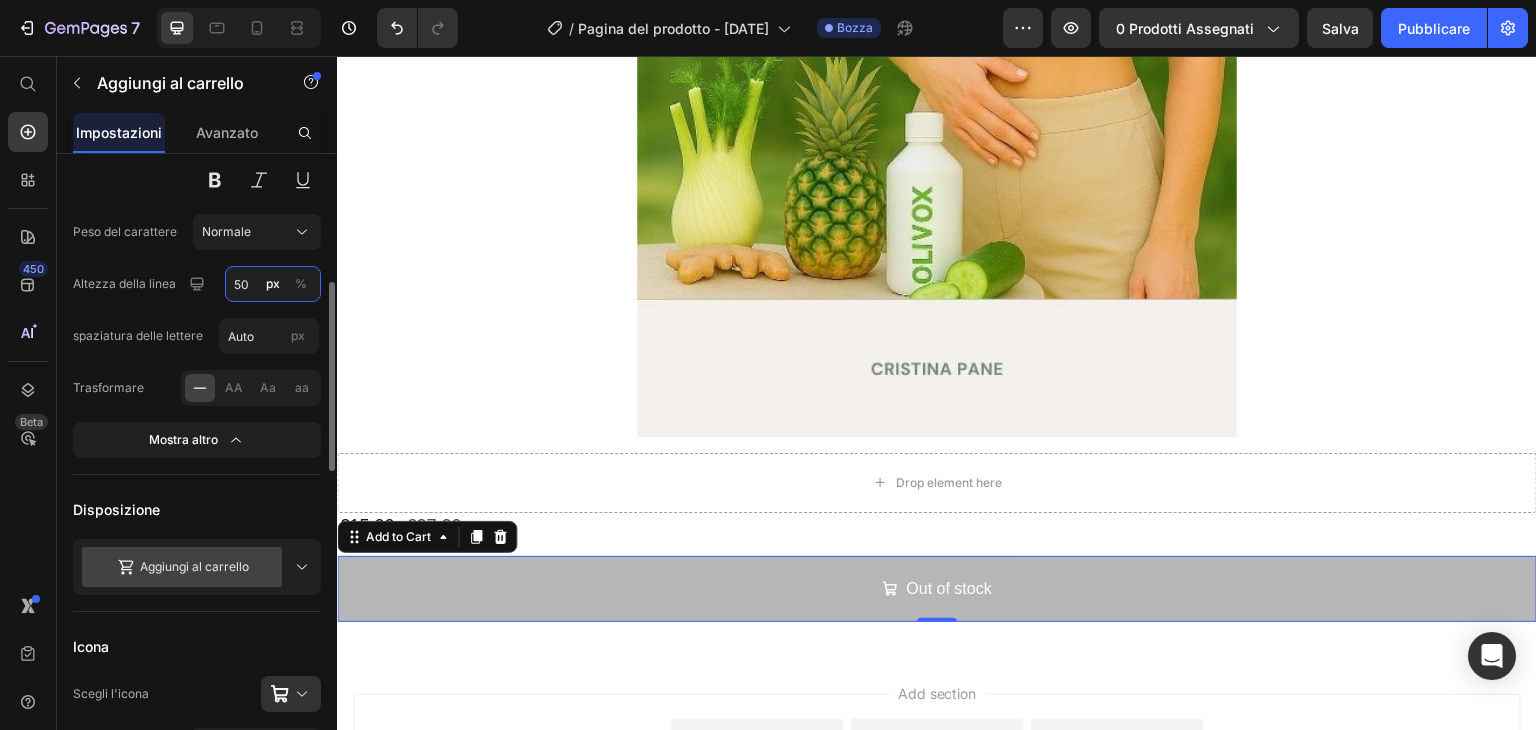 click on "50" at bounding box center (273, 284) 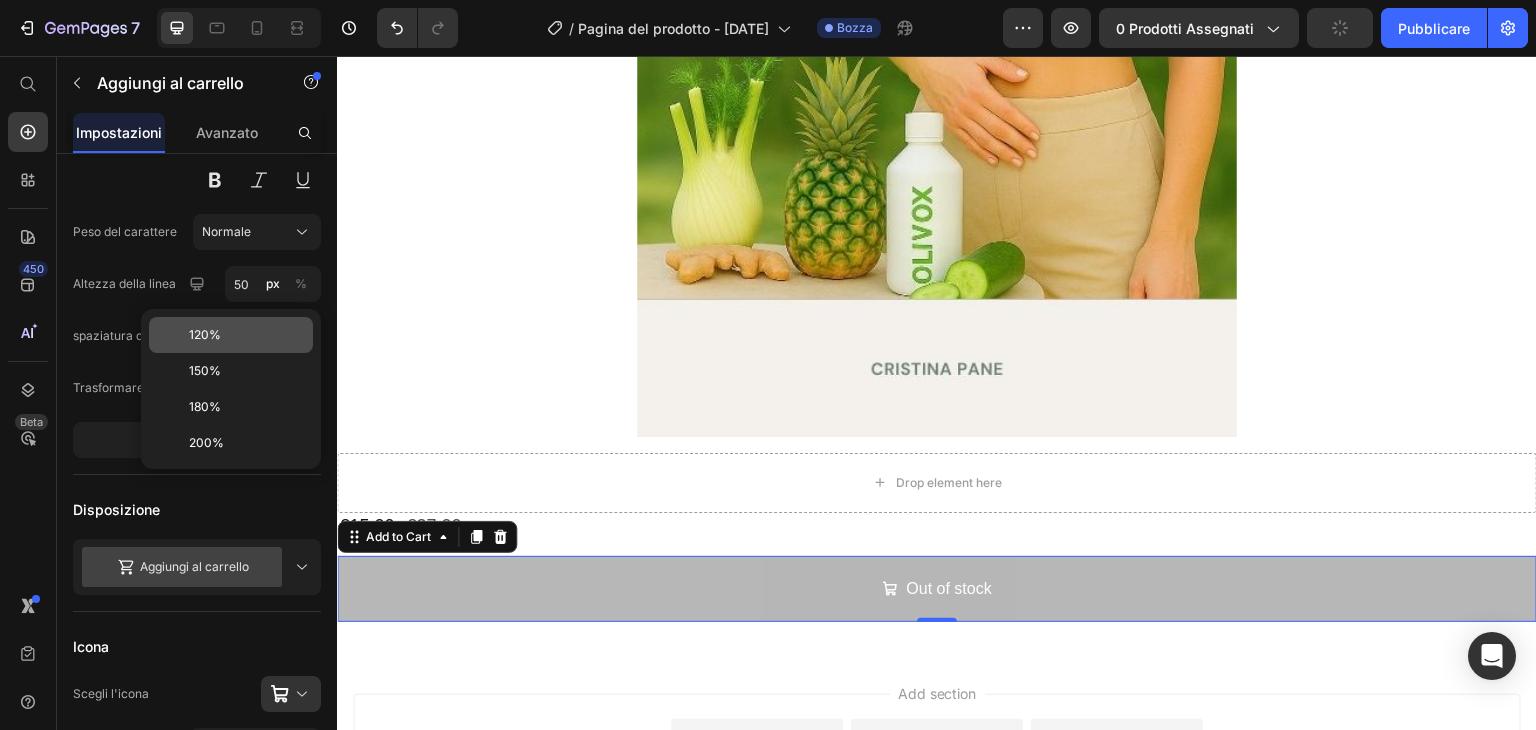 click on "120%" at bounding box center [247, 335] 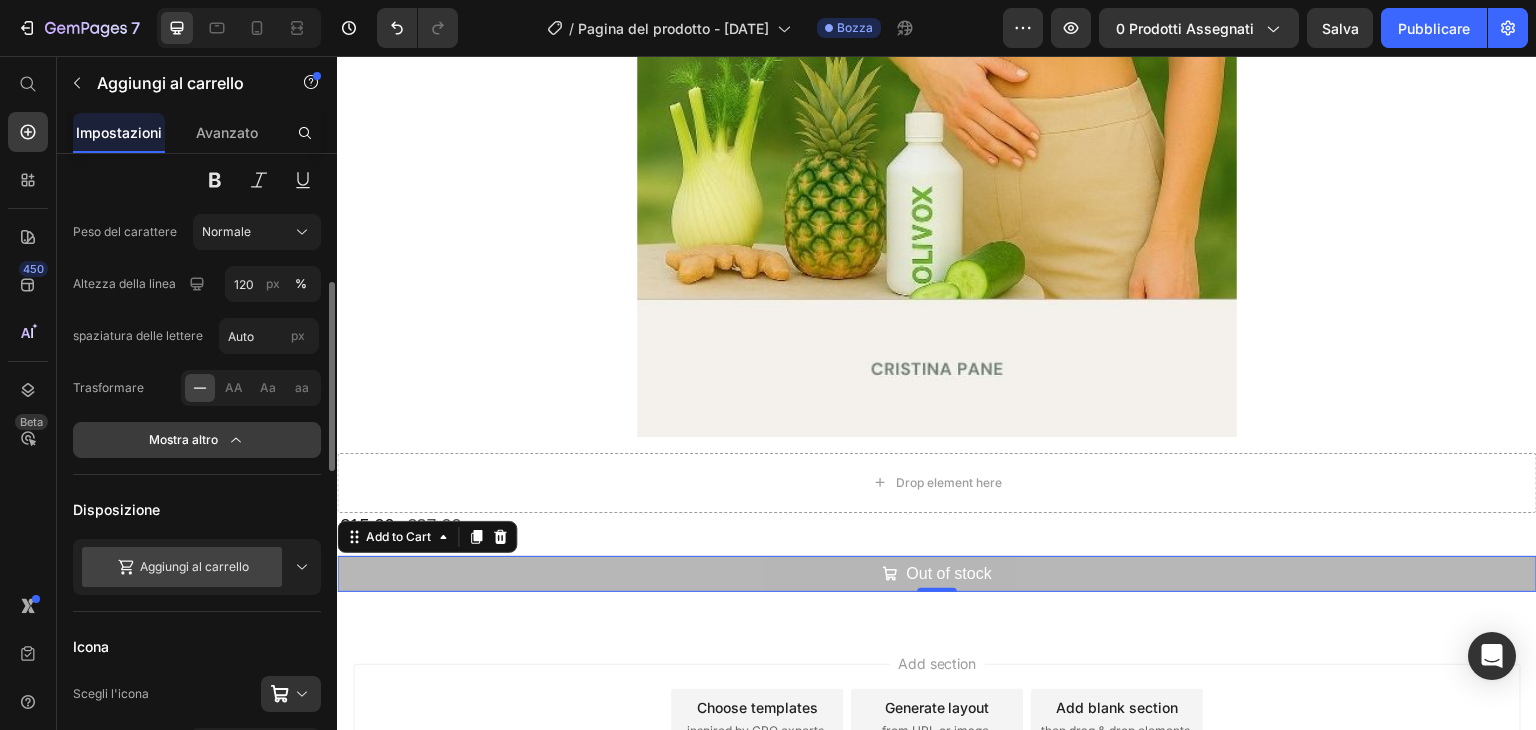 click 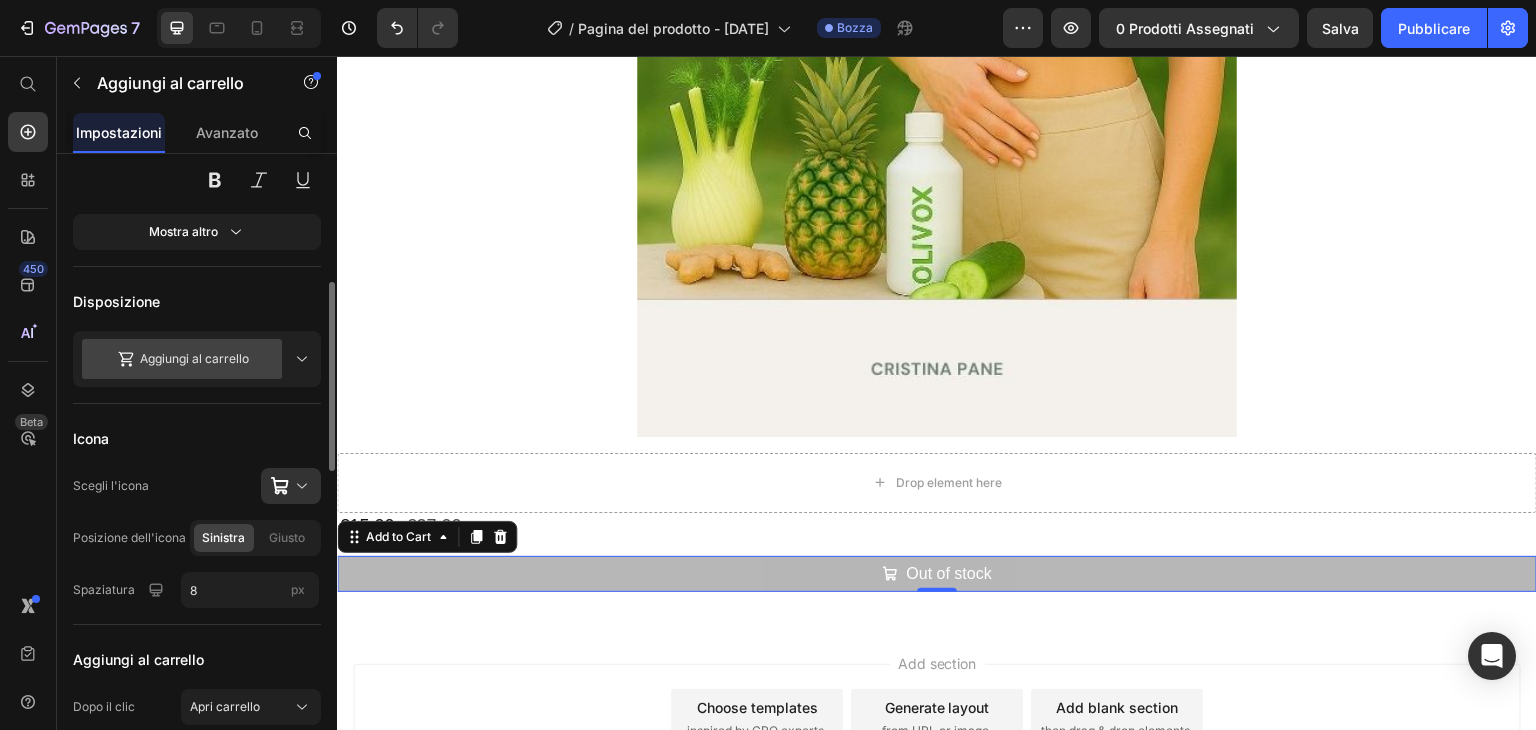 click 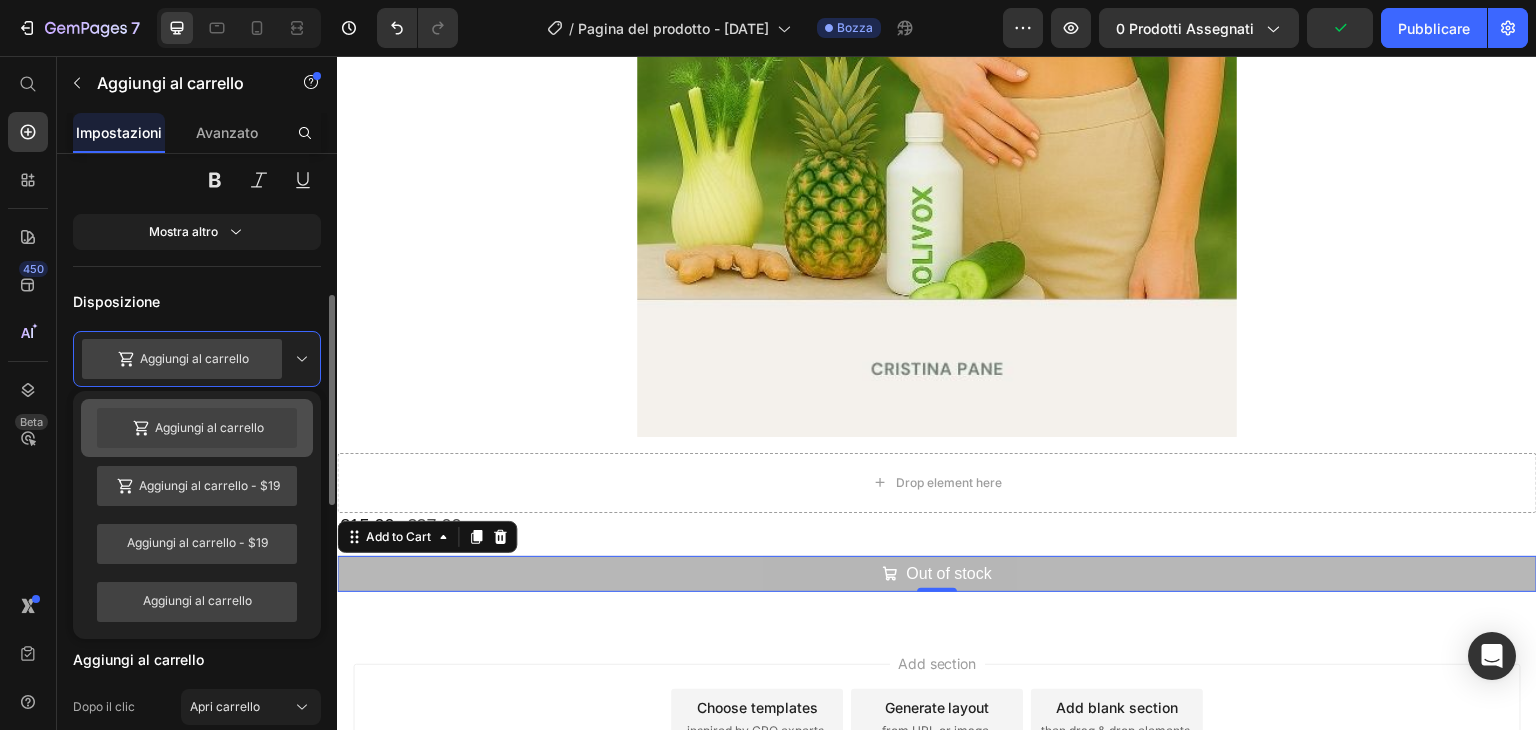 click on "Aggiungi al carrello" at bounding box center [209, 428] 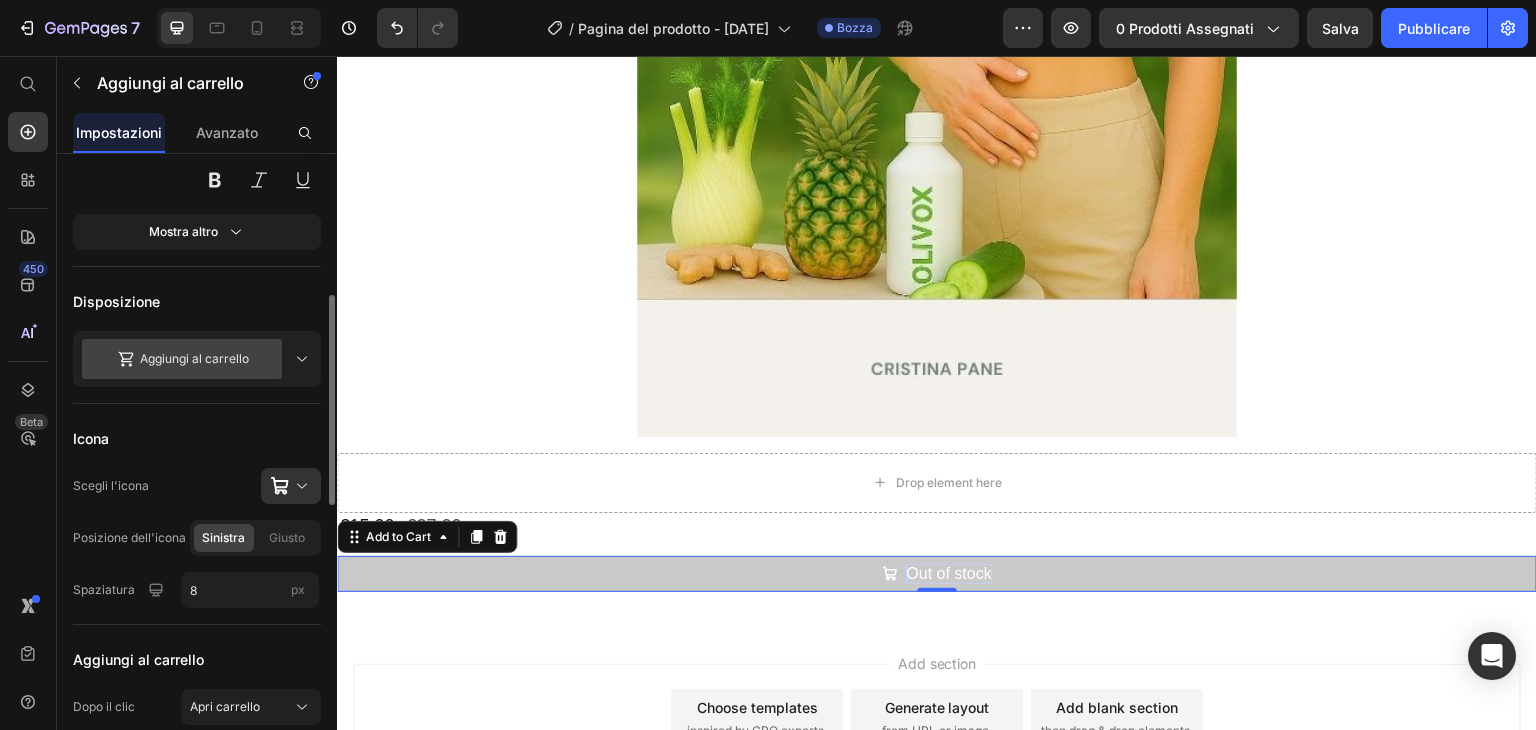 click on "Out of stock" at bounding box center (948, 573) 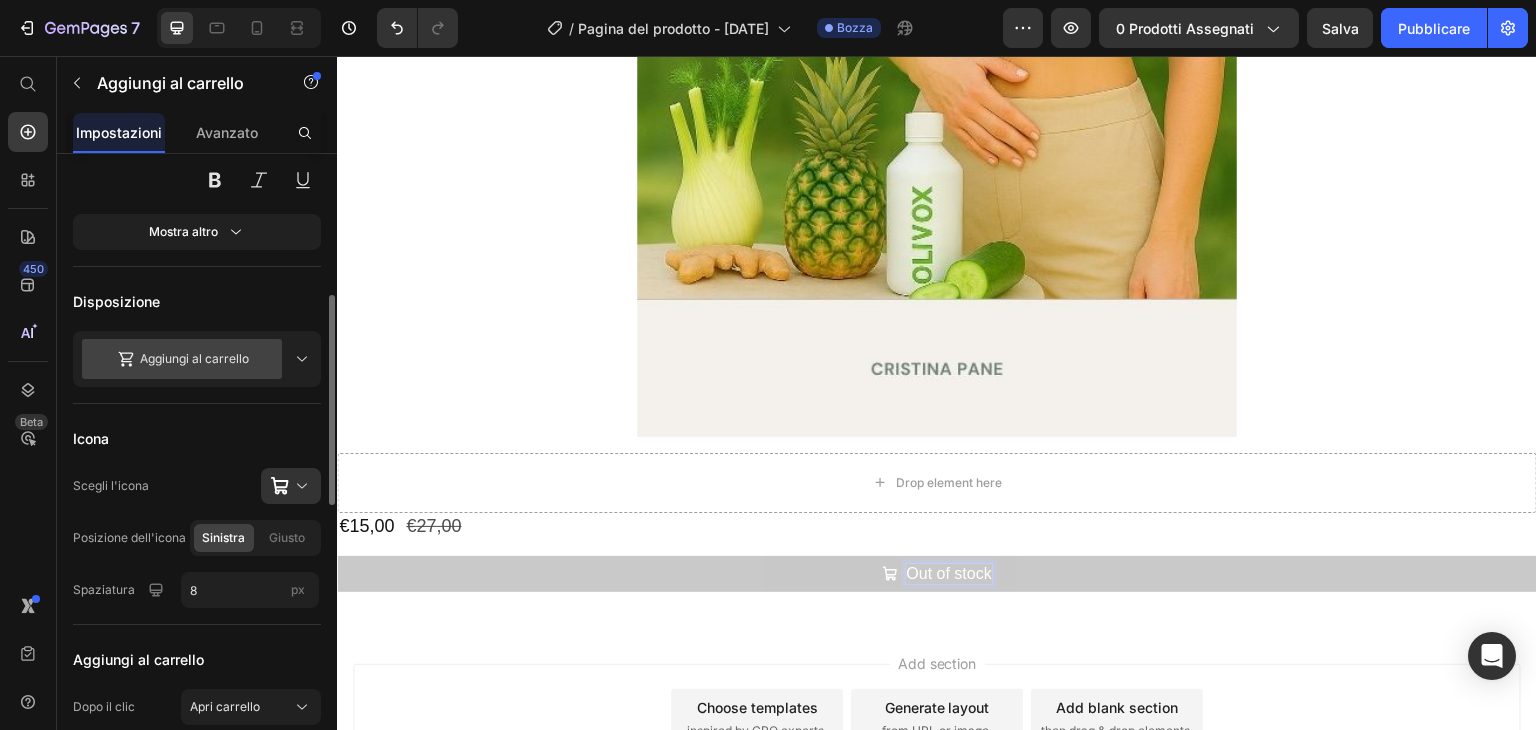 click on "Out of stock" at bounding box center [948, 573] 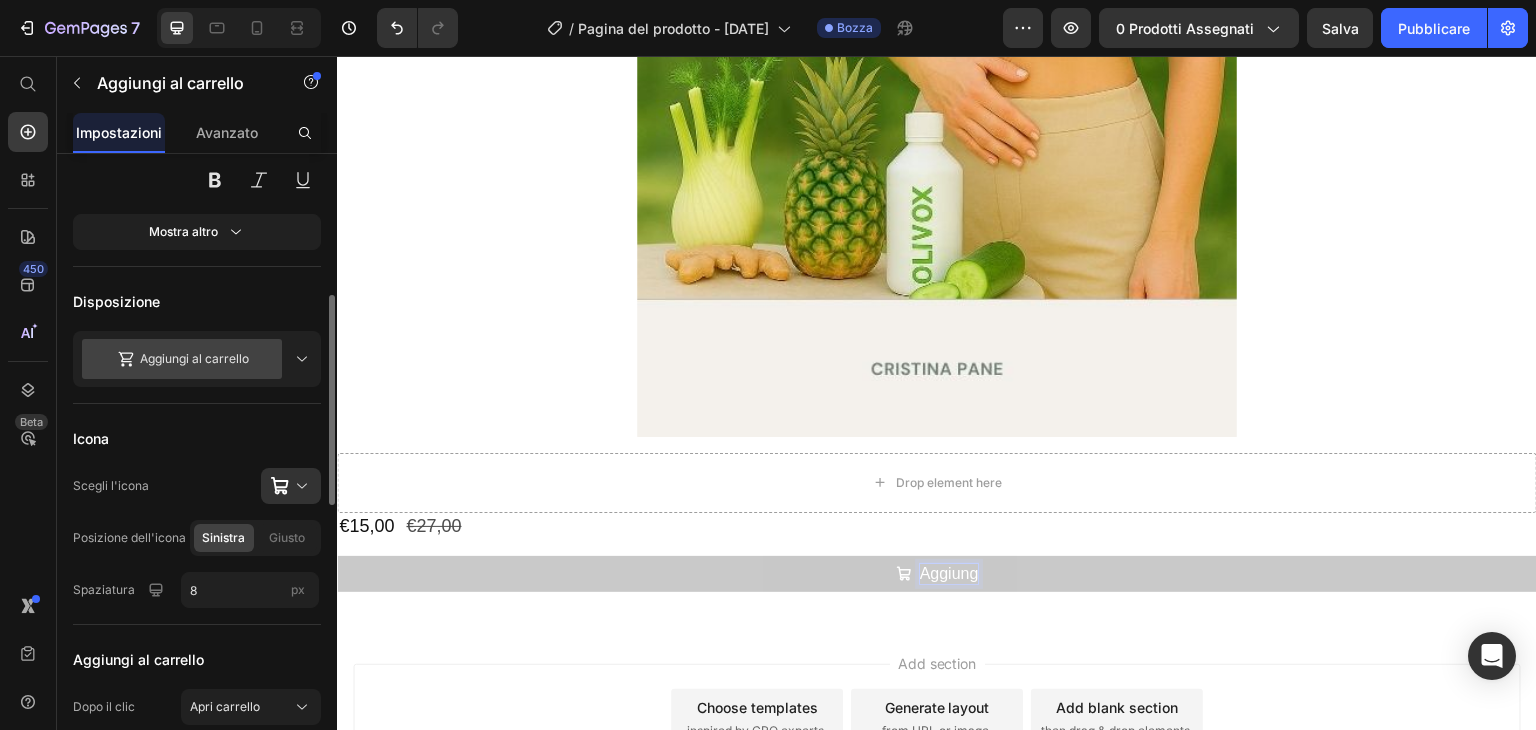 click on "Aggiung" at bounding box center (937, 573) 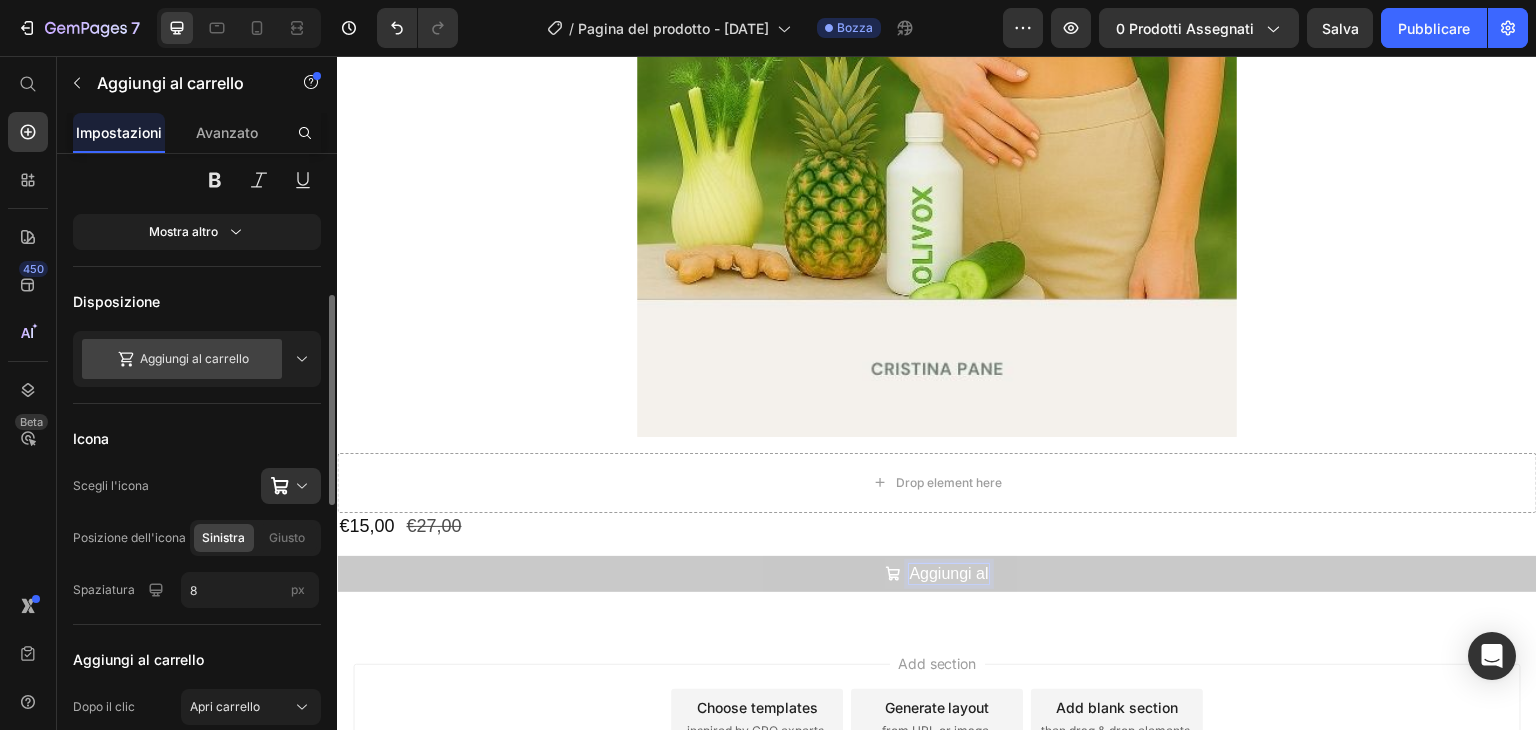 click on "Aggiungi al" at bounding box center [937, 573] 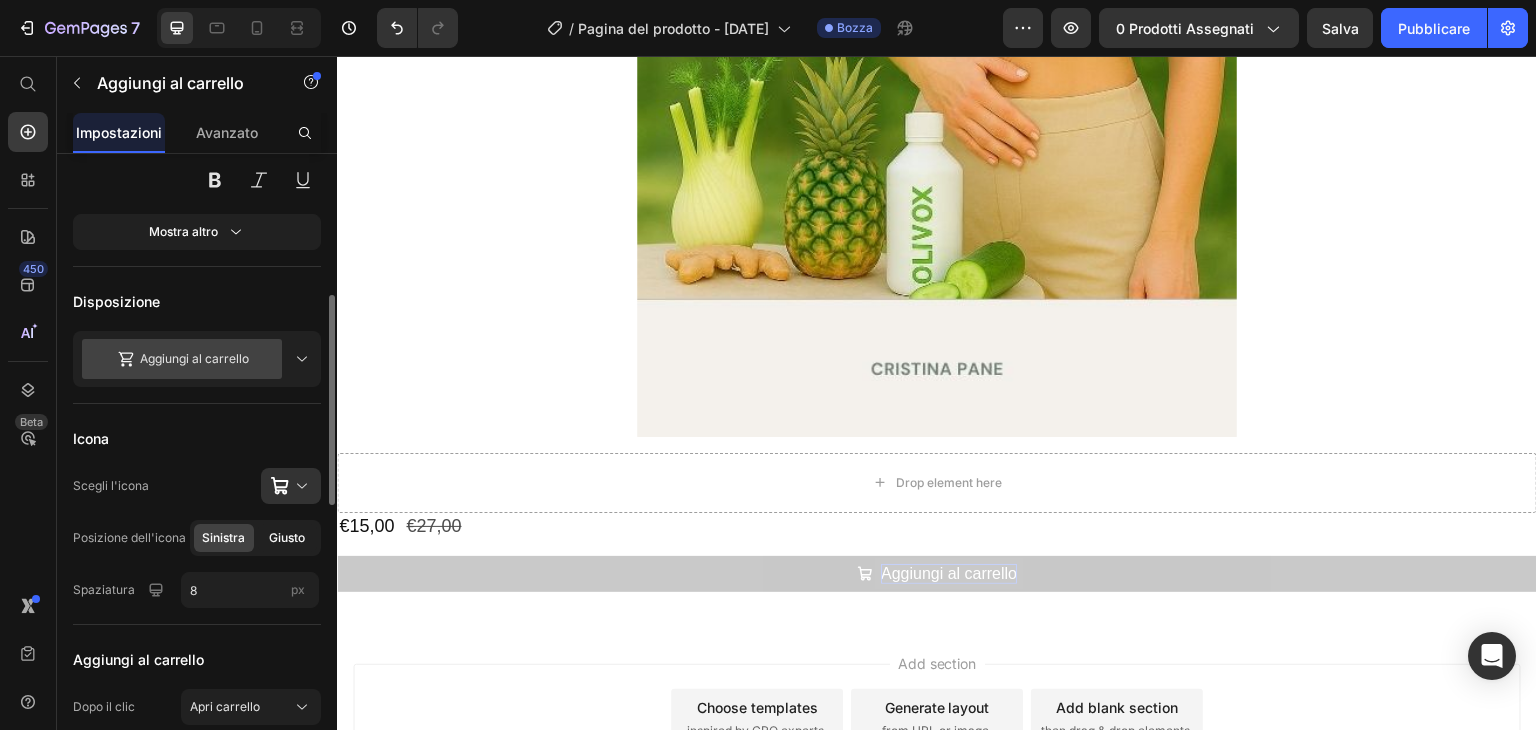 click on "Giusto" at bounding box center [287, 537] 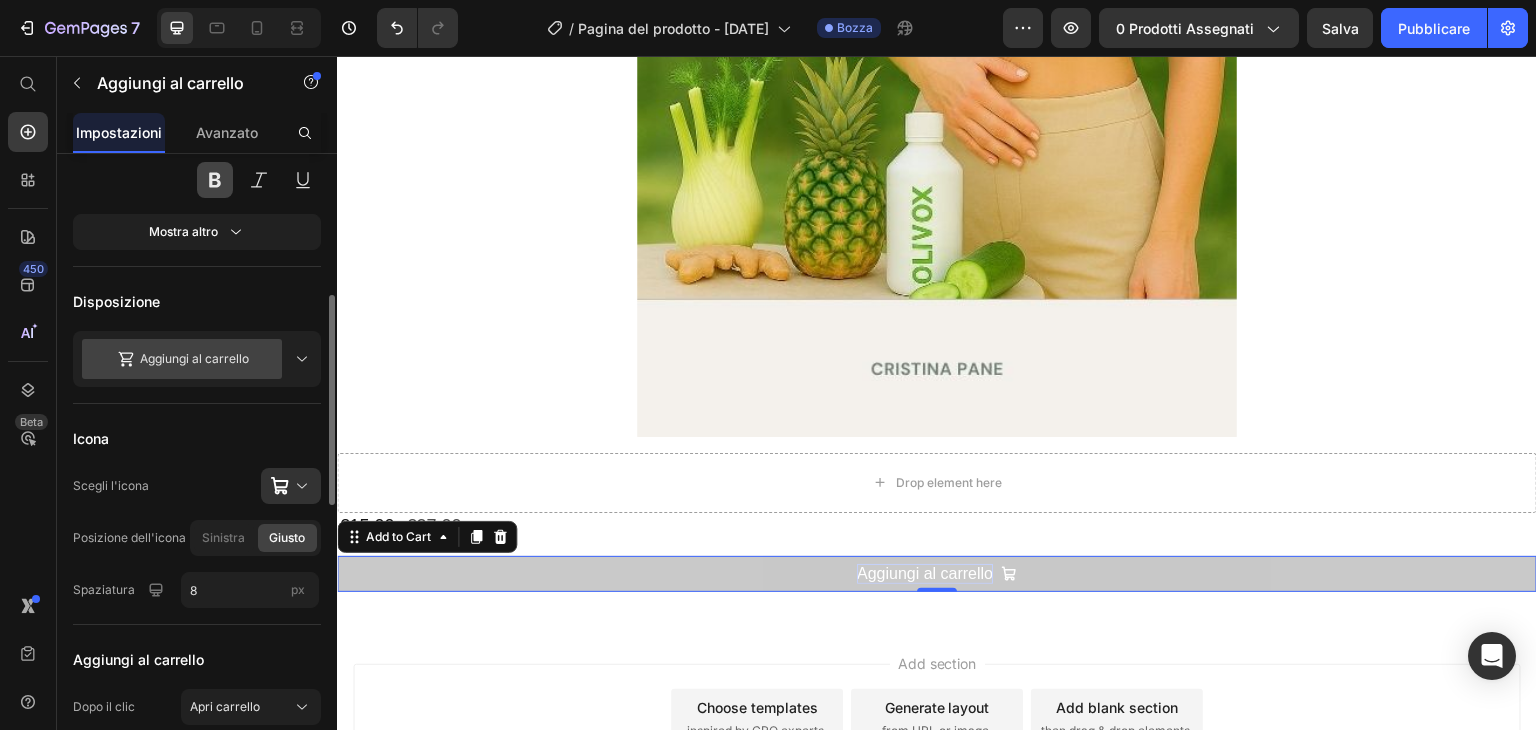 click at bounding box center [215, 180] 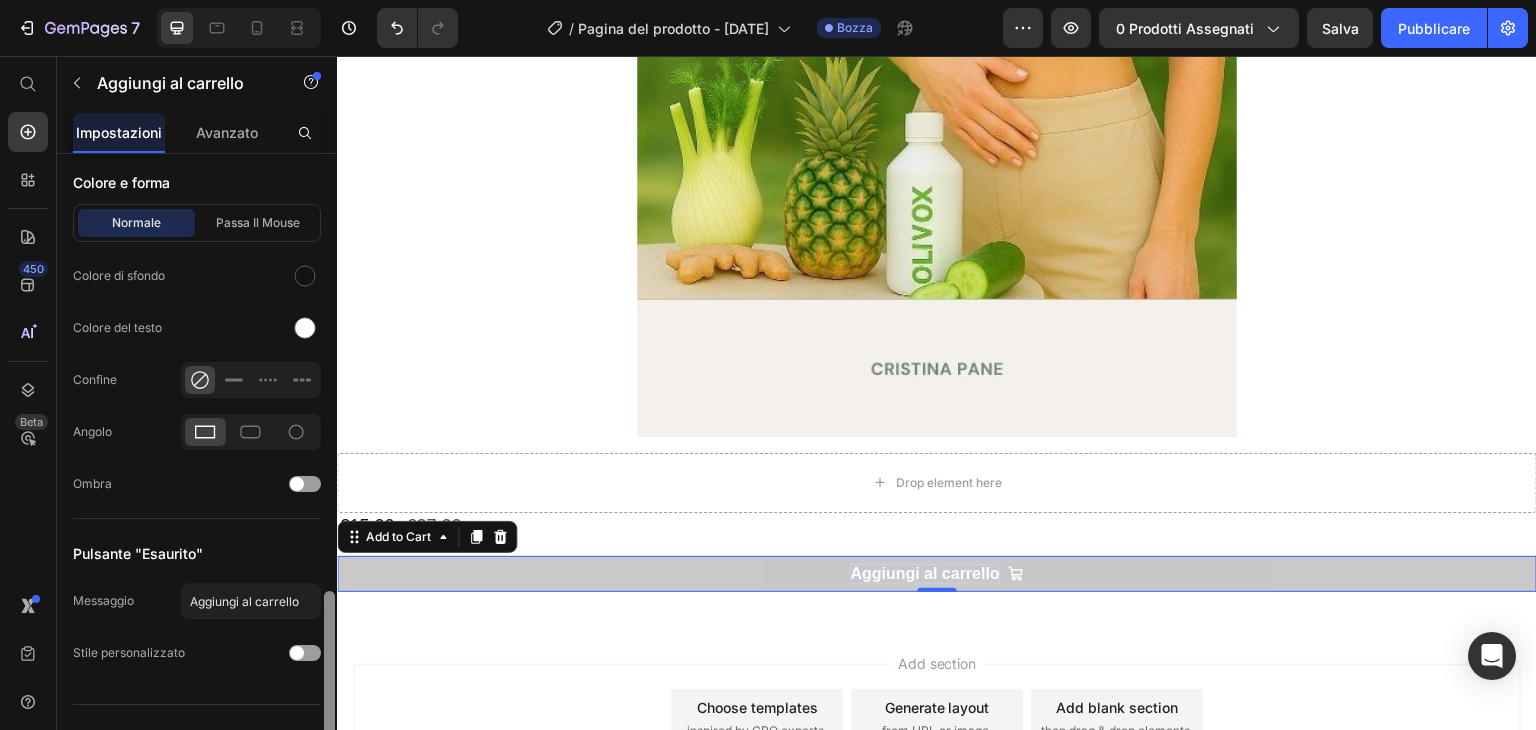 scroll, scrollTop: 1272, scrollLeft: 0, axis: vertical 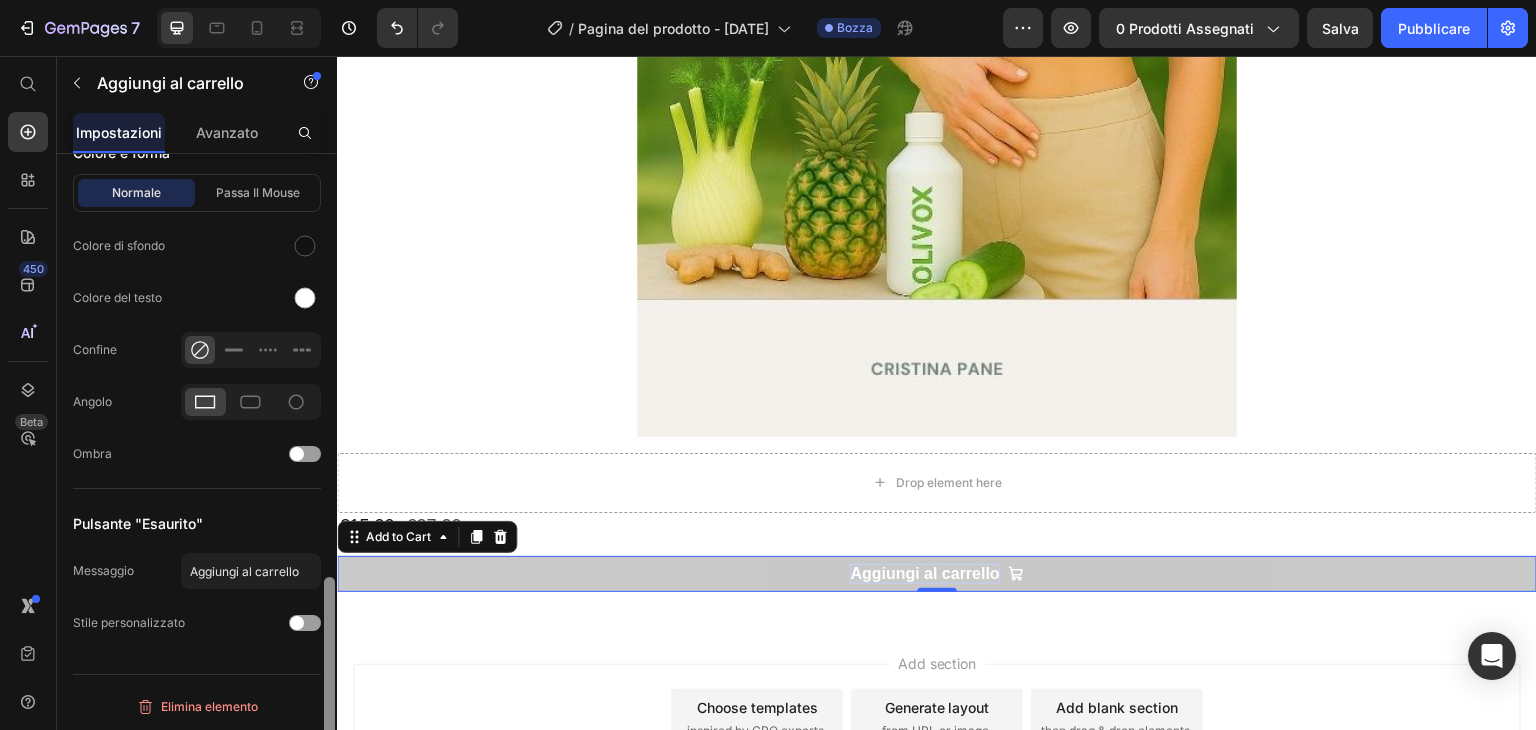 drag, startPoint x: 331, startPoint y: 353, endPoint x: 332, endPoint y: 725, distance: 372.00134 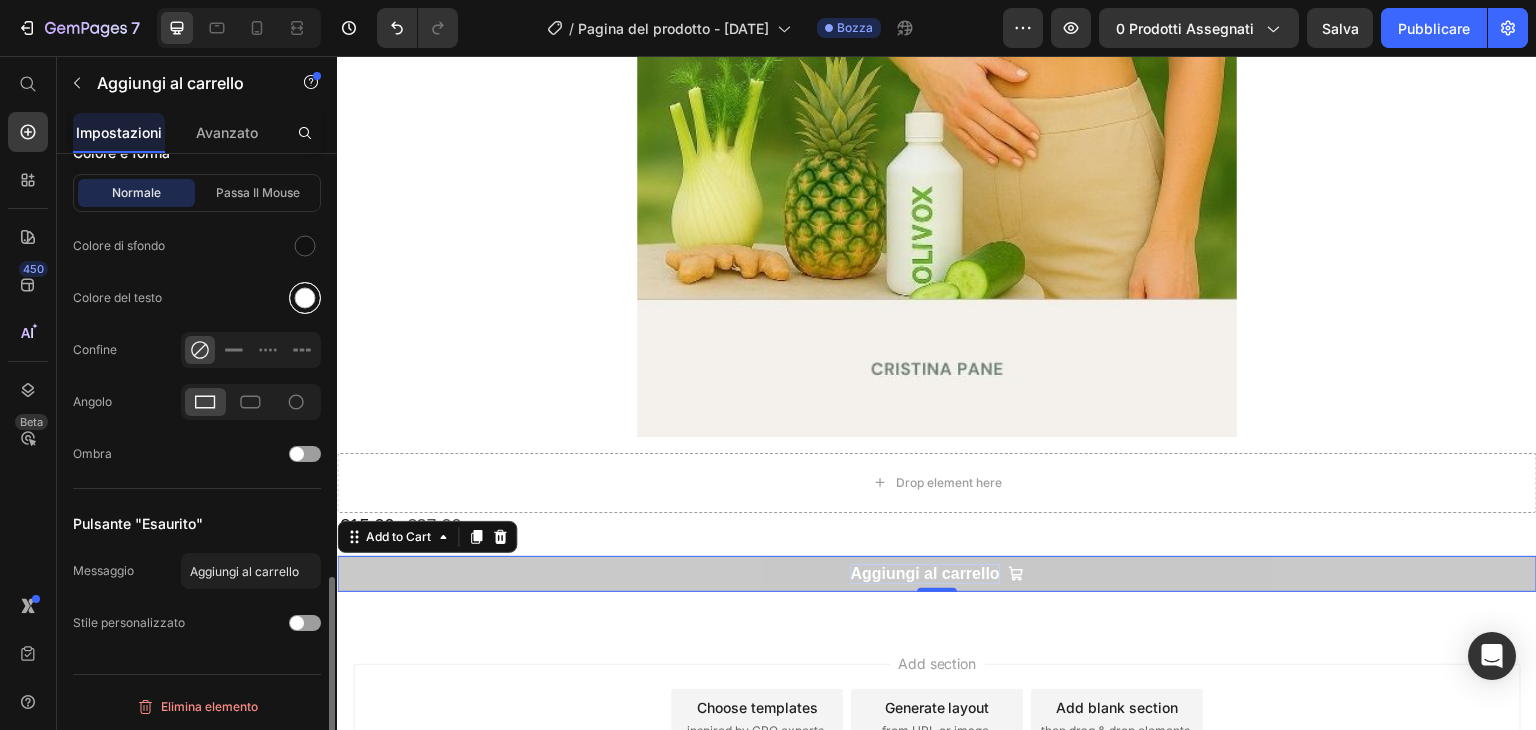 click at bounding box center [305, 298] 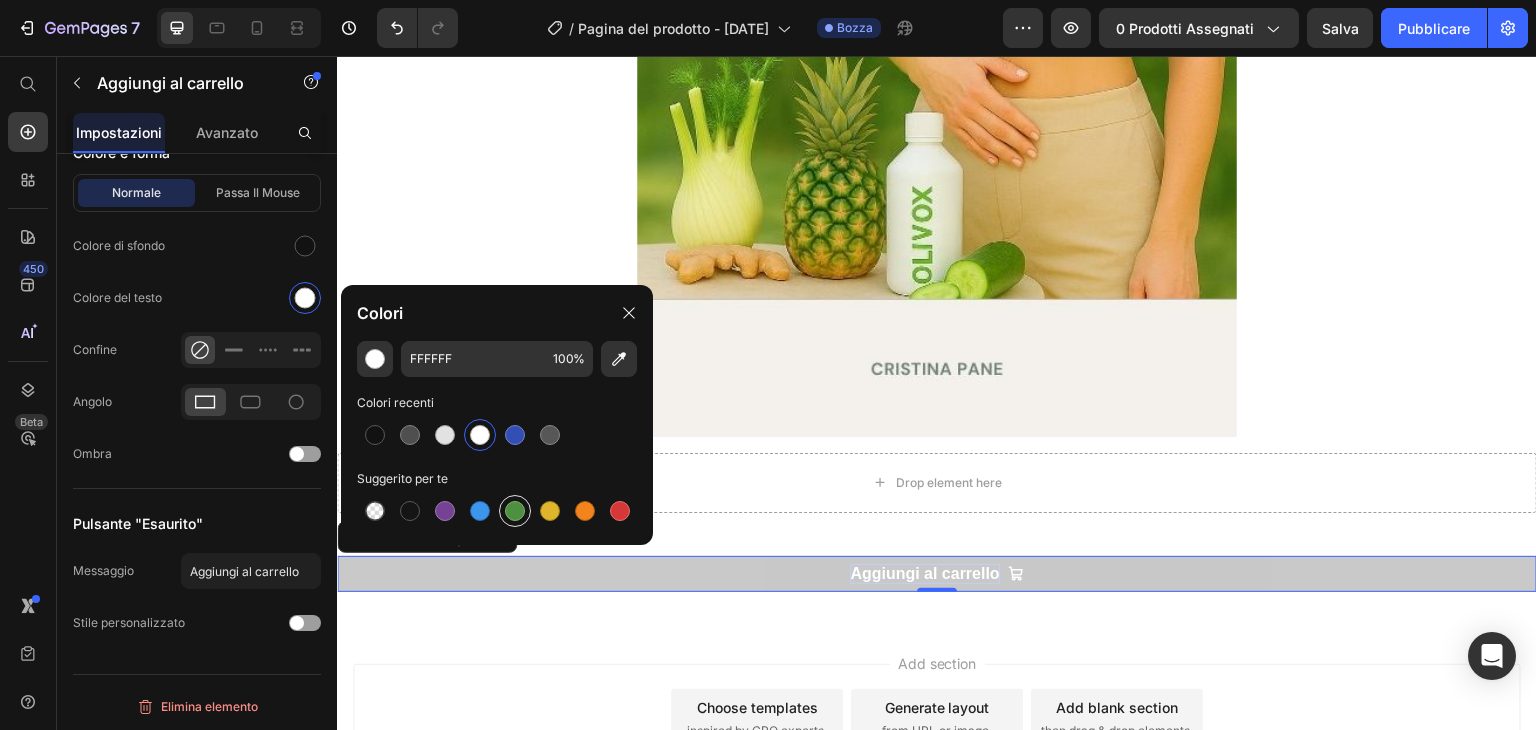click at bounding box center (515, 511) 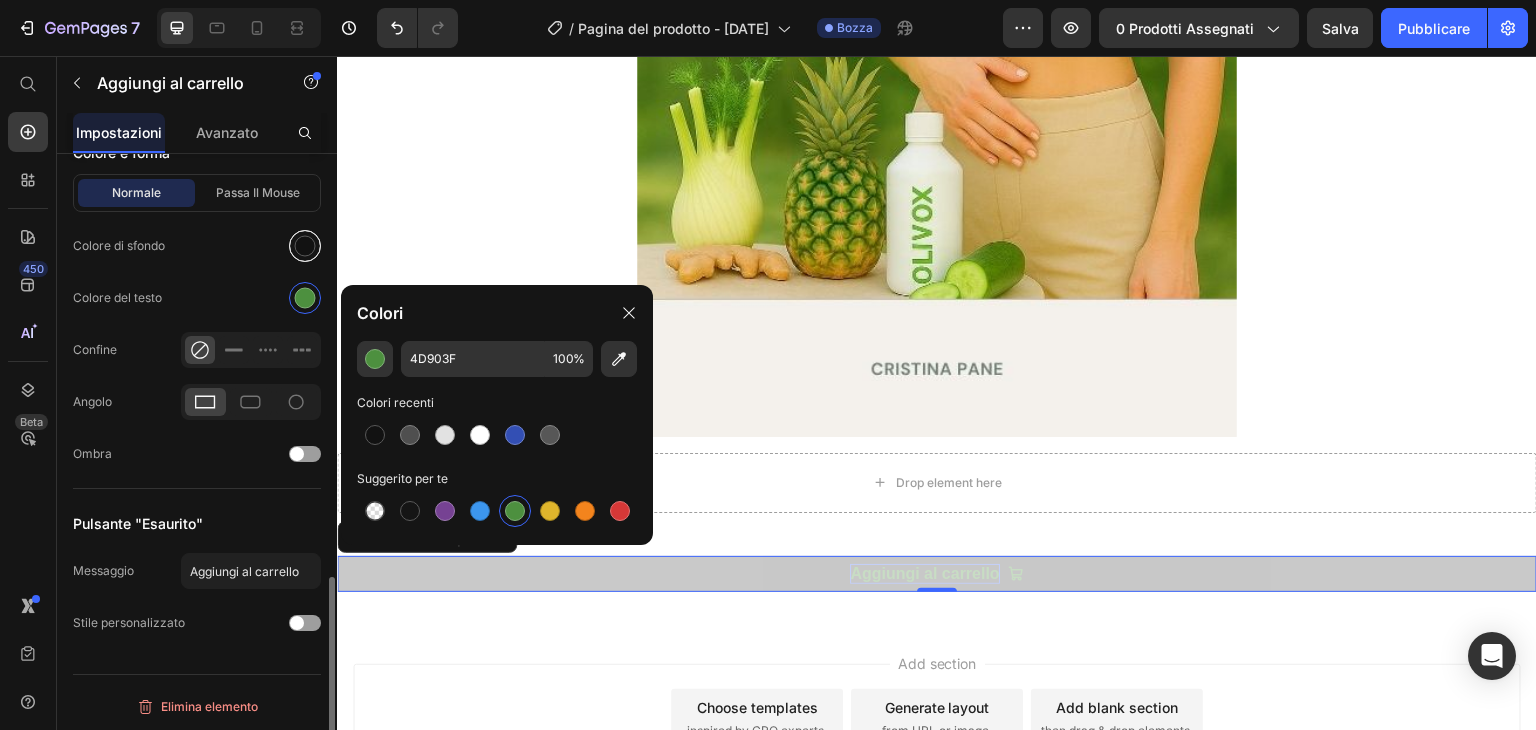 click at bounding box center (305, 246) 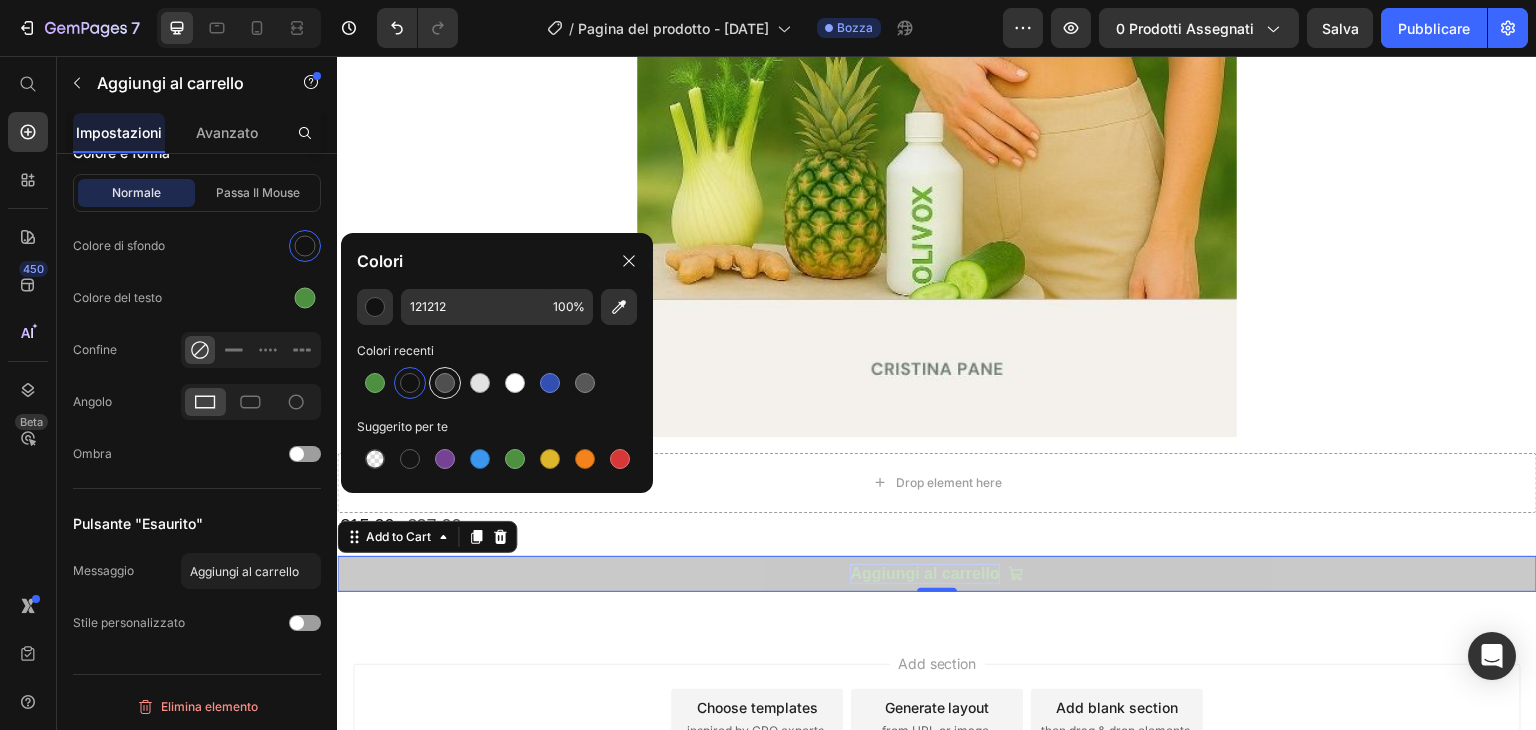 click at bounding box center [445, 383] 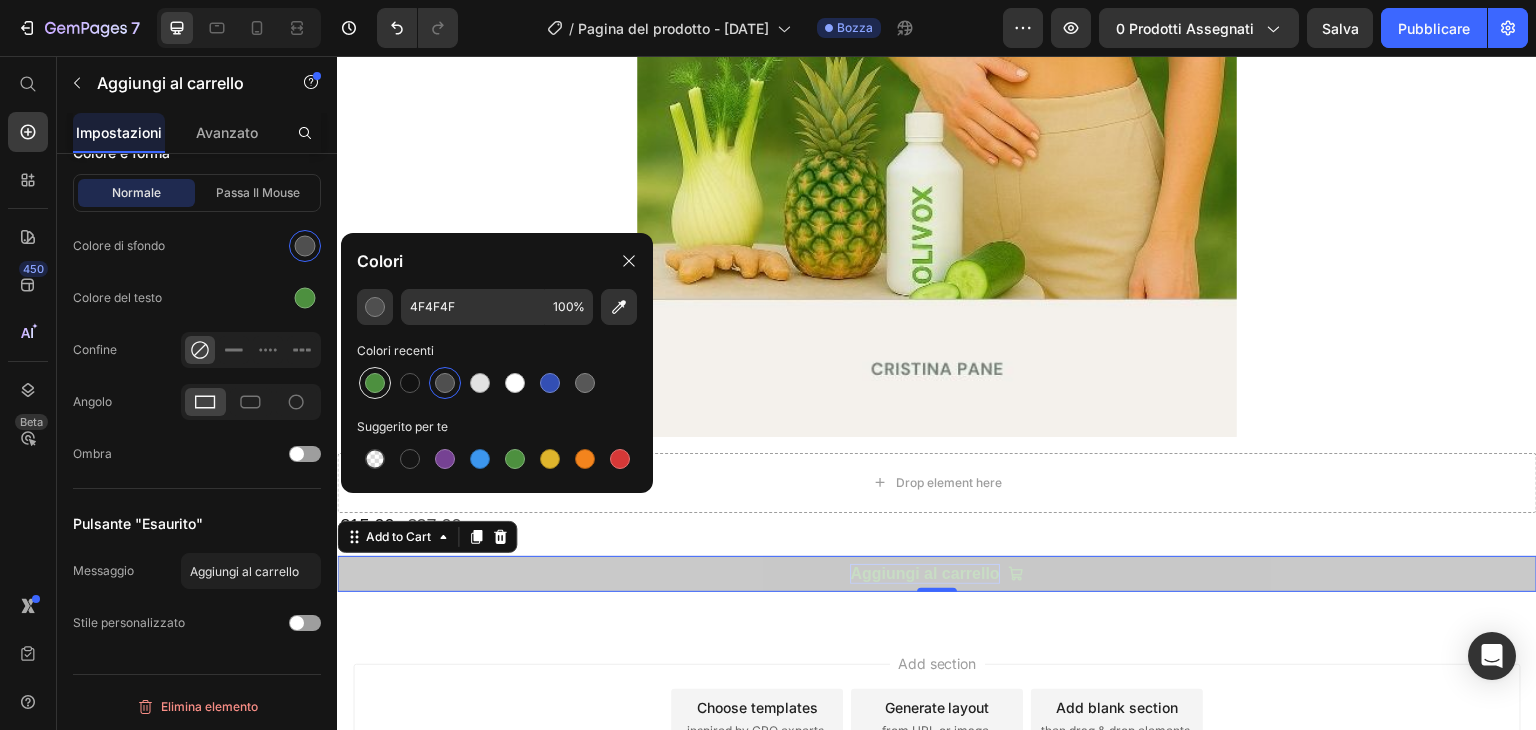click at bounding box center [375, 383] 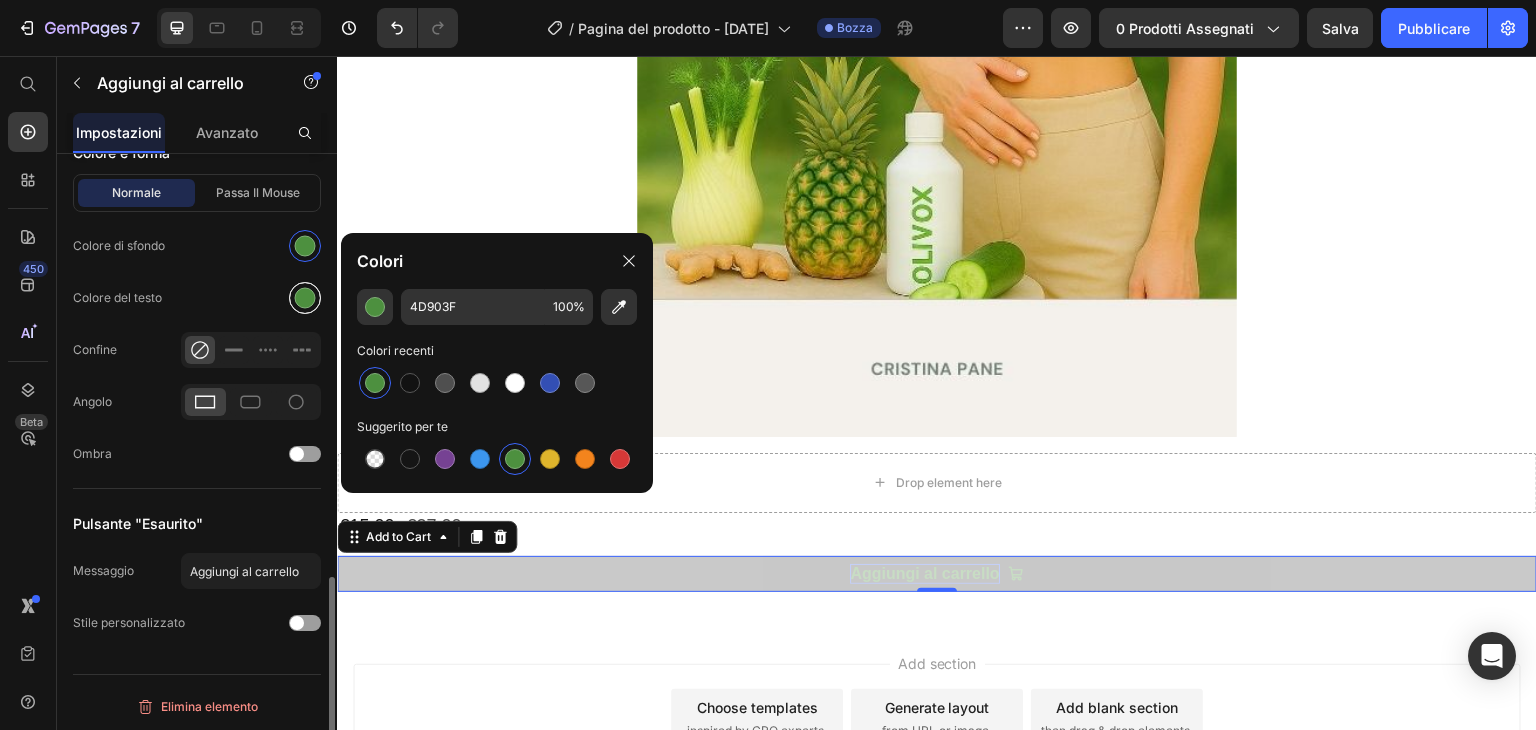 click at bounding box center (305, 298) 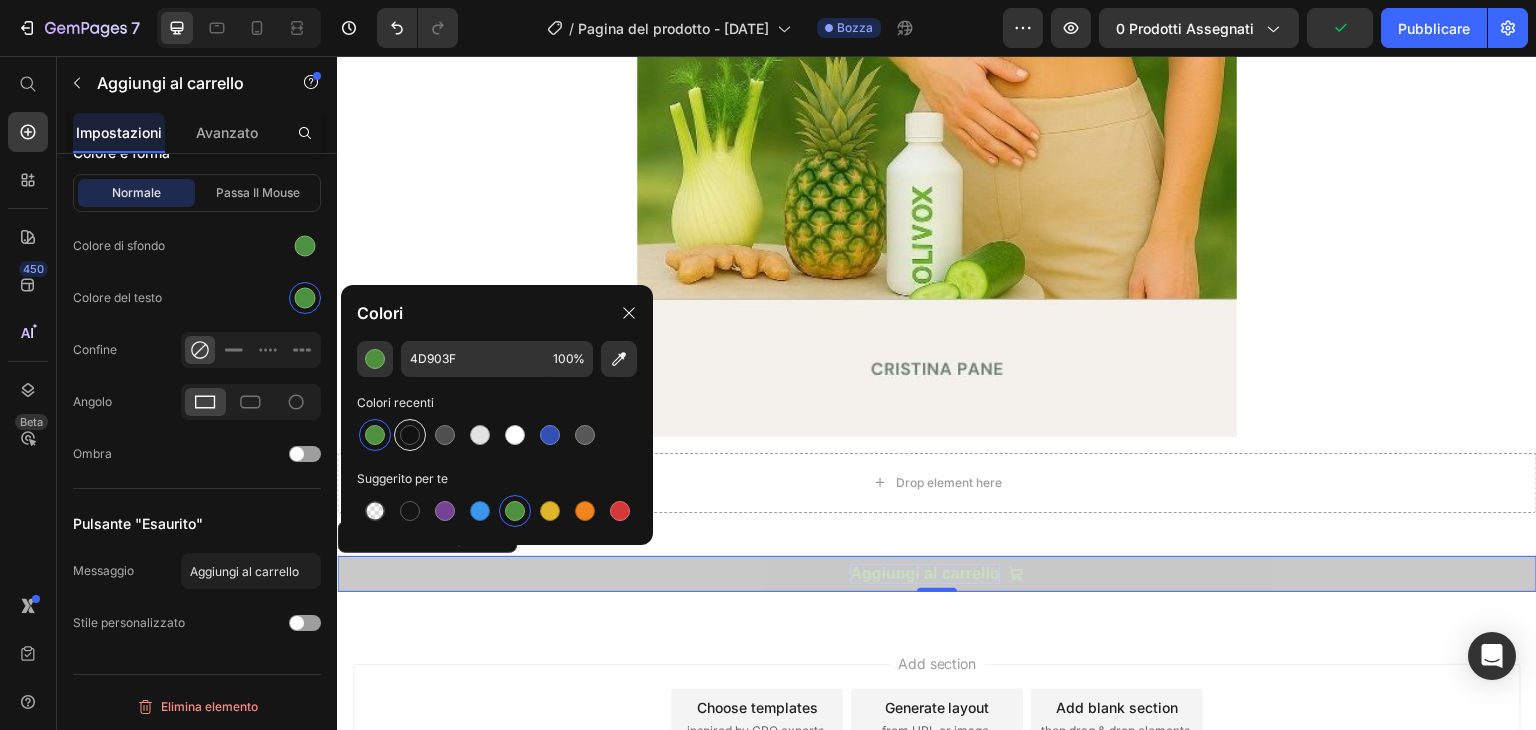 click at bounding box center (410, 435) 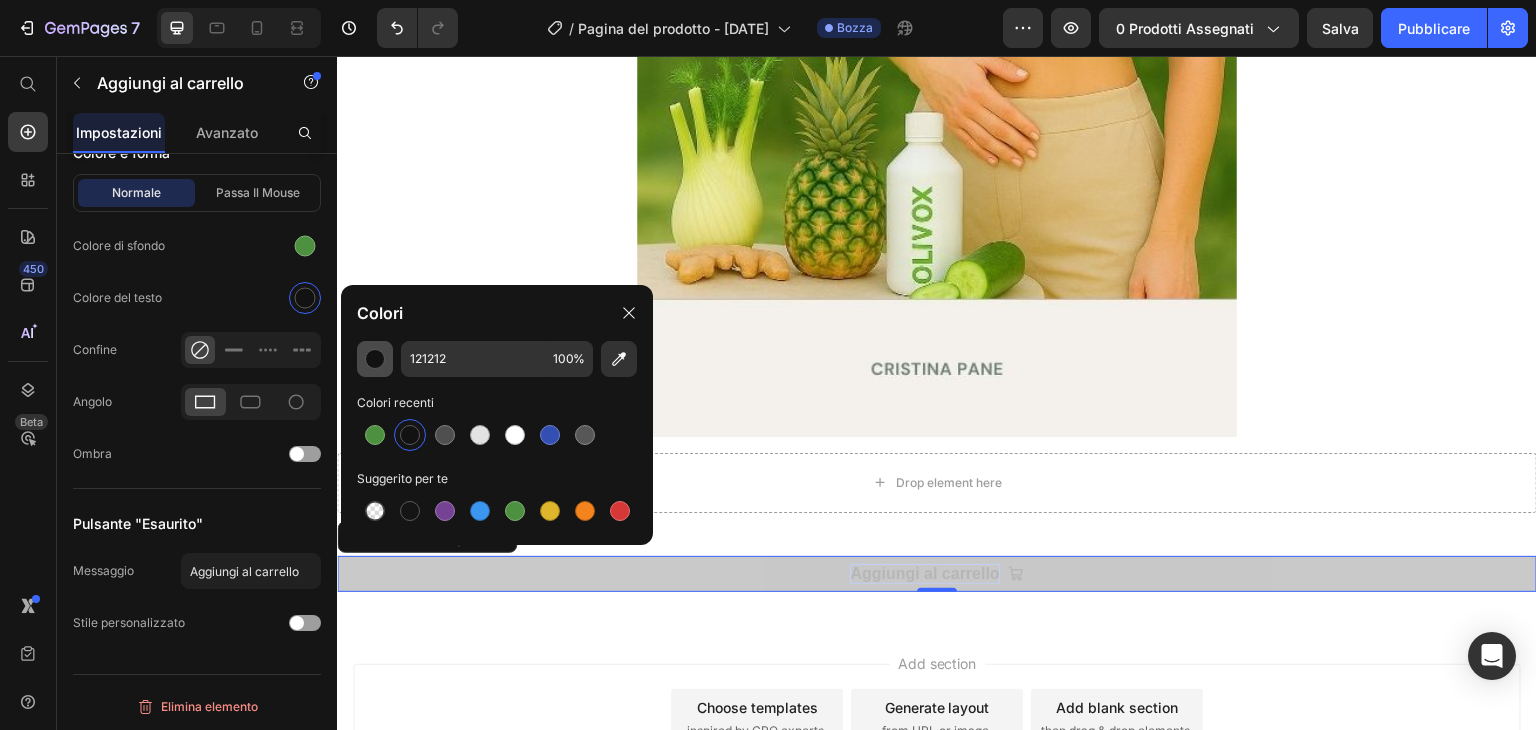 click at bounding box center (375, 359) 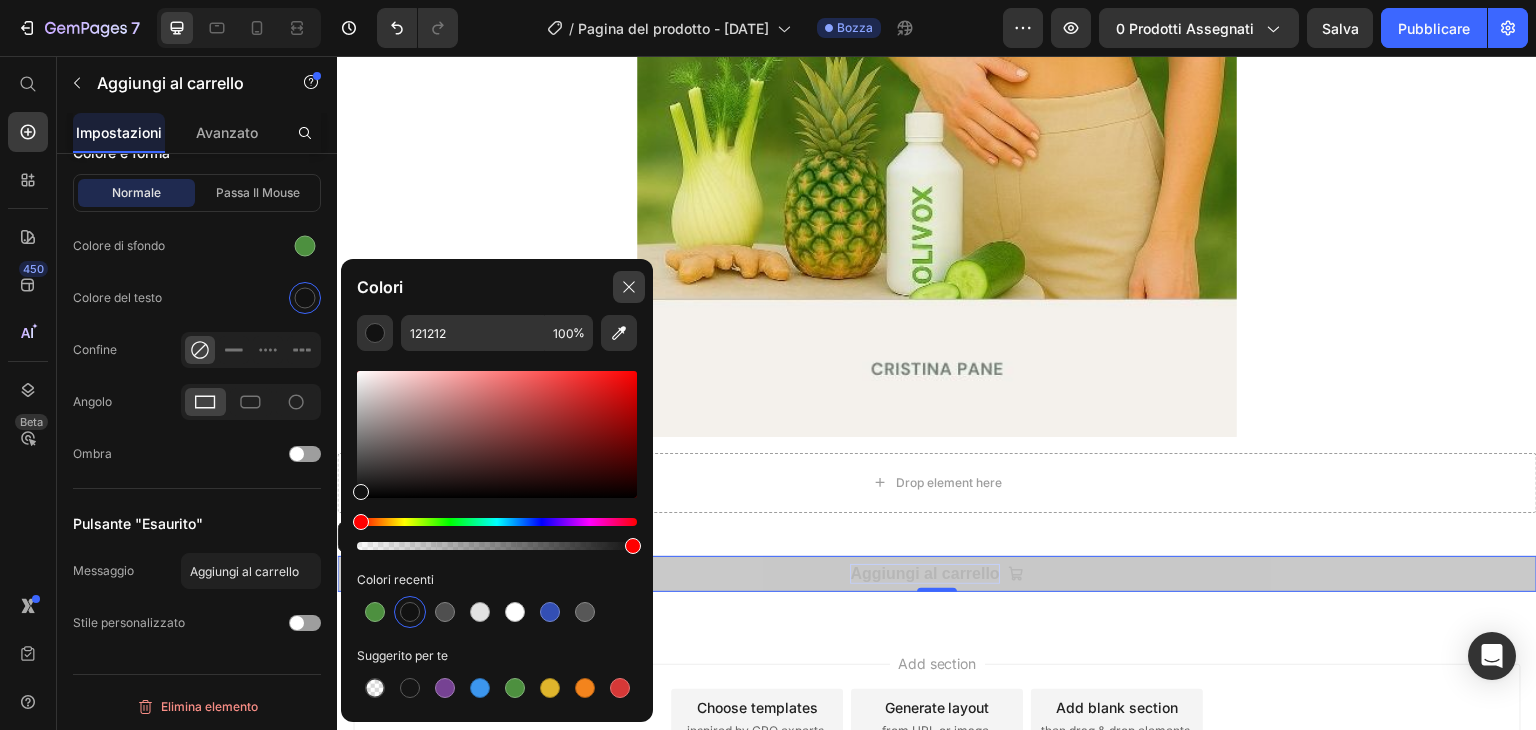 click 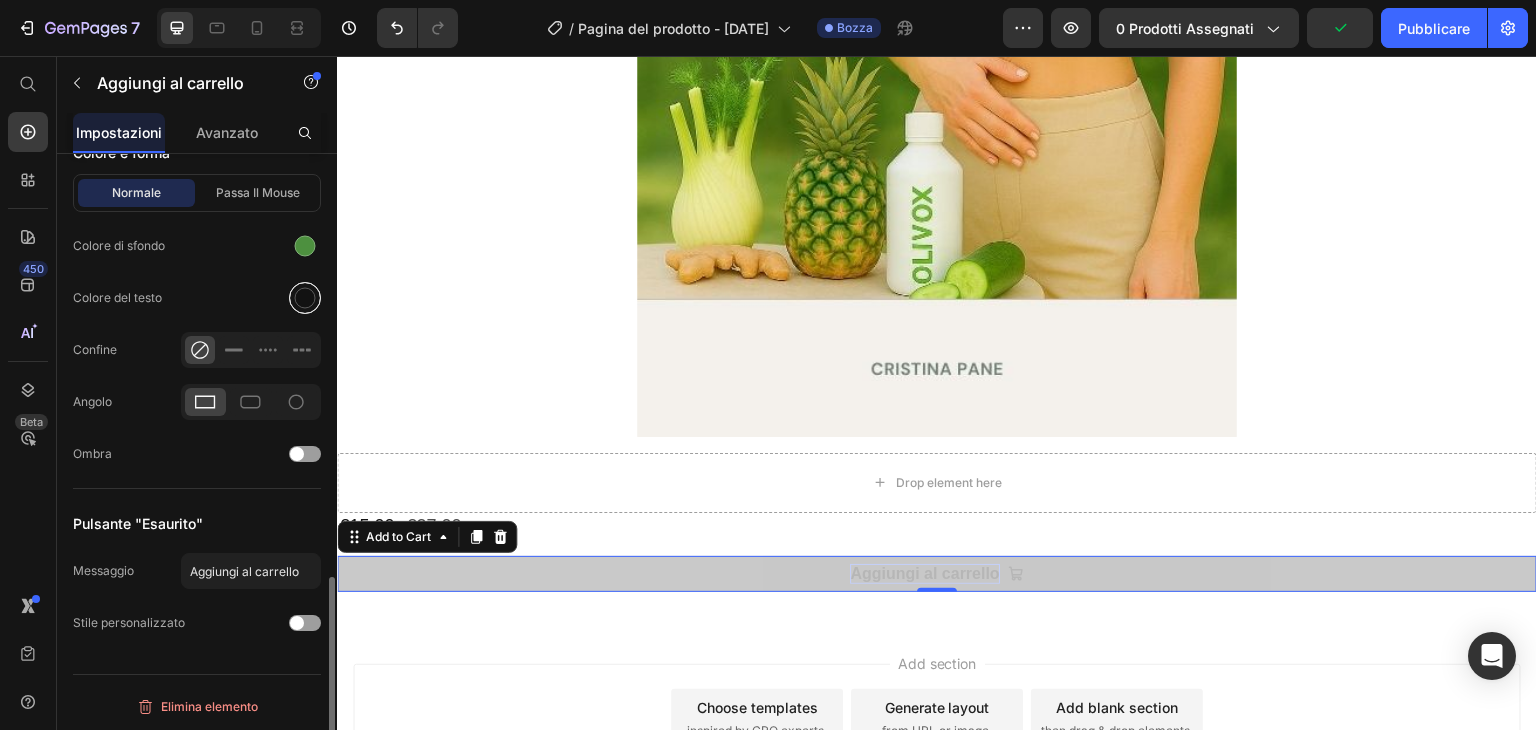 click at bounding box center [305, 298] 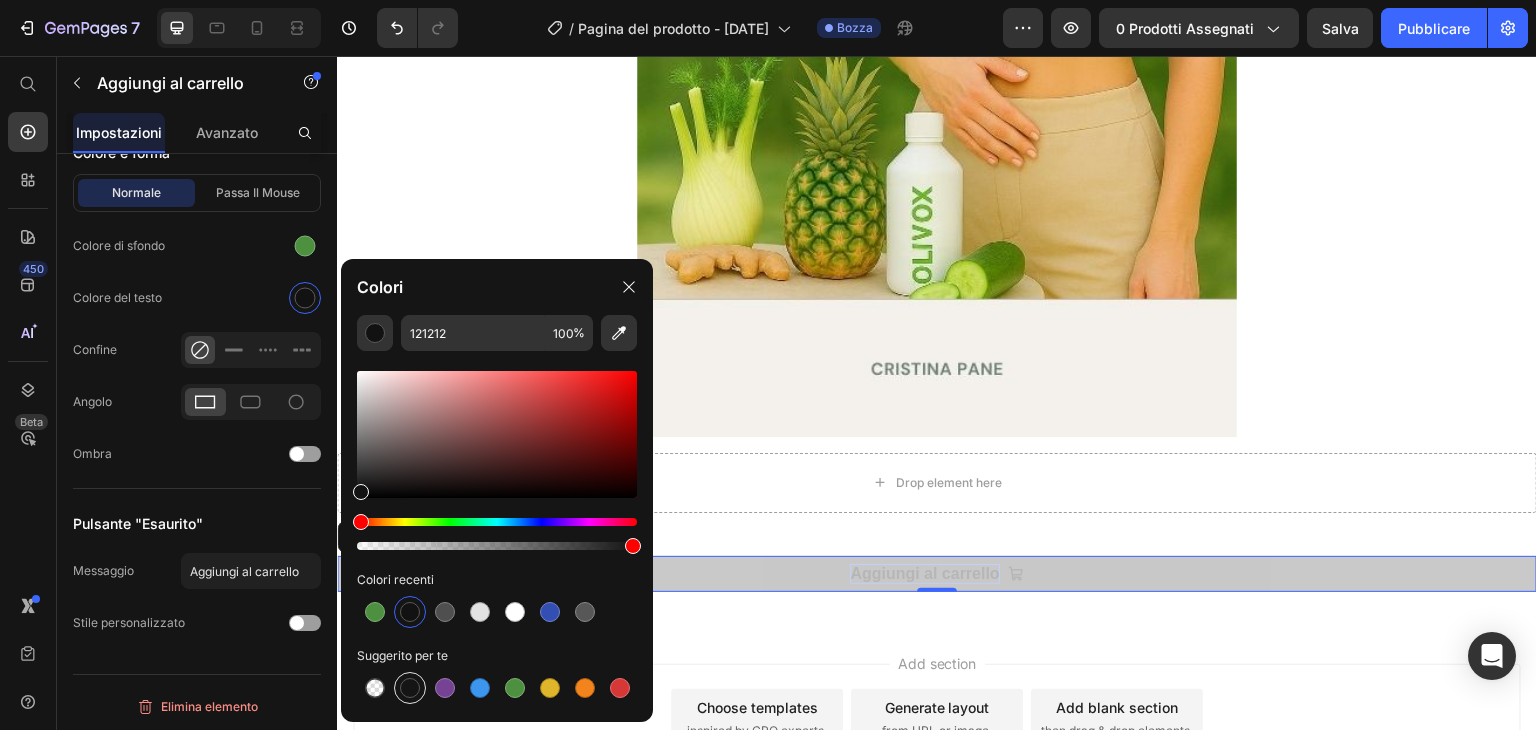 click at bounding box center [410, 688] 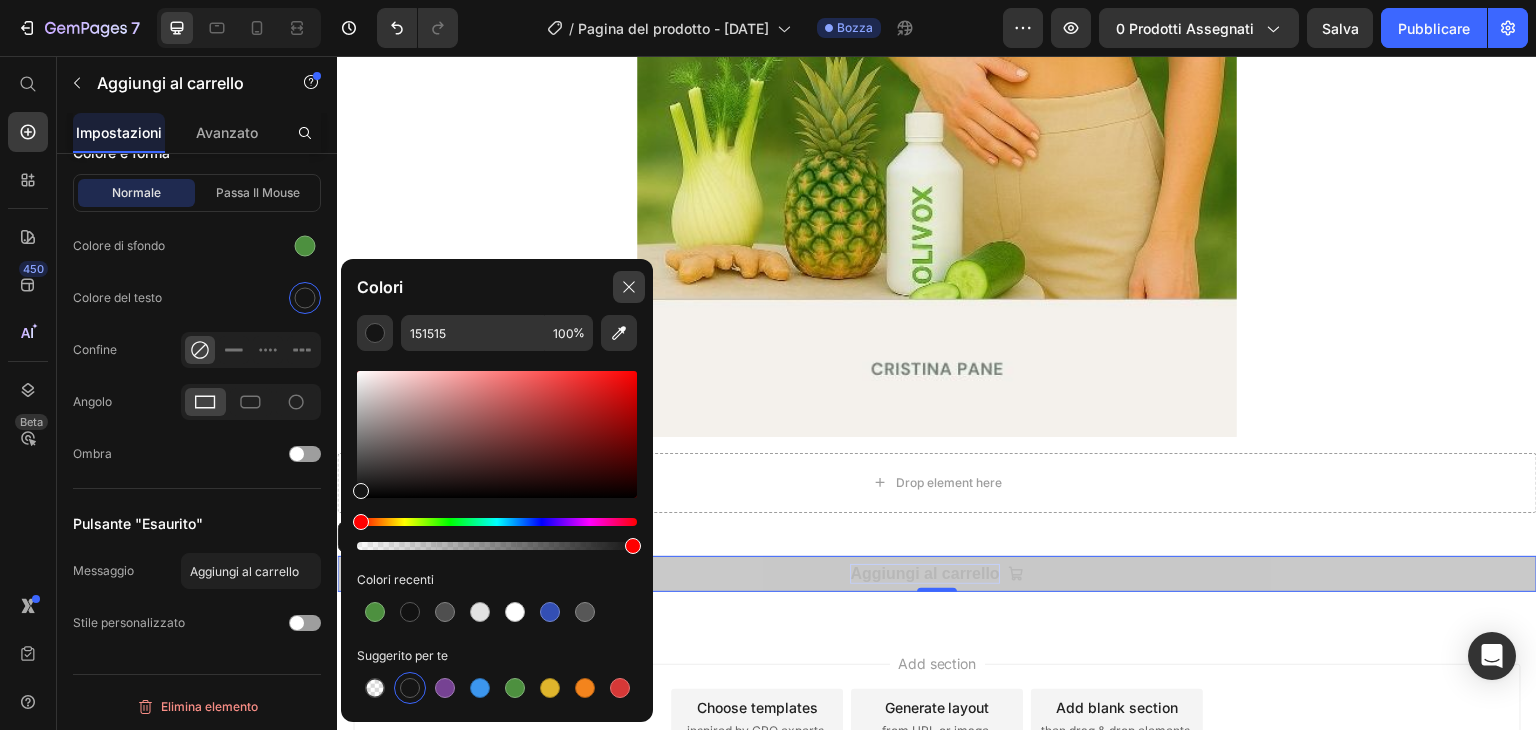 click at bounding box center [629, 287] 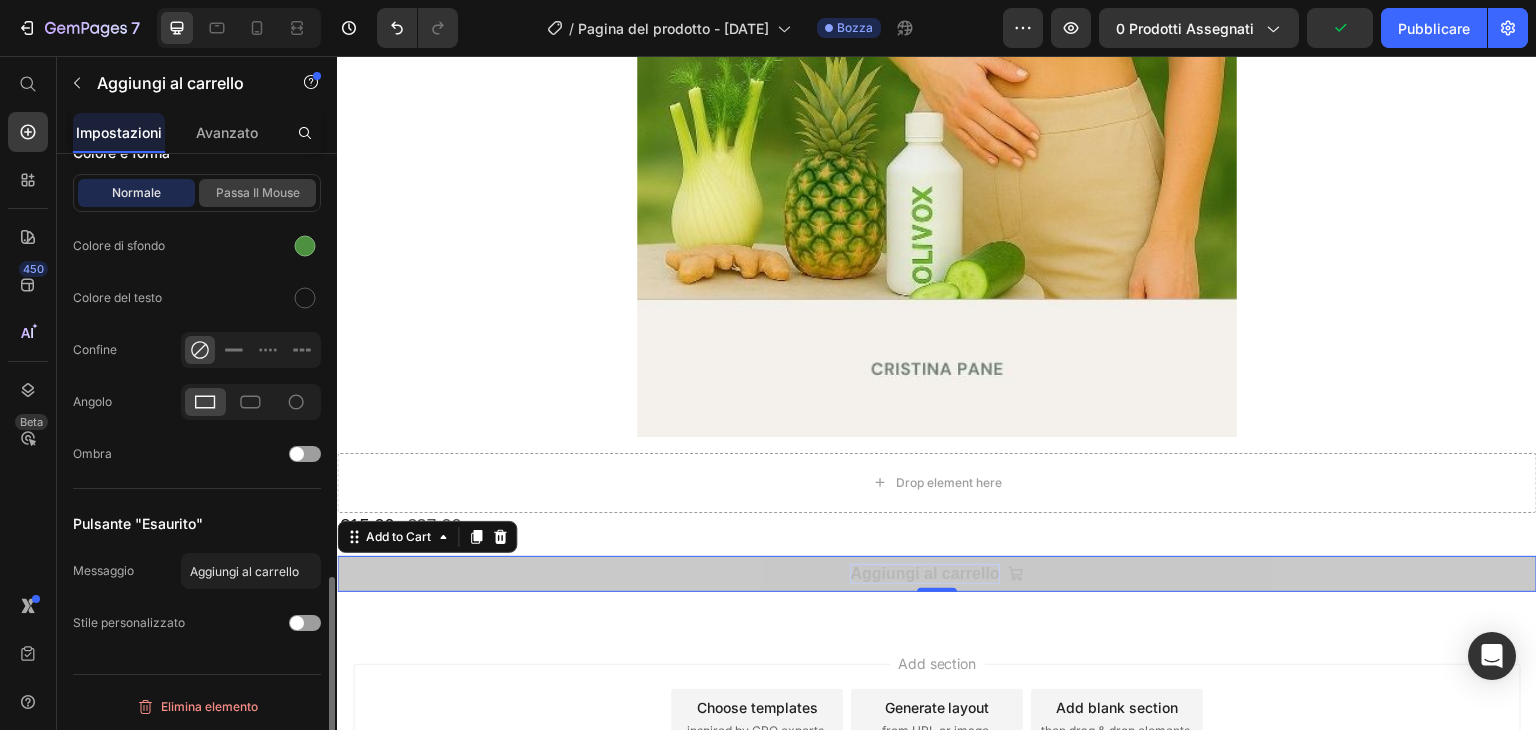 click on "Passa il mouse" at bounding box center [258, 192] 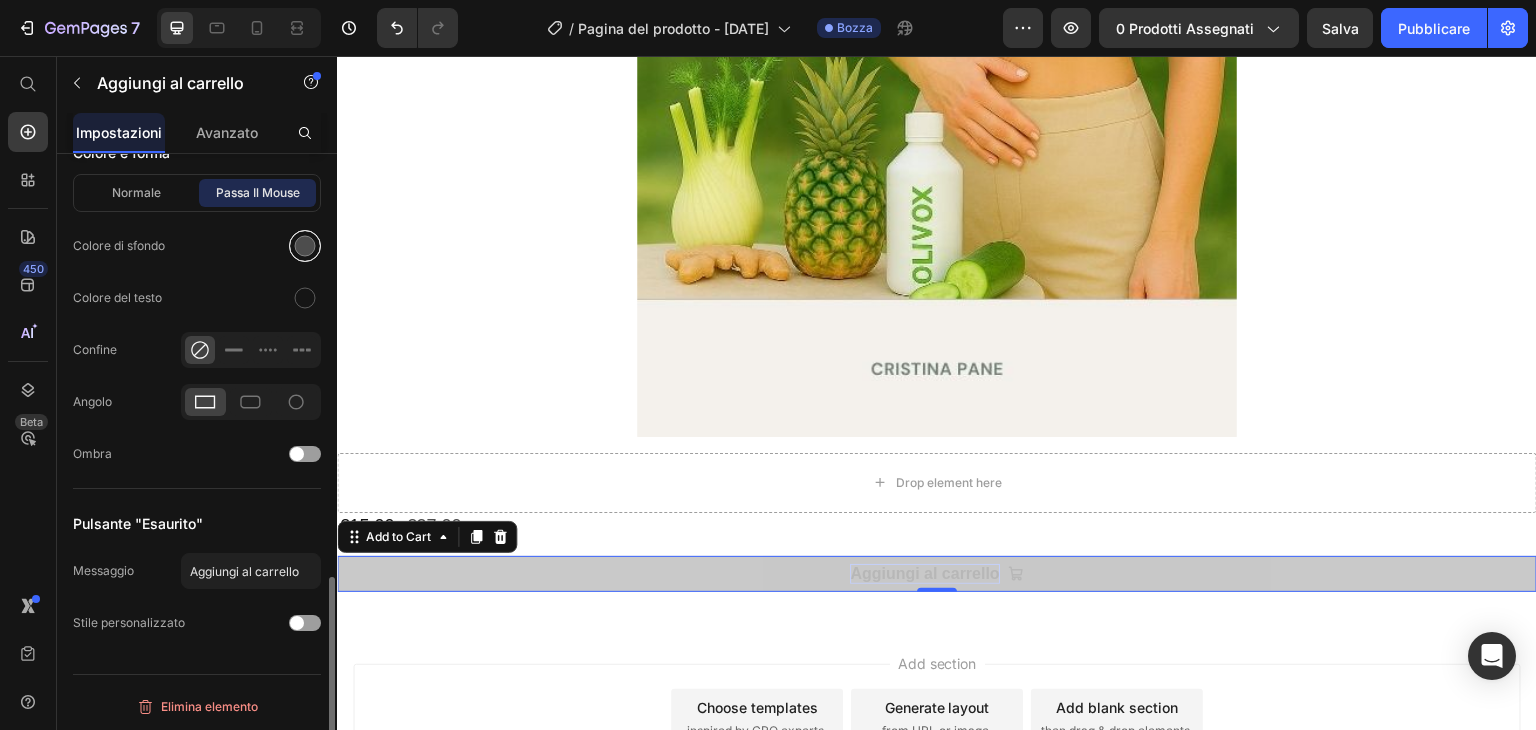 click at bounding box center [305, 246] 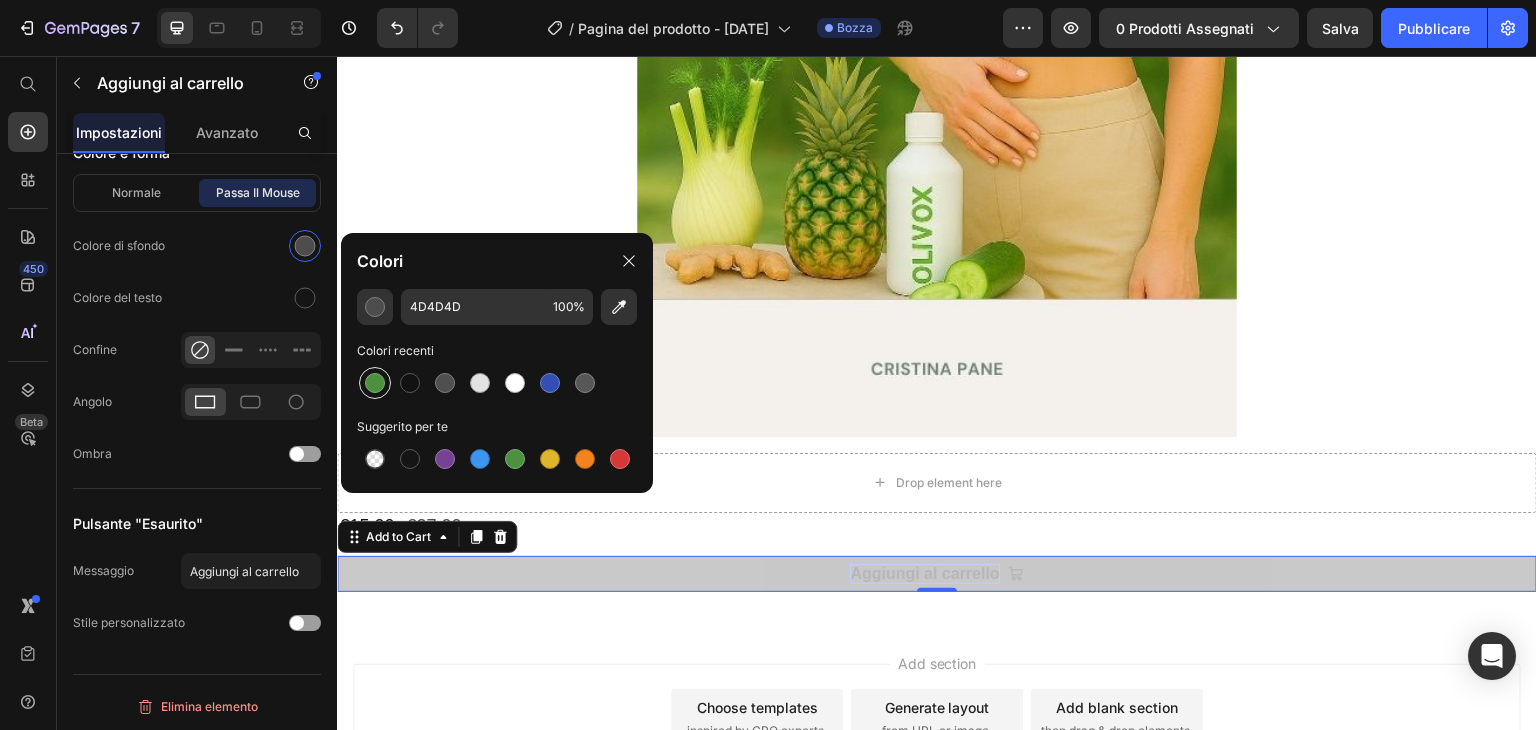 click at bounding box center (375, 383) 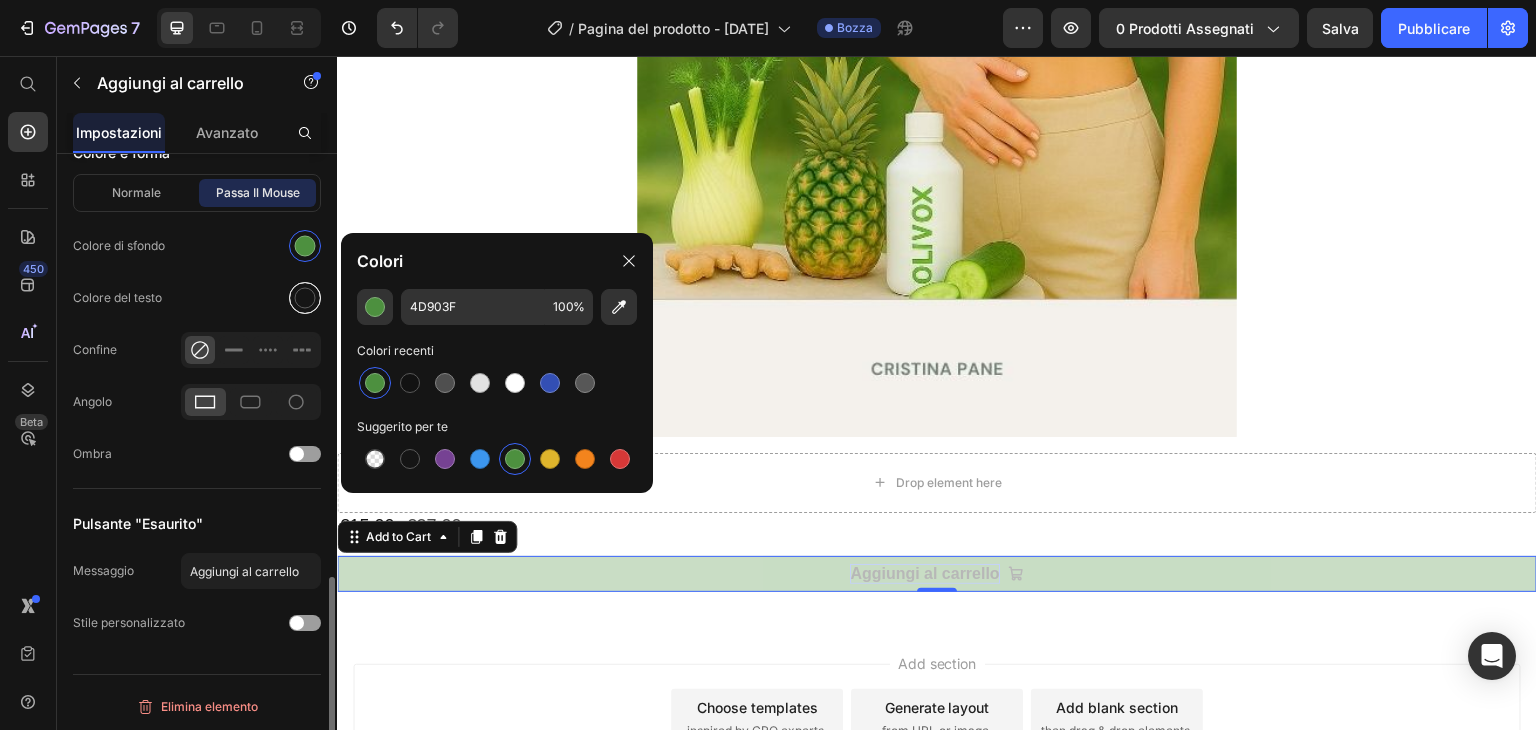 click at bounding box center (305, 298) 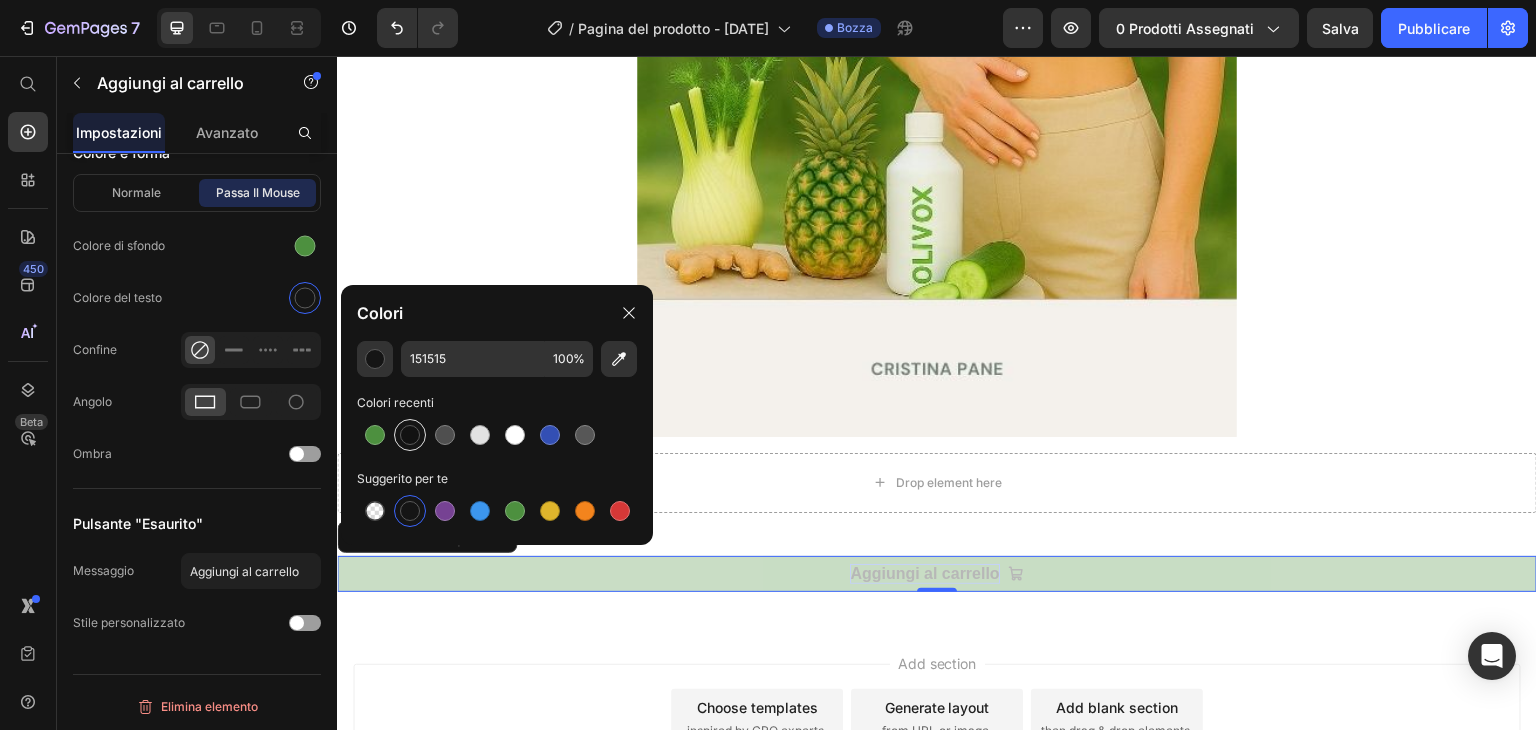click at bounding box center [410, 435] 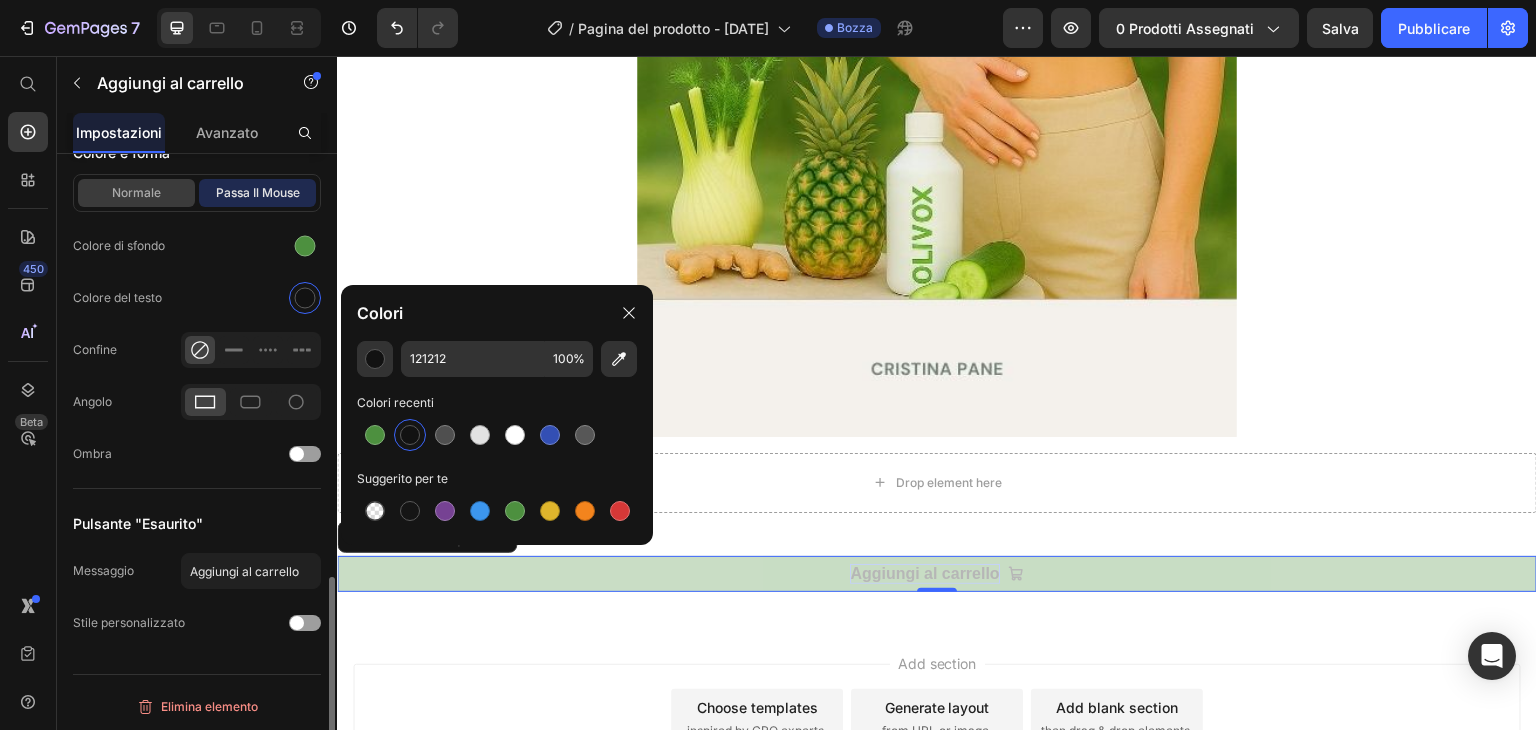 click on "Normale" at bounding box center (136, 192) 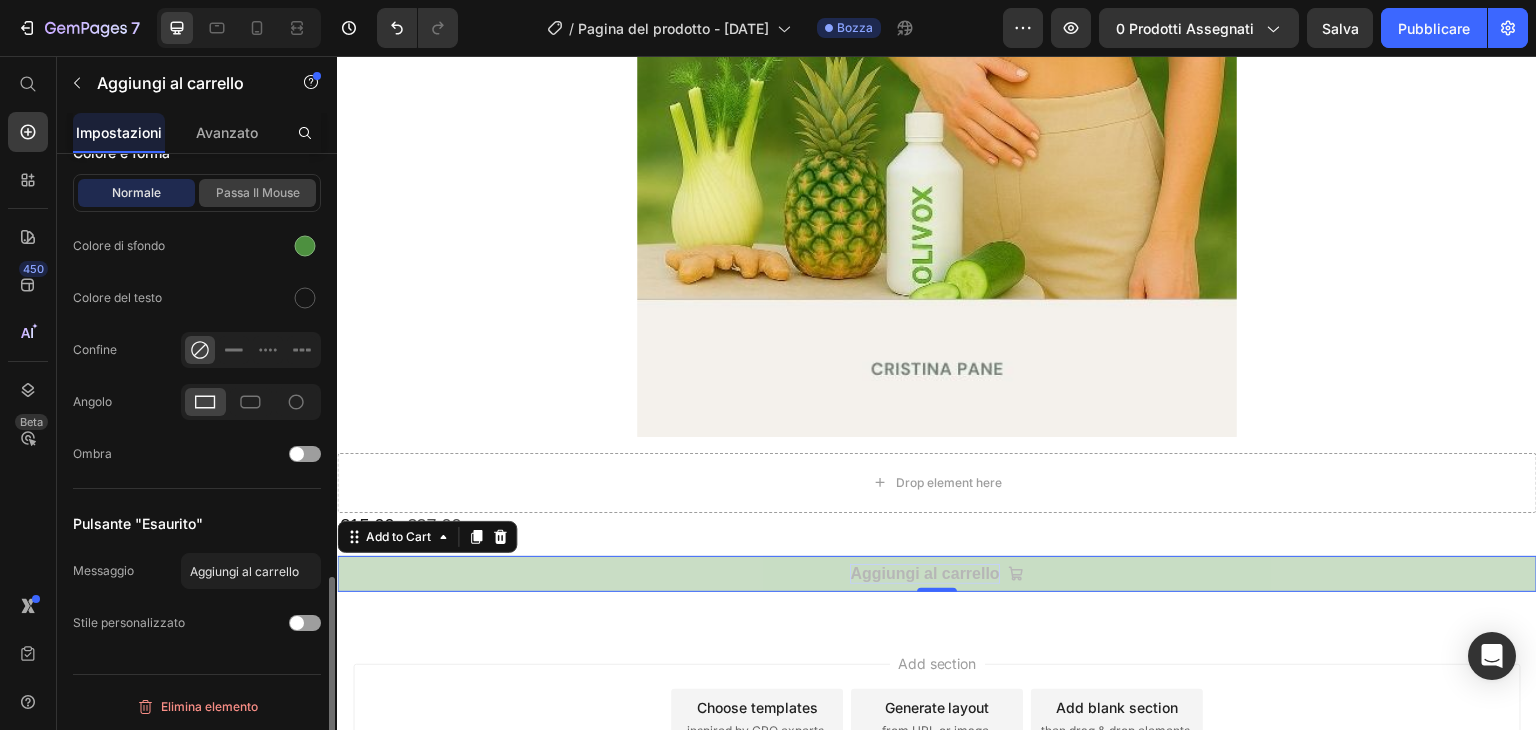 click on "Passa il mouse" at bounding box center (258, 192) 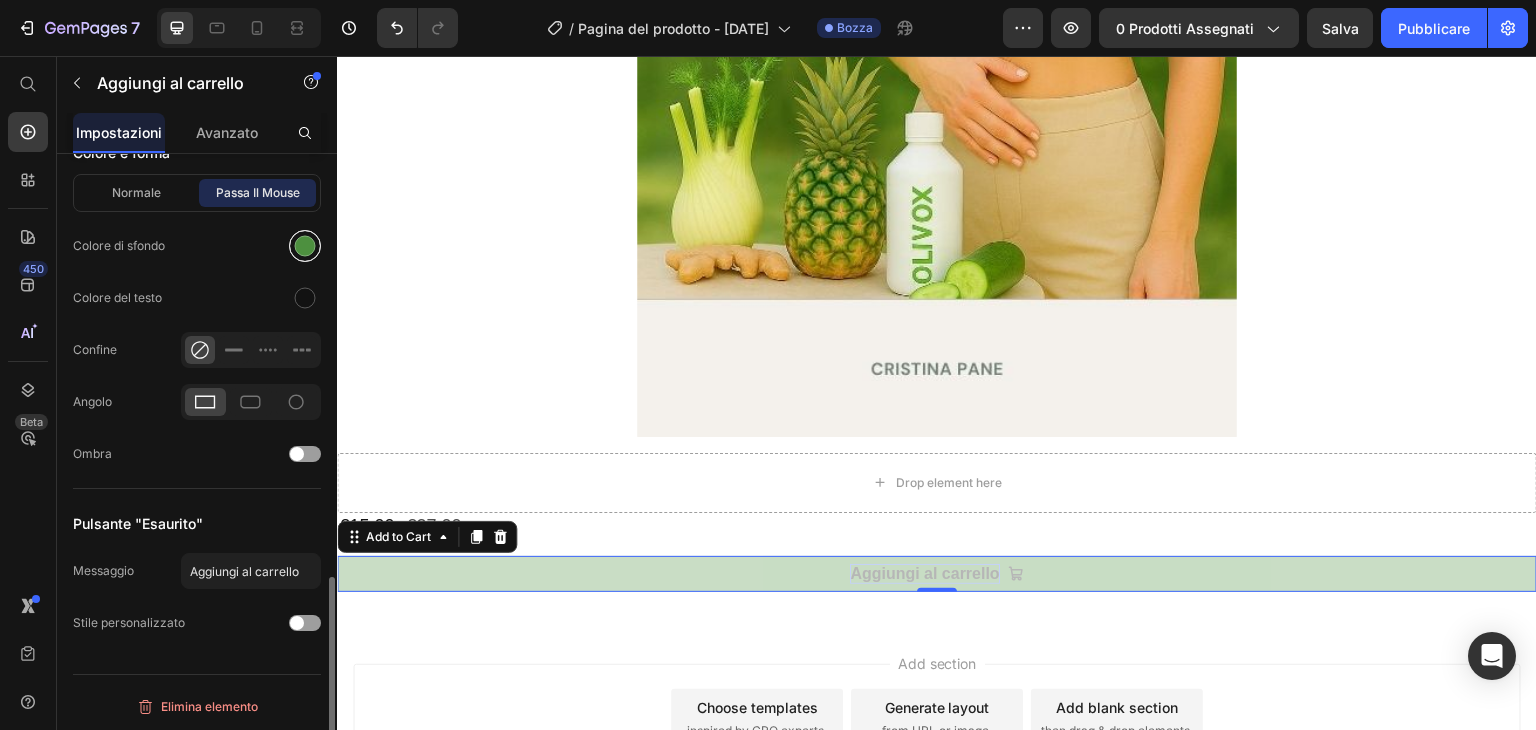 click at bounding box center (305, 246) 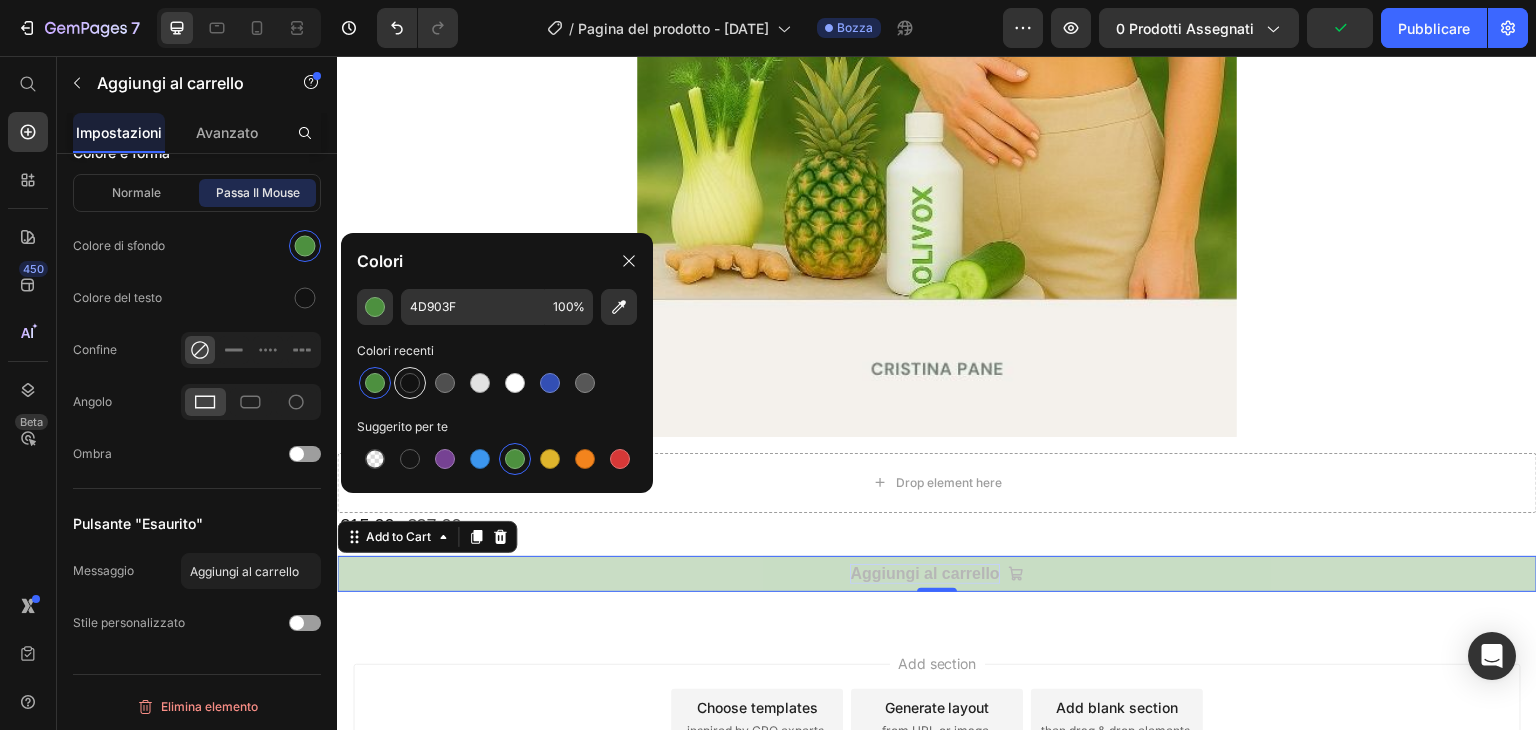 click at bounding box center [410, 383] 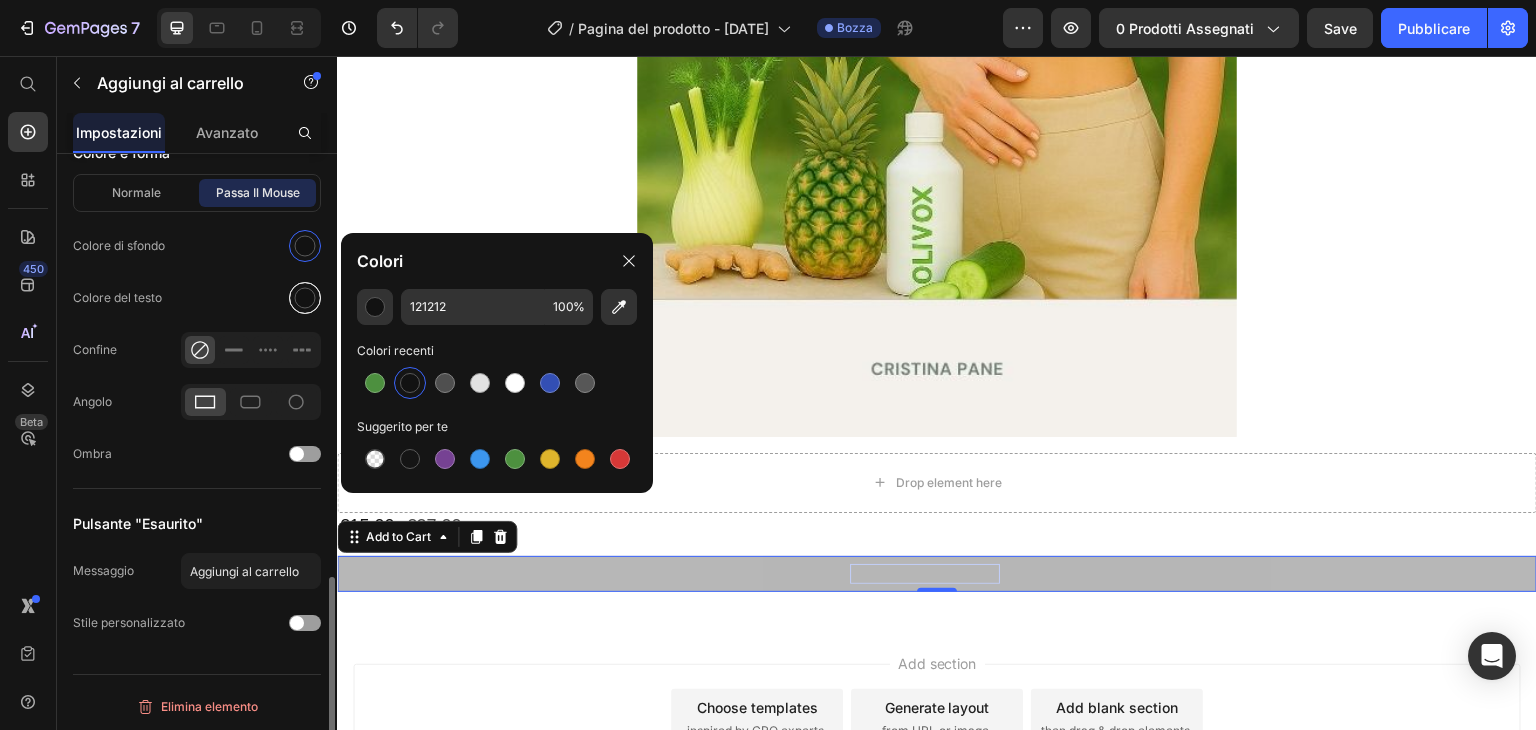 click at bounding box center [305, 298] 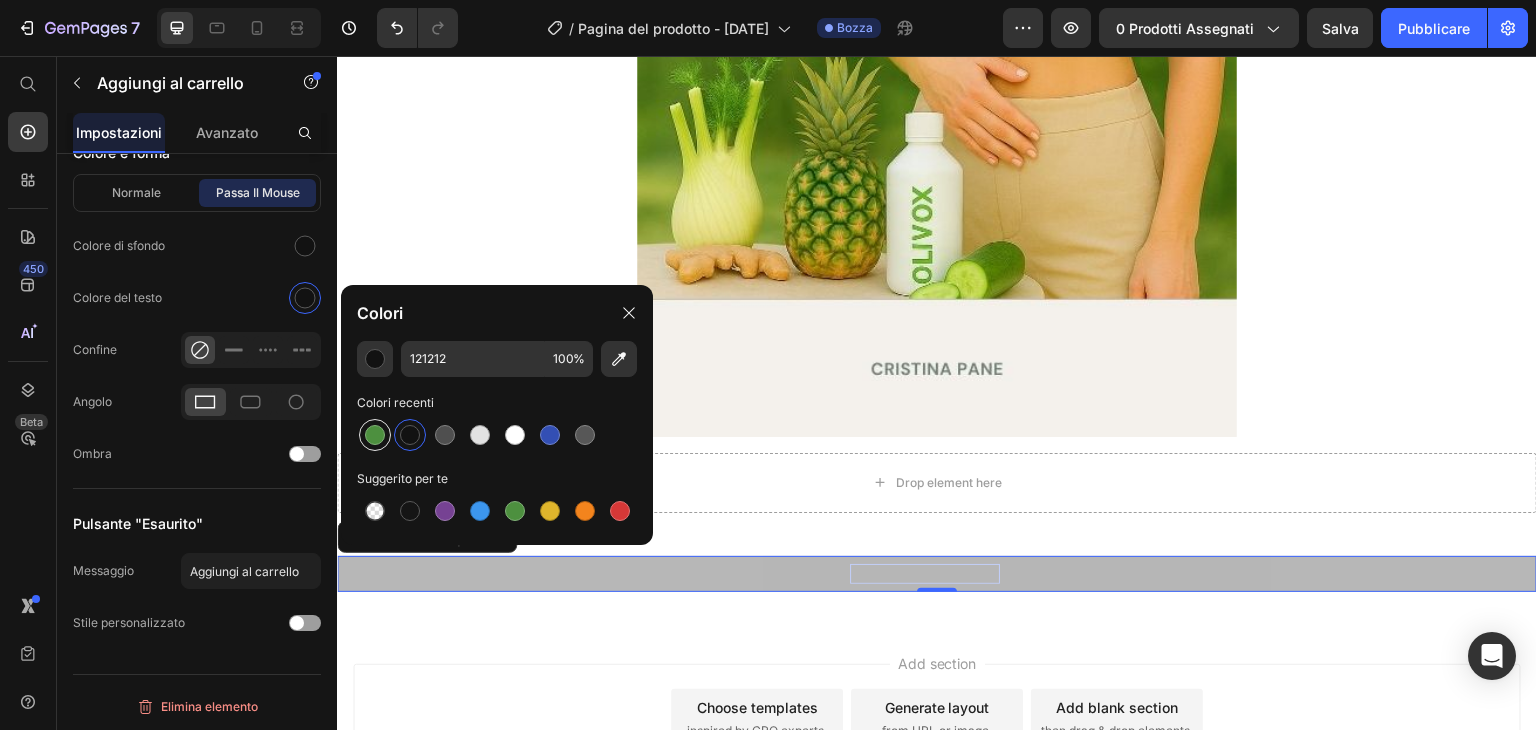click at bounding box center (375, 435) 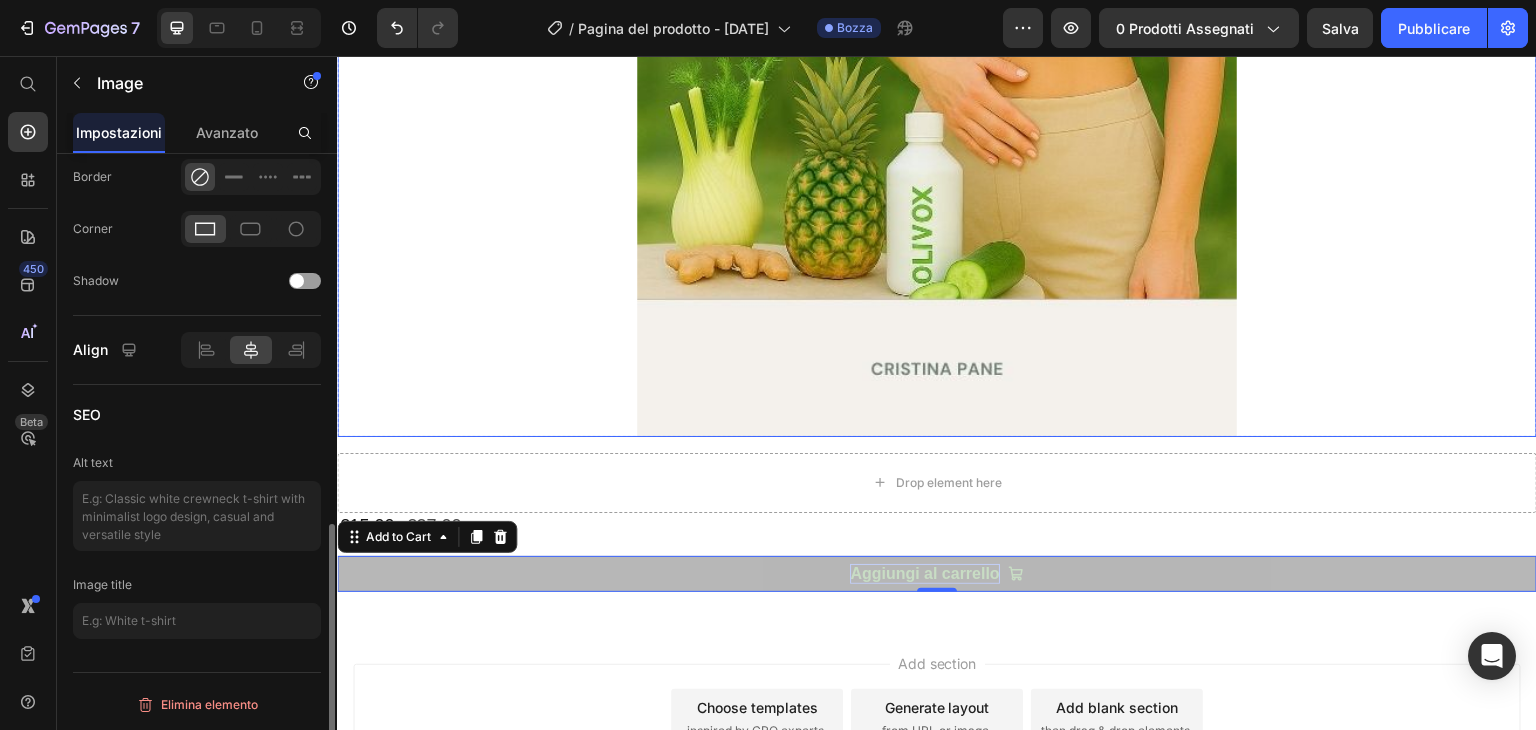 click at bounding box center [937, -32] 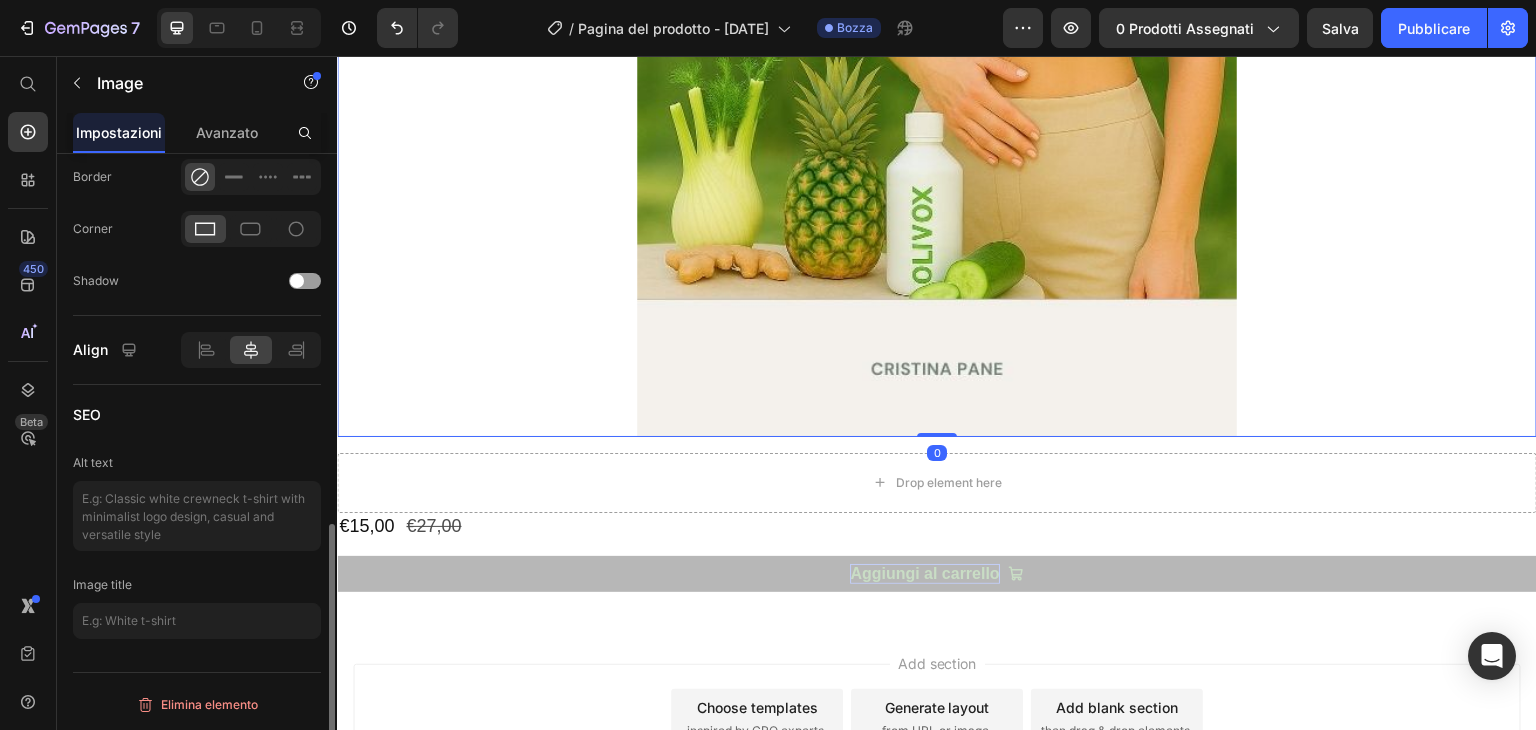 scroll, scrollTop: 0, scrollLeft: 0, axis: both 